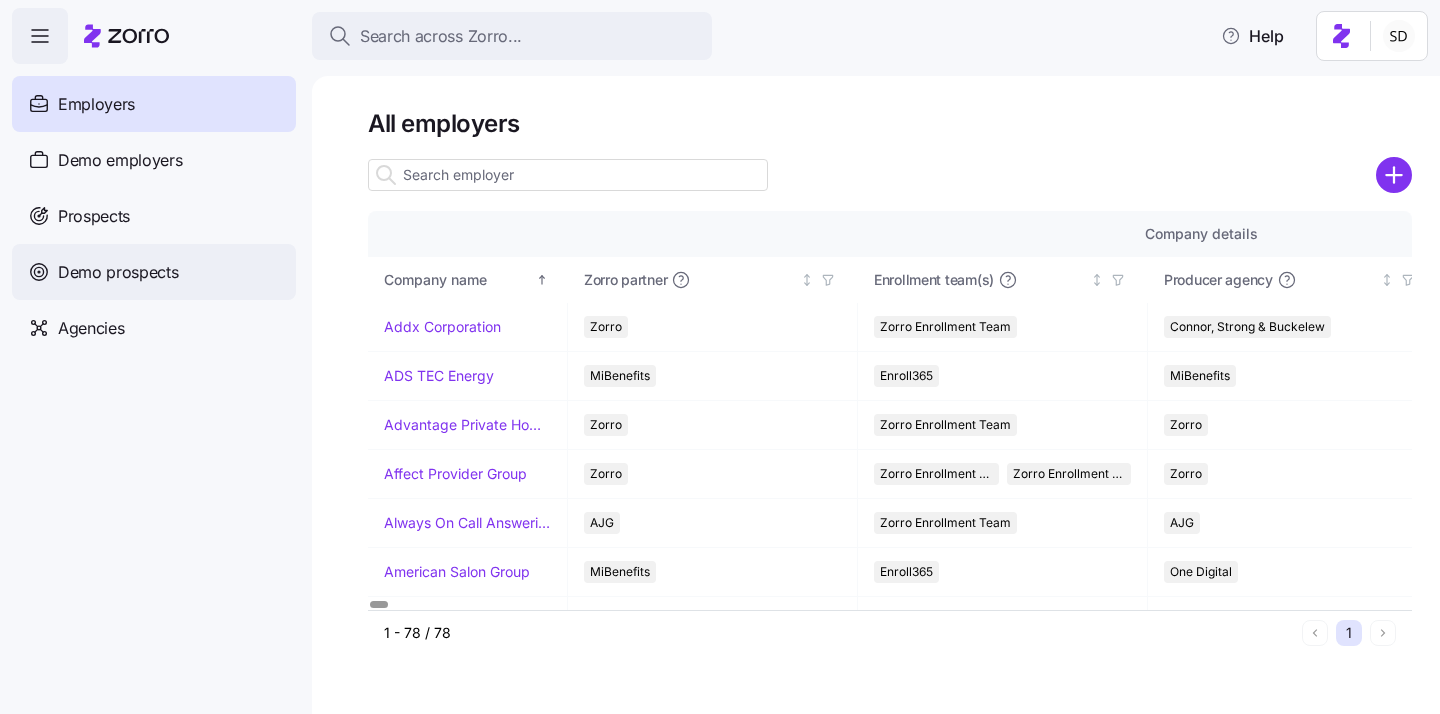 scroll, scrollTop: 0, scrollLeft: 0, axis: both 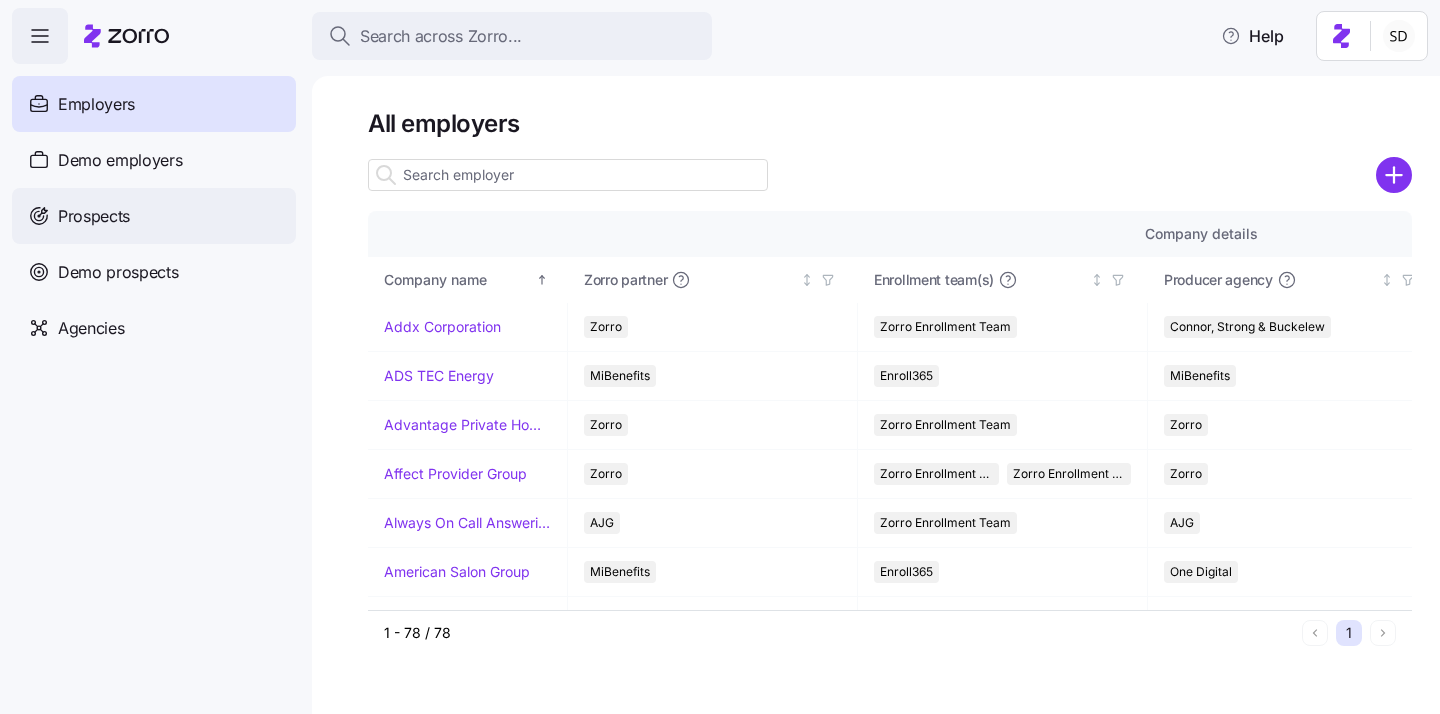 click on "Prospects" at bounding box center [94, 216] 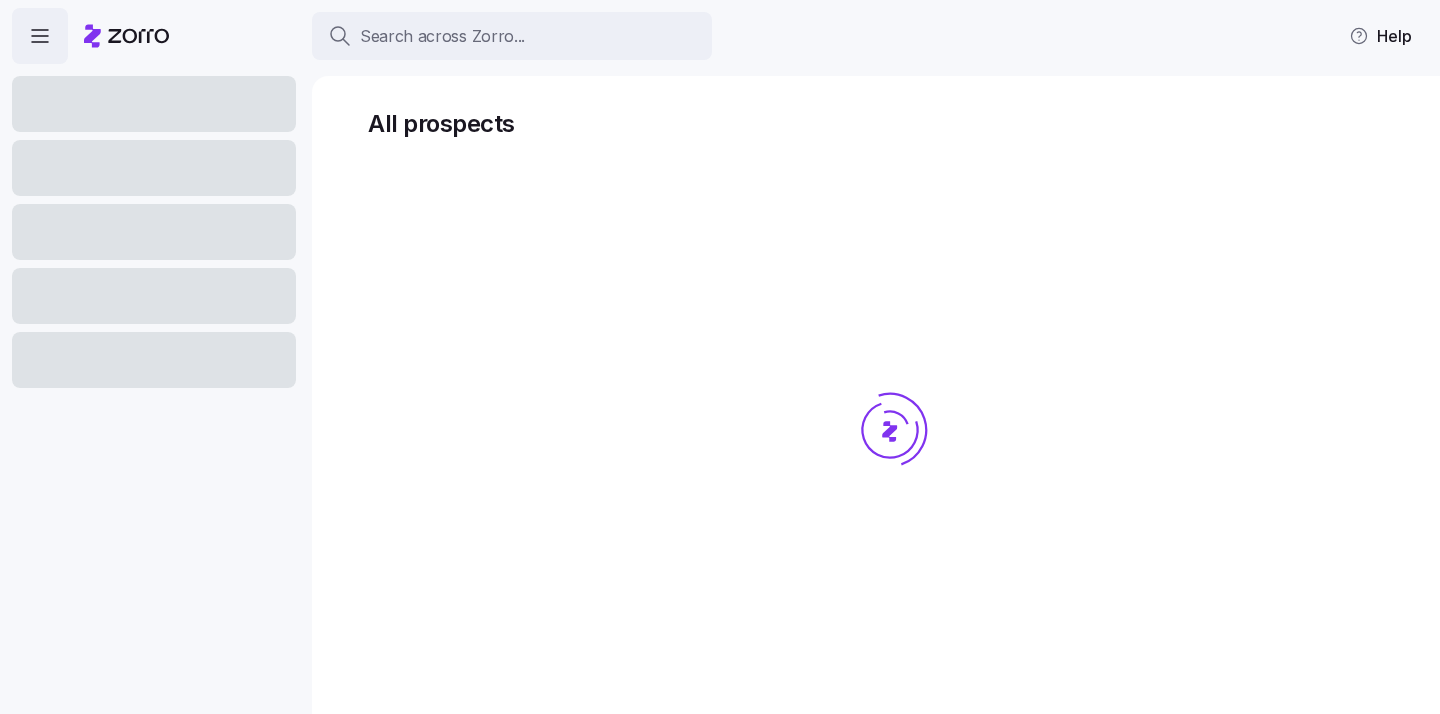 click at bounding box center (890, 468) 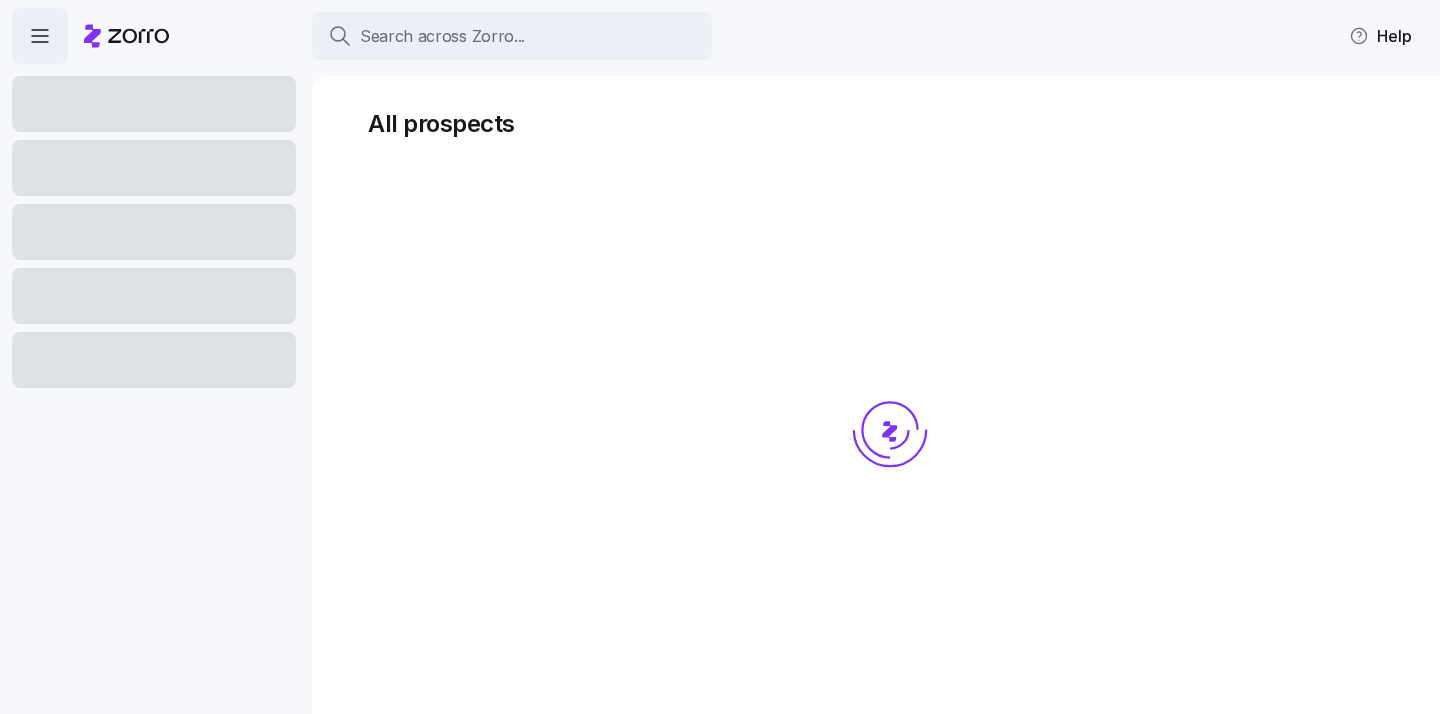 scroll, scrollTop: 0, scrollLeft: 0, axis: both 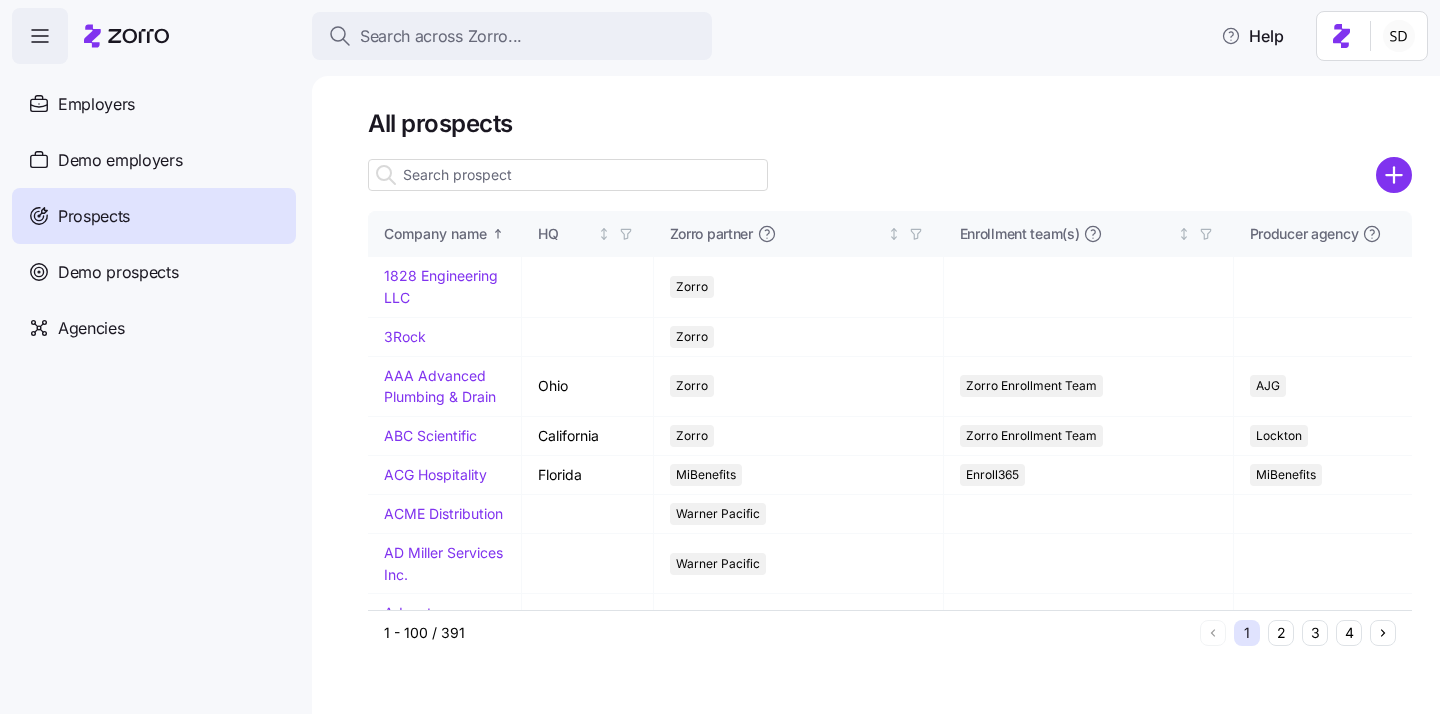 click at bounding box center (568, 175) 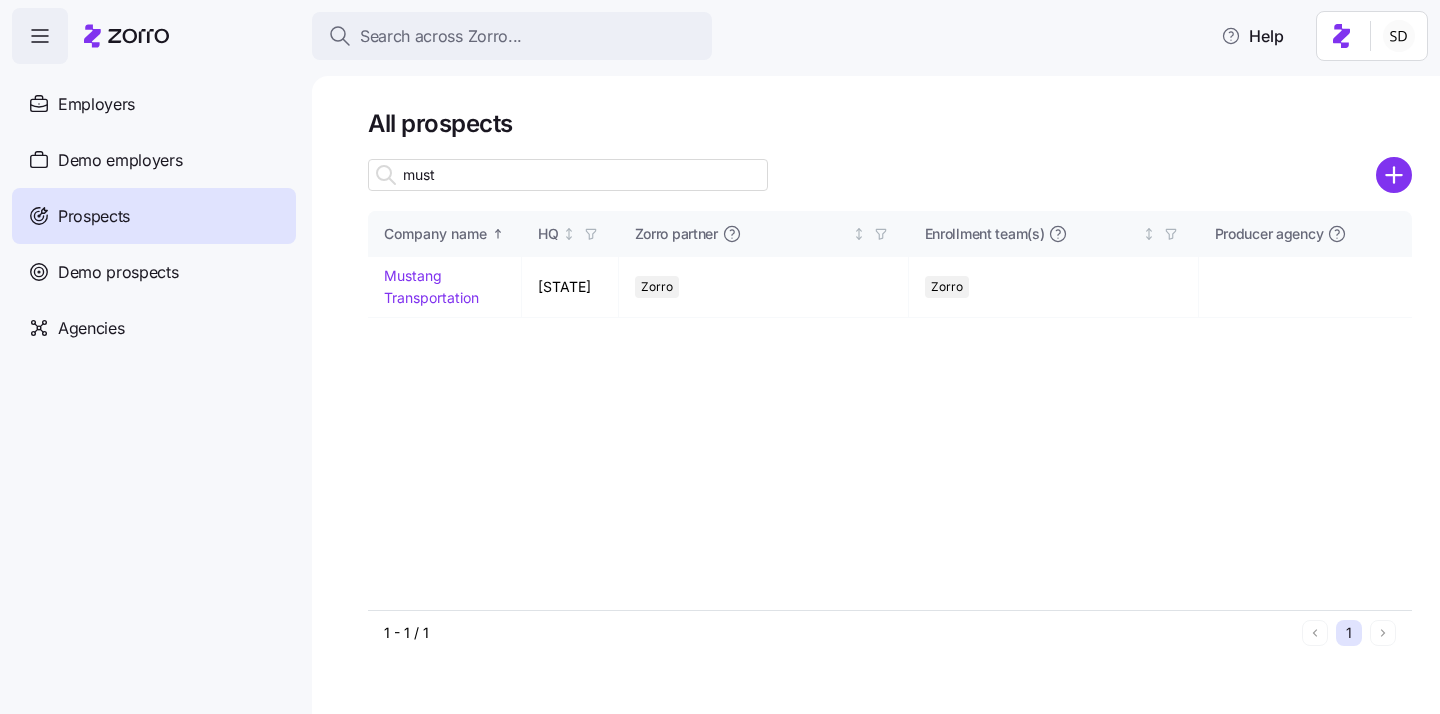 drag, startPoint x: 498, startPoint y: 174, endPoint x: 407, endPoint y: 283, distance: 141.99295 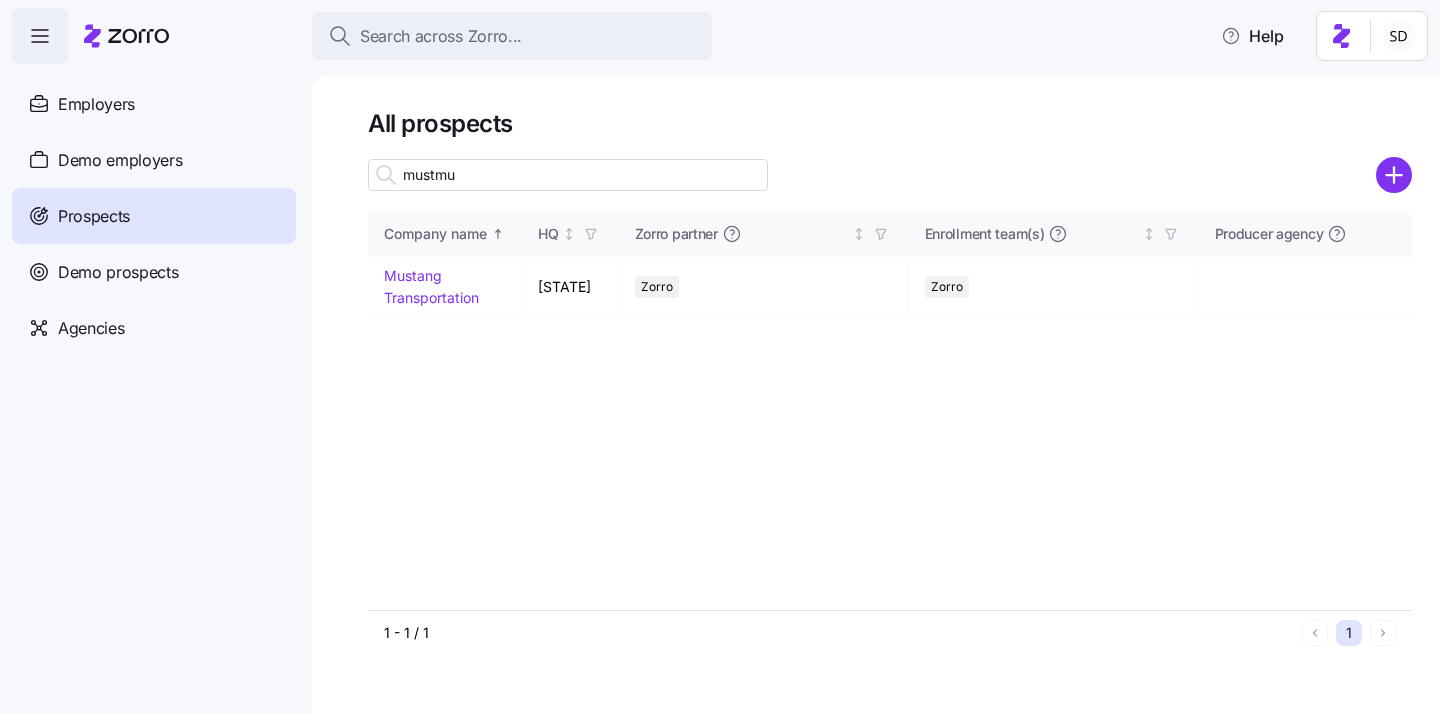 click on "mustmu" at bounding box center (568, 175) 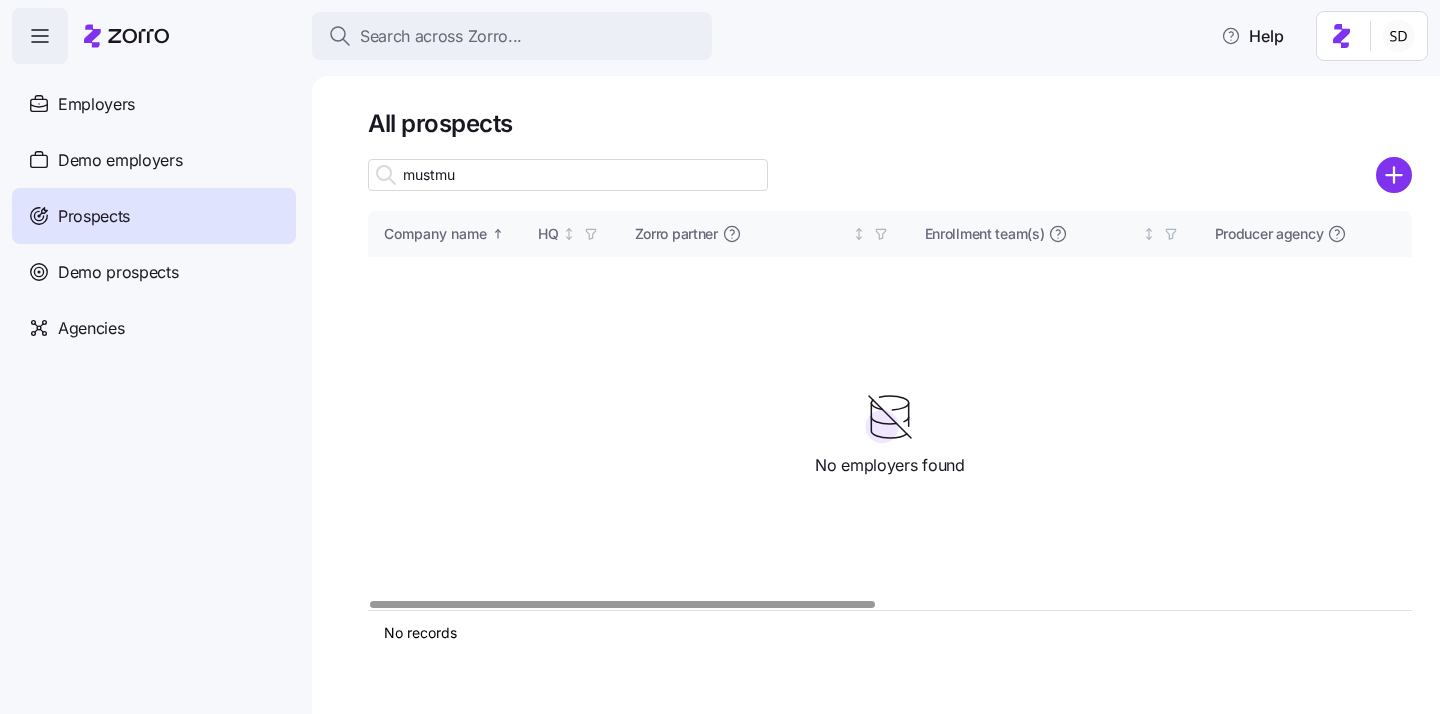 click on "Company name HQ Zorro partner Enrollment team(s) Producer agency Producer agent Added on Coverage start Estimated Employees Estimated participation (%)" at bounding box center [890, 410] 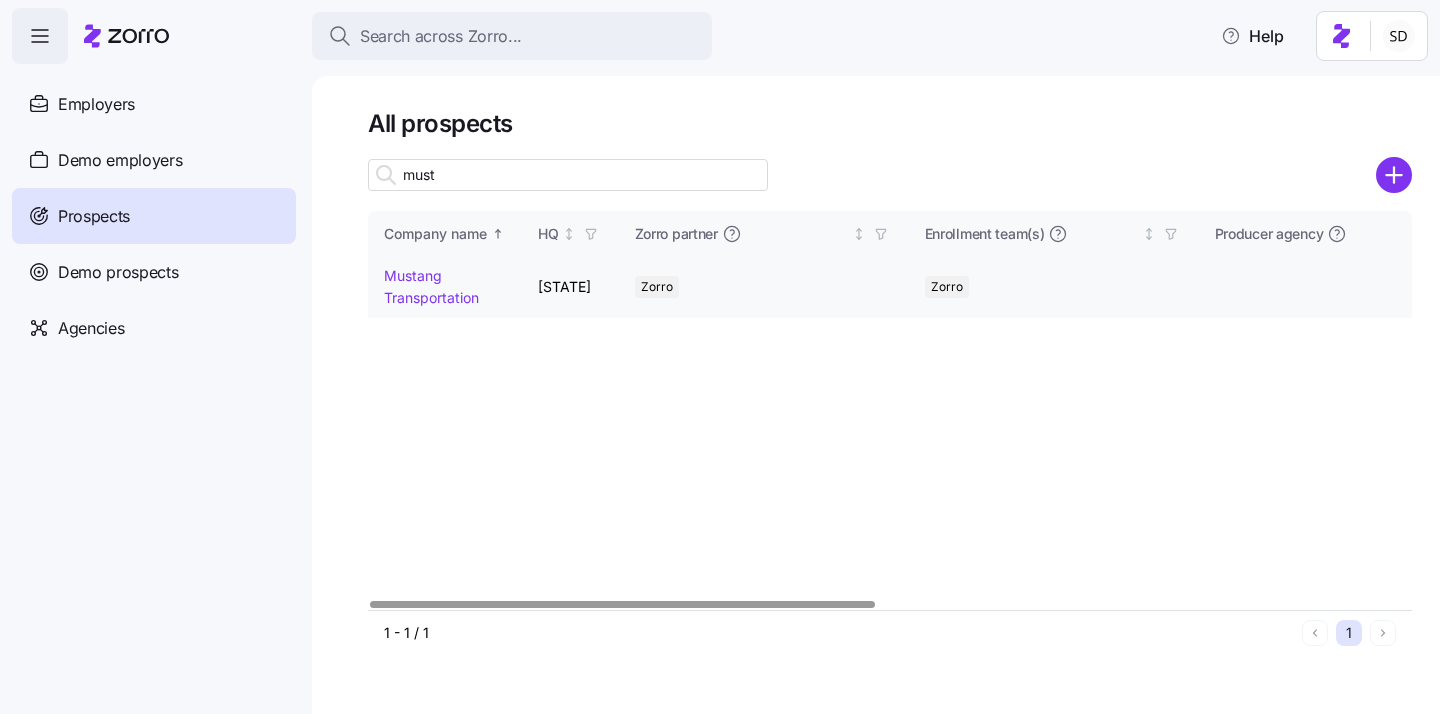 type on "must" 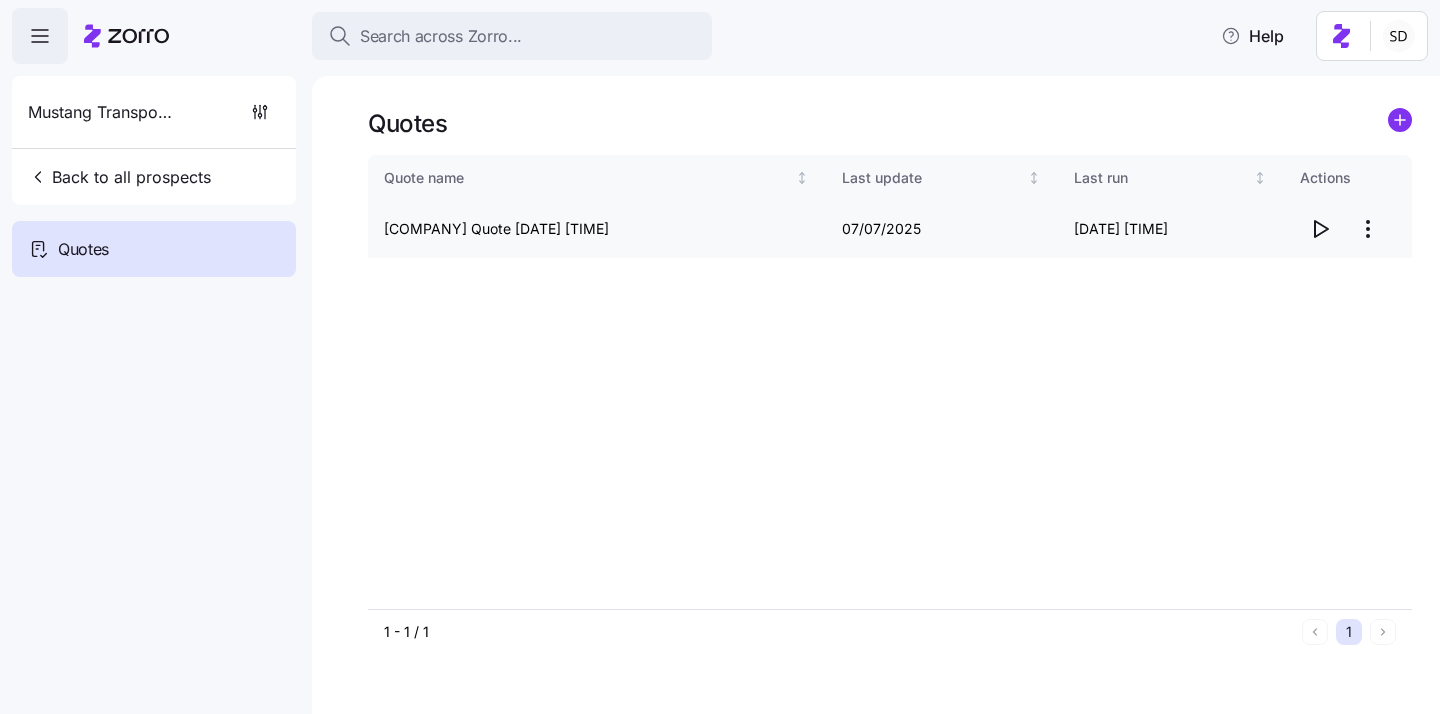 click 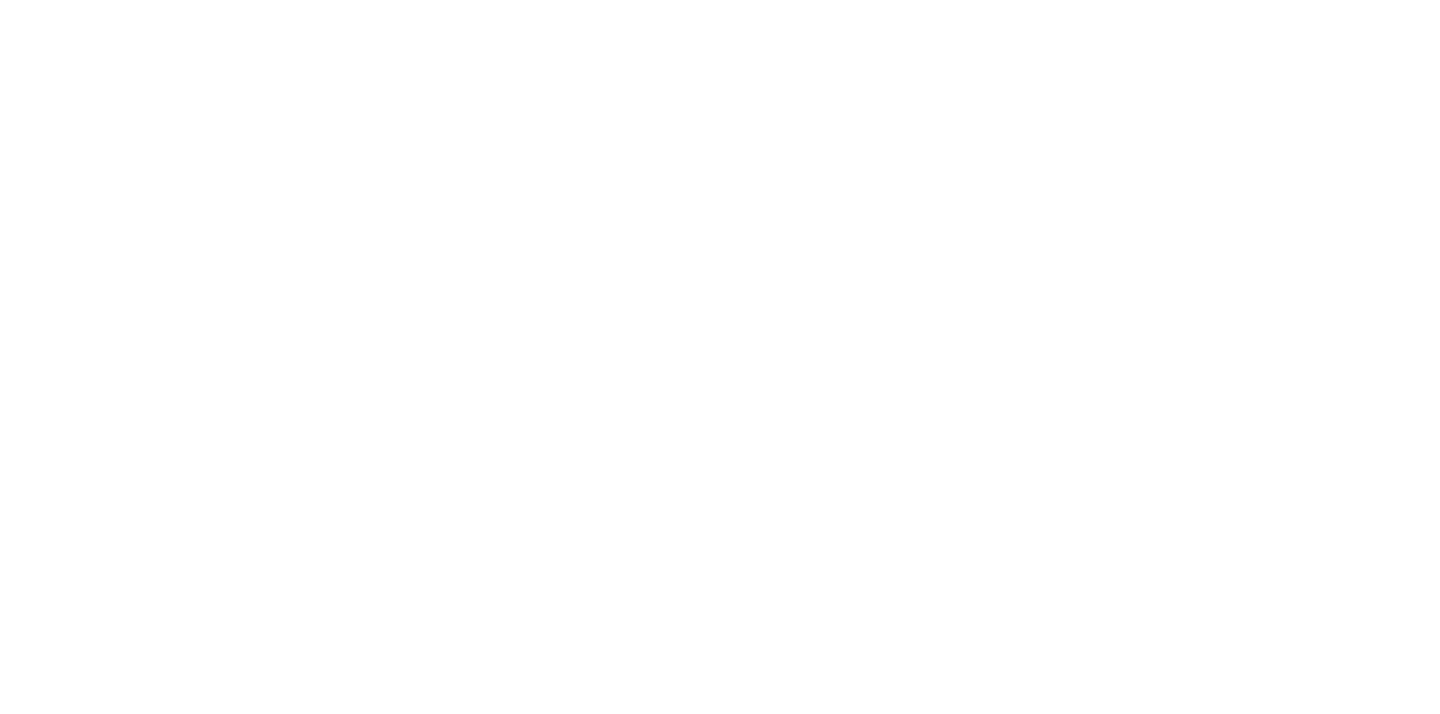 scroll, scrollTop: 0, scrollLeft: 0, axis: both 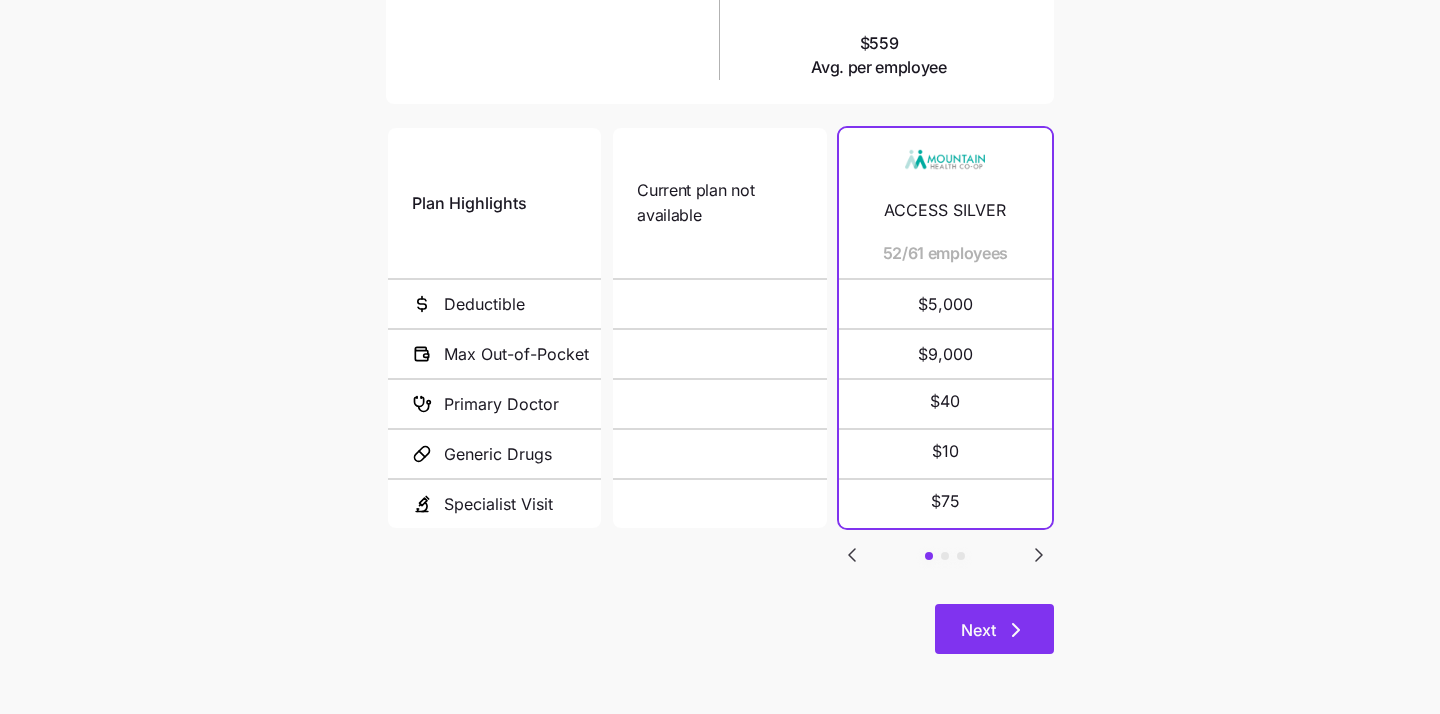 click on "Next" at bounding box center (994, 629) 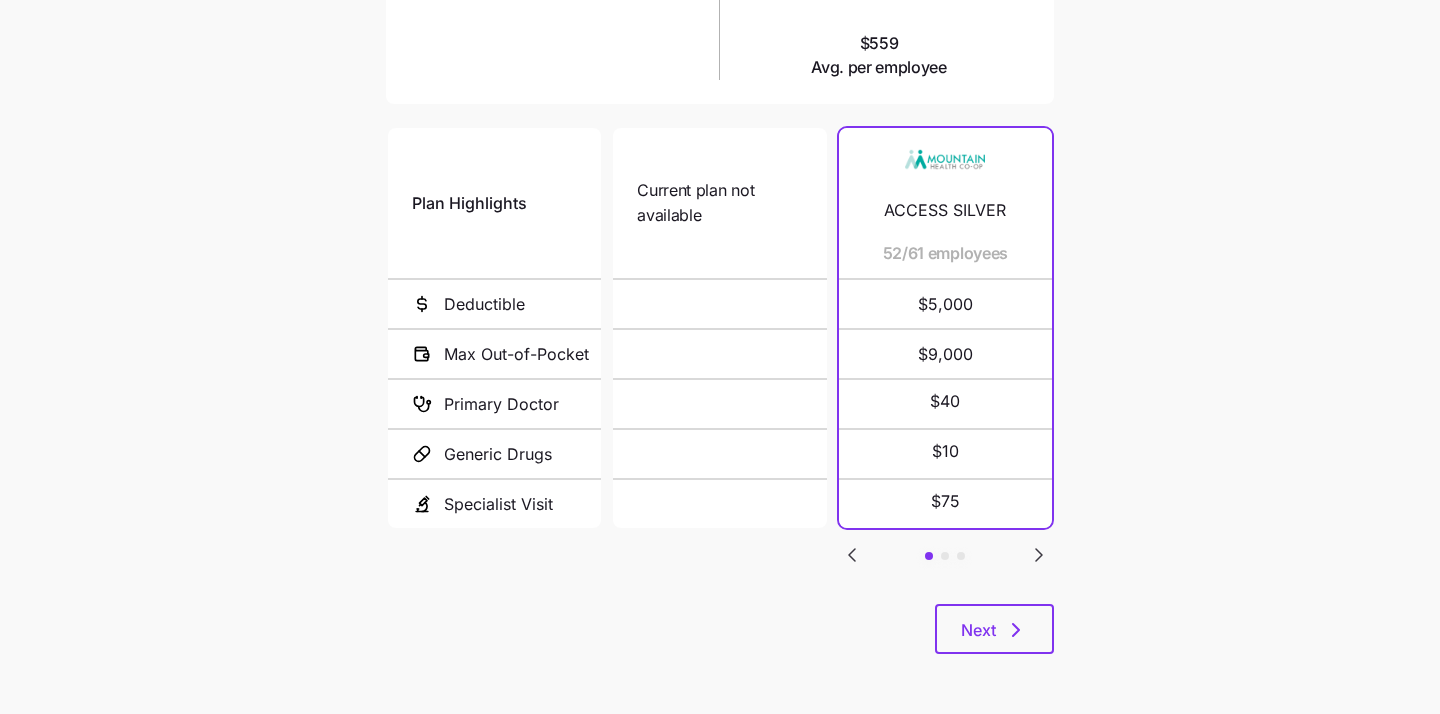 scroll, scrollTop: 0, scrollLeft: 0, axis: both 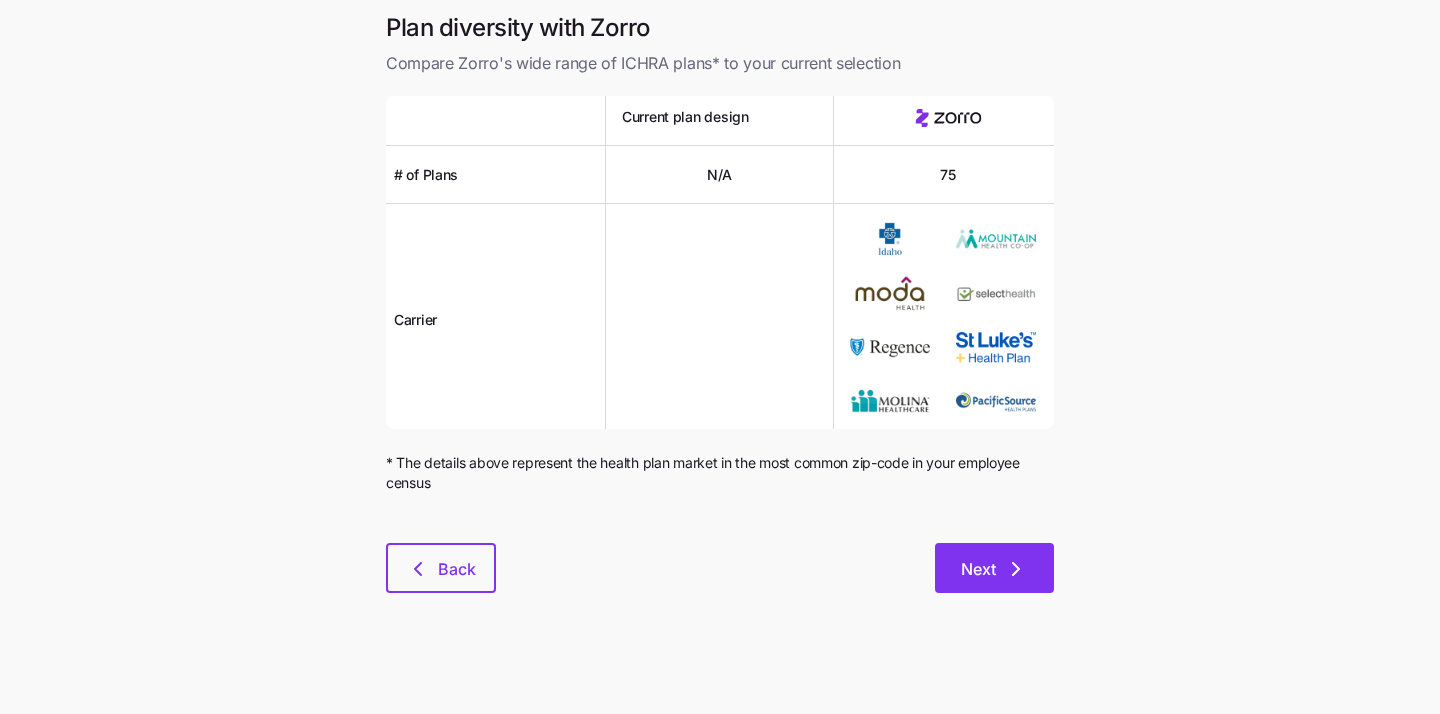 click 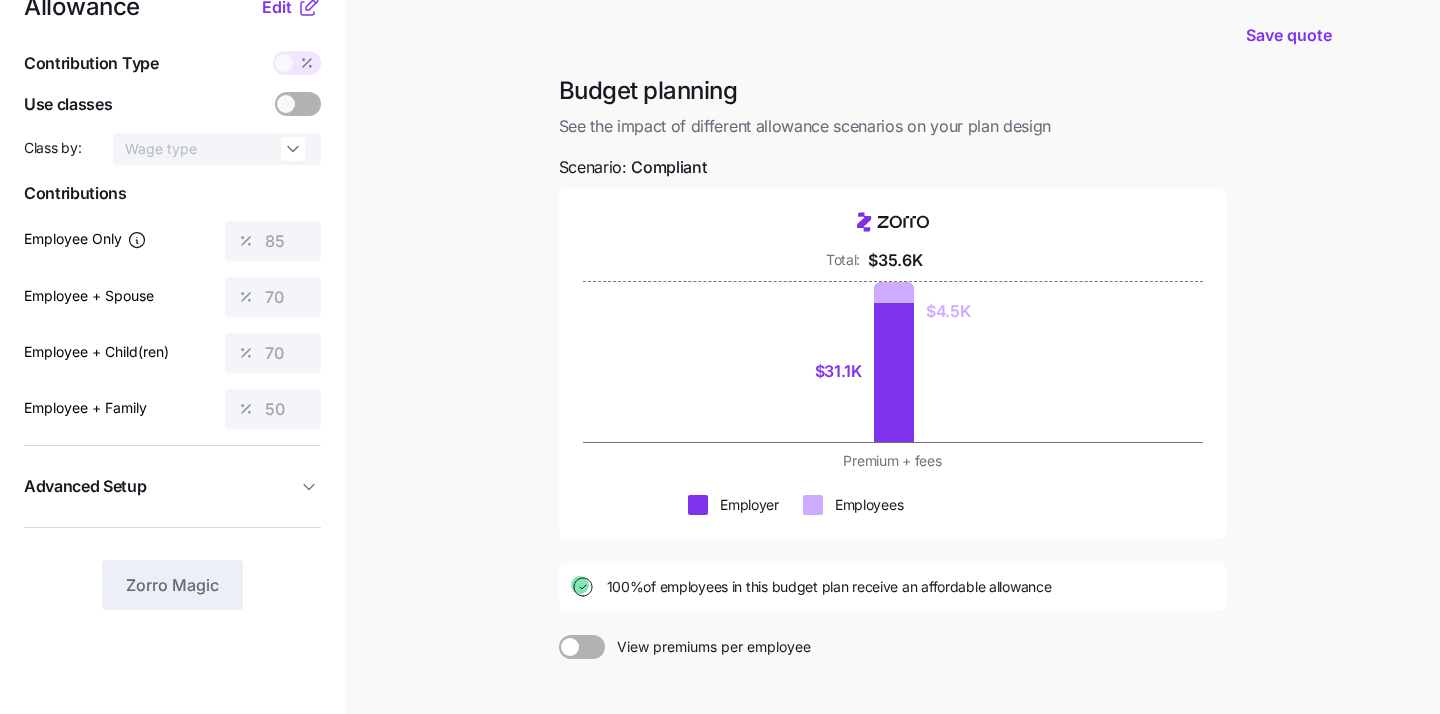scroll, scrollTop: 37, scrollLeft: 0, axis: vertical 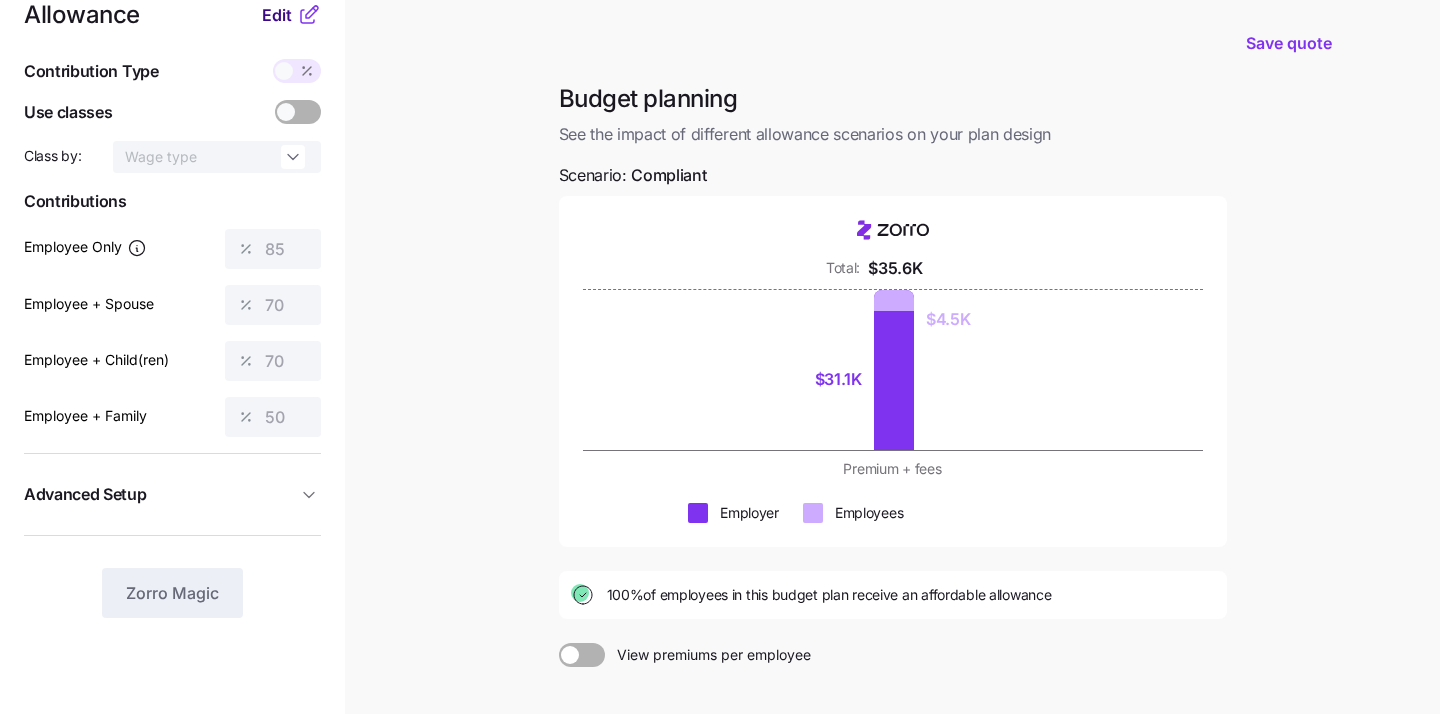 click on "Edit" at bounding box center [277, 15] 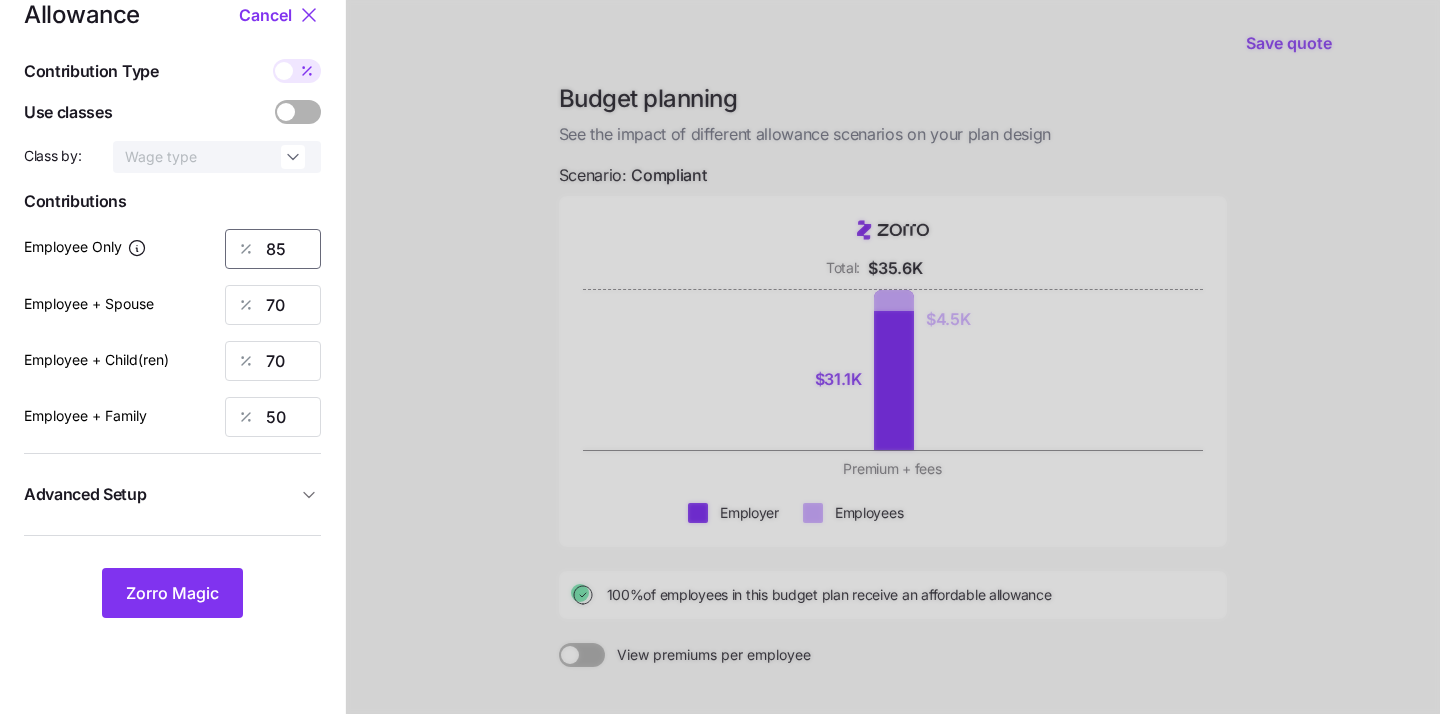 click on "85" at bounding box center [273, 249] 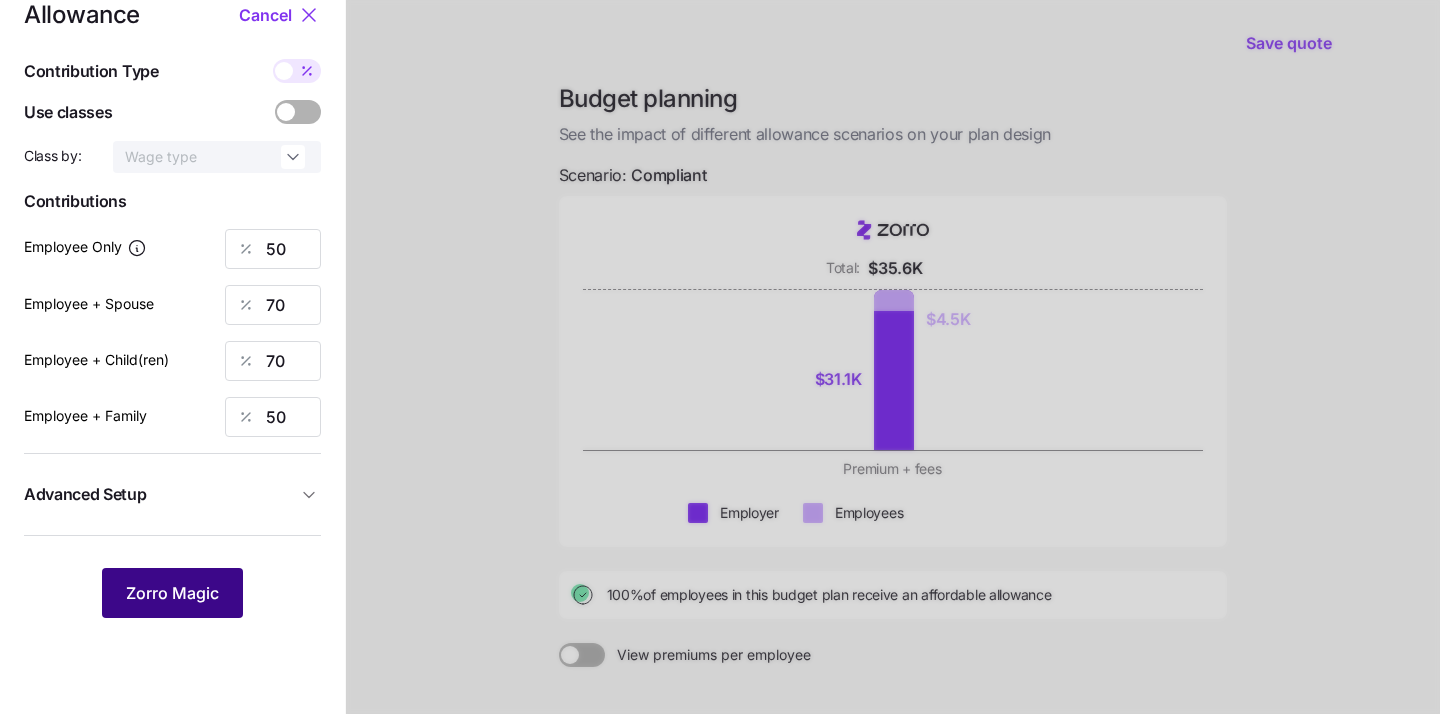 click on "Zorro Magic" at bounding box center [172, 593] 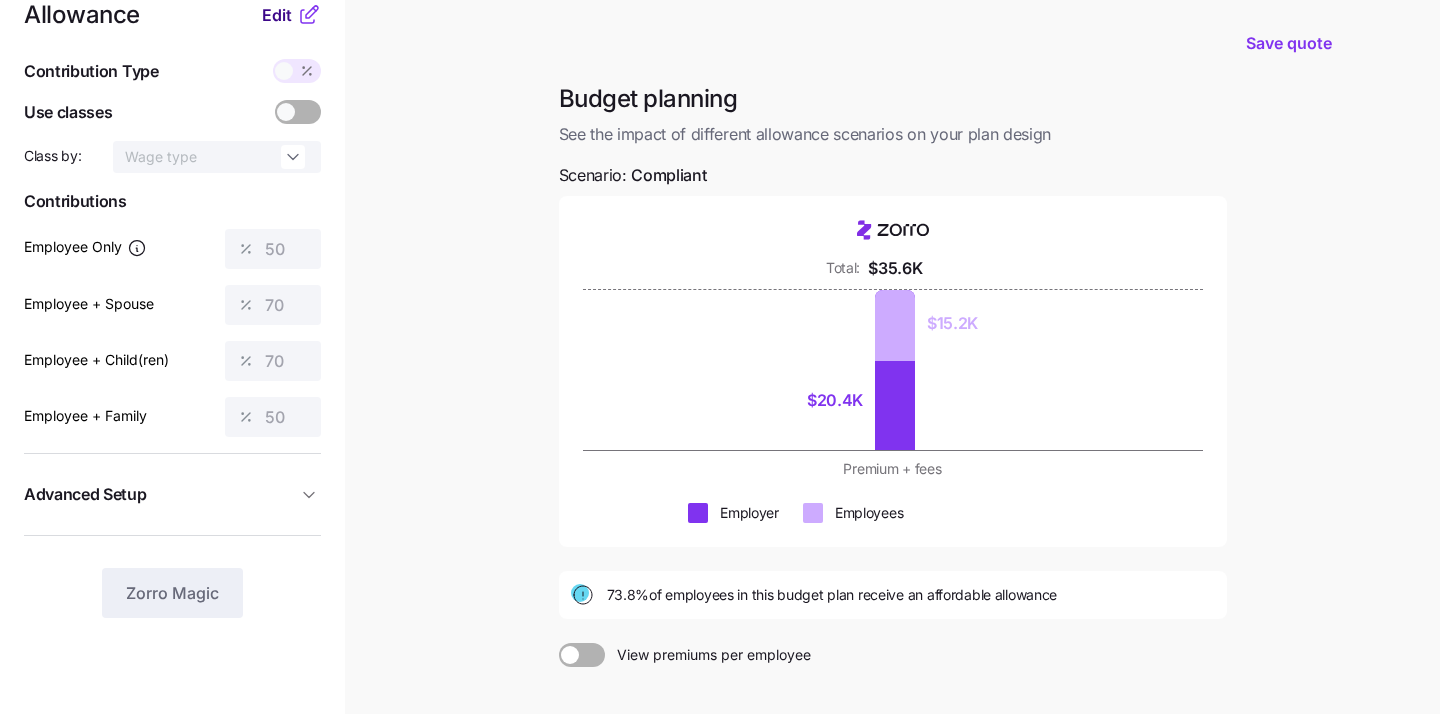 click on "Edit" at bounding box center [277, 15] 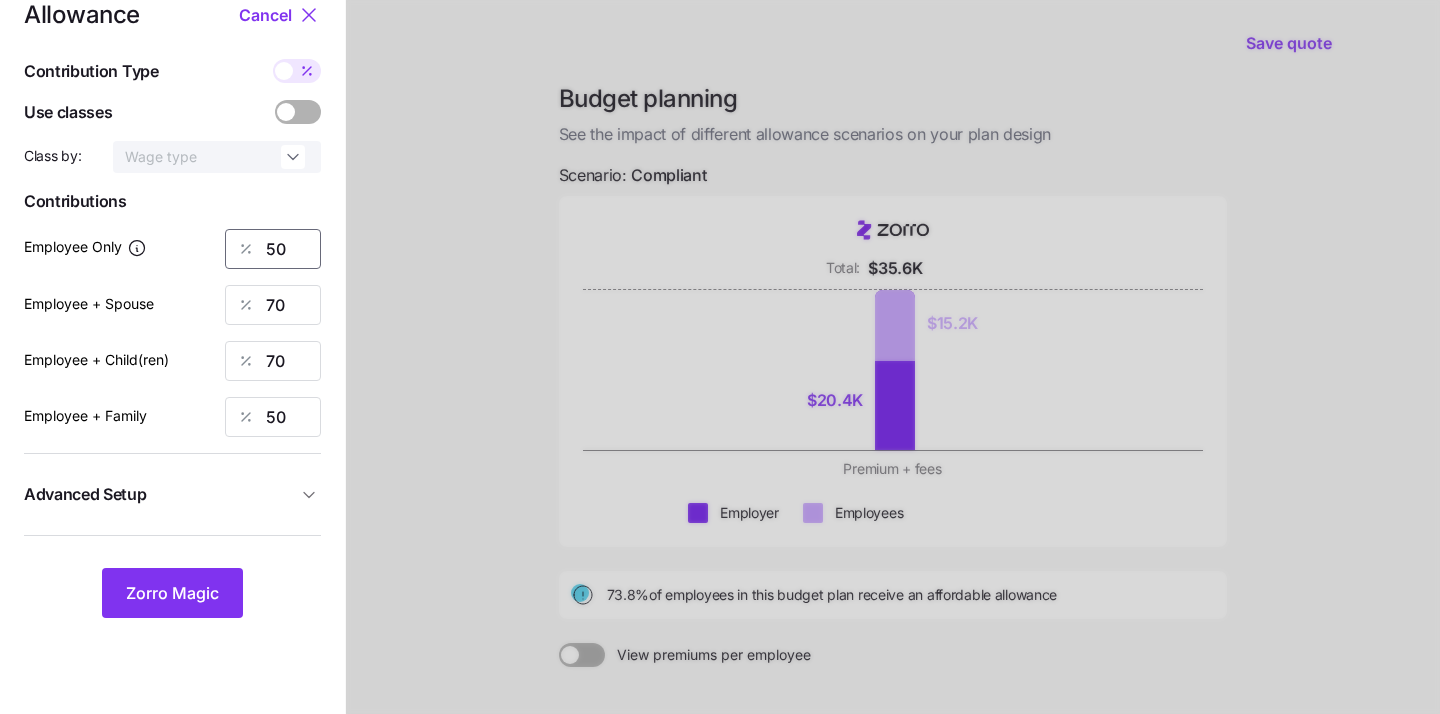 click on "50" at bounding box center (273, 249) 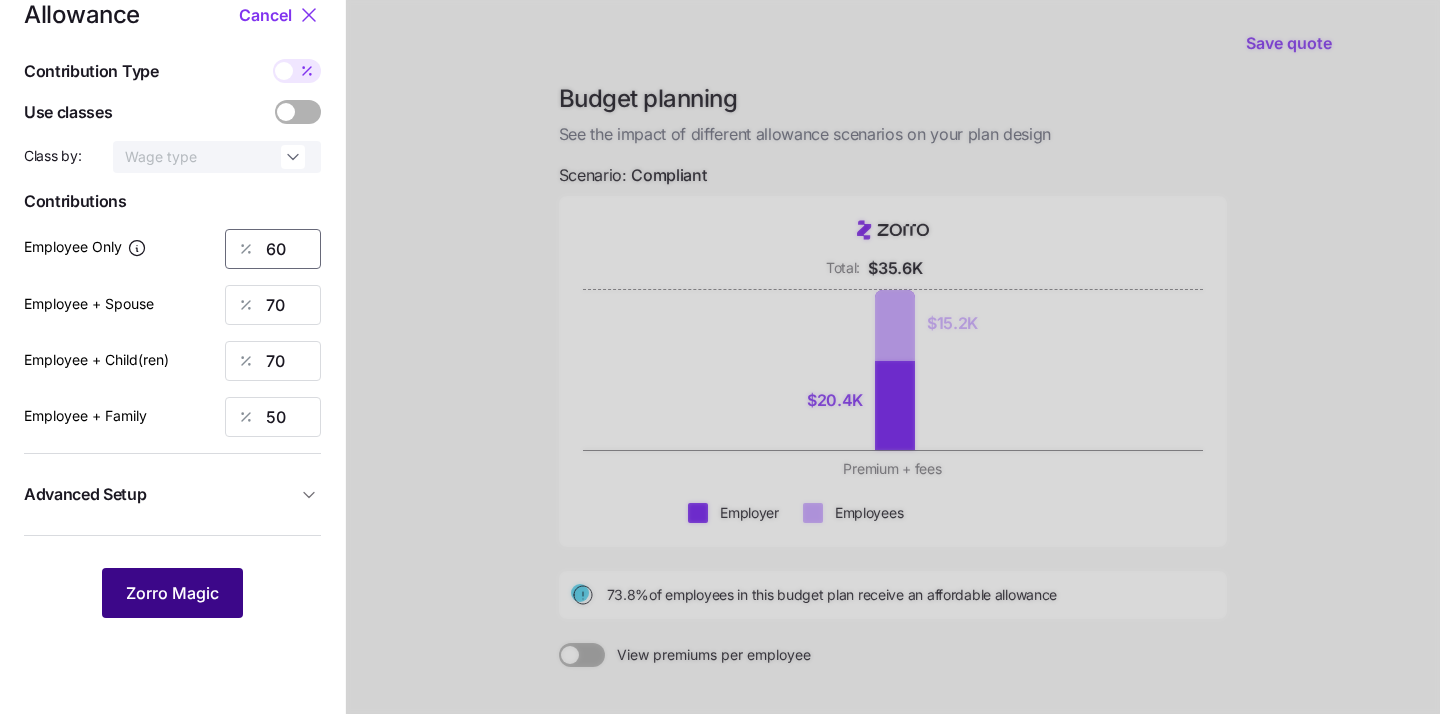 type on "60" 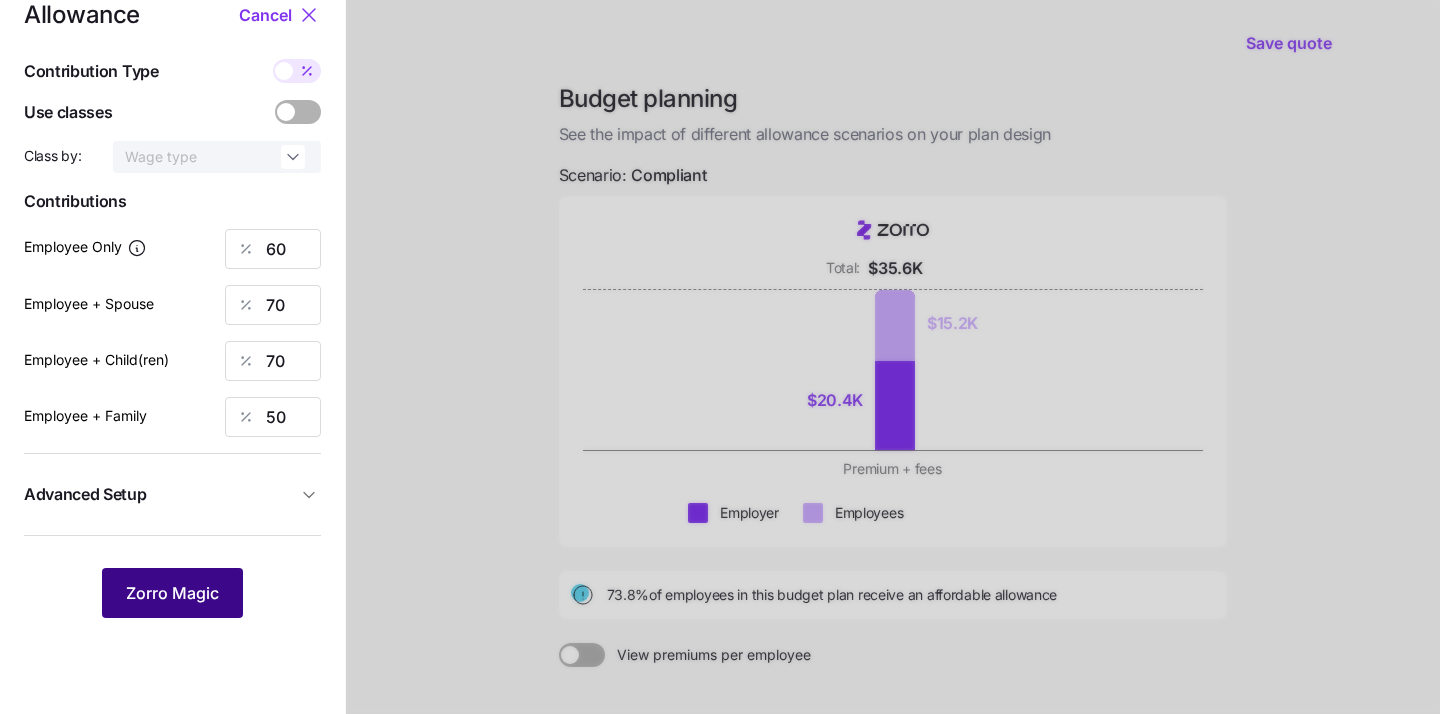 click on "Zorro Magic" at bounding box center [172, 593] 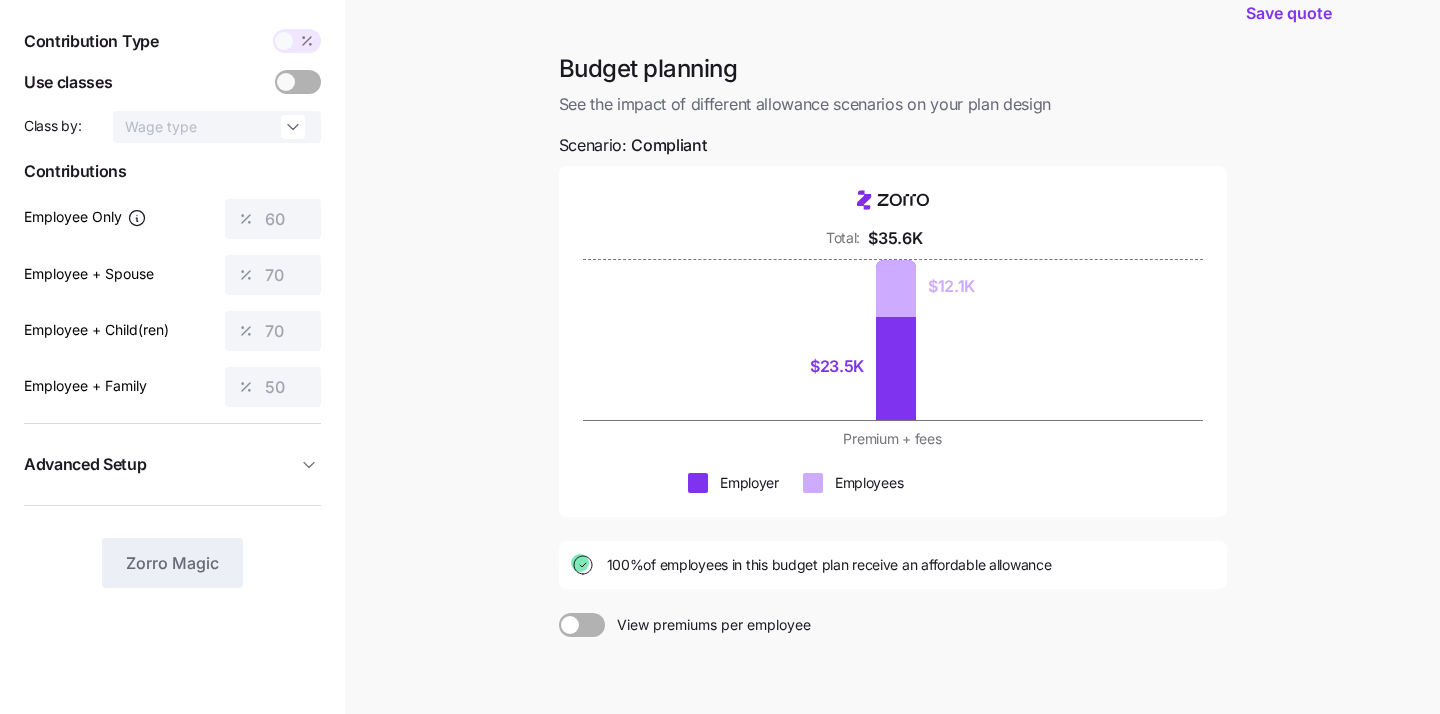 scroll, scrollTop: 69, scrollLeft: 0, axis: vertical 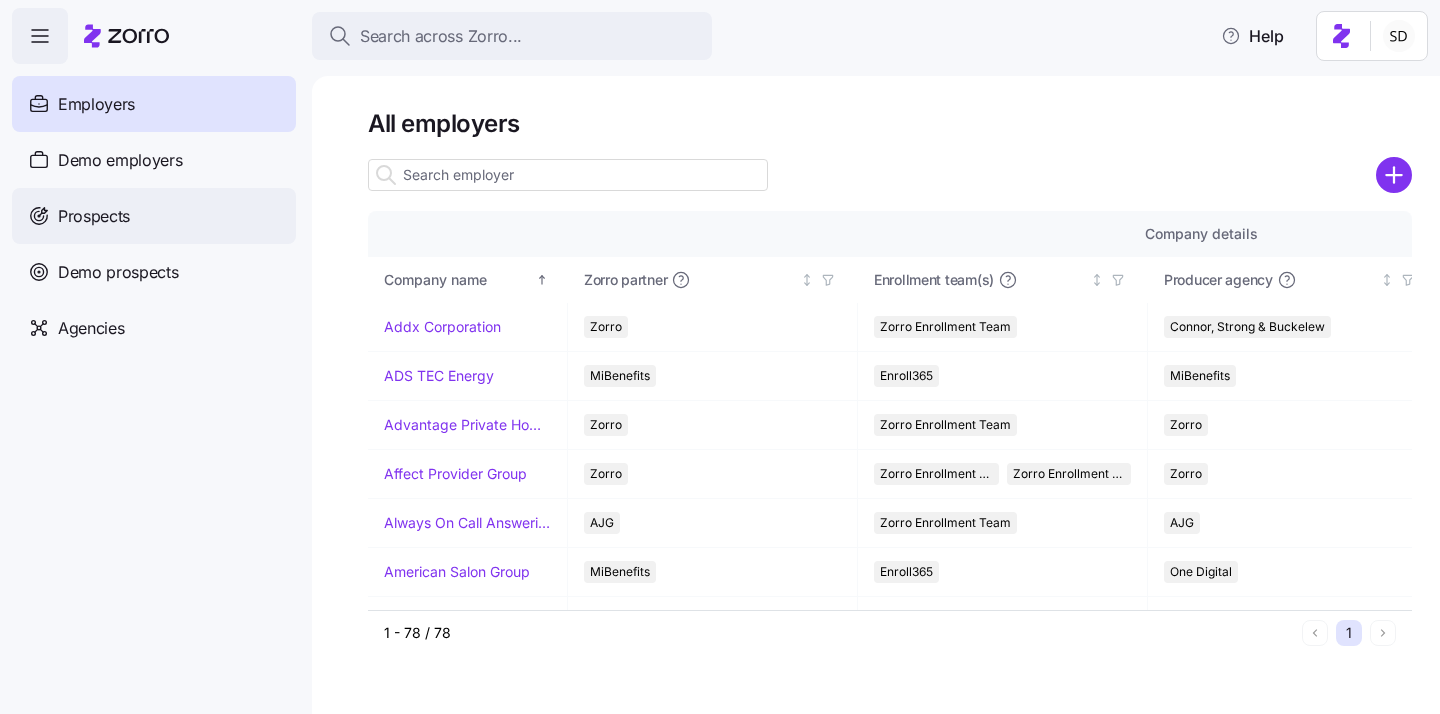 click on "Prospects" at bounding box center (94, 216) 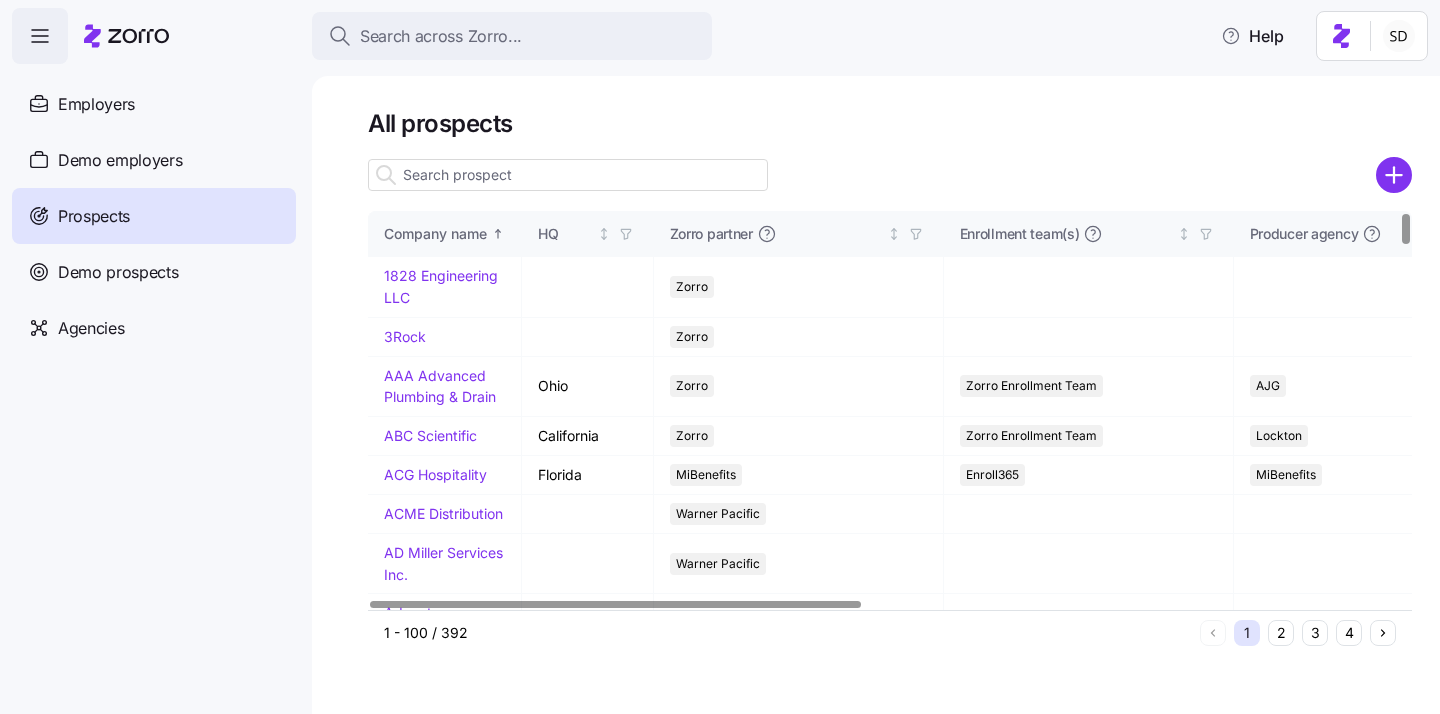 click at bounding box center [568, 175] 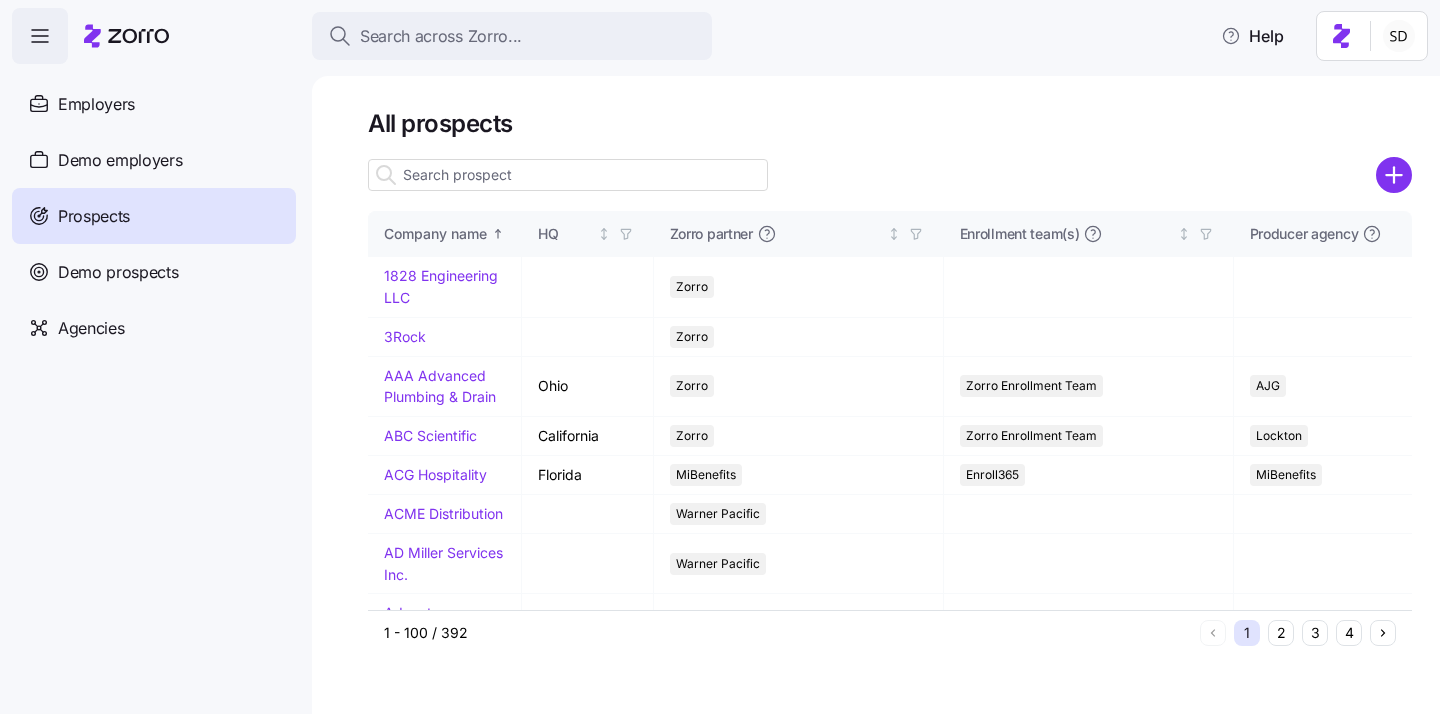click at bounding box center [568, 175] 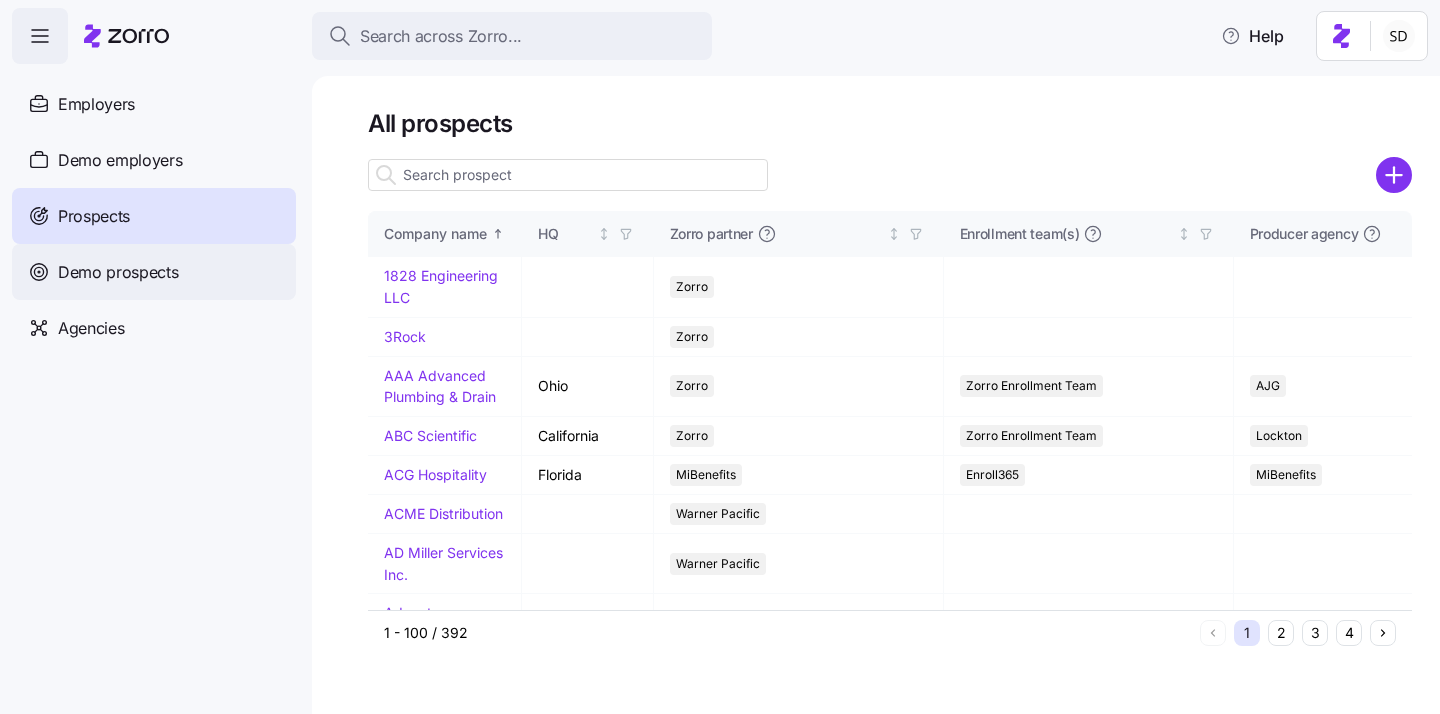 click on "Demo prospects" at bounding box center [154, 272] 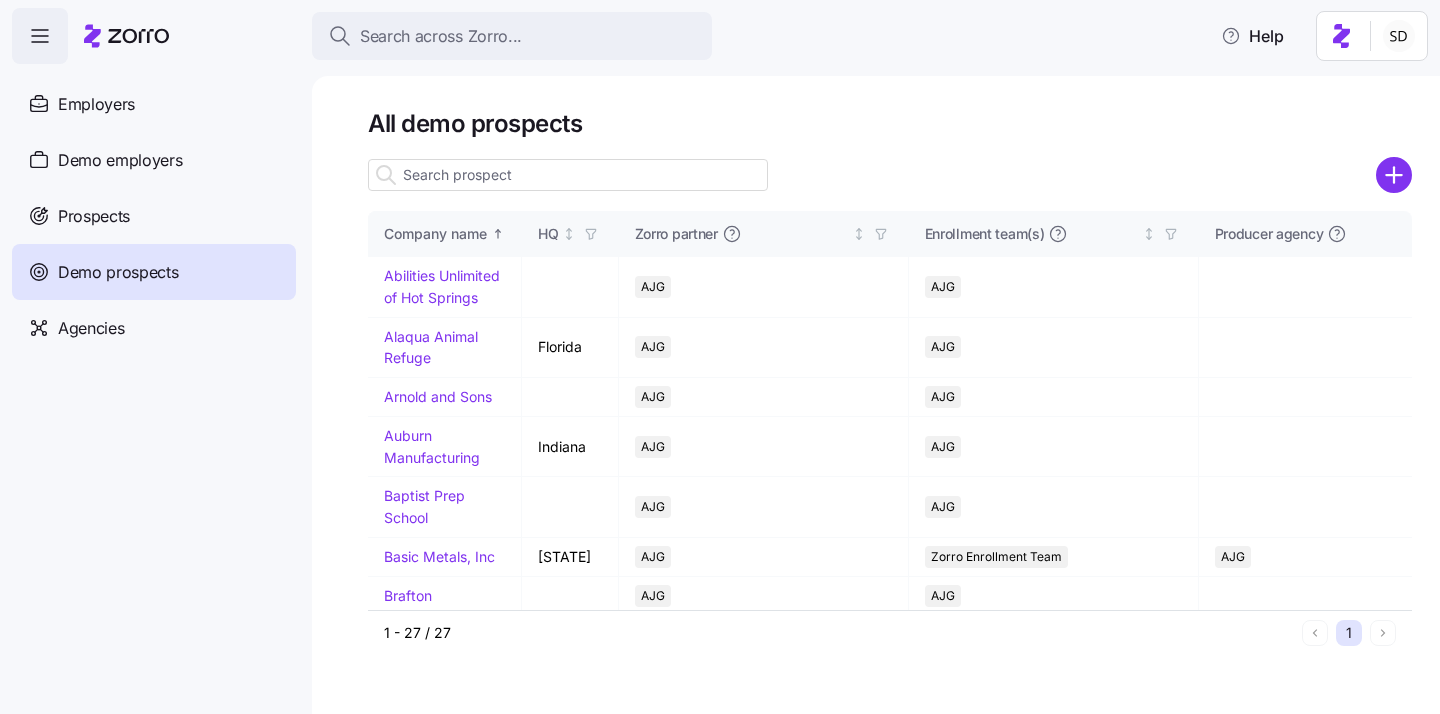 click at bounding box center [568, 175] 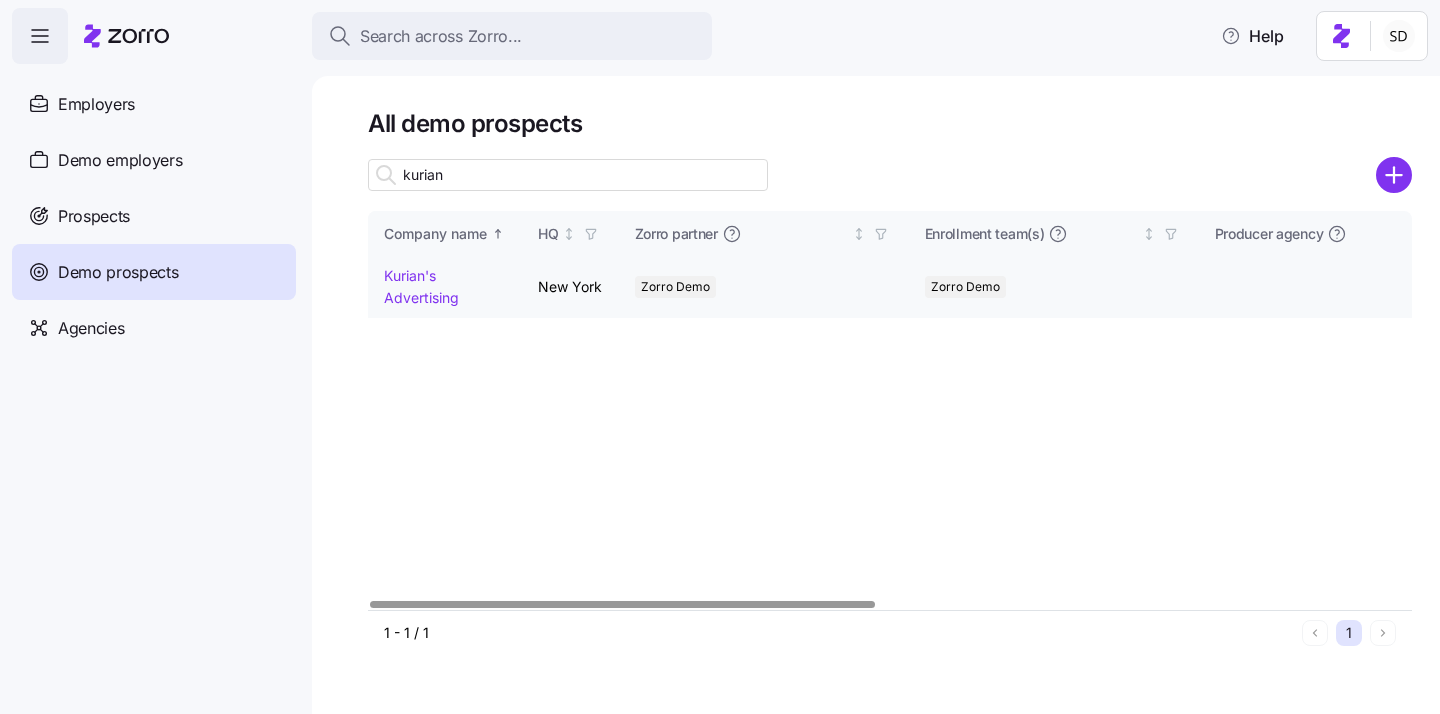 type on "kurian" 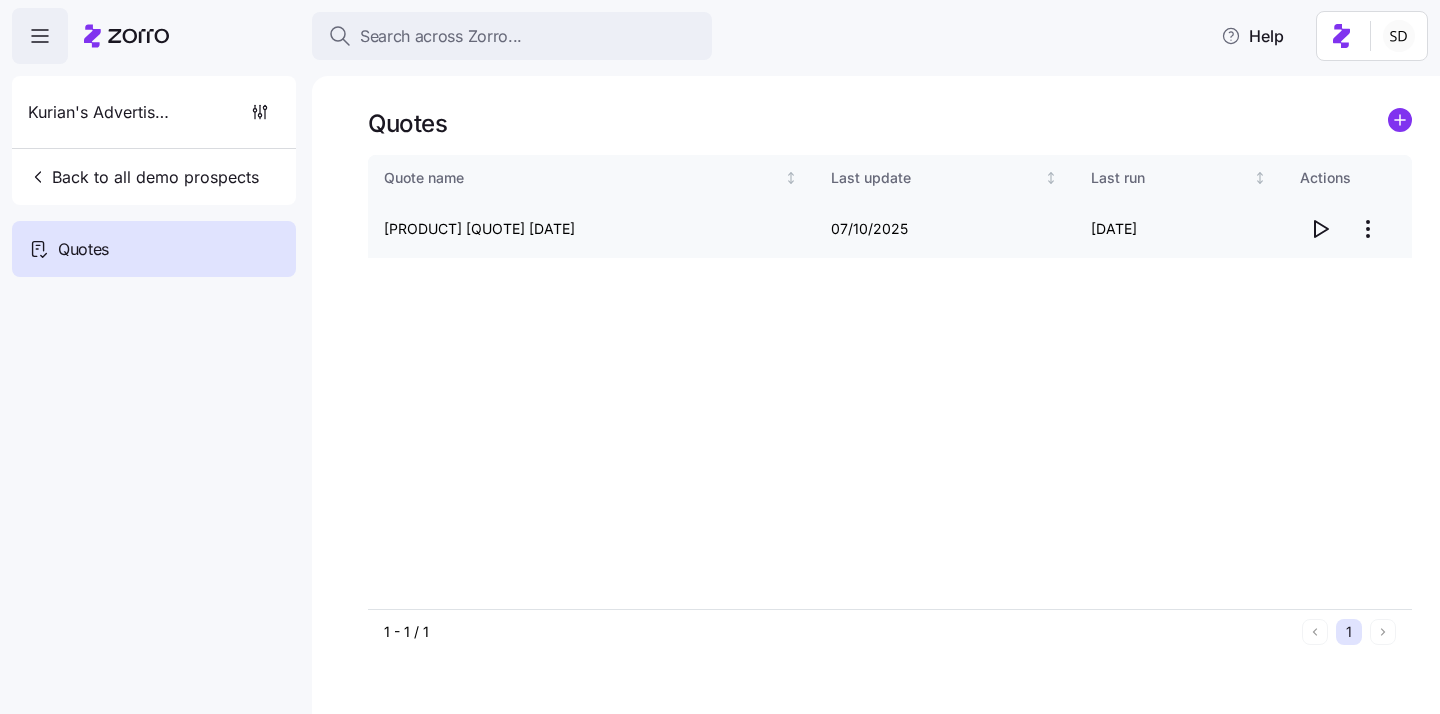 click 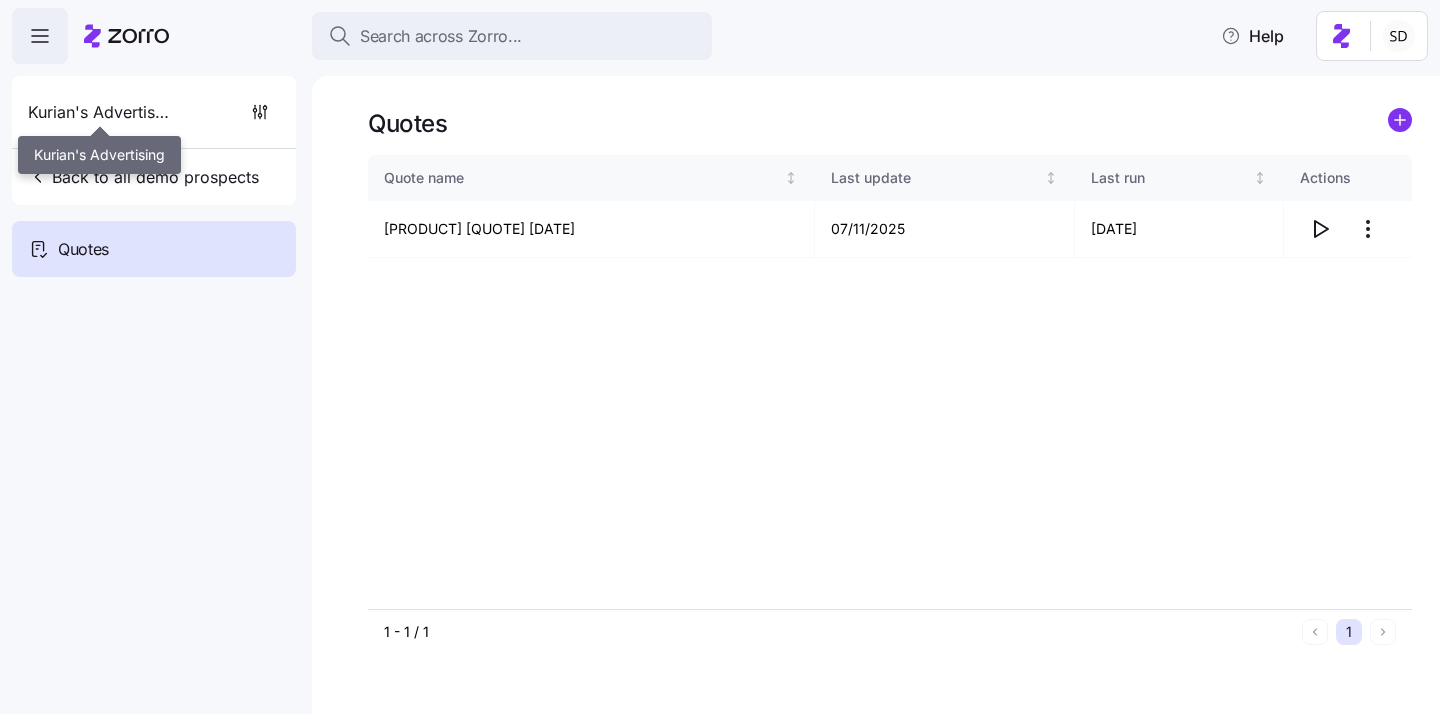 click on "Kurian's Advertising" at bounding box center (100, 112) 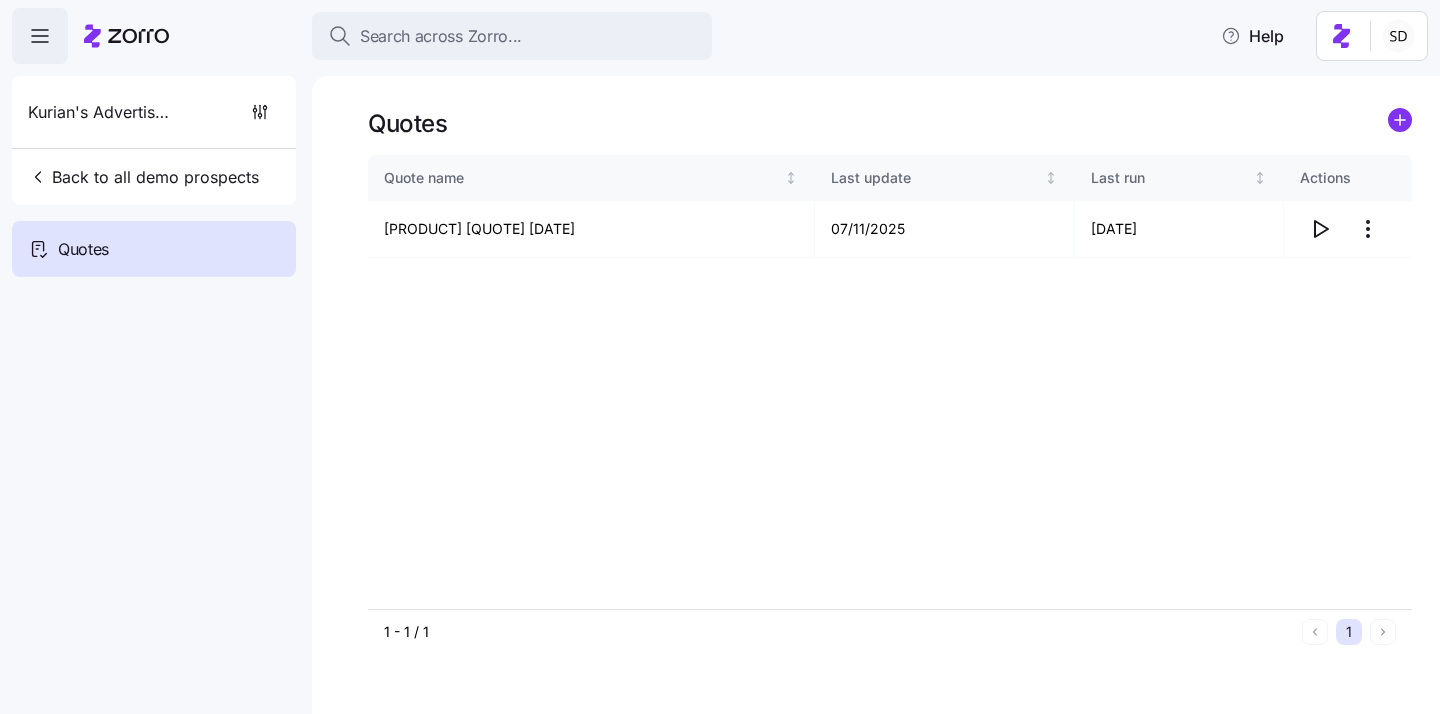 click at bounding box center [40, 36] 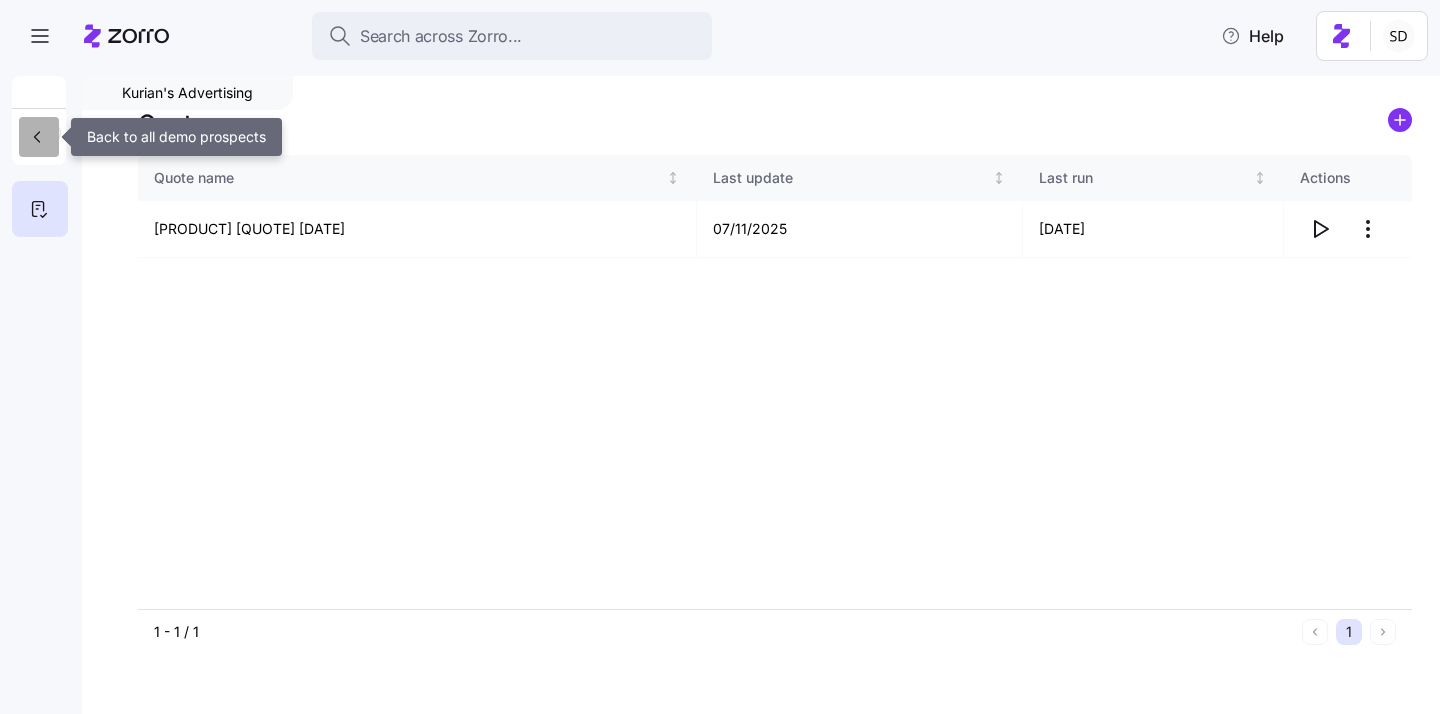 click 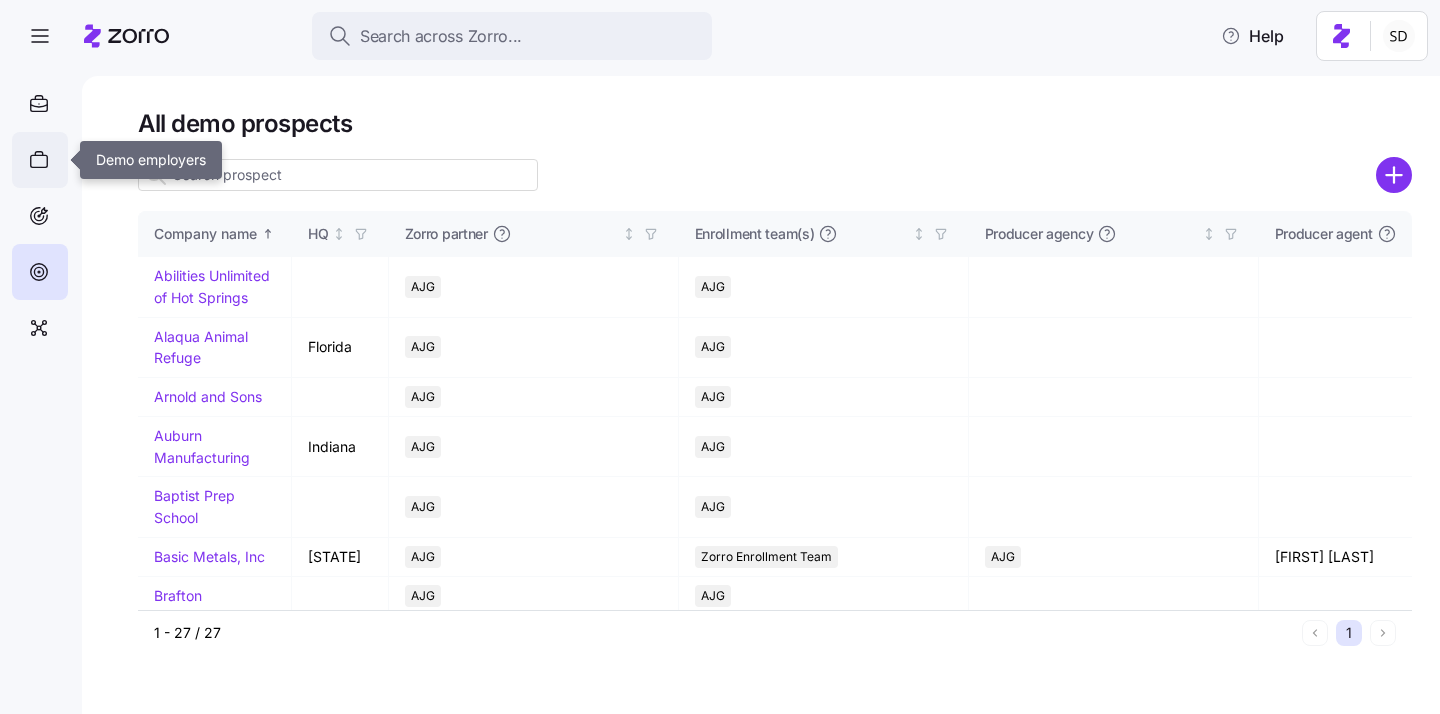 click at bounding box center (40, 160) 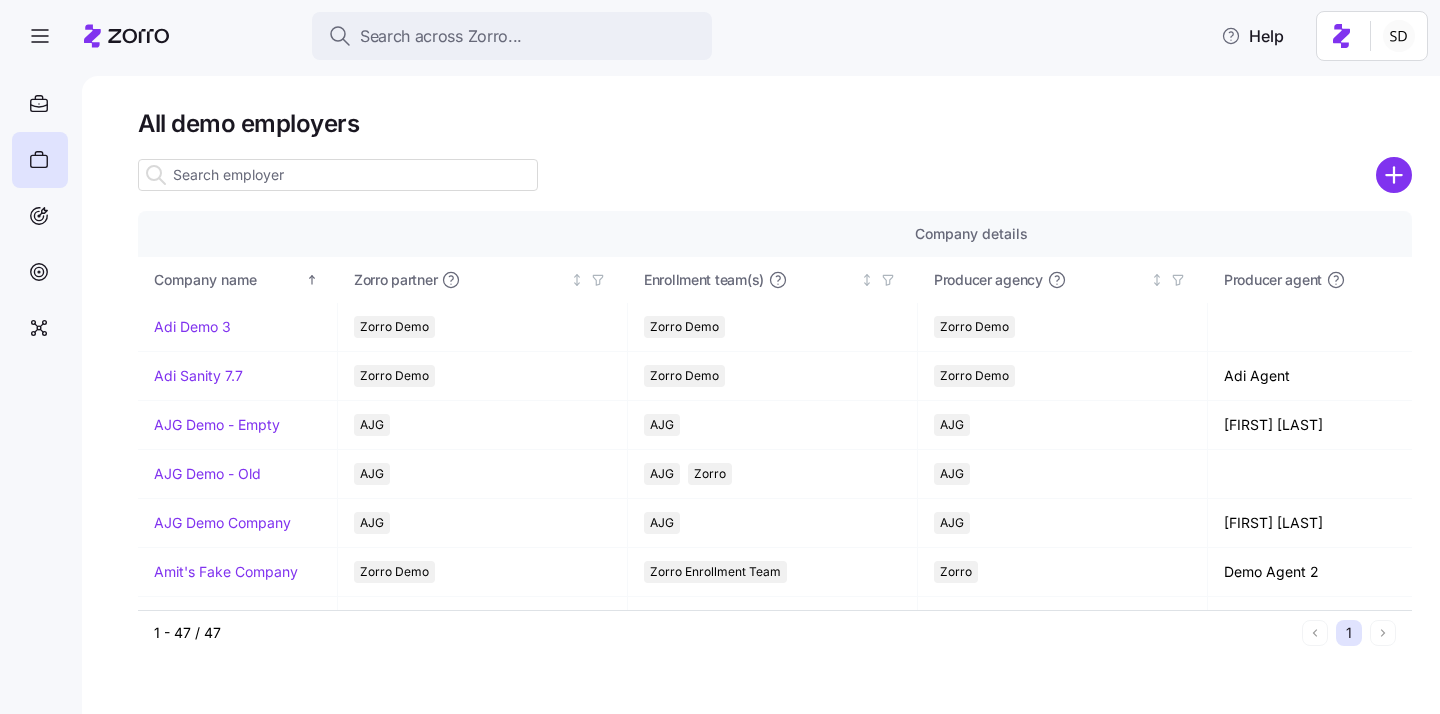 click at bounding box center [338, 175] 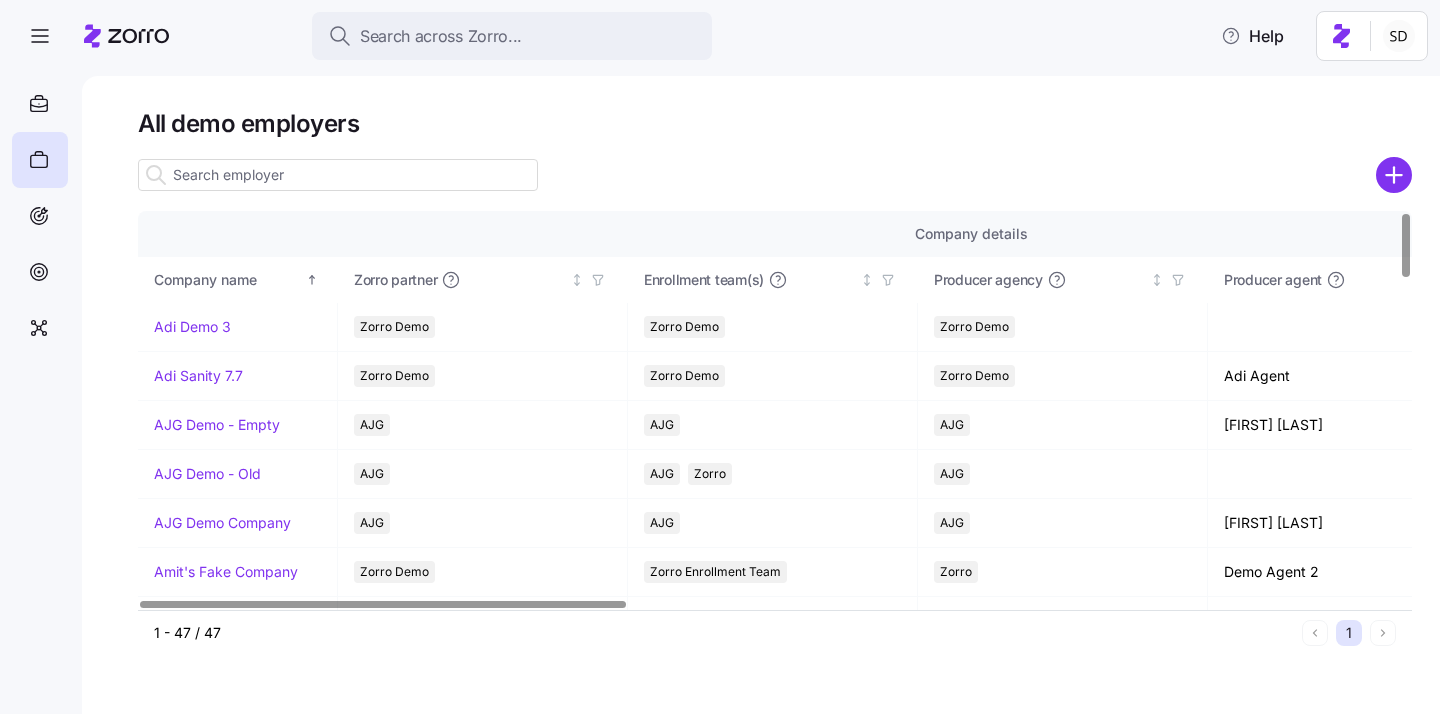 click at bounding box center [338, 175] 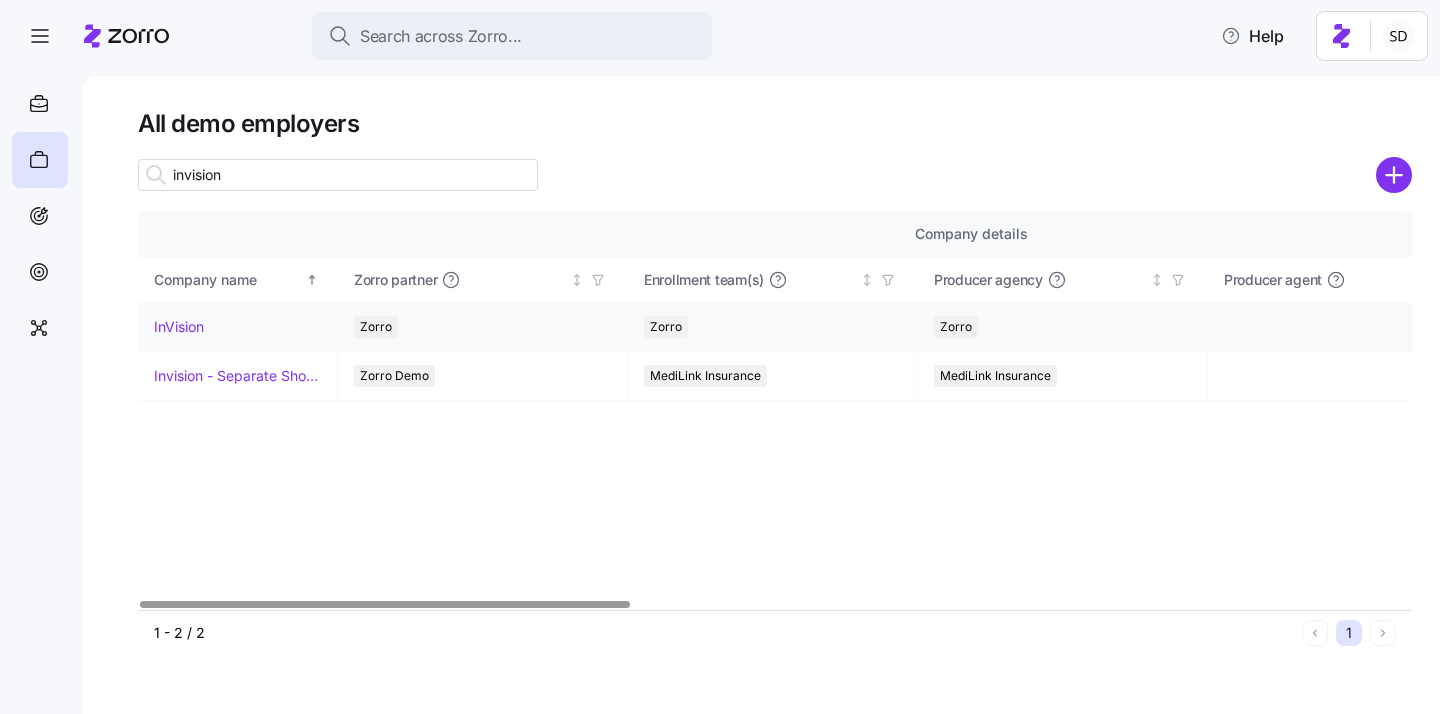 type on "invision" 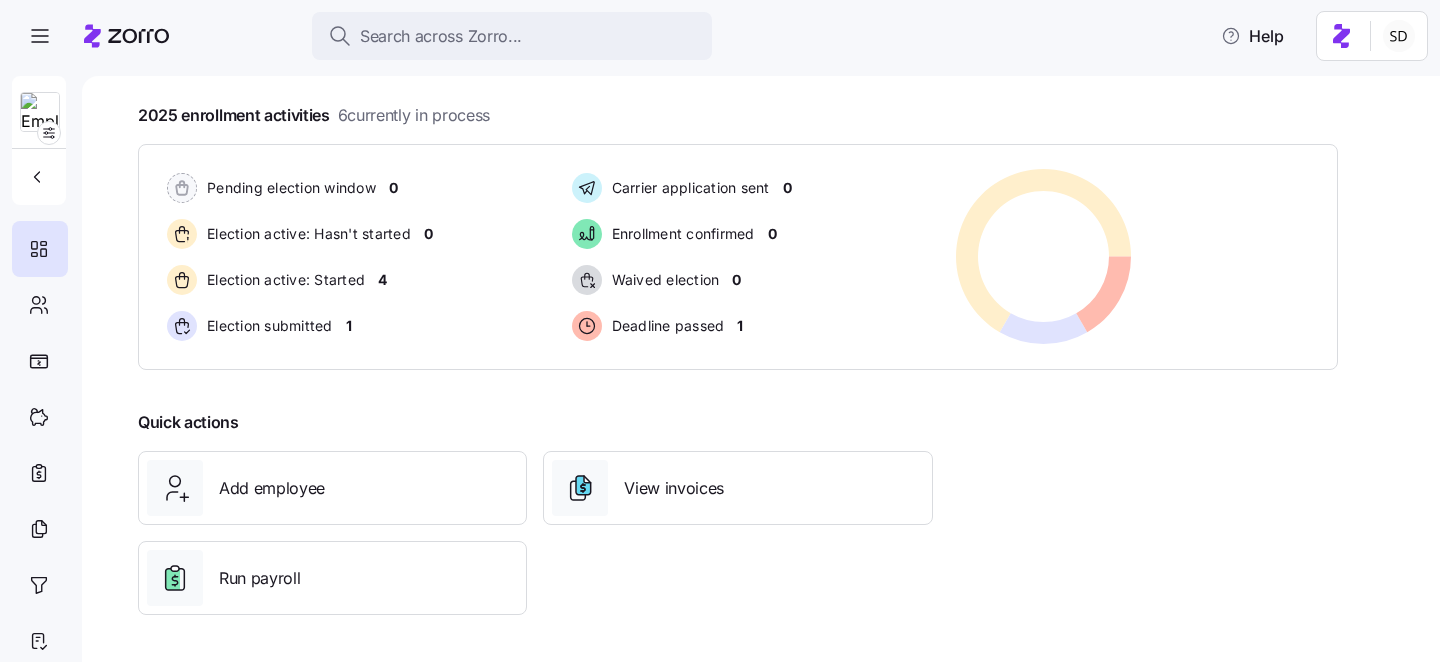scroll, scrollTop: 360, scrollLeft: 0, axis: vertical 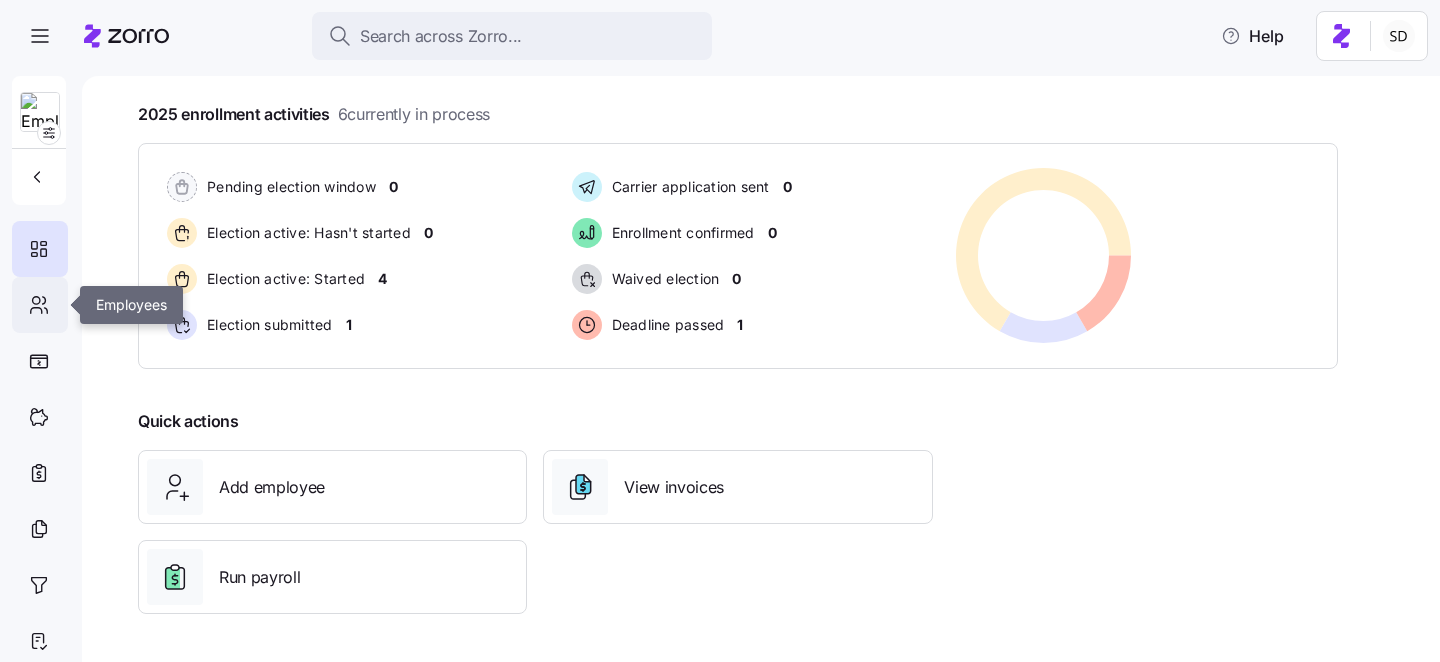 click 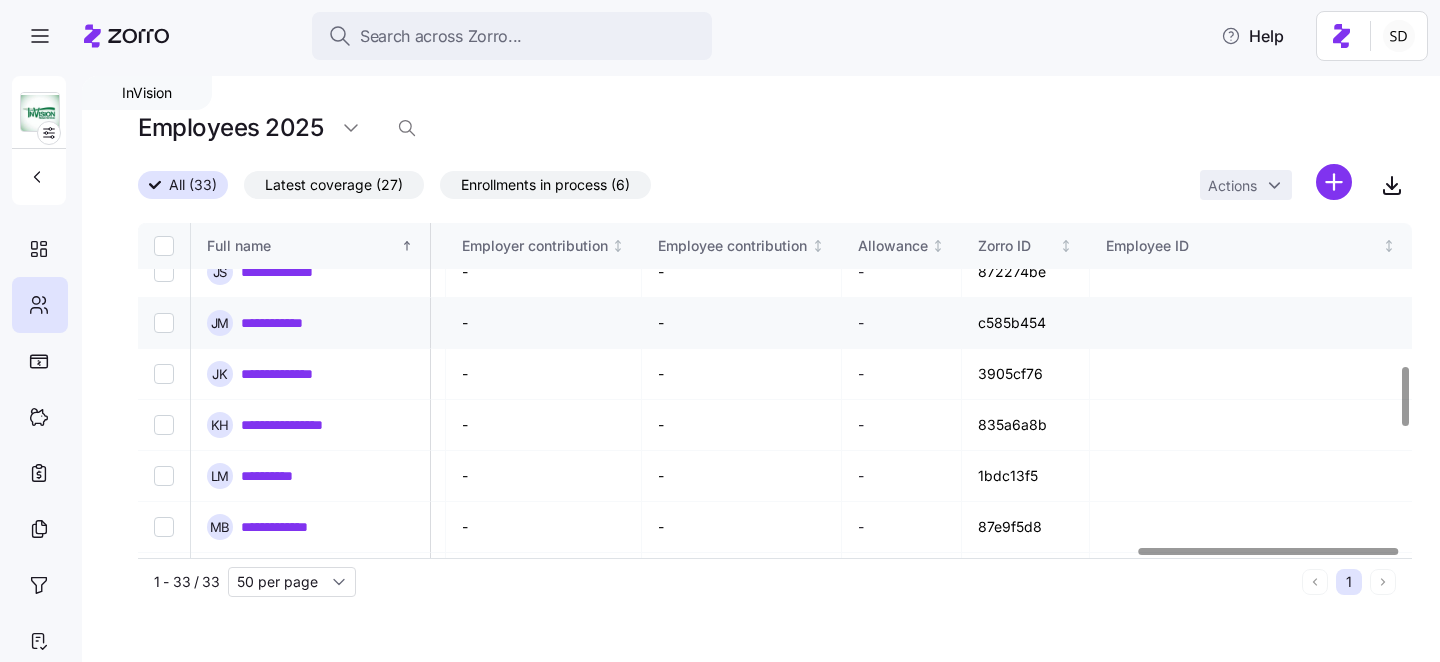 scroll, scrollTop: 803, scrollLeft: 4897, axis: both 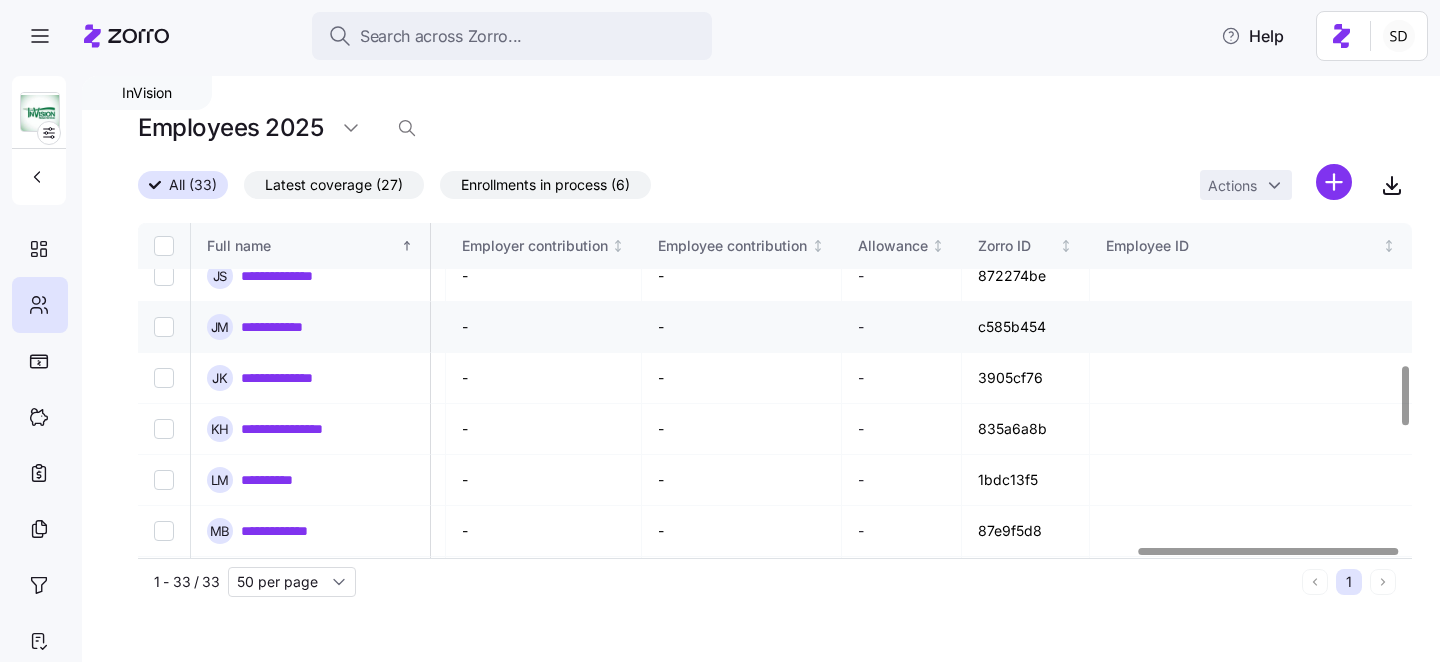 click on "**********" at bounding box center [288, 327] 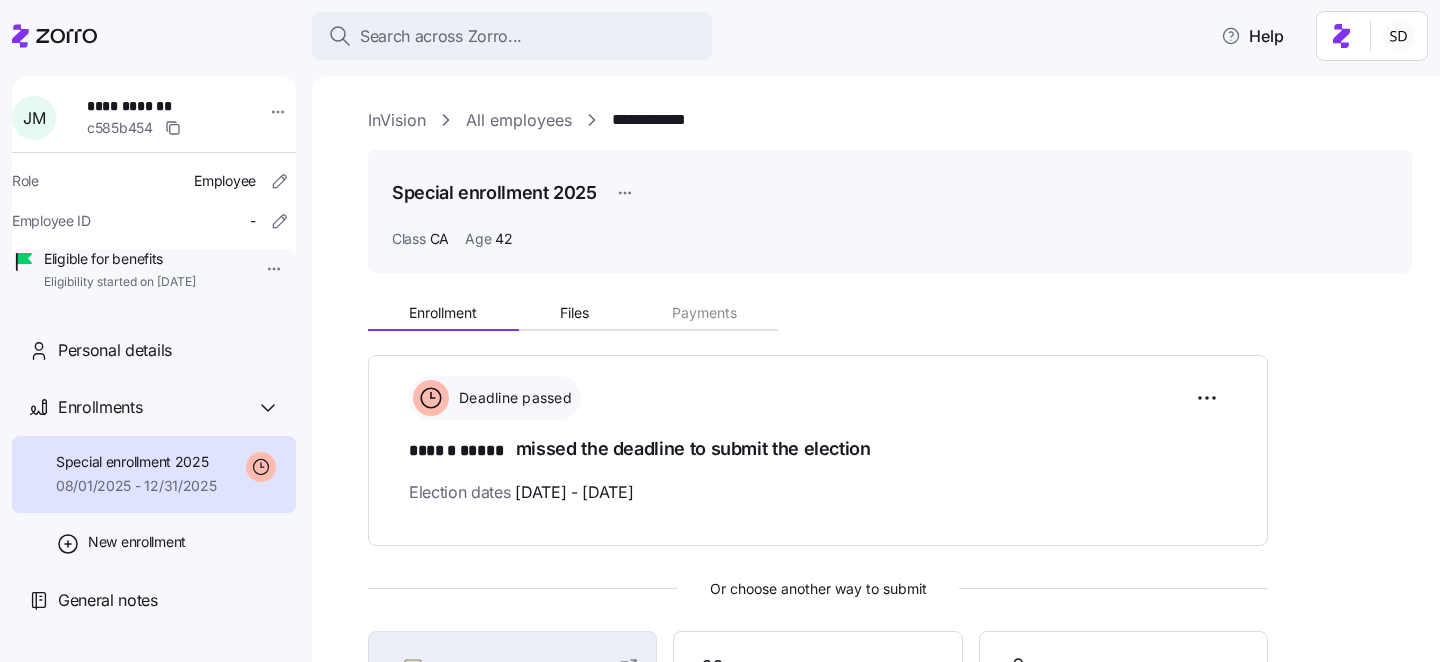 scroll, scrollTop: 206, scrollLeft: 0, axis: vertical 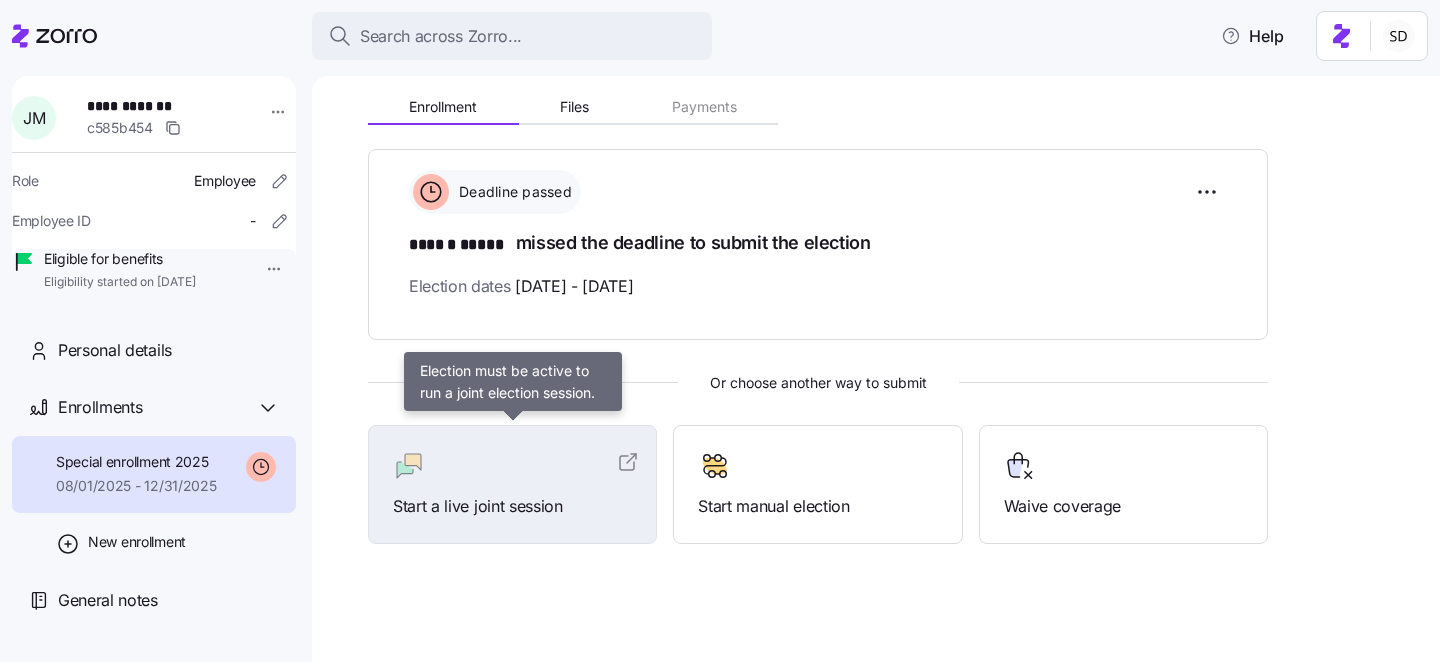 click on "Start a live joint session" at bounding box center [512, 484] 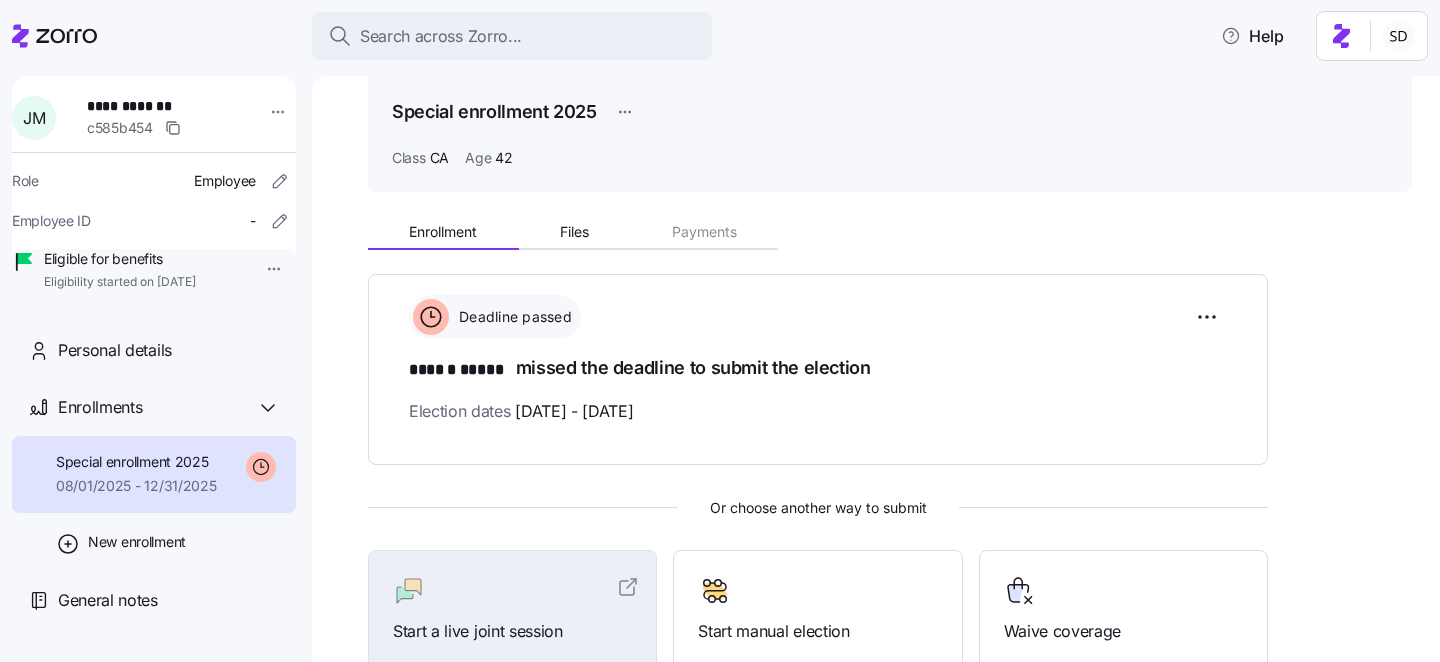 scroll, scrollTop: 0, scrollLeft: 0, axis: both 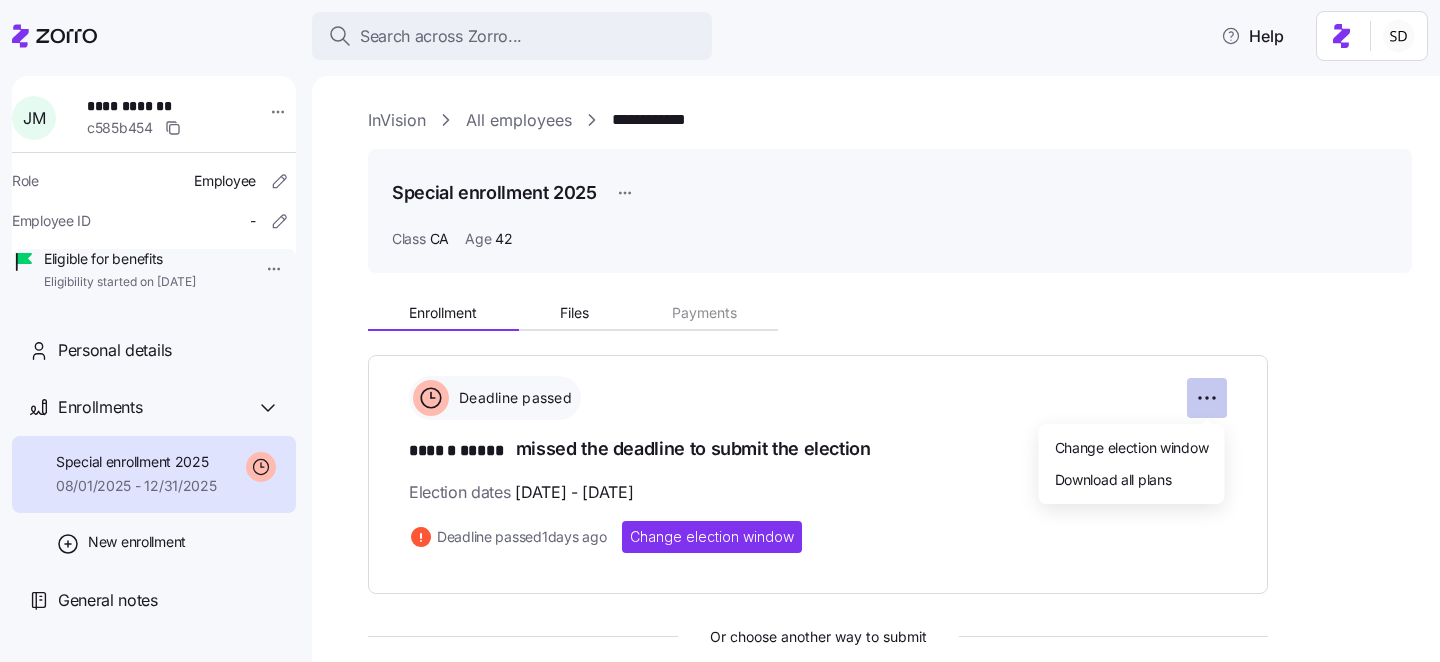 click on "**********" at bounding box center (720, 325) 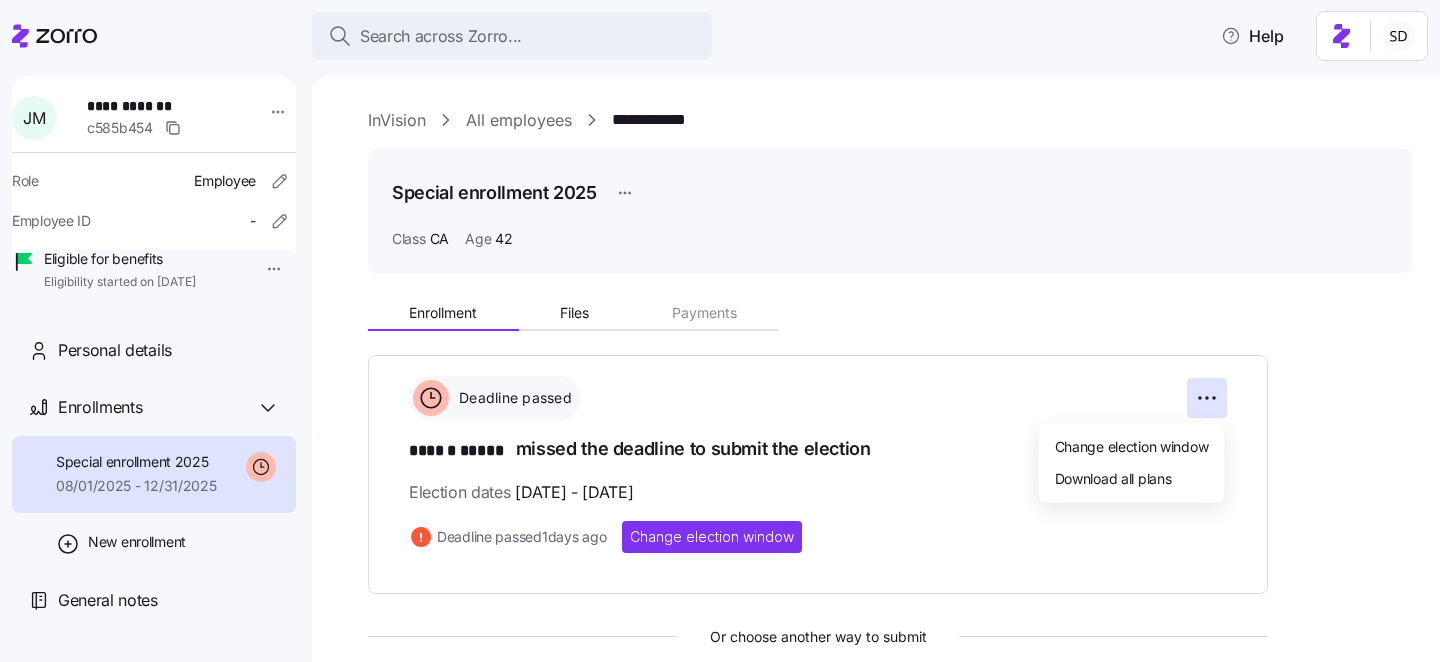 click on "Change election window" at bounding box center [1132, 447] 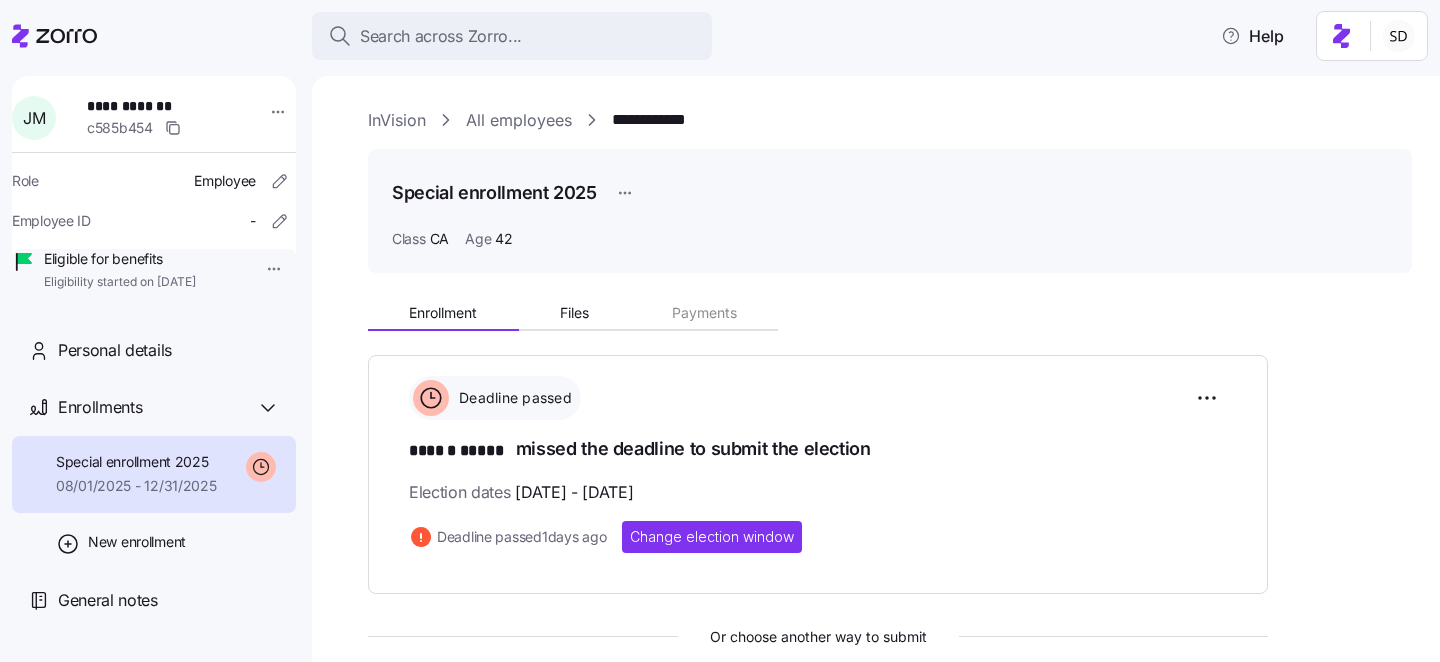 type on "August 1, 2025" 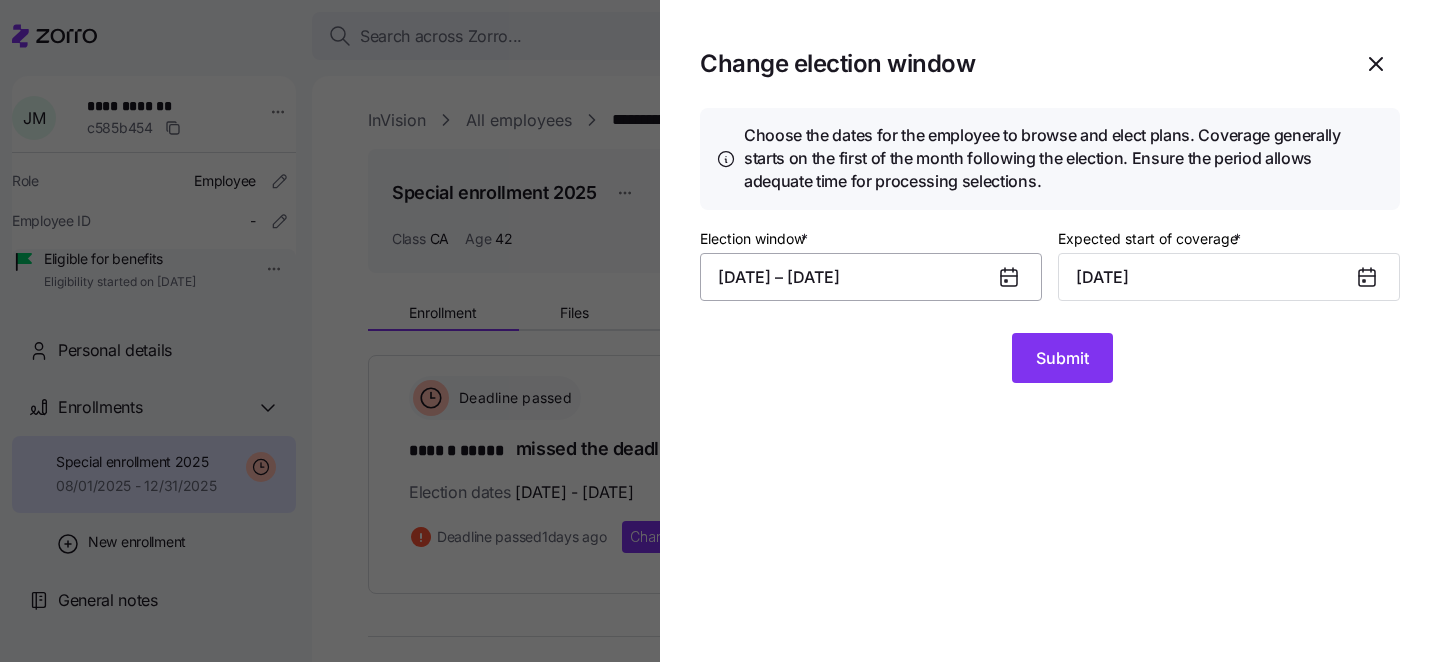 click on "07/03/2025 – 07/10/2025" at bounding box center (871, 277) 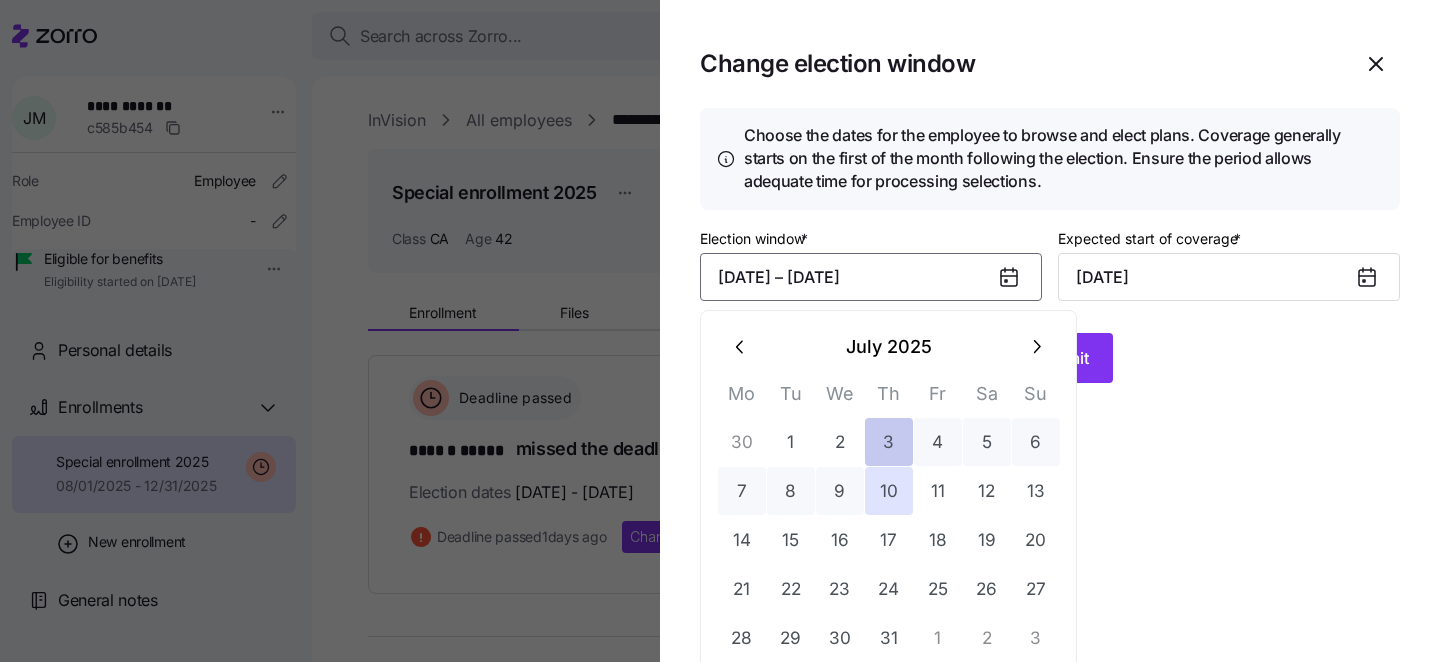 click on "3" at bounding box center [889, 442] 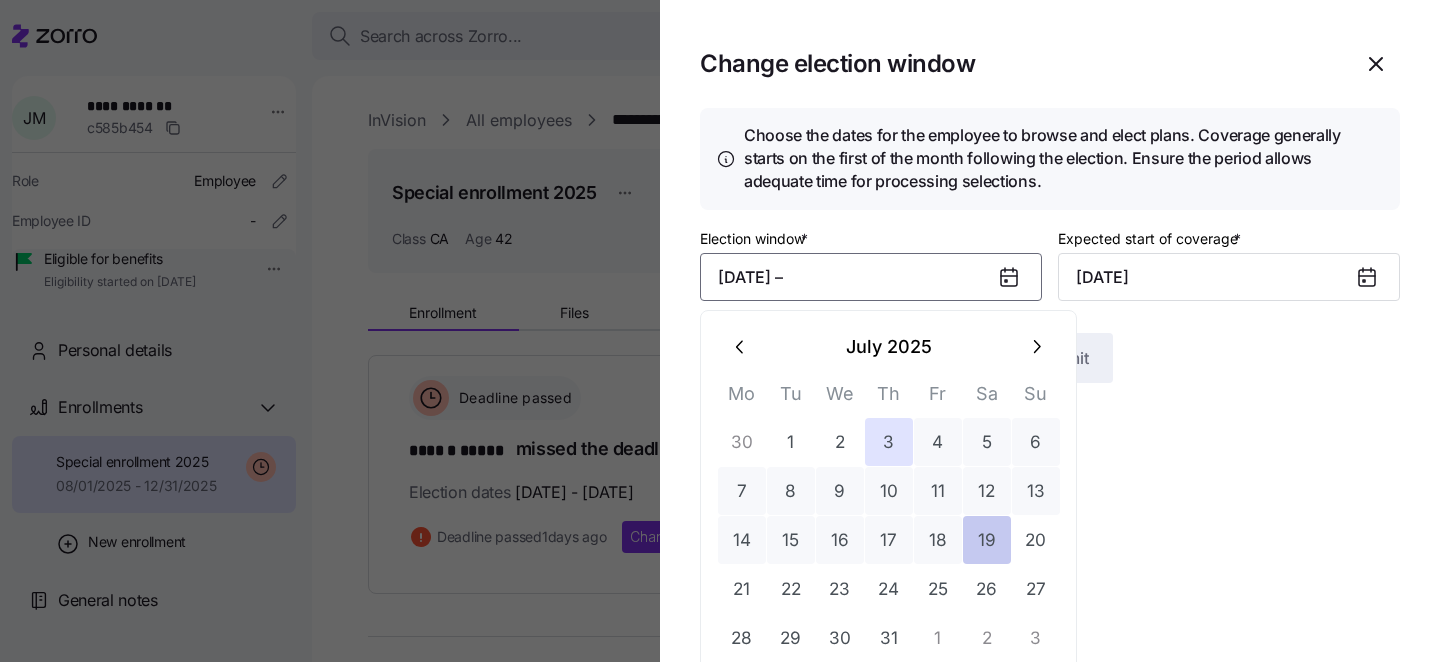 click on "19" at bounding box center [987, 540] 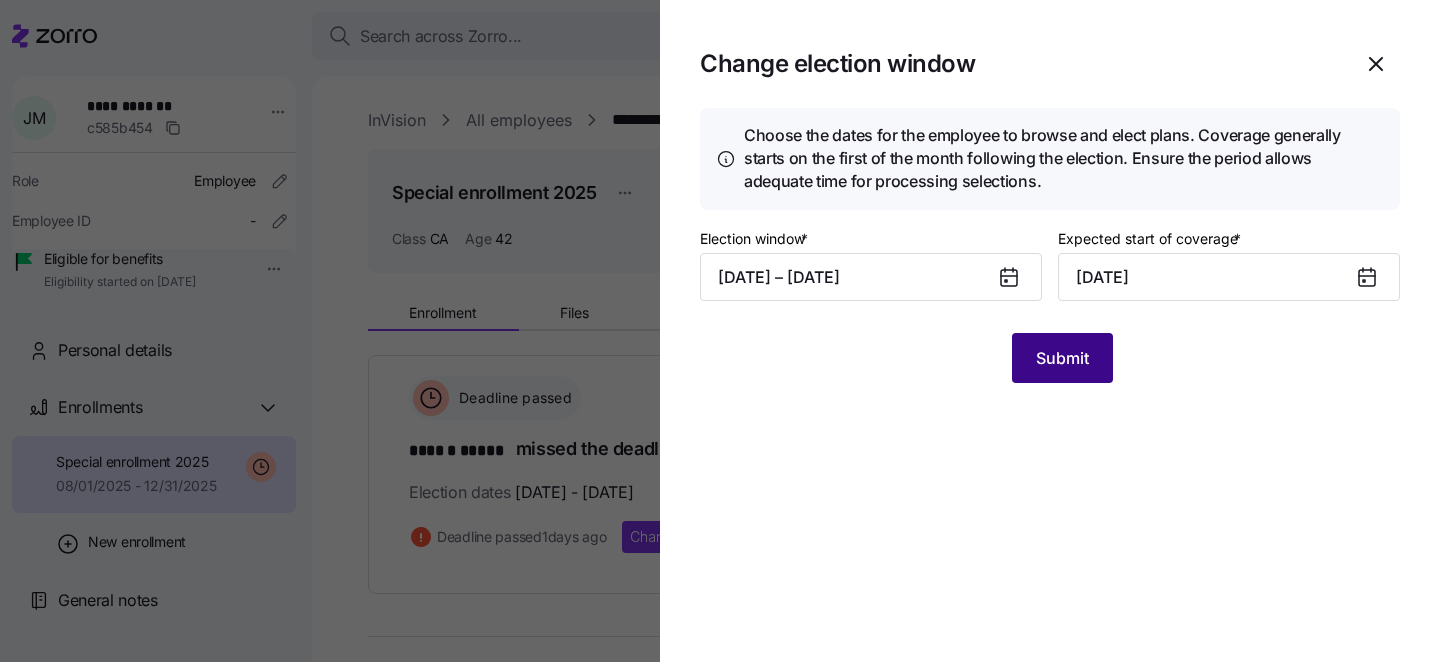 click on "Submit" at bounding box center [1062, 358] 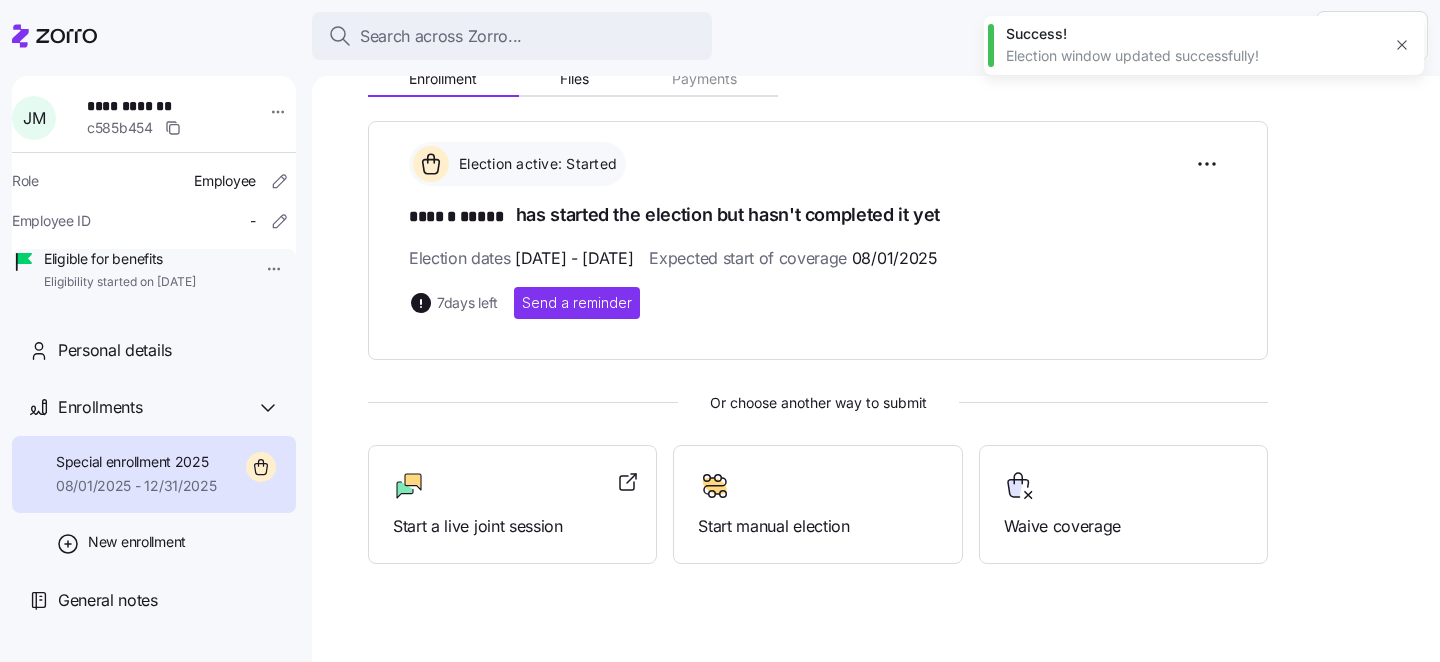 scroll, scrollTop: 254, scrollLeft: 0, axis: vertical 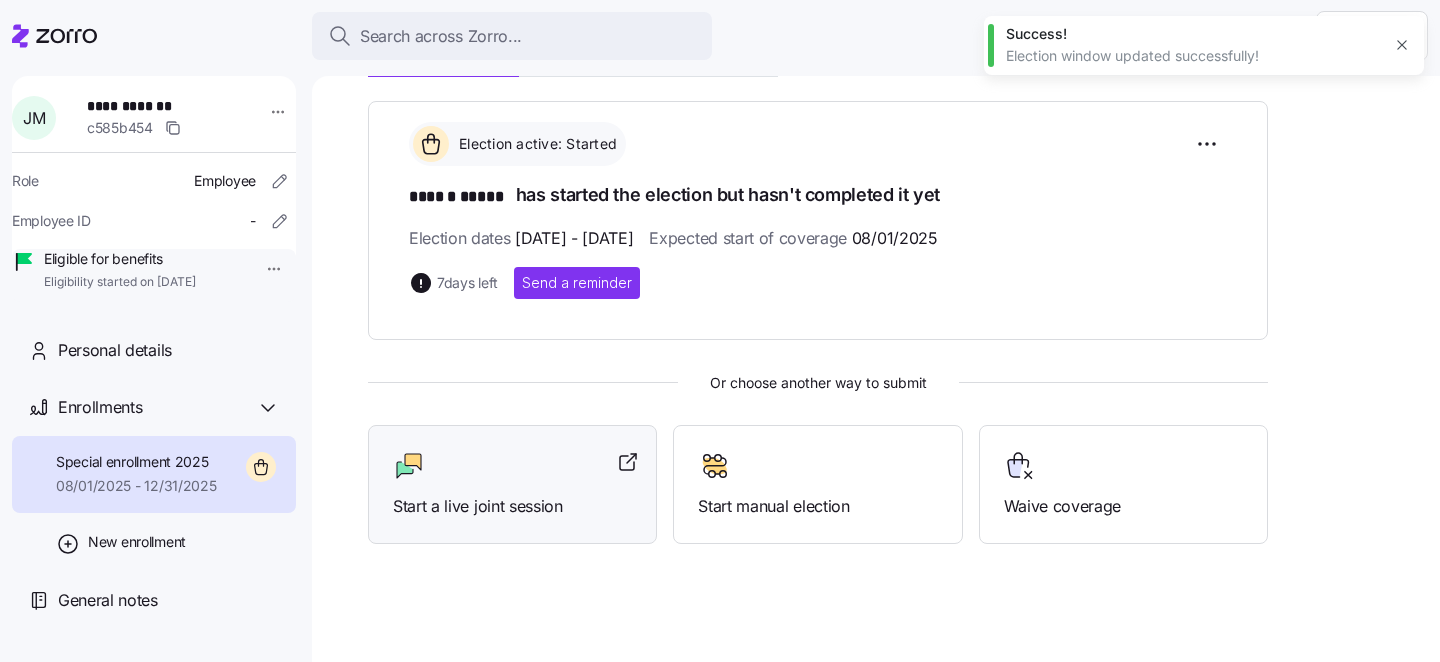 click on "Start a live joint session" at bounding box center (512, 484) 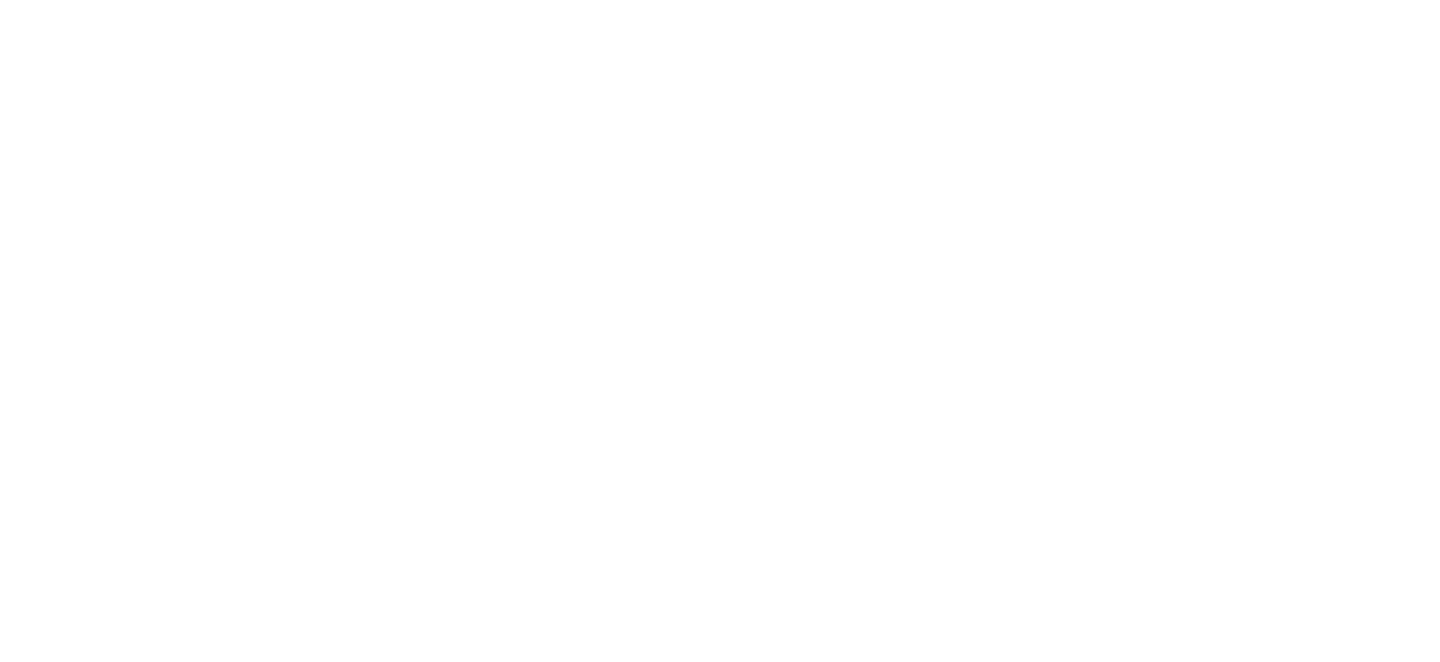 scroll, scrollTop: 0, scrollLeft: 0, axis: both 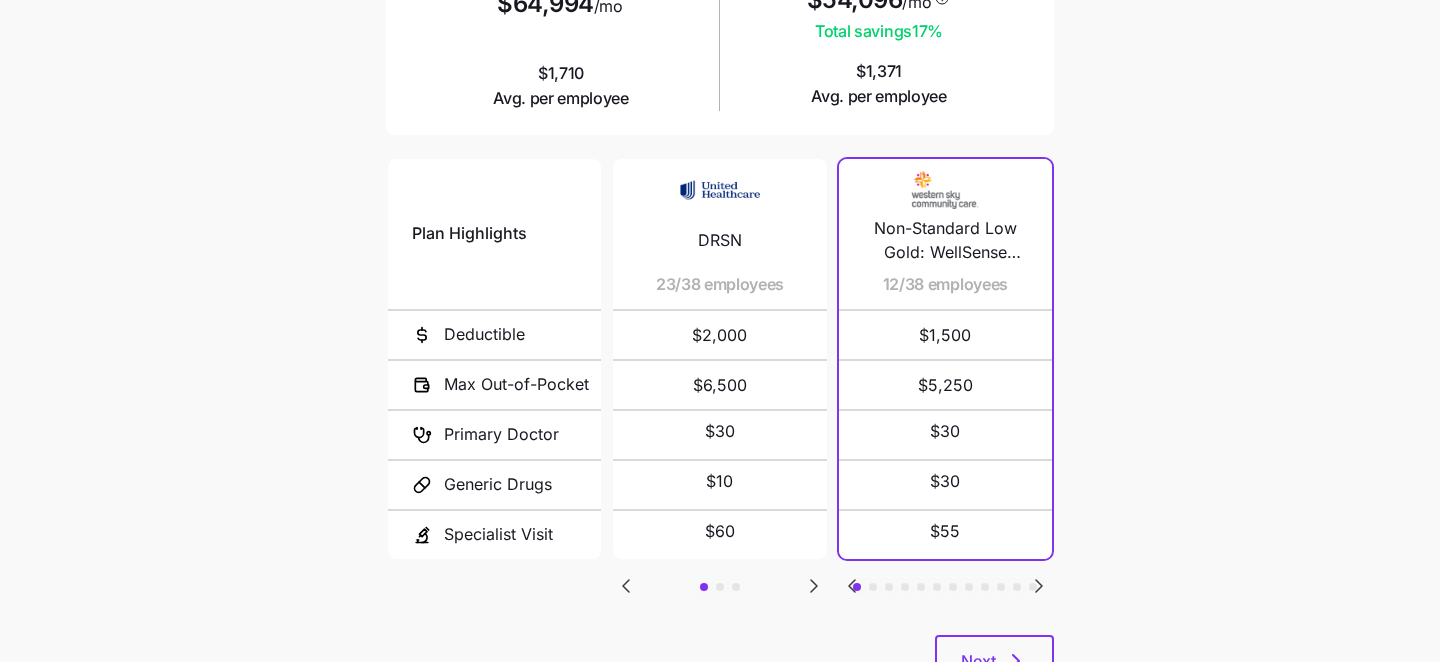 click 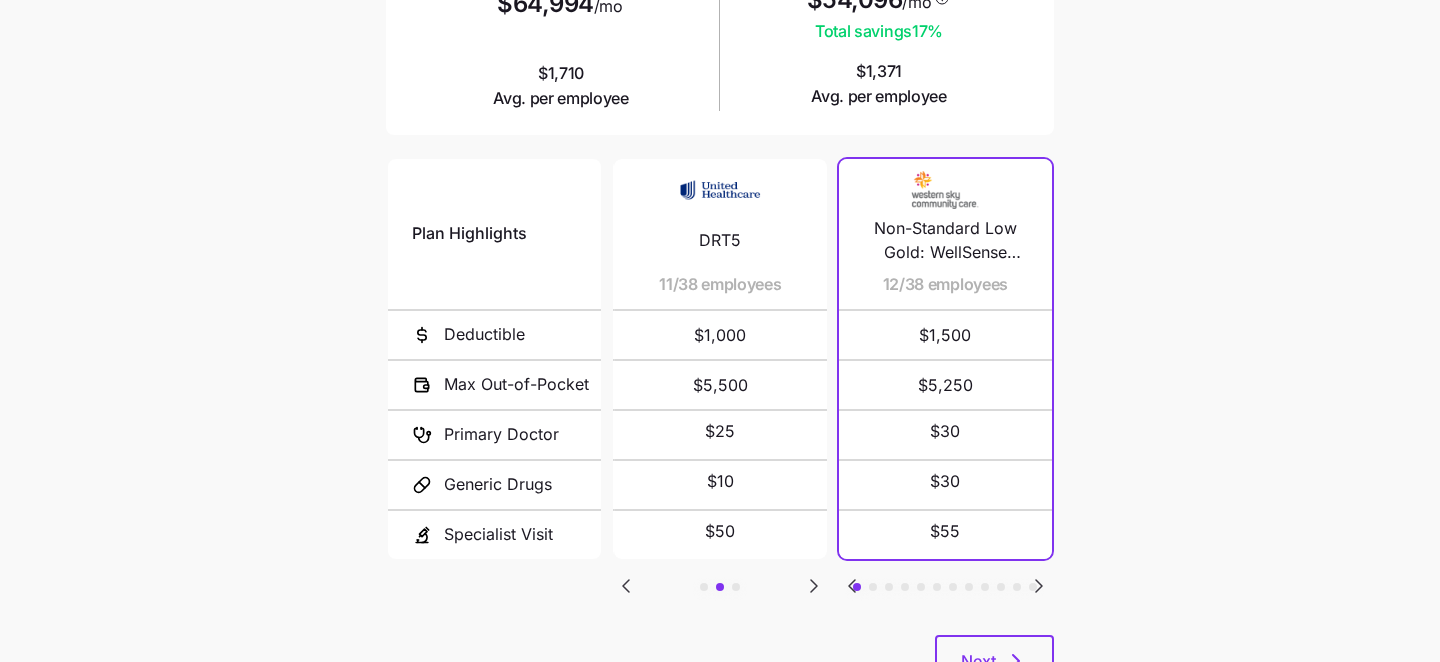 click 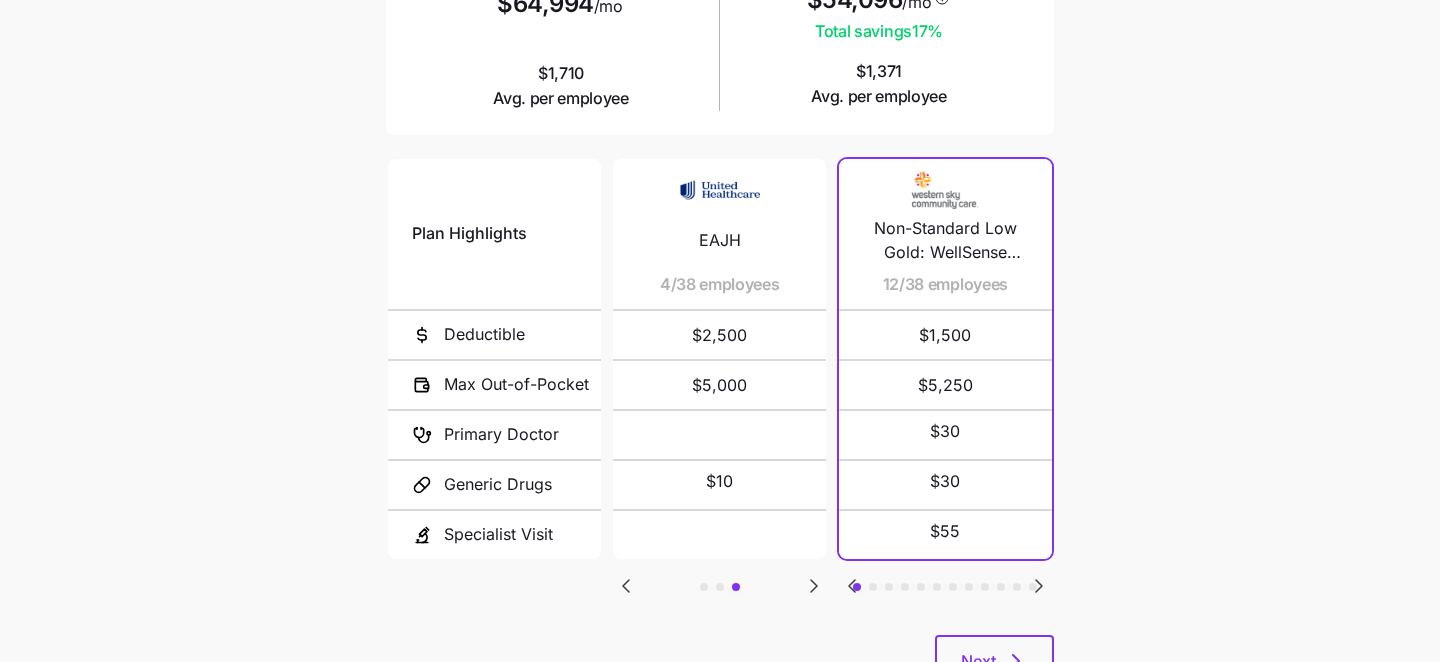 click 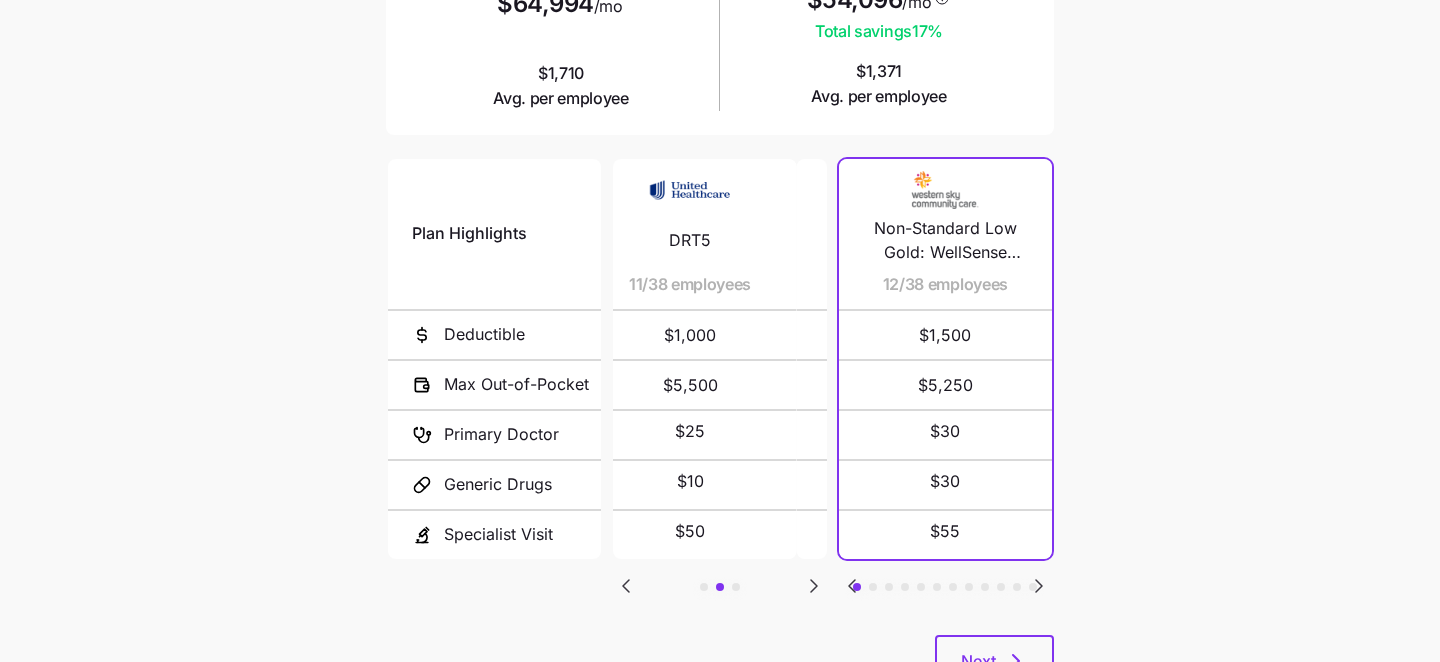 click 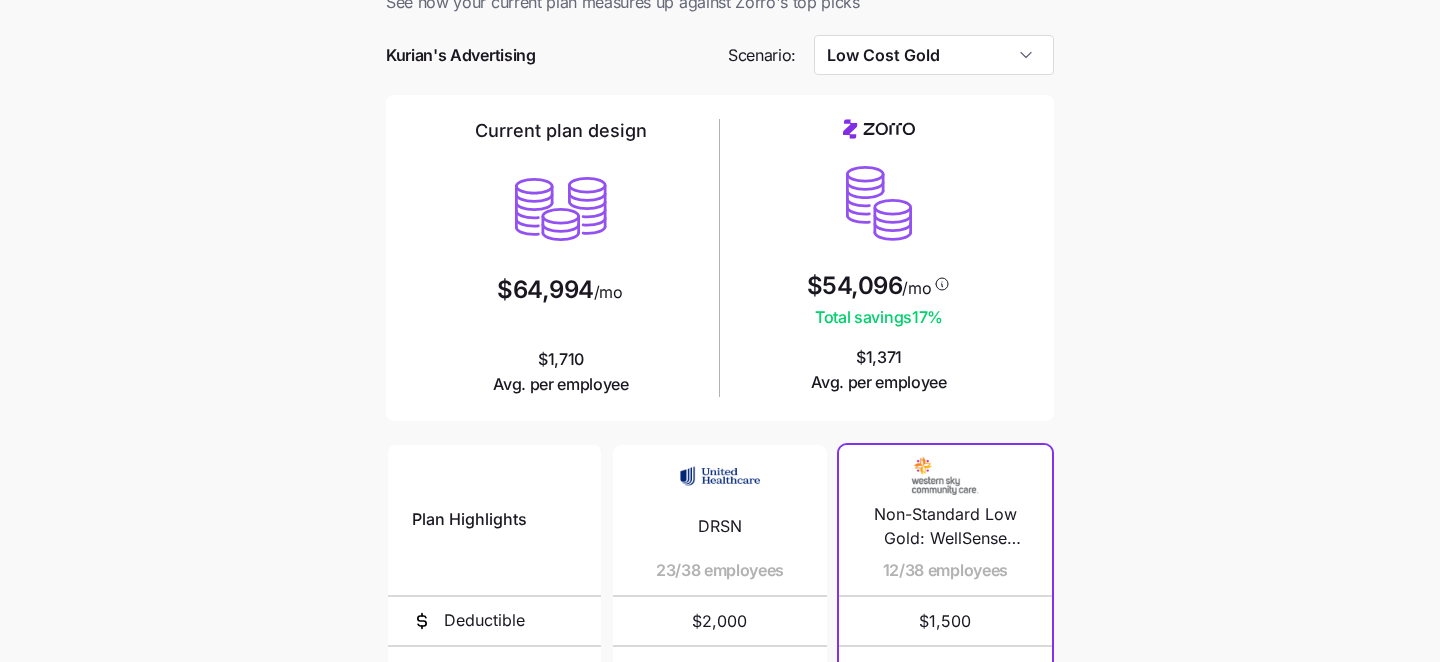 scroll, scrollTop: 60, scrollLeft: 0, axis: vertical 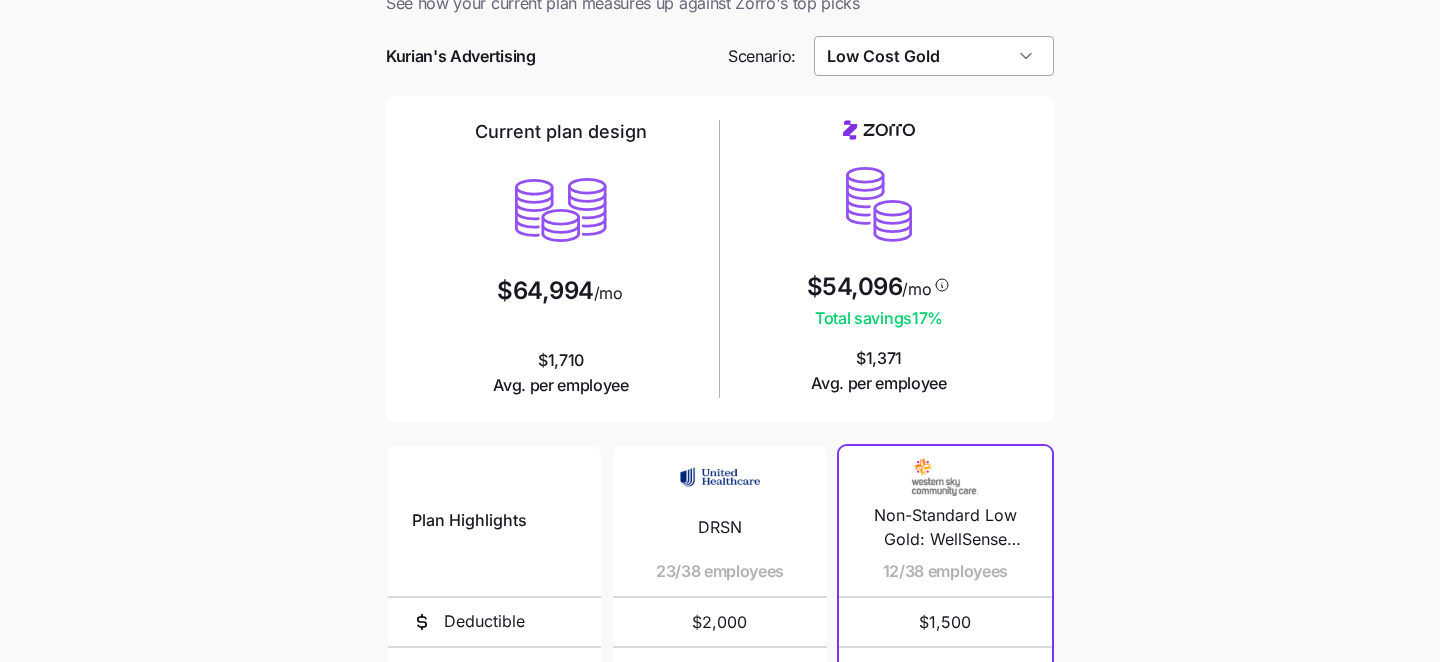 click on "Low Cost Gold" at bounding box center (934, 56) 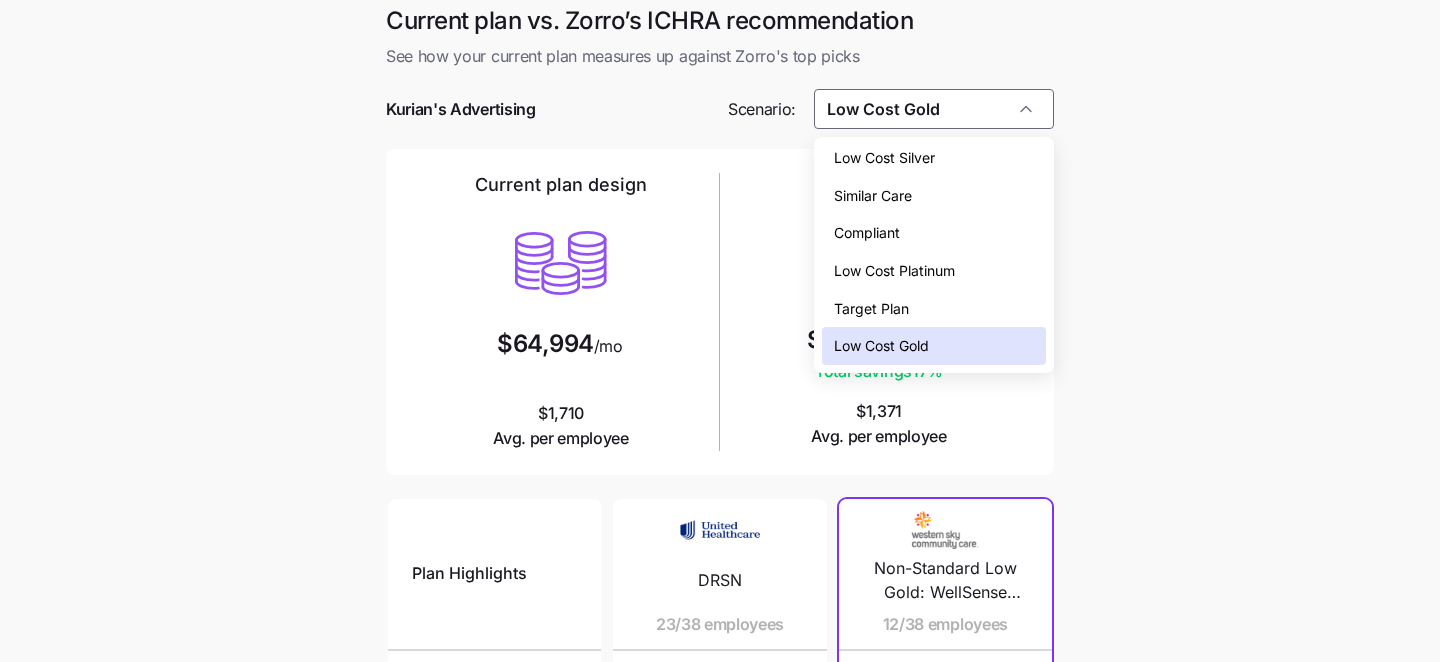 scroll, scrollTop: 56, scrollLeft: 0, axis: vertical 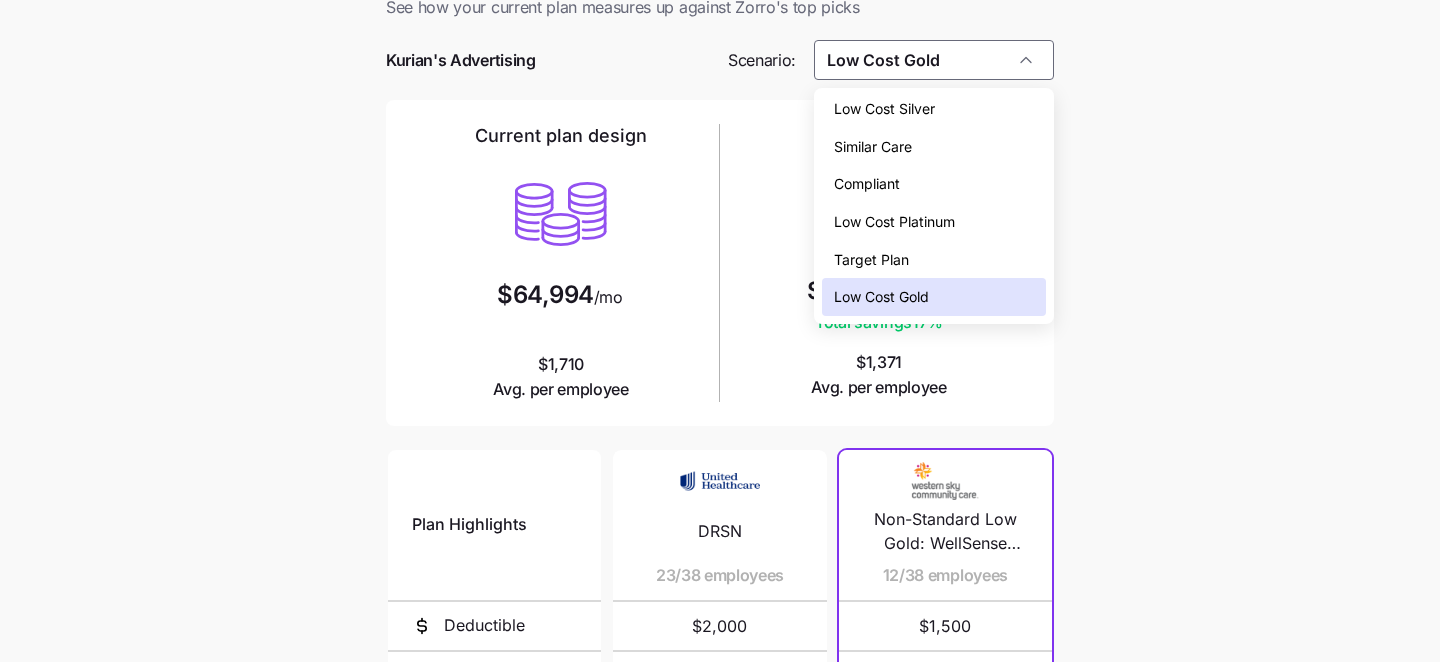 click on "Low Cost Platinum" at bounding box center [934, 222] 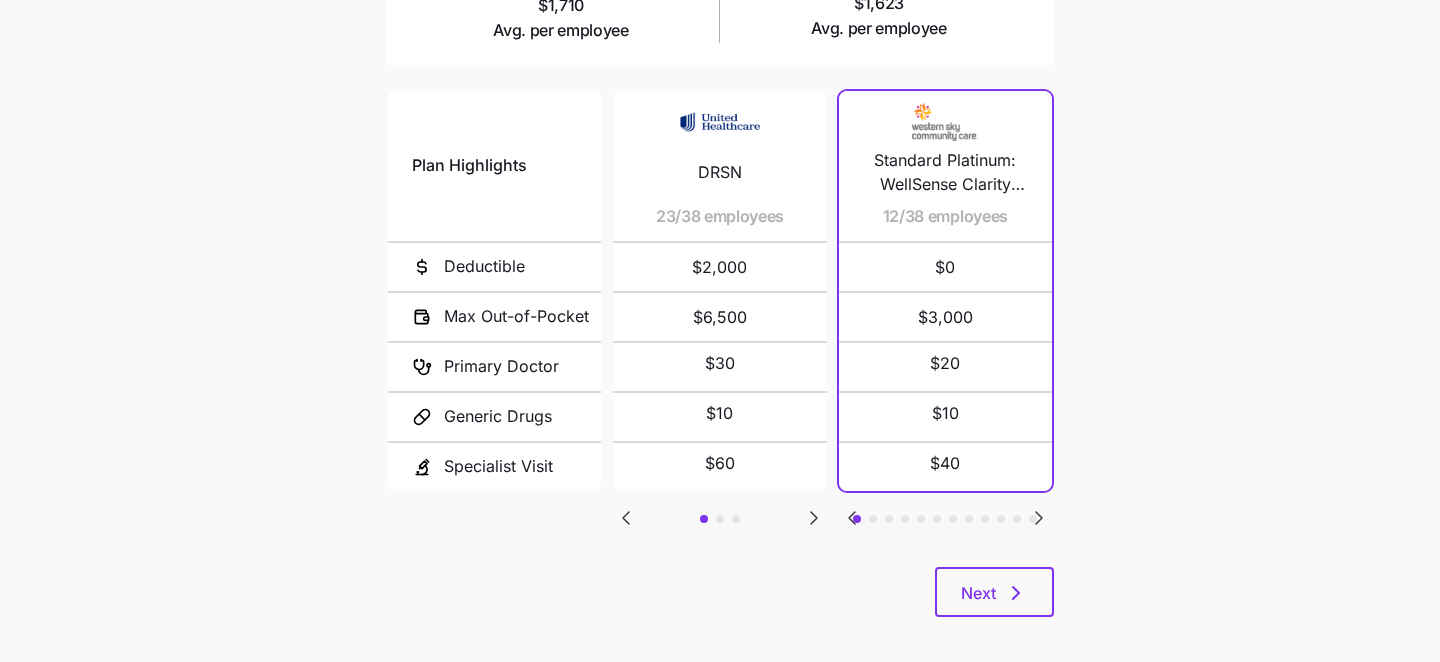 scroll, scrollTop: 418, scrollLeft: 0, axis: vertical 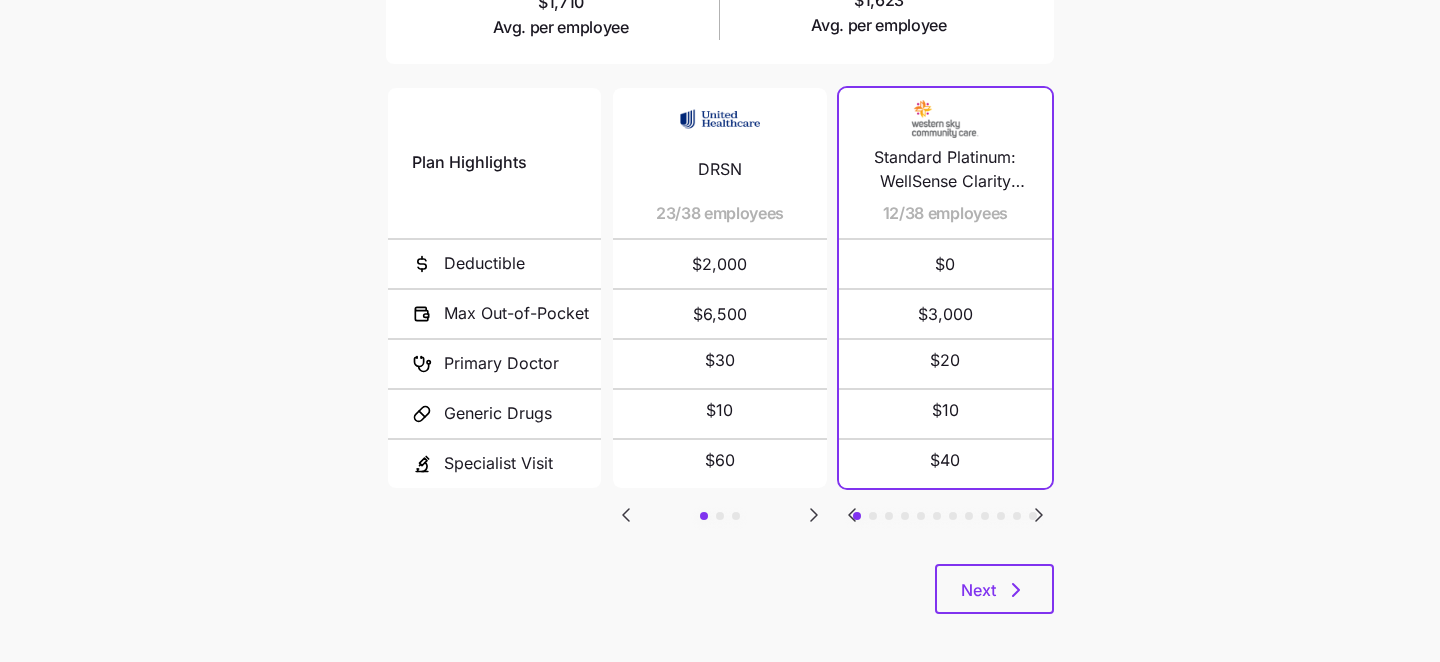click 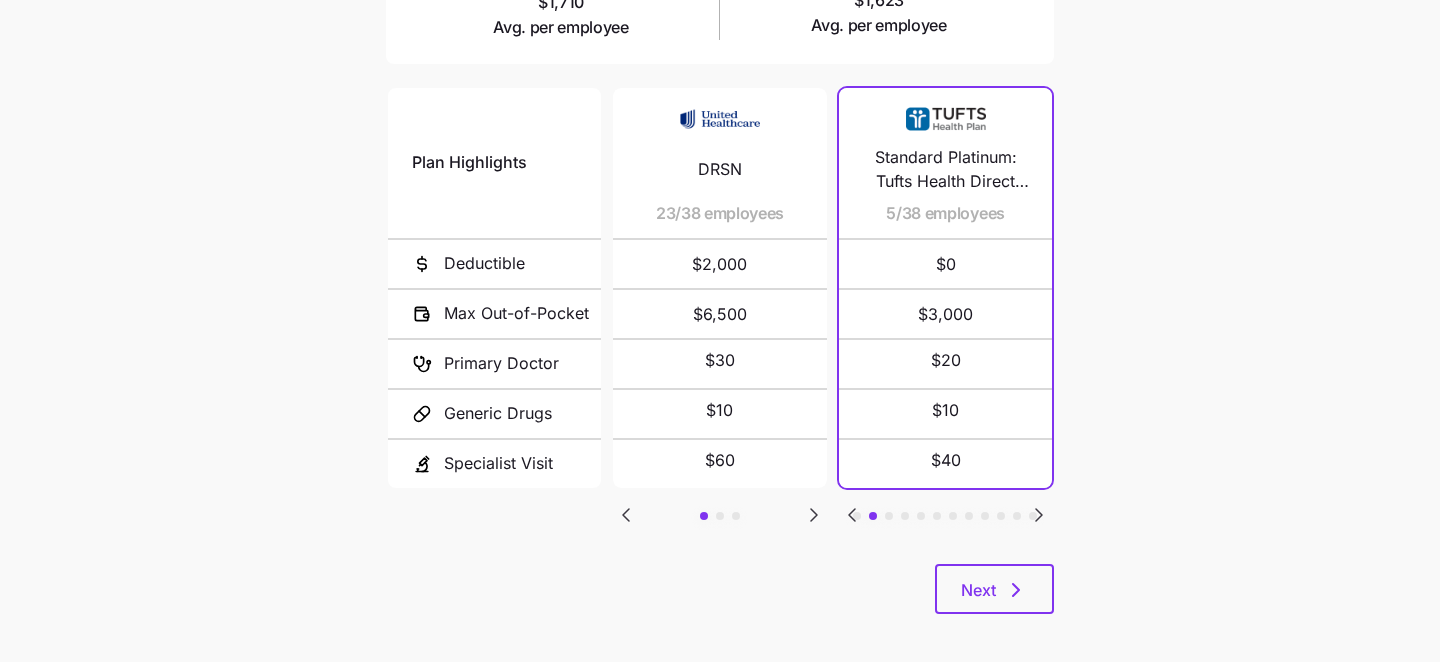 click 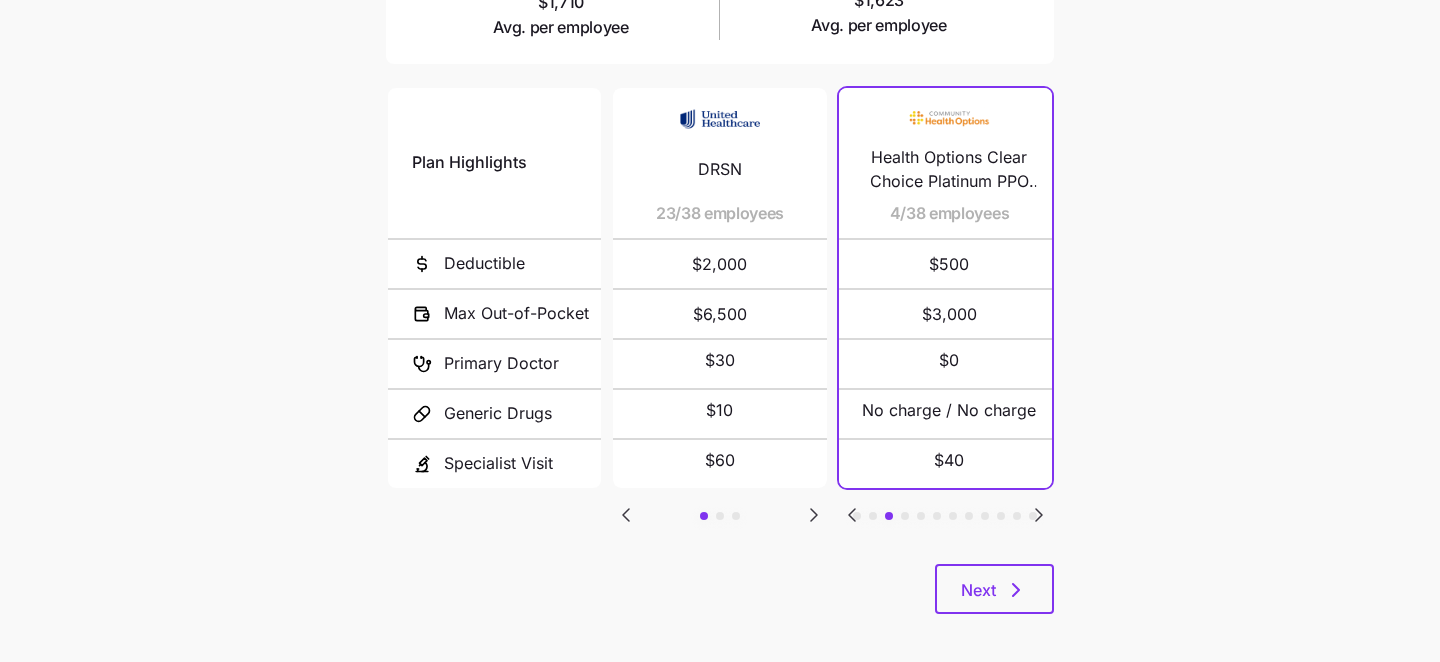 click 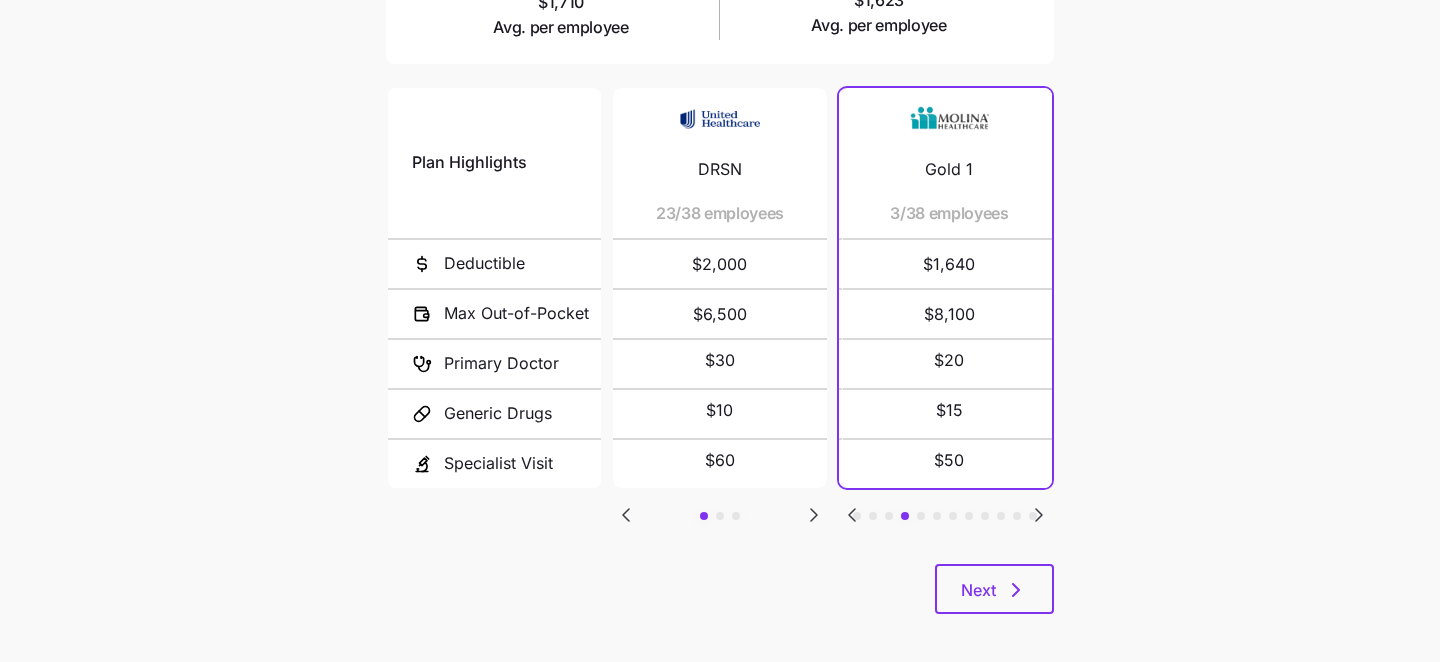 click 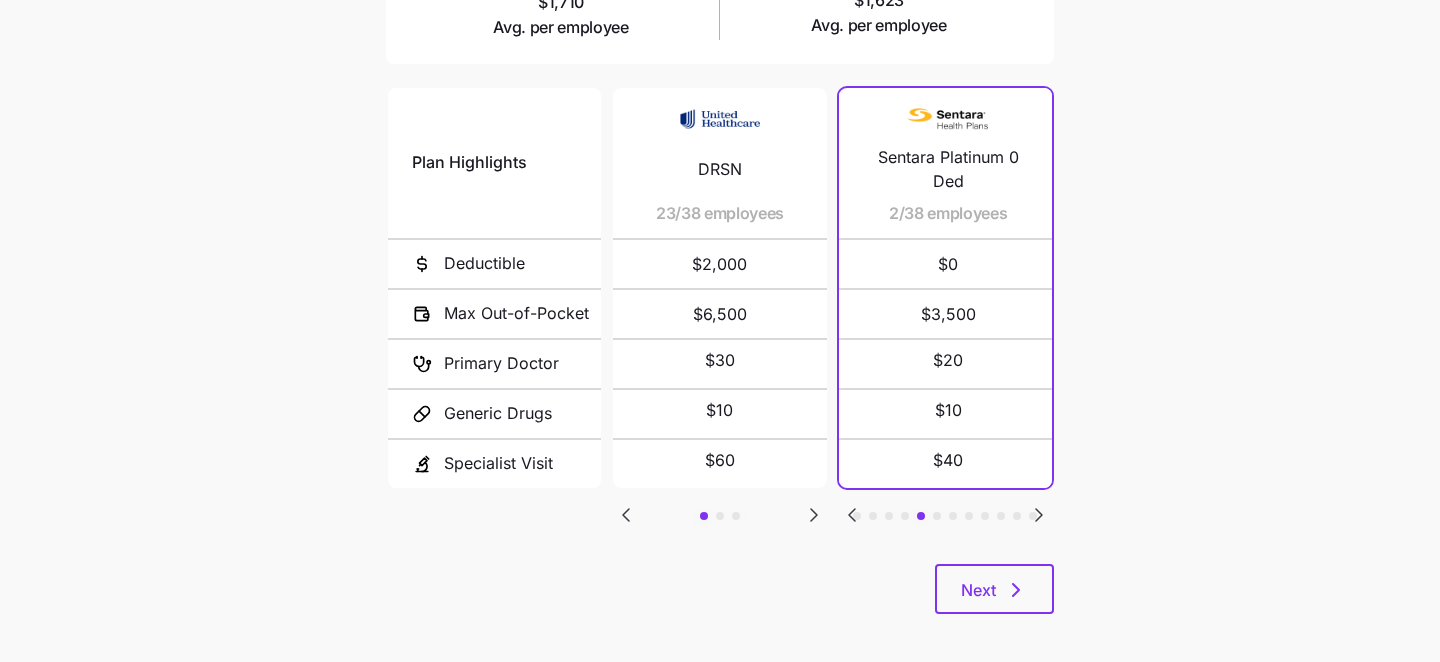 click 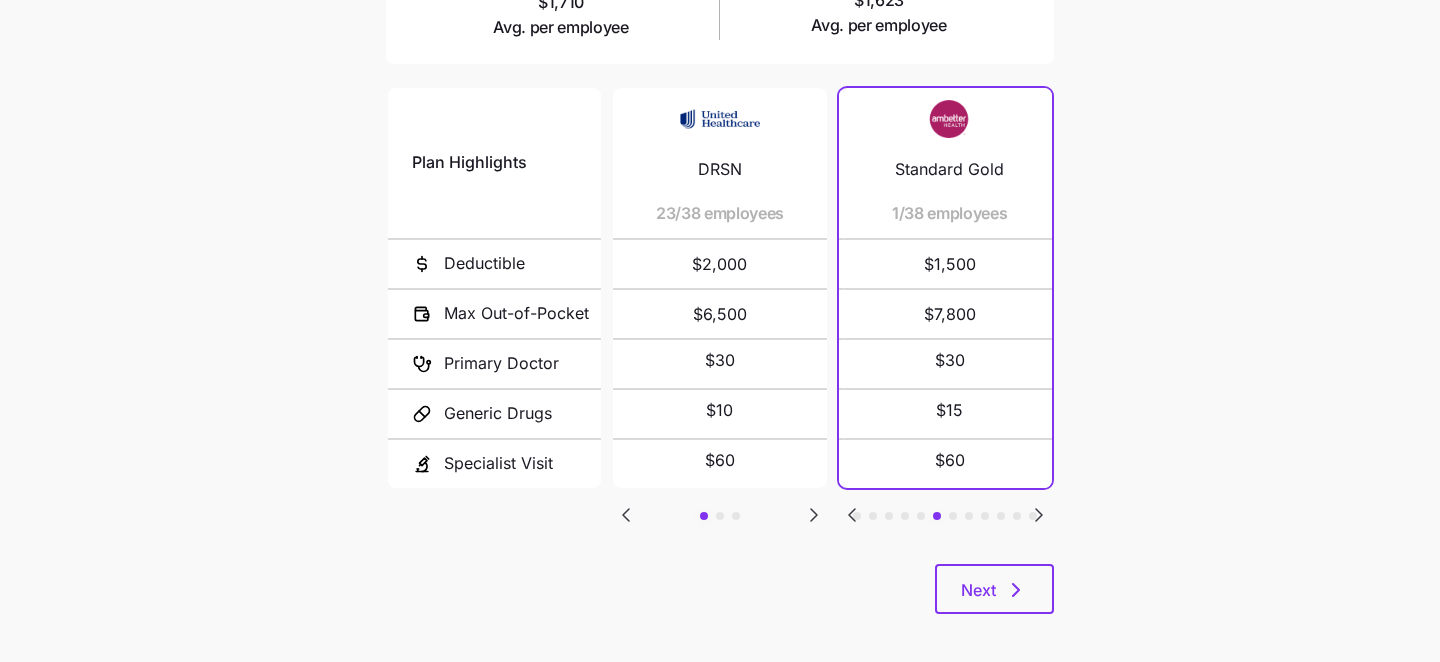 click 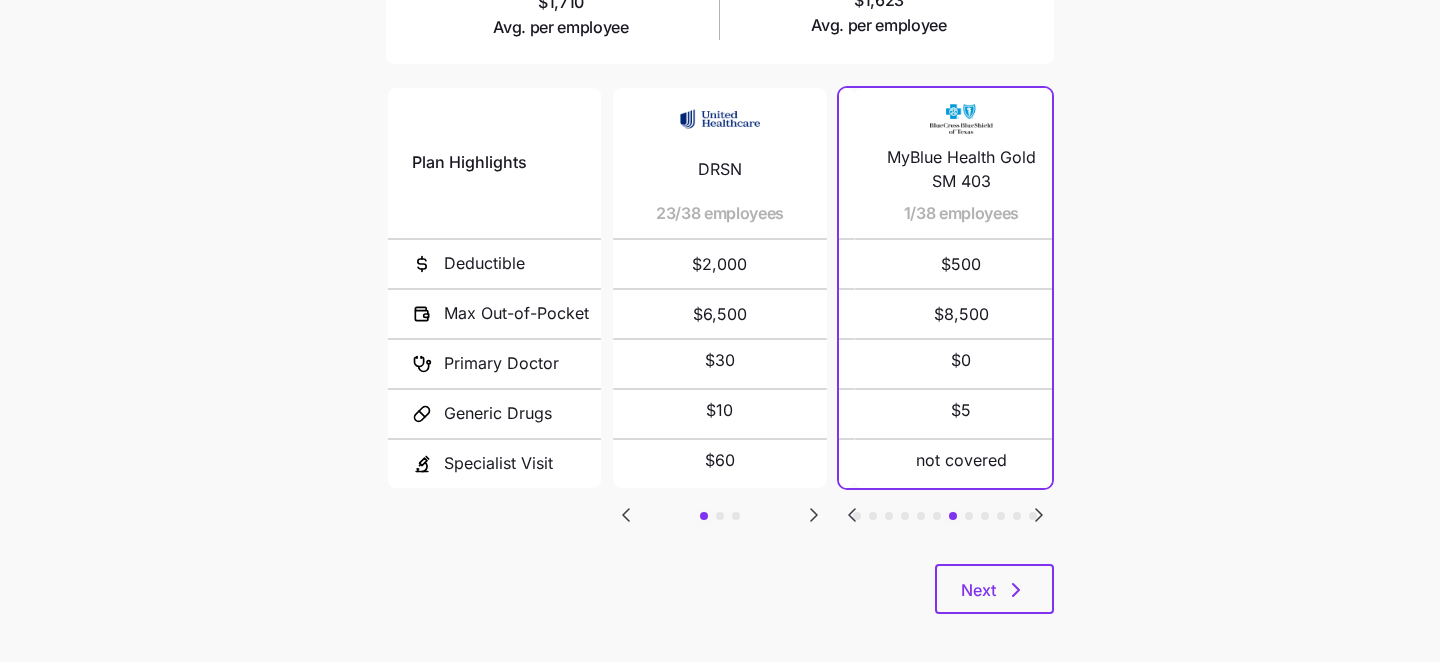 click 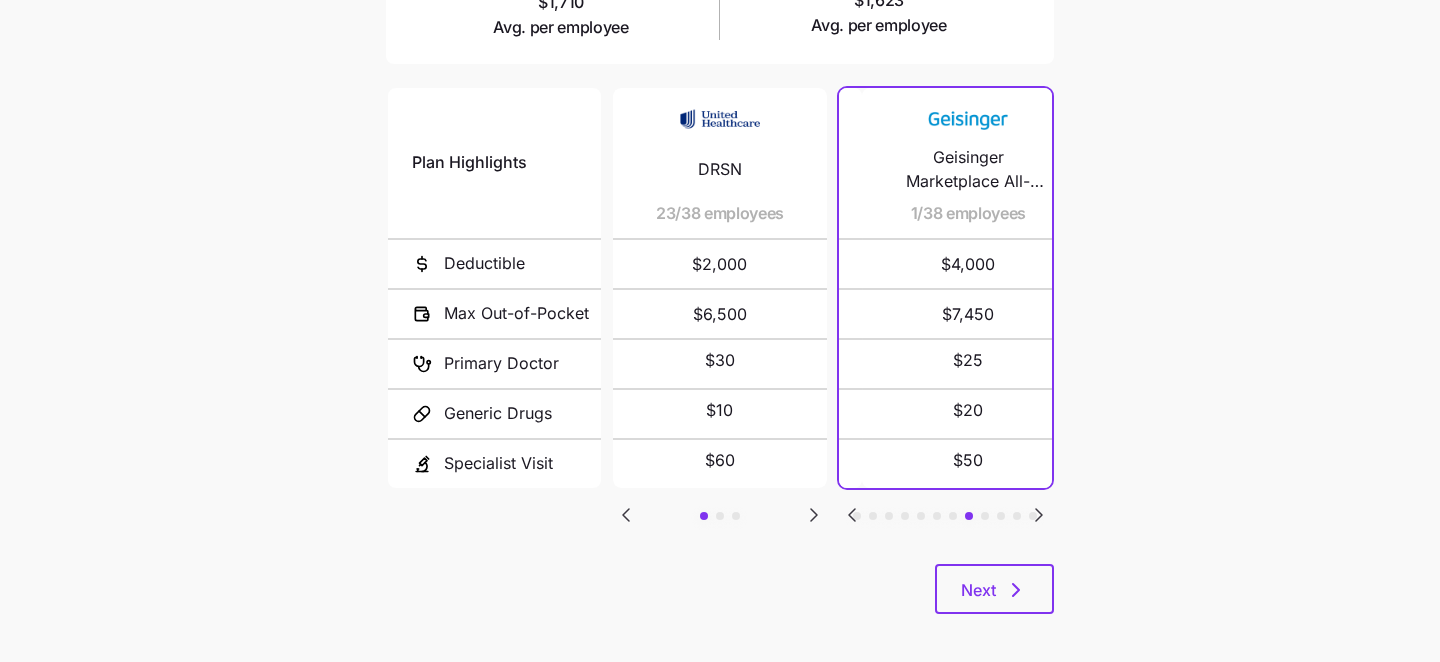 click 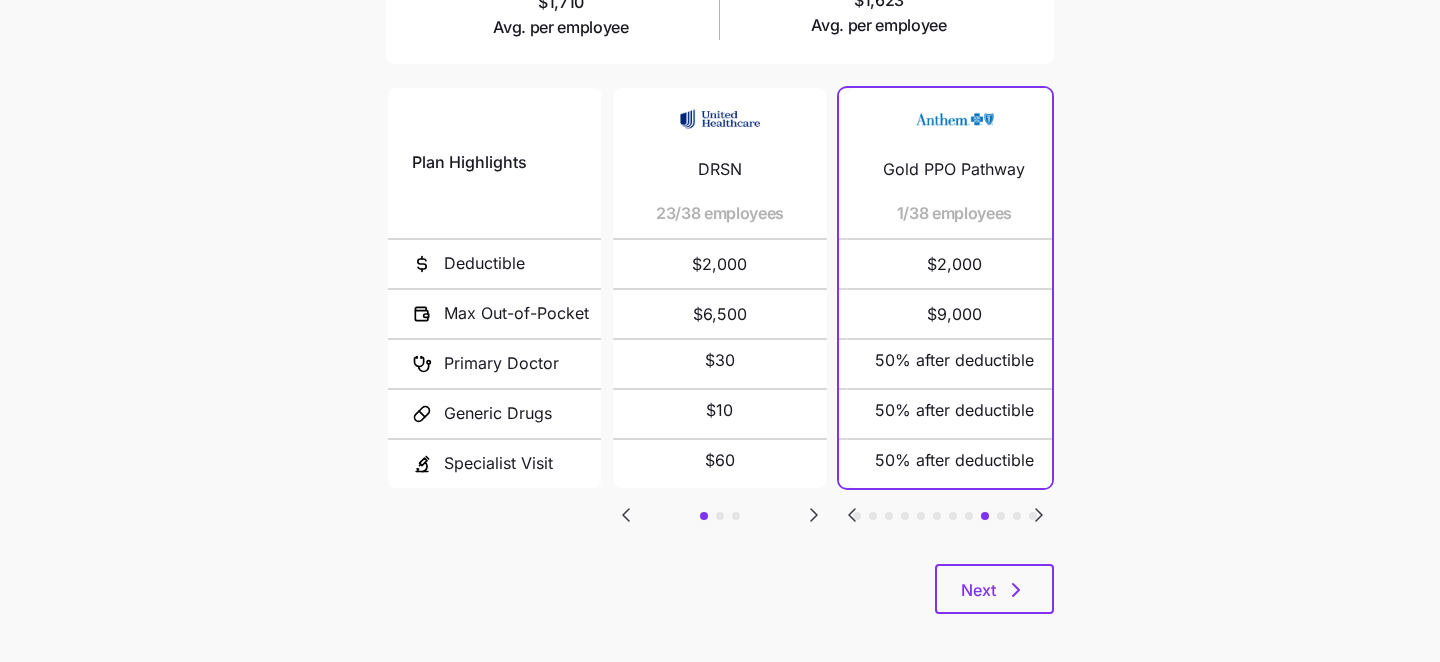 click 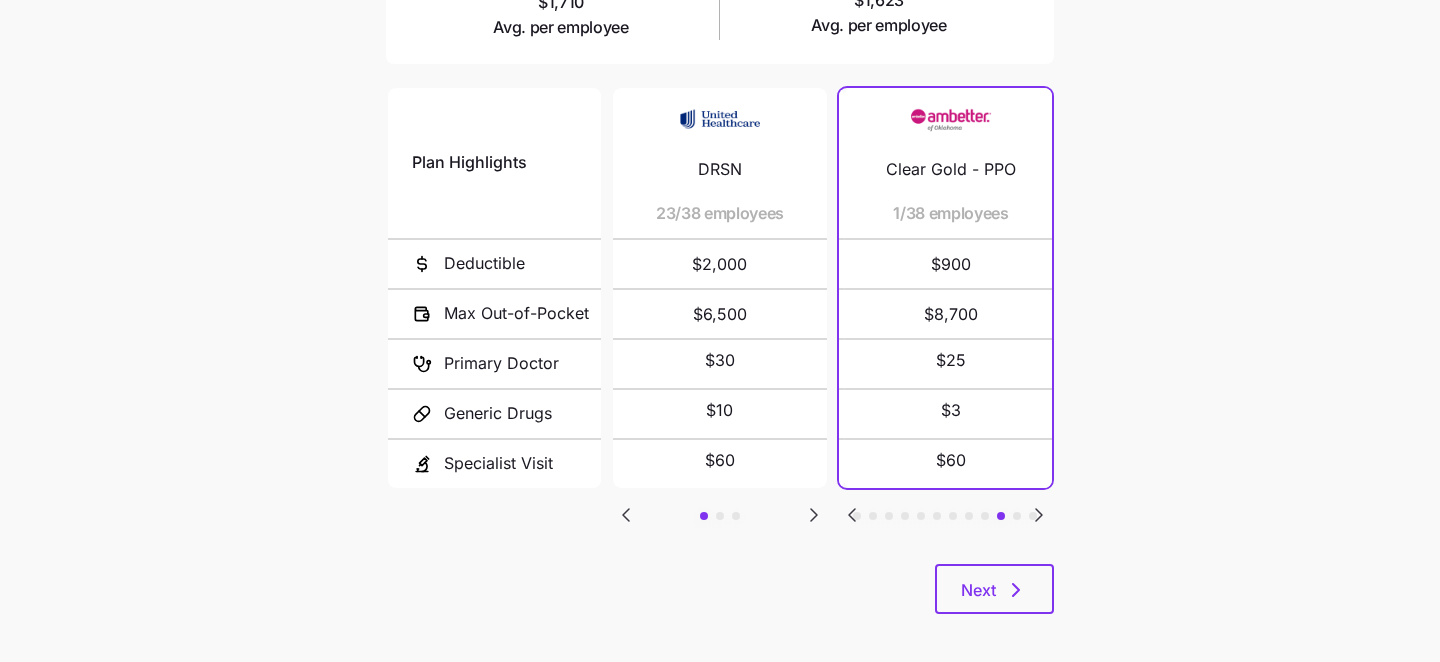 click 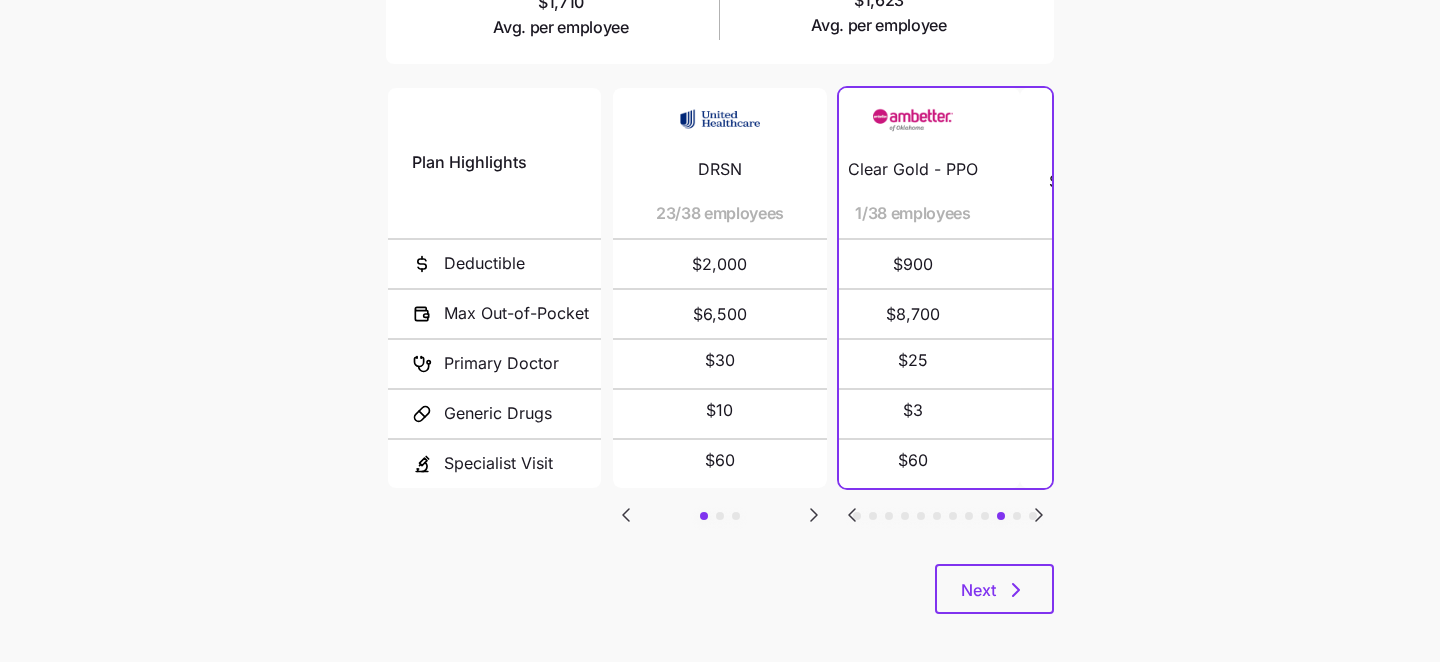 click 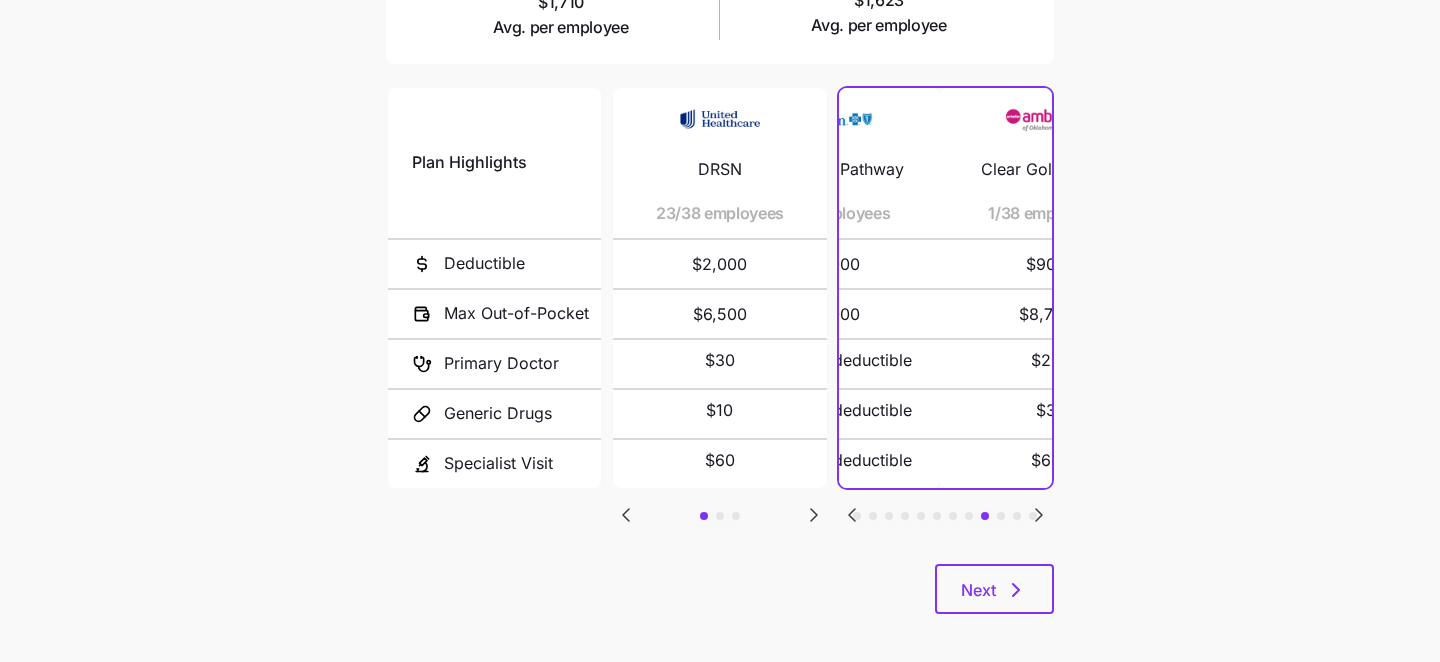click 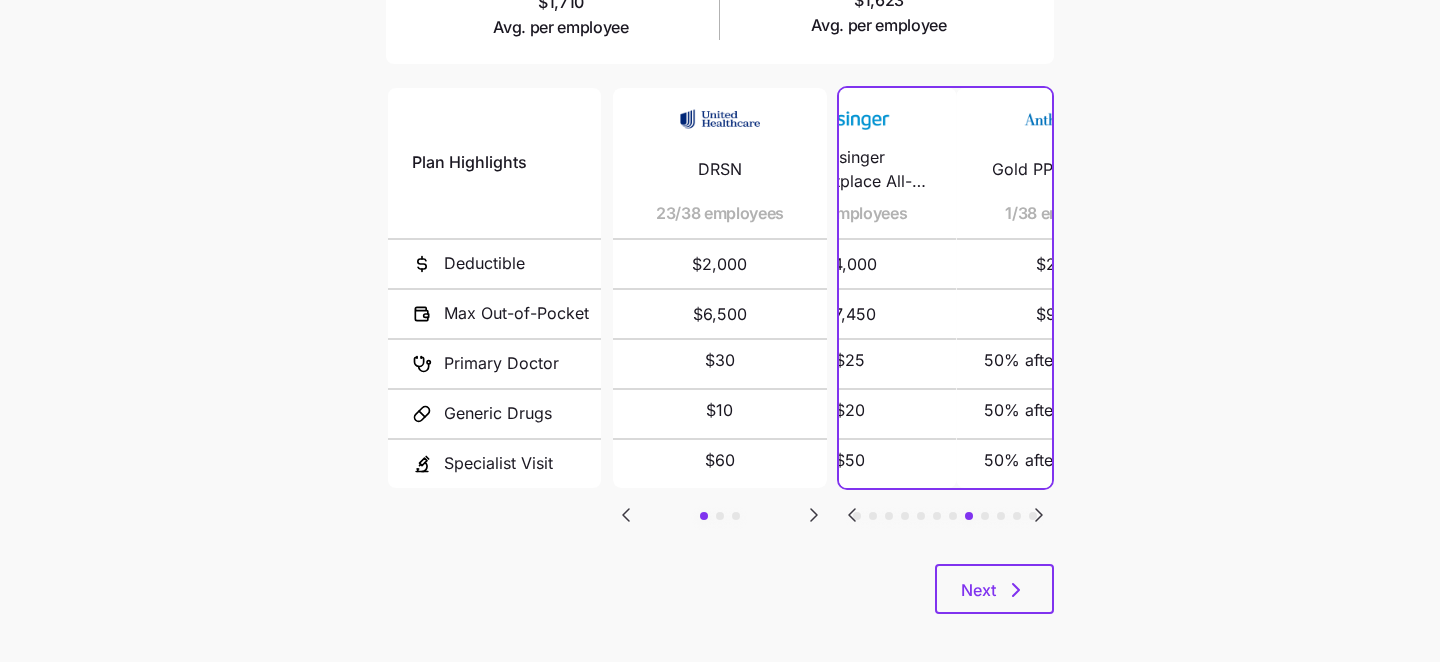 click 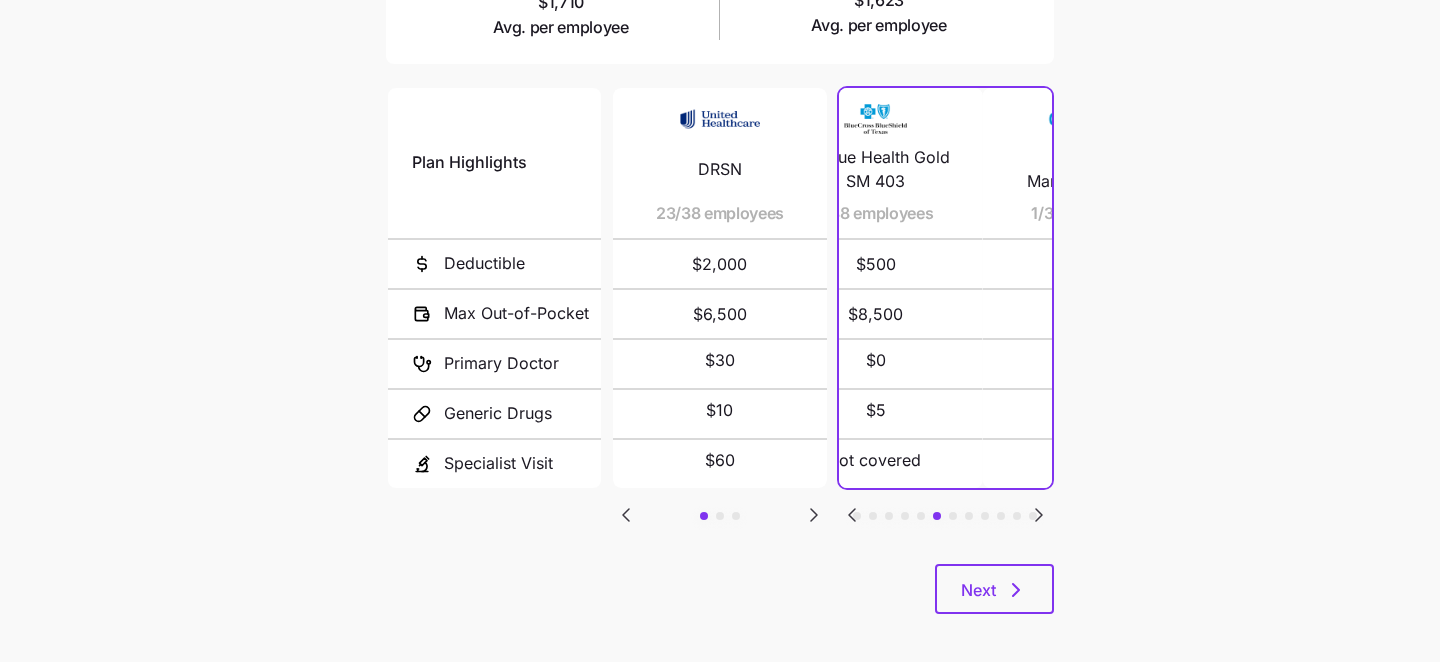 click 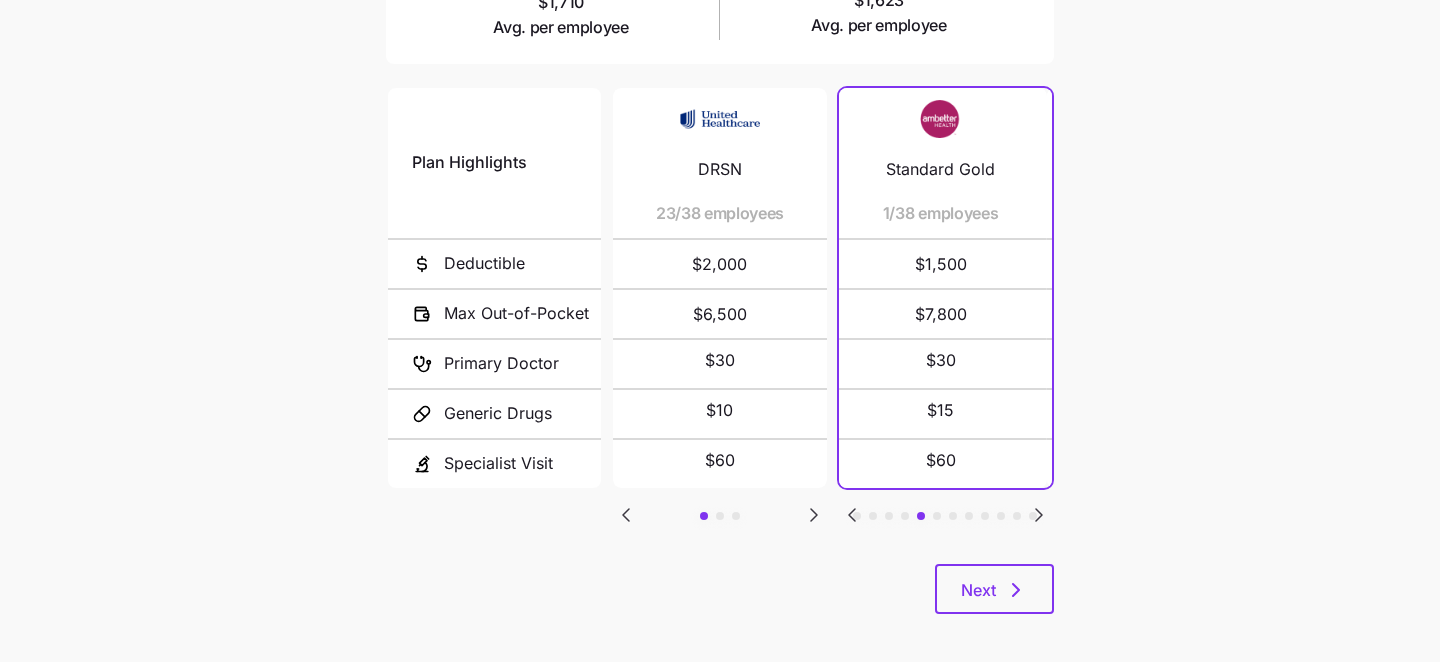 click 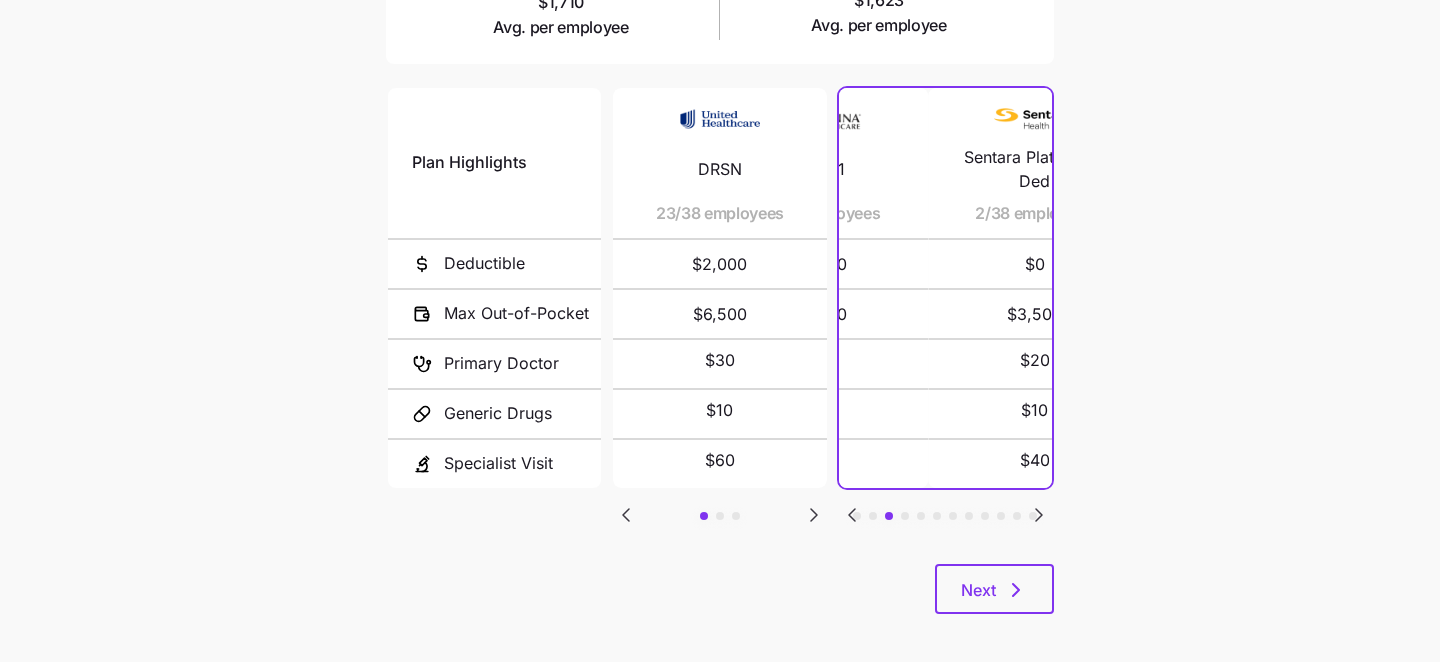 click 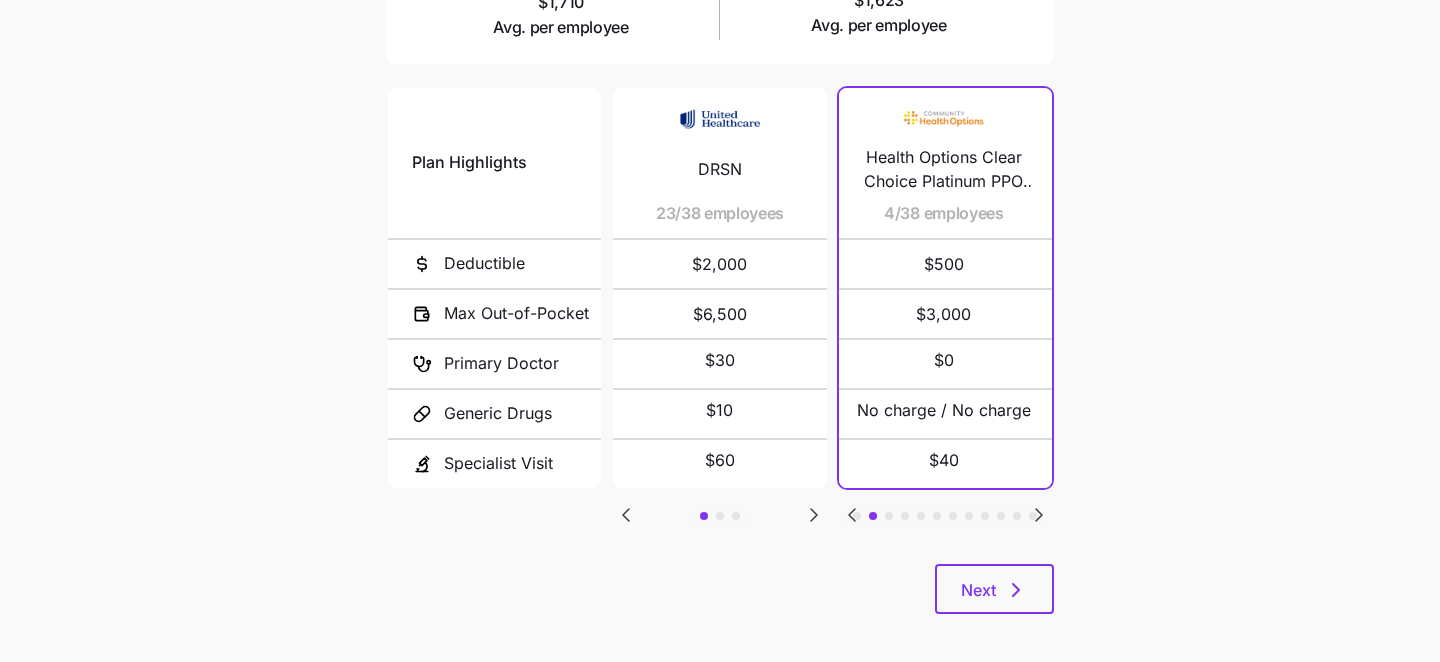 click 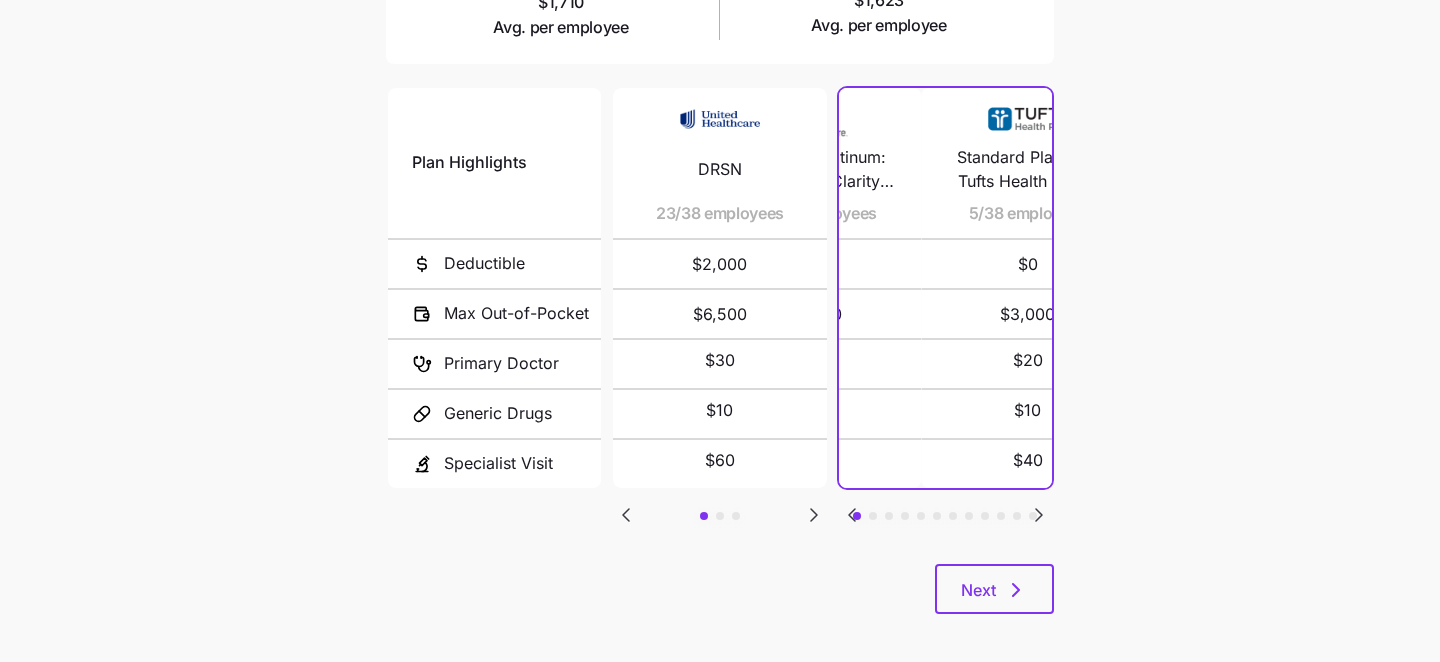 click 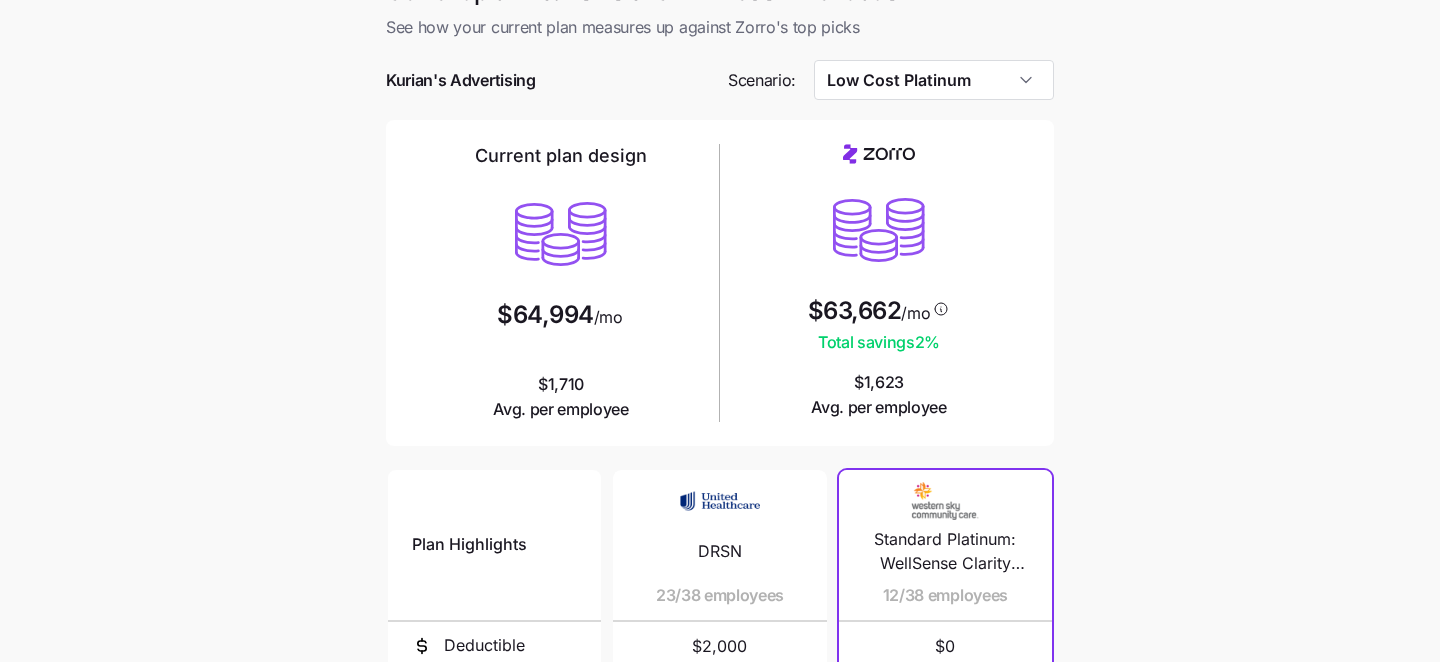 scroll, scrollTop: 0, scrollLeft: 0, axis: both 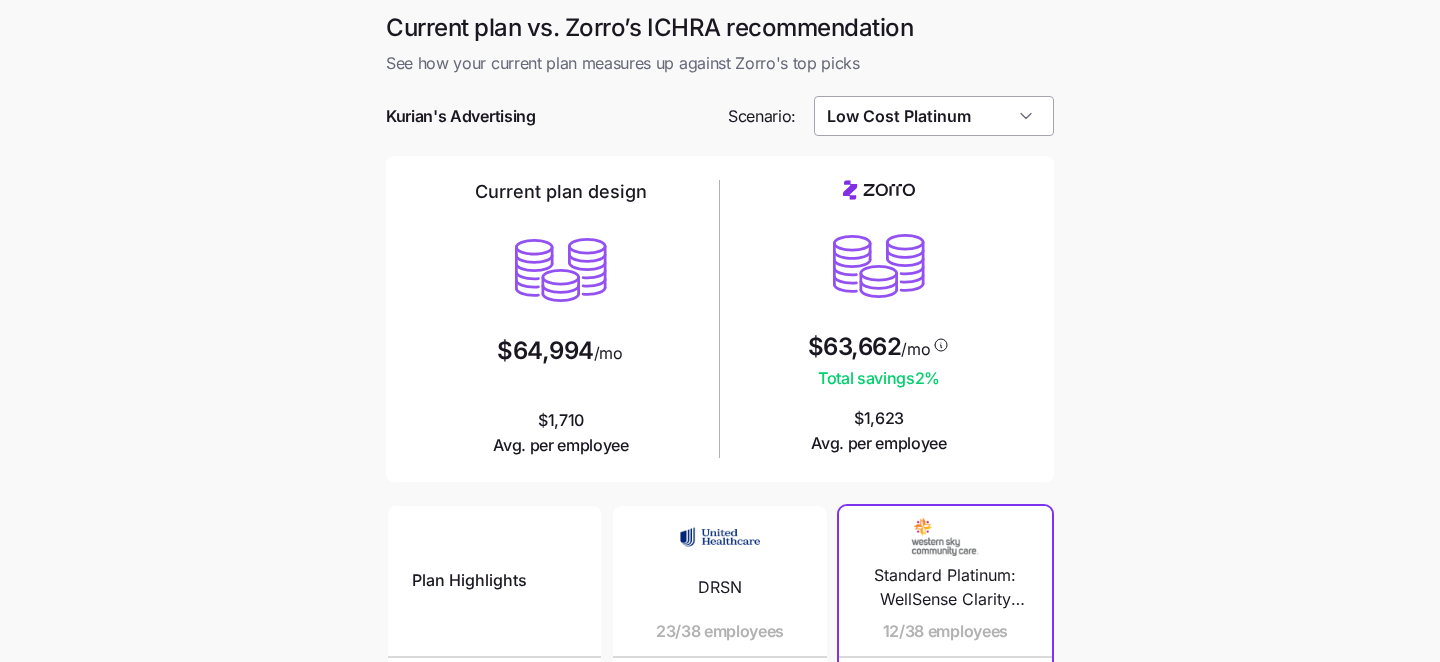 click on "Low Cost Platinum" at bounding box center [934, 116] 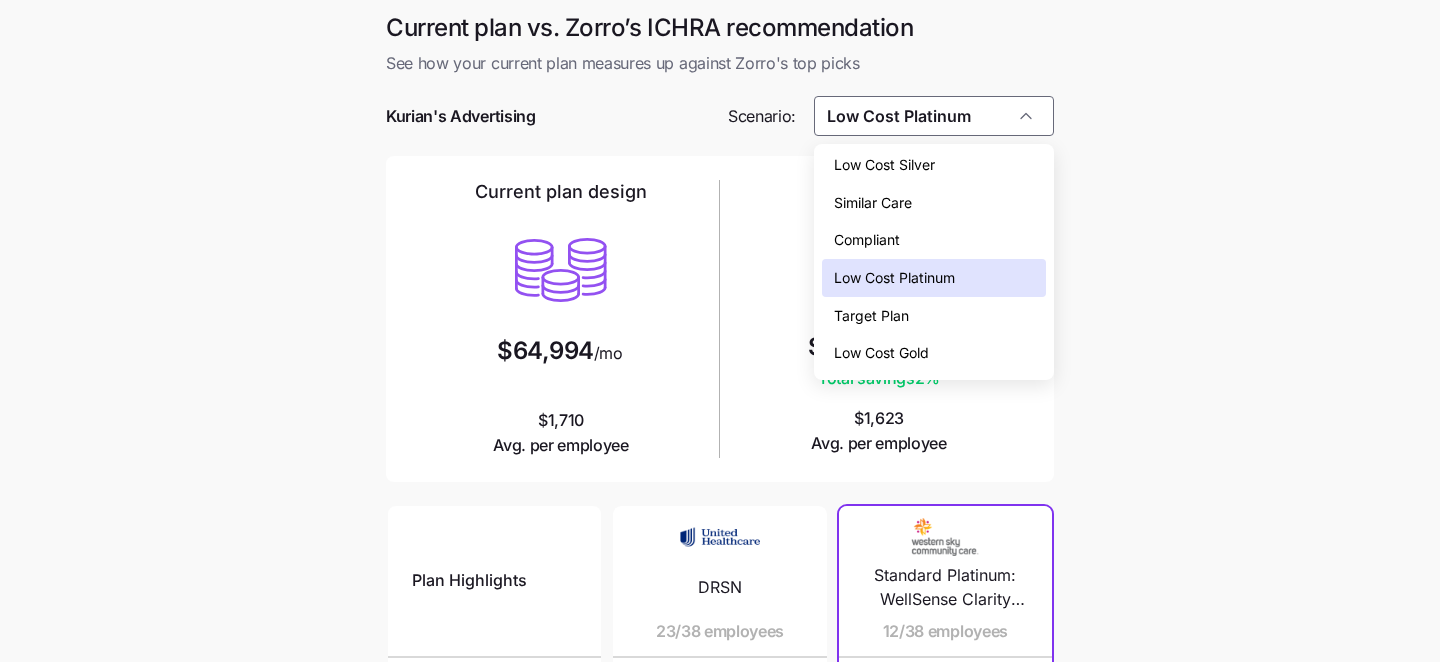 click on "Compliant" at bounding box center [867, 240] 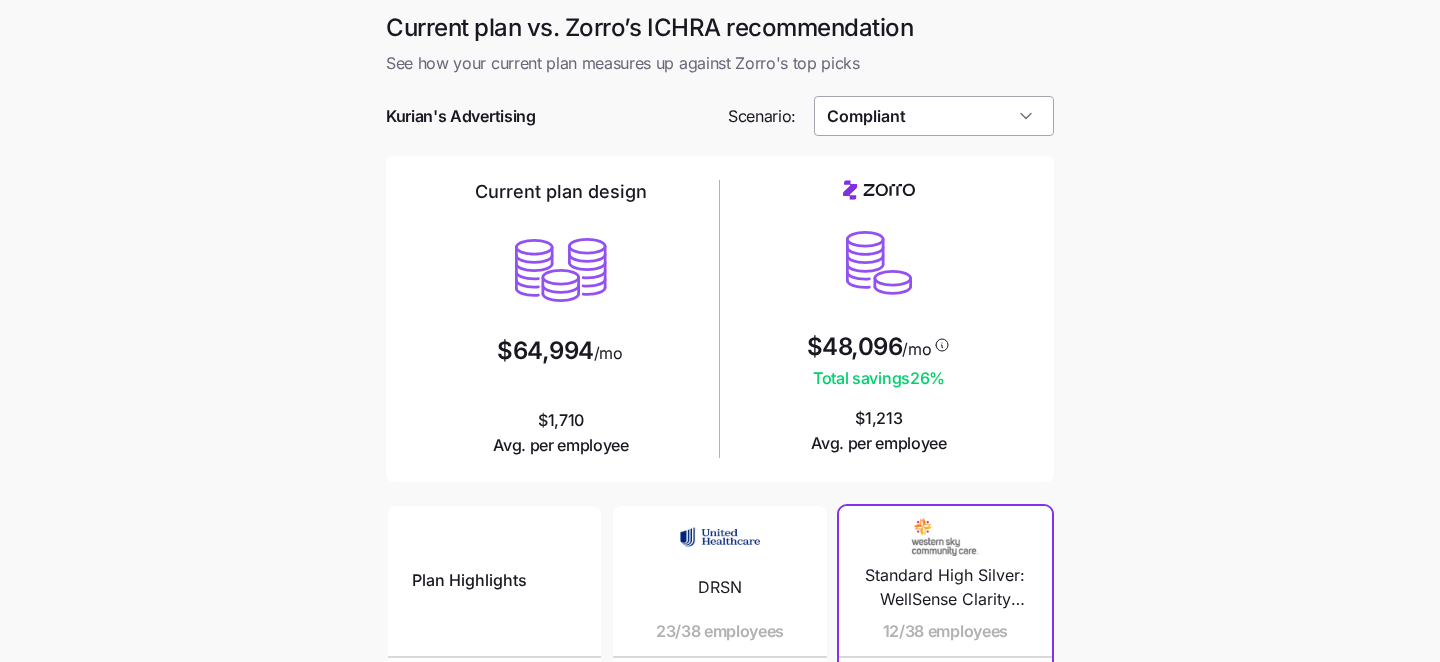 click on "Compliant" at bounding box center (934, 116) 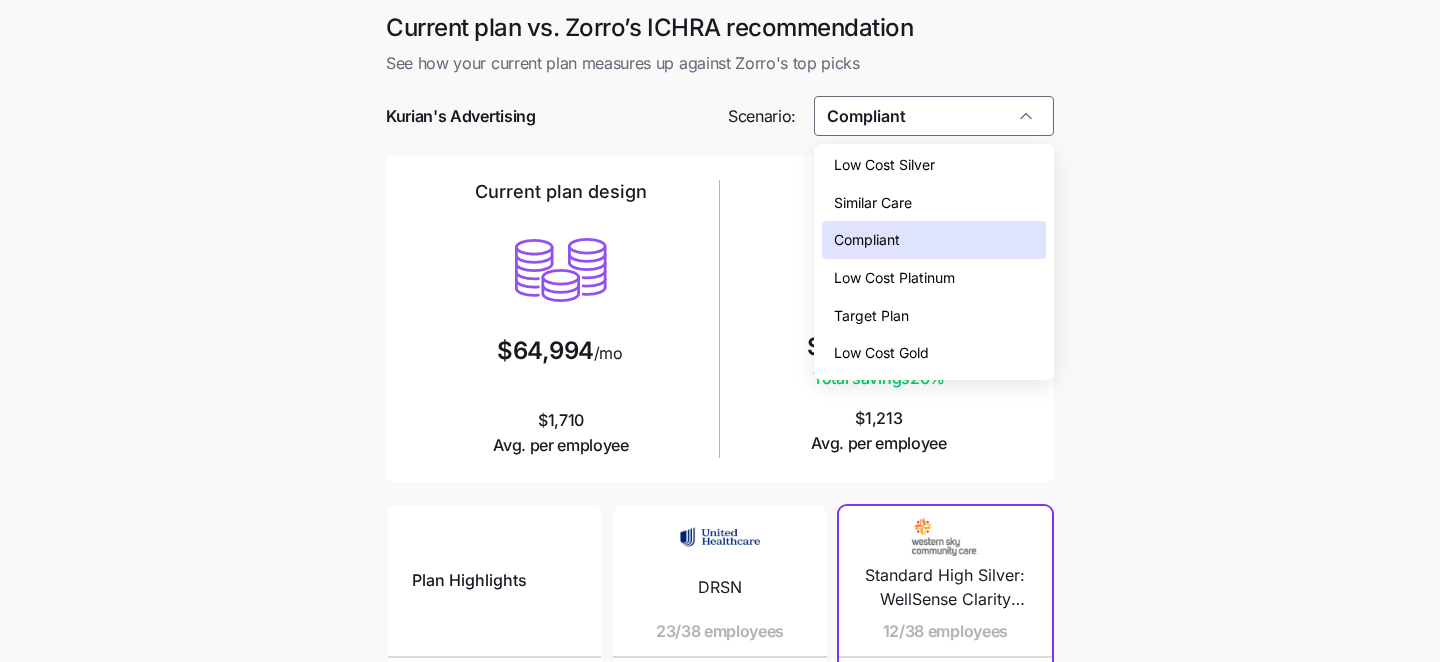 scroll, scrollTop: 10, scrollLeft: 0, axis: vertical 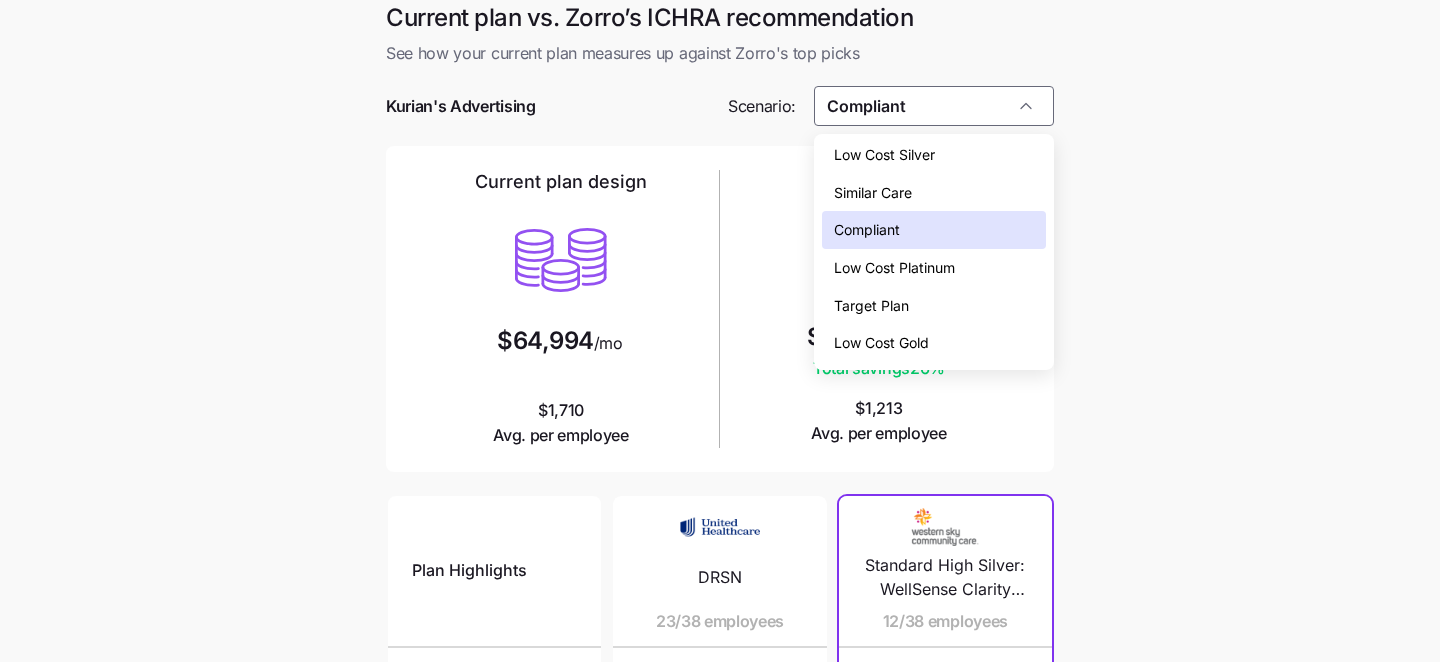 click on "Low Cost Silver" at bounding box center [884, 155] 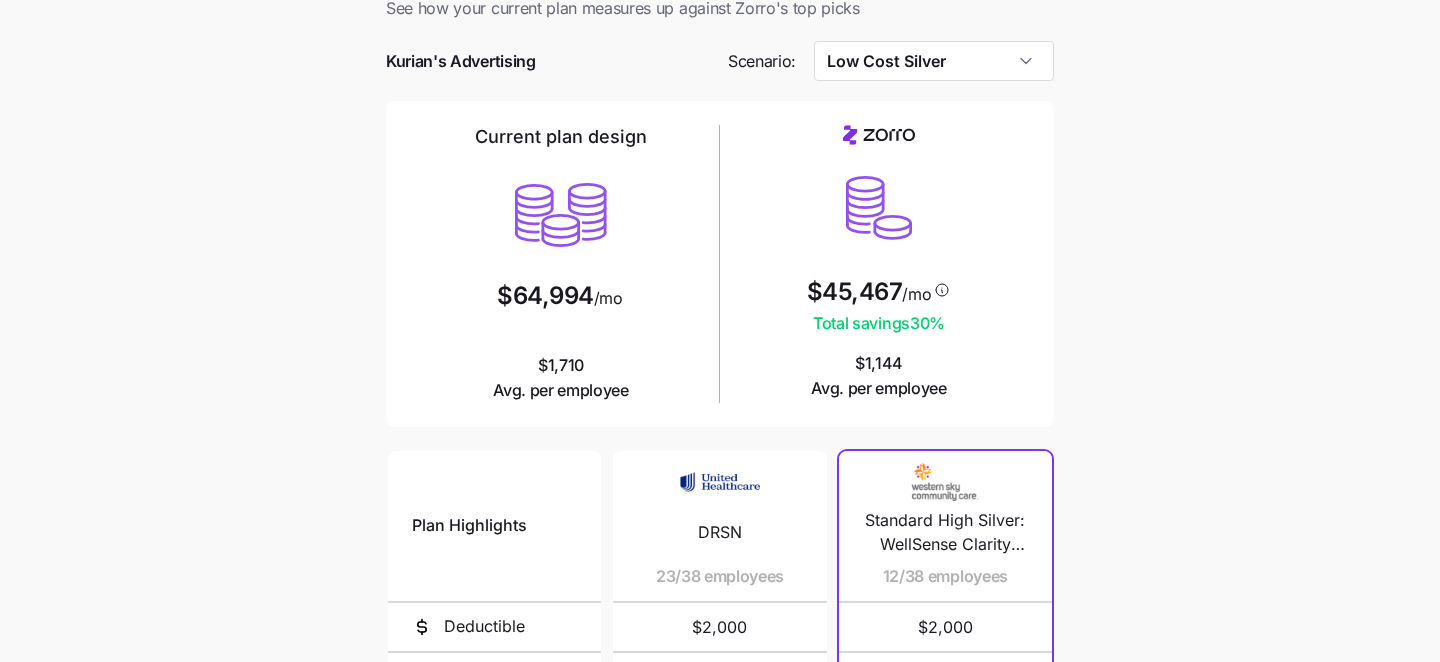 scroll, scrollTop: 41, scrollLeft: 0, axis: vertical 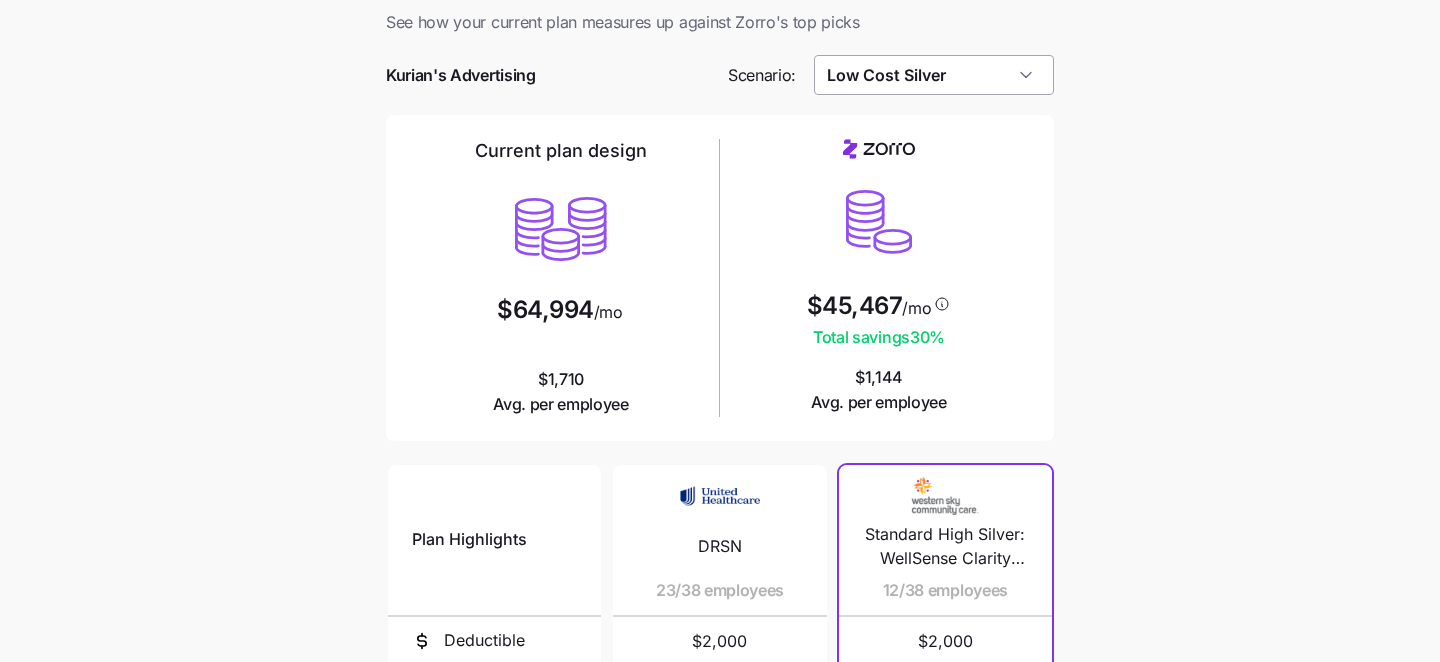click on "Low Cost Silver" at bounding box center (934, 75) 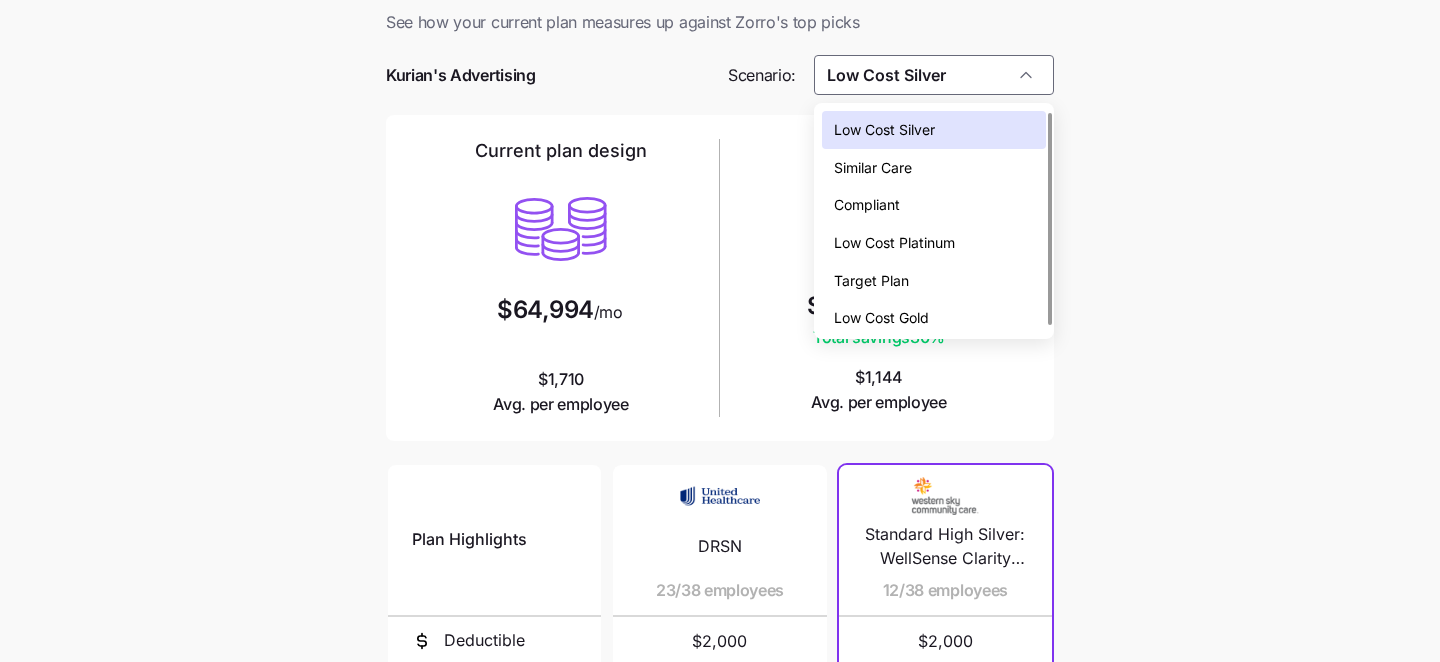 click on "Compliant" at bounding box center [867, 205] 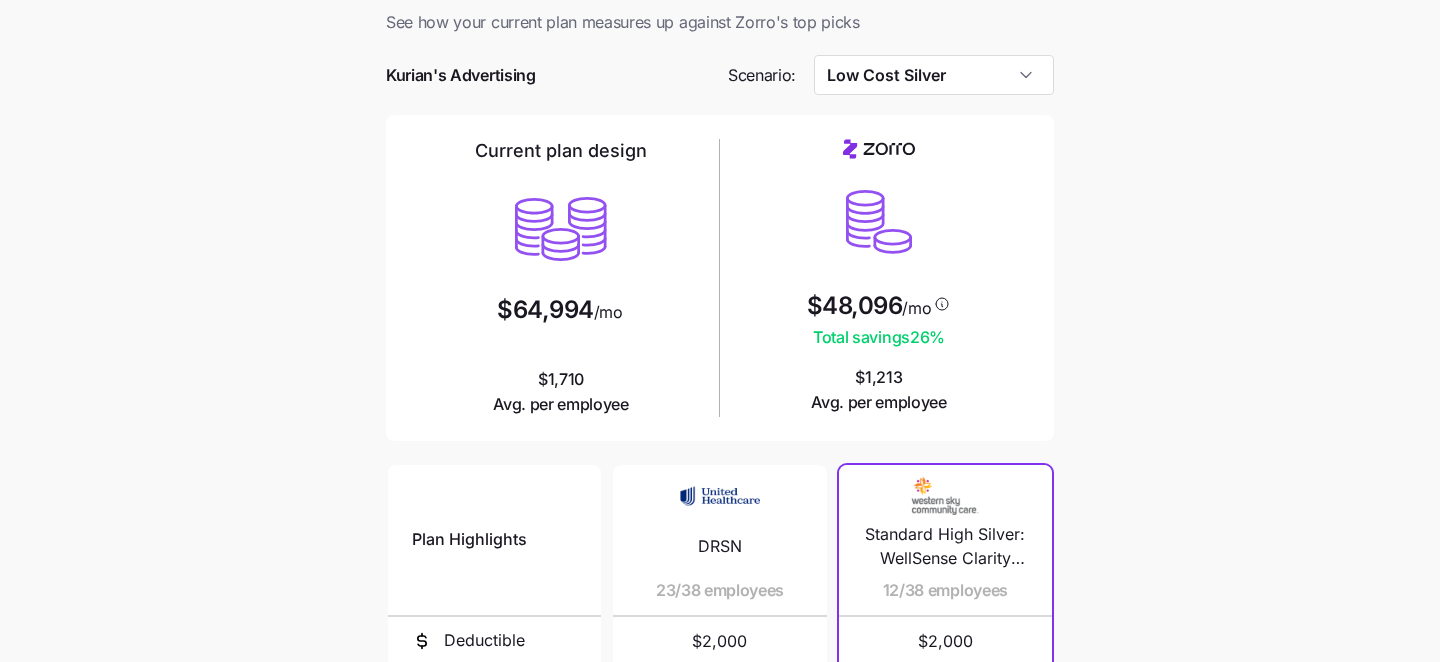 type on "Compliant" 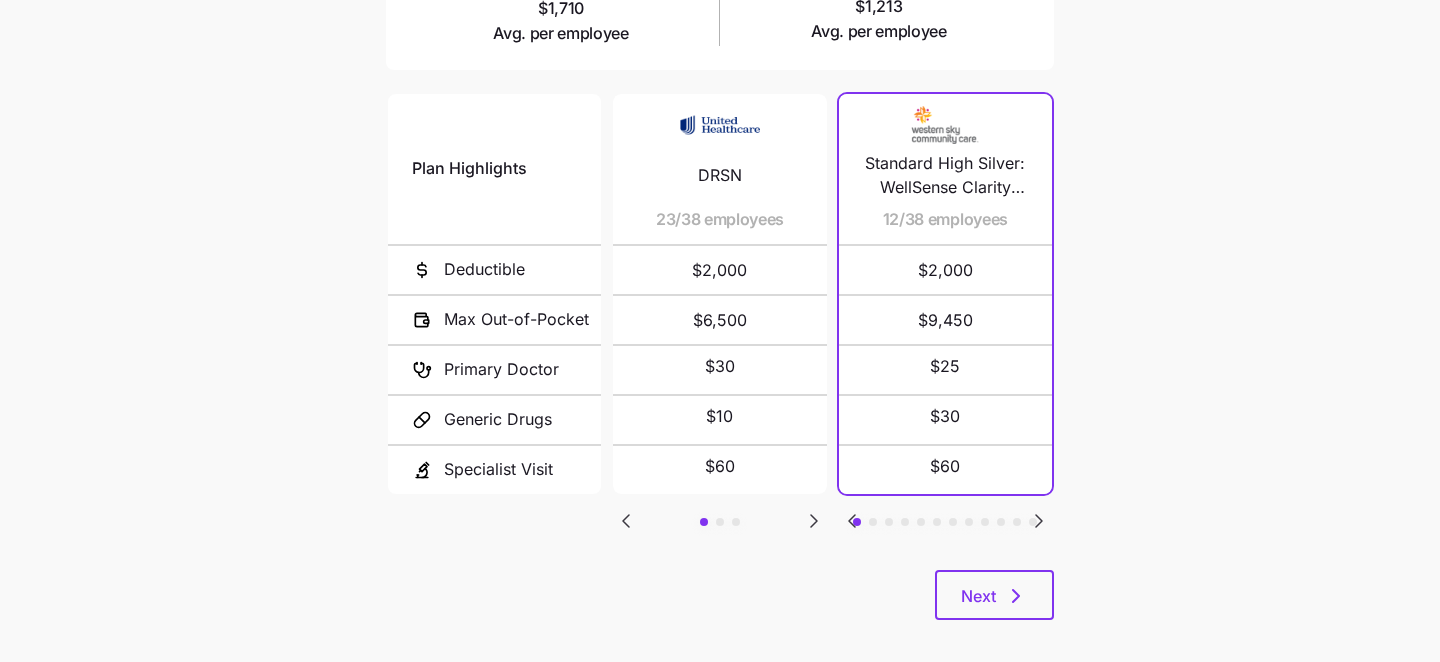 scroll, scrollTop: 429, scrollLeft: 0, axis: vertical 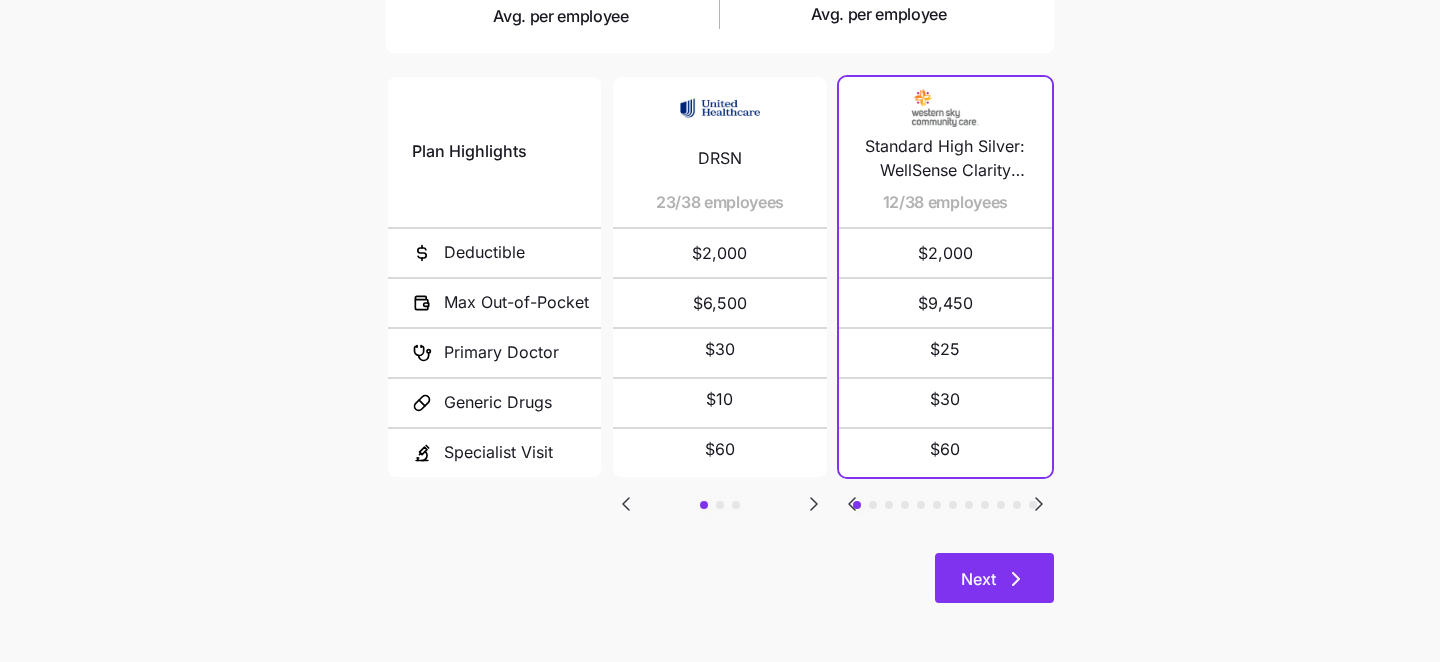click on "Next" at bounding box center (994, 578) 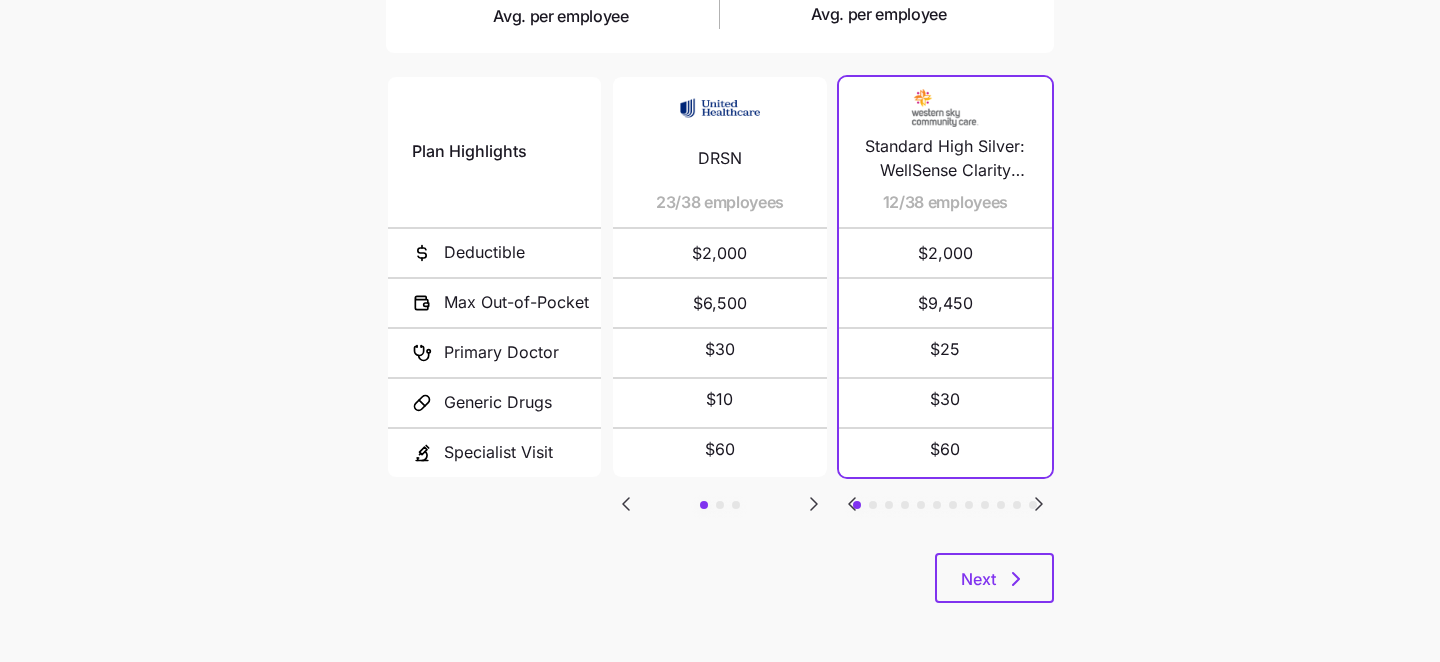 scroll, scrollTop: 0, scrollLeft: 0, axis: both 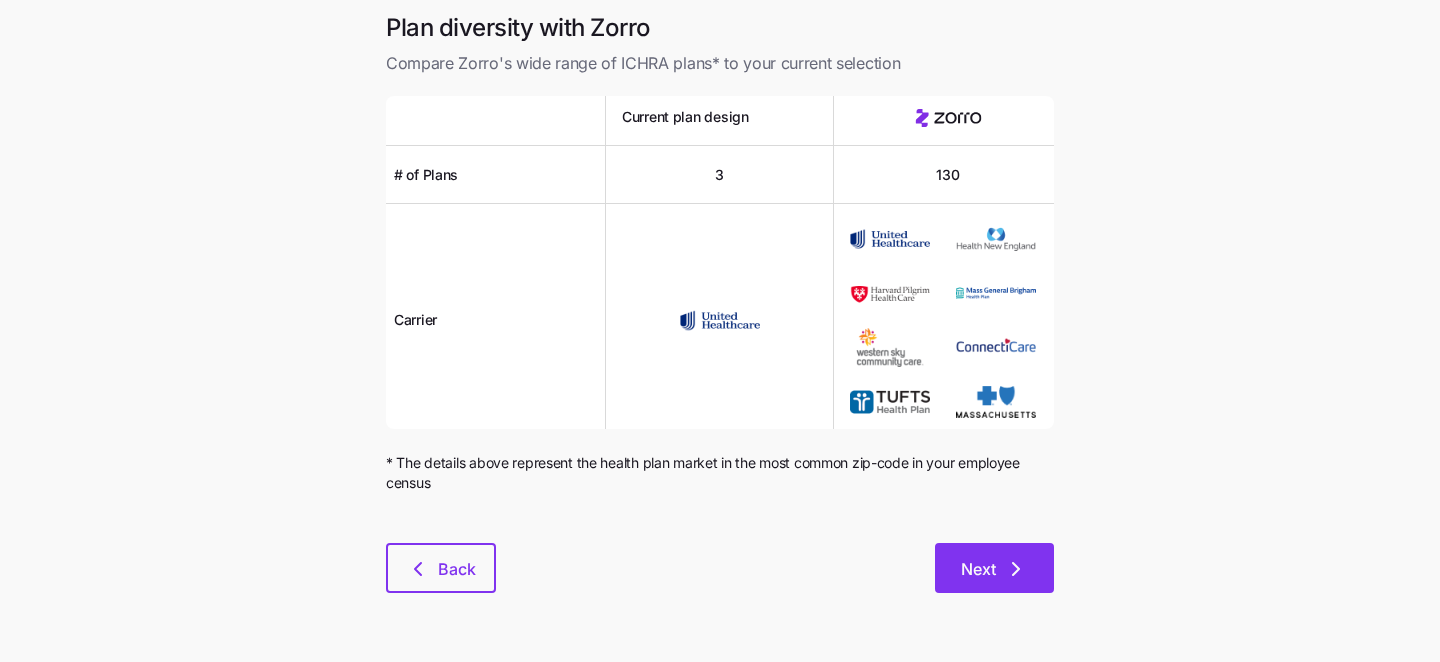 click on "Next" at bounding box center [978, 569] 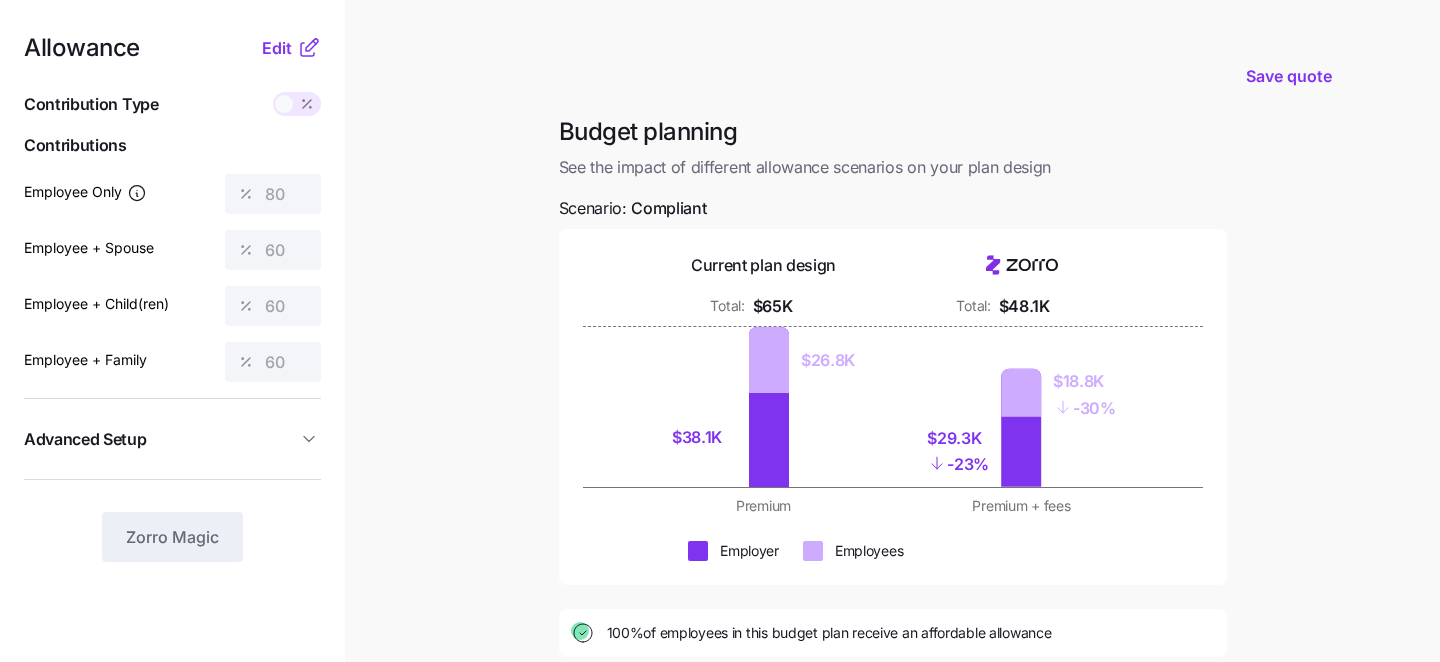 scroll, scrollTop: 6, scrollLeft: 0, axis: vertical 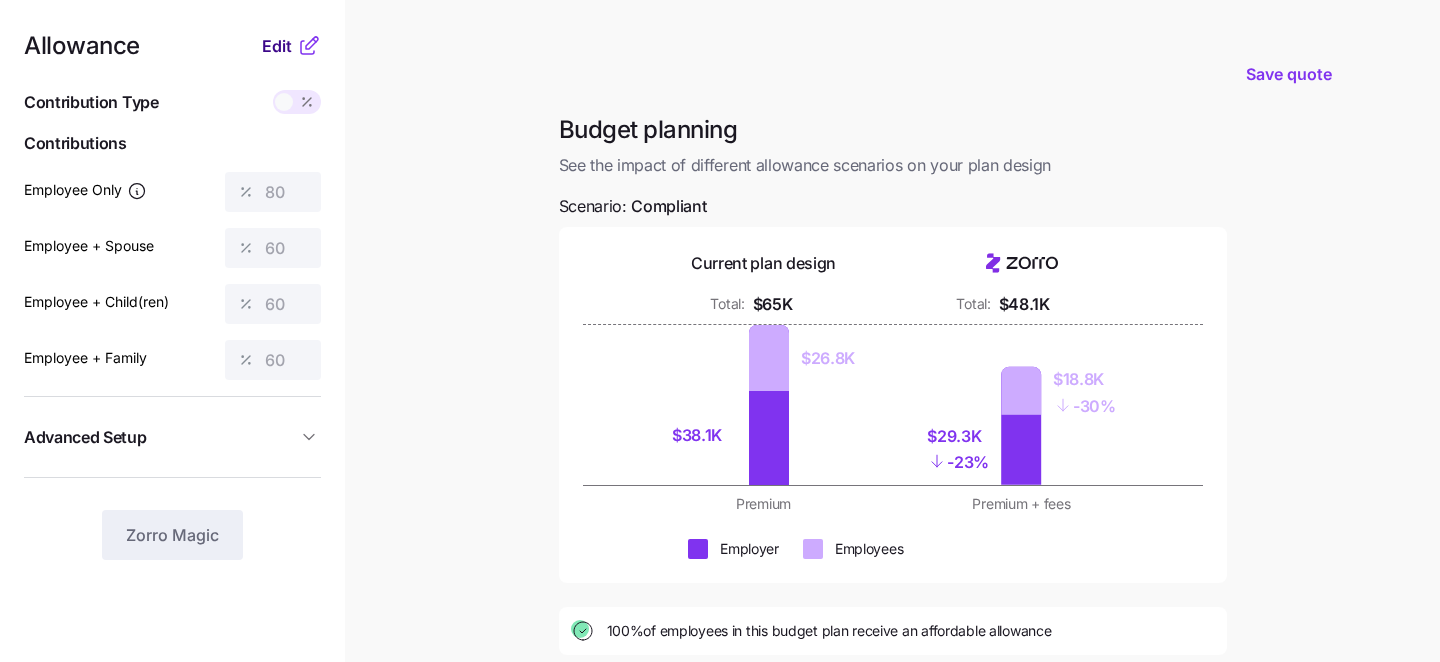 click on "Edit" at bounding box center (277, 46) 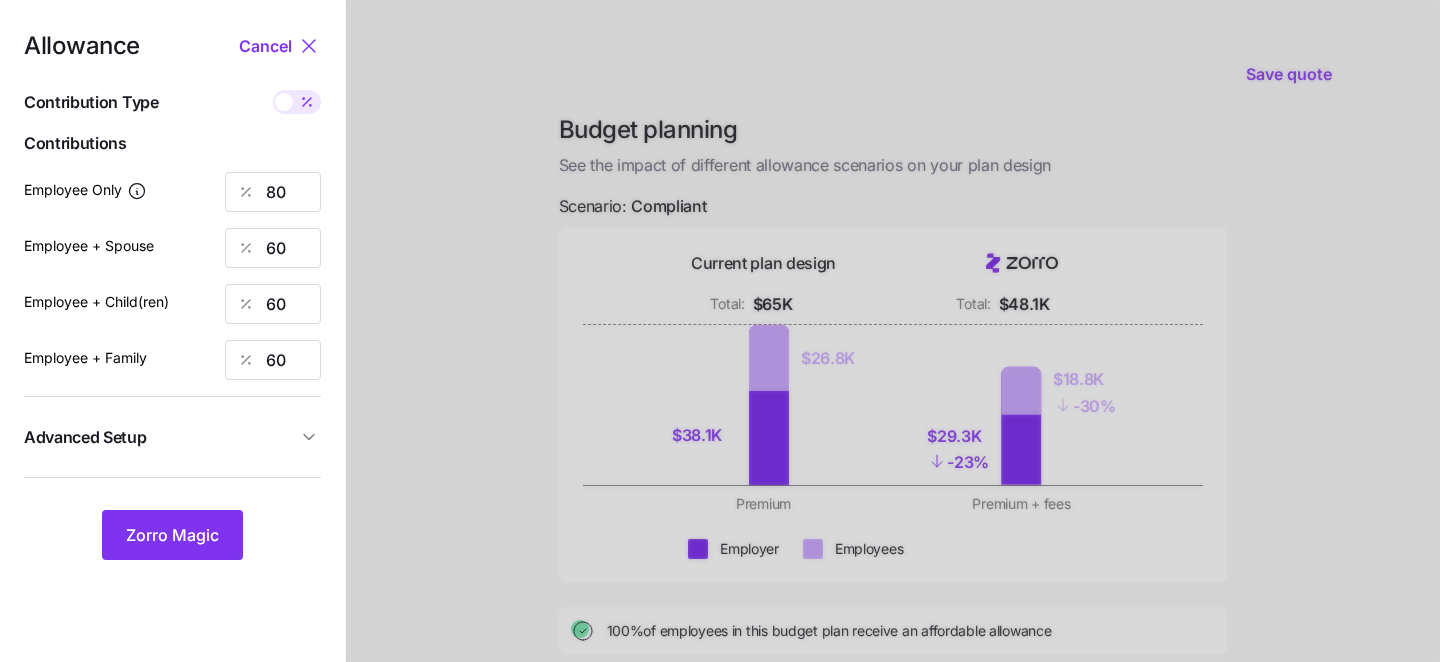 click at bounding box center (284, 102) 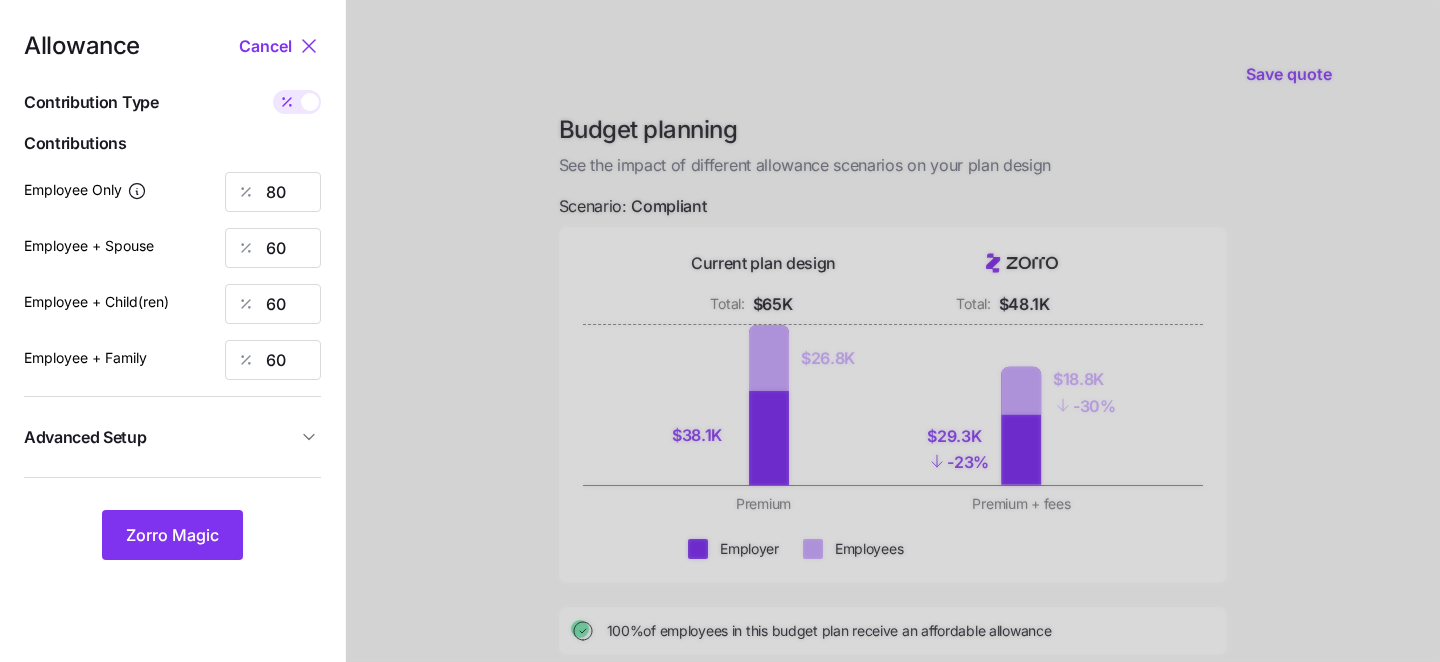 type on "507" 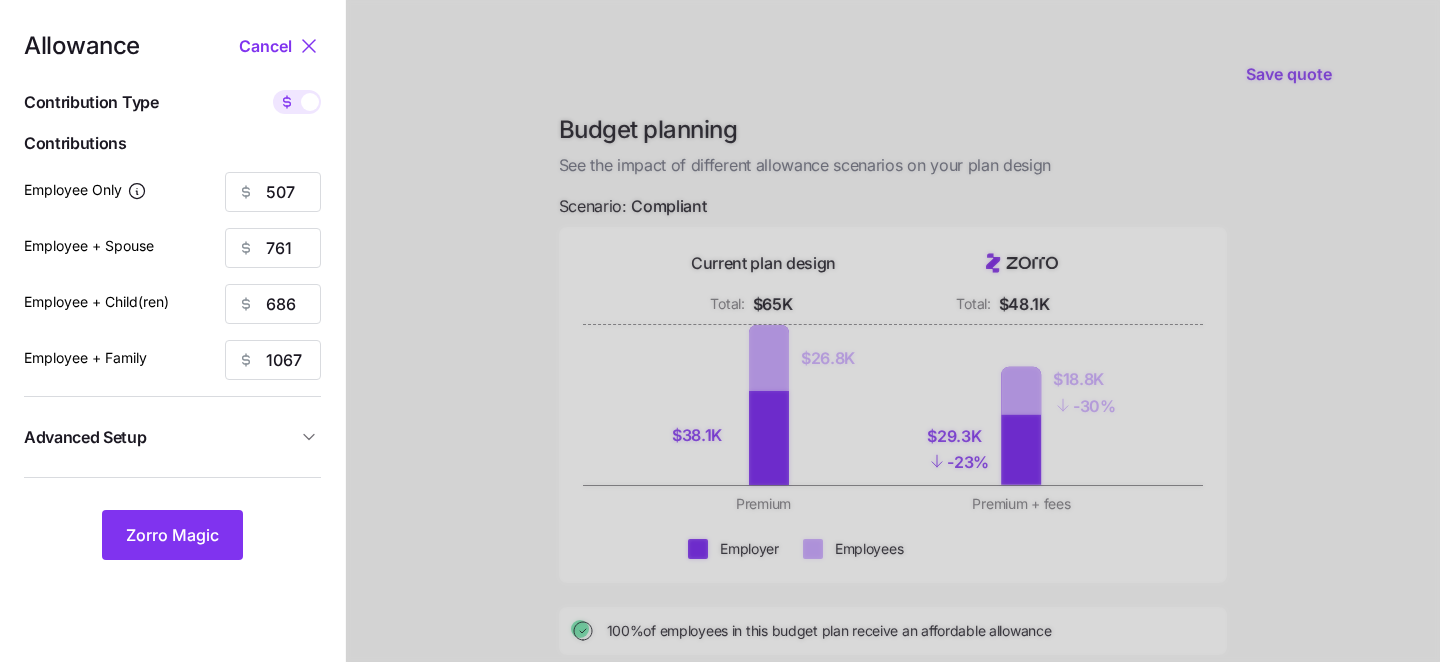 click at bounding box center (310, 102) 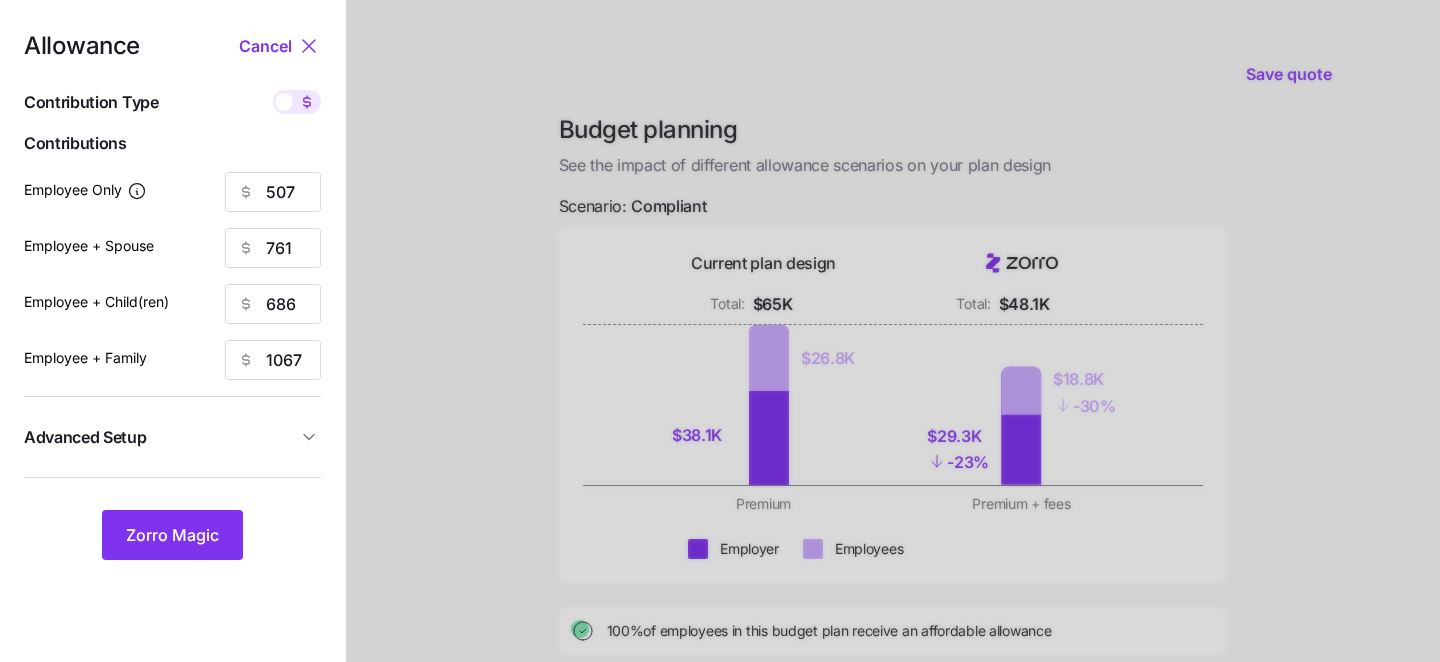 type on "80" 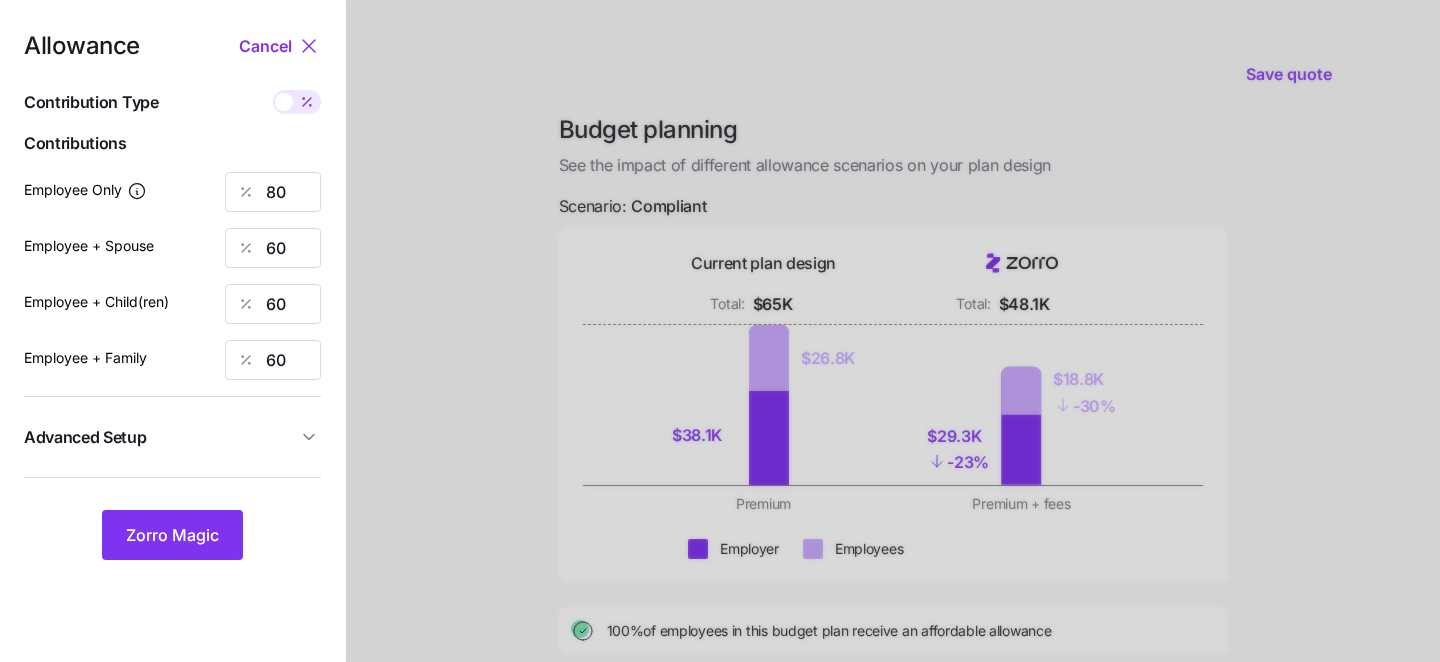 click 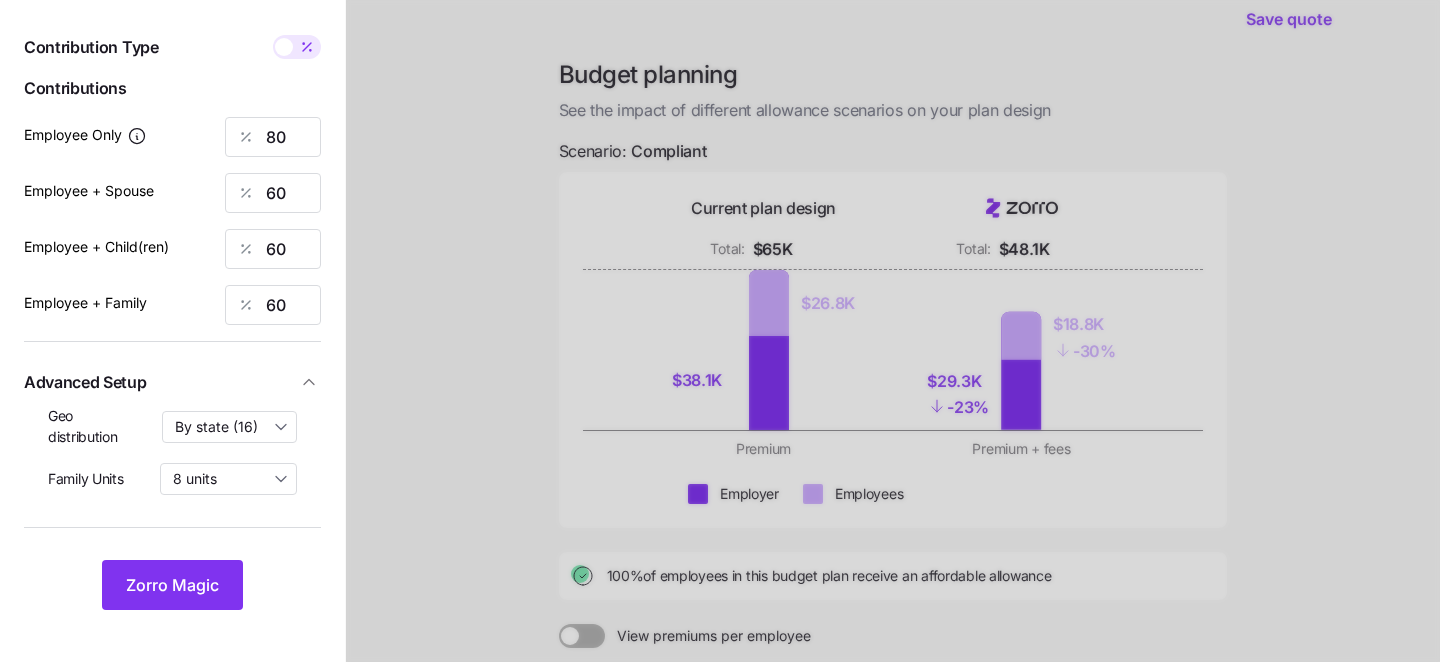 scroll, scrollTop: 64, scrollLeft: 0, axis: vertical 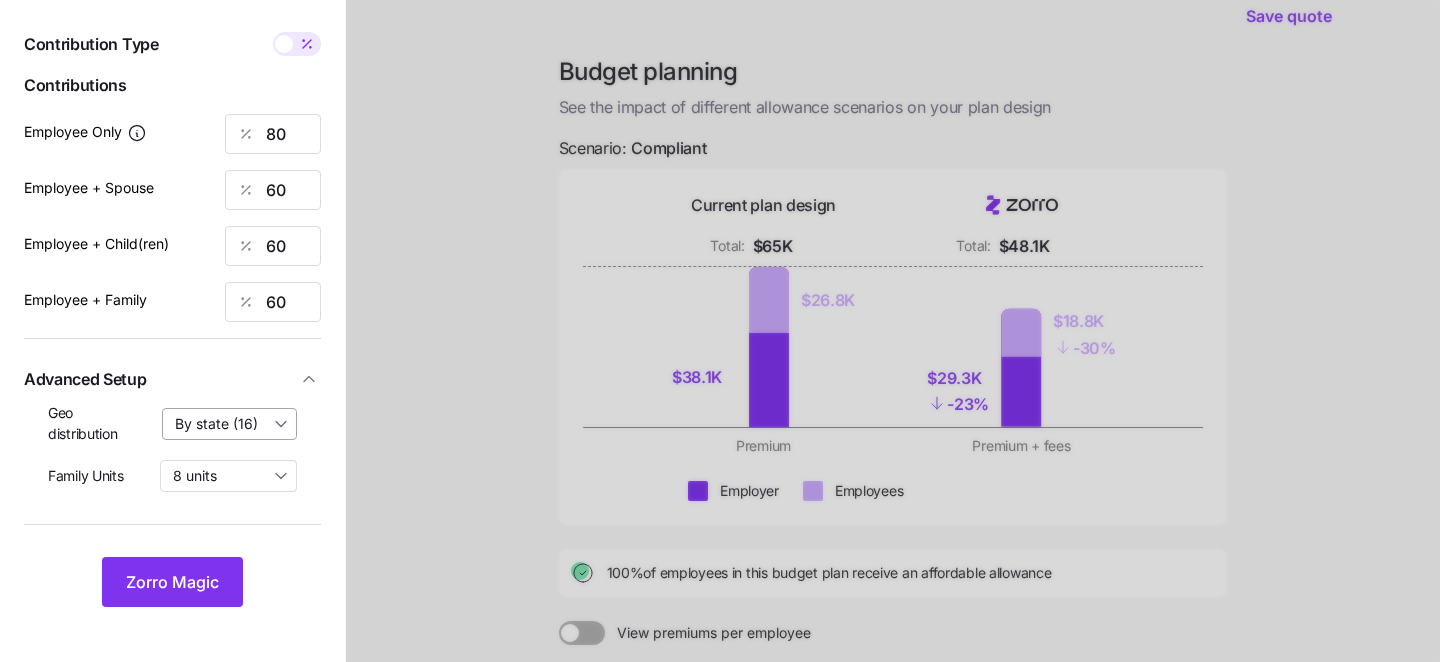 click on "By state (16)" at bounding box center [230, 424] 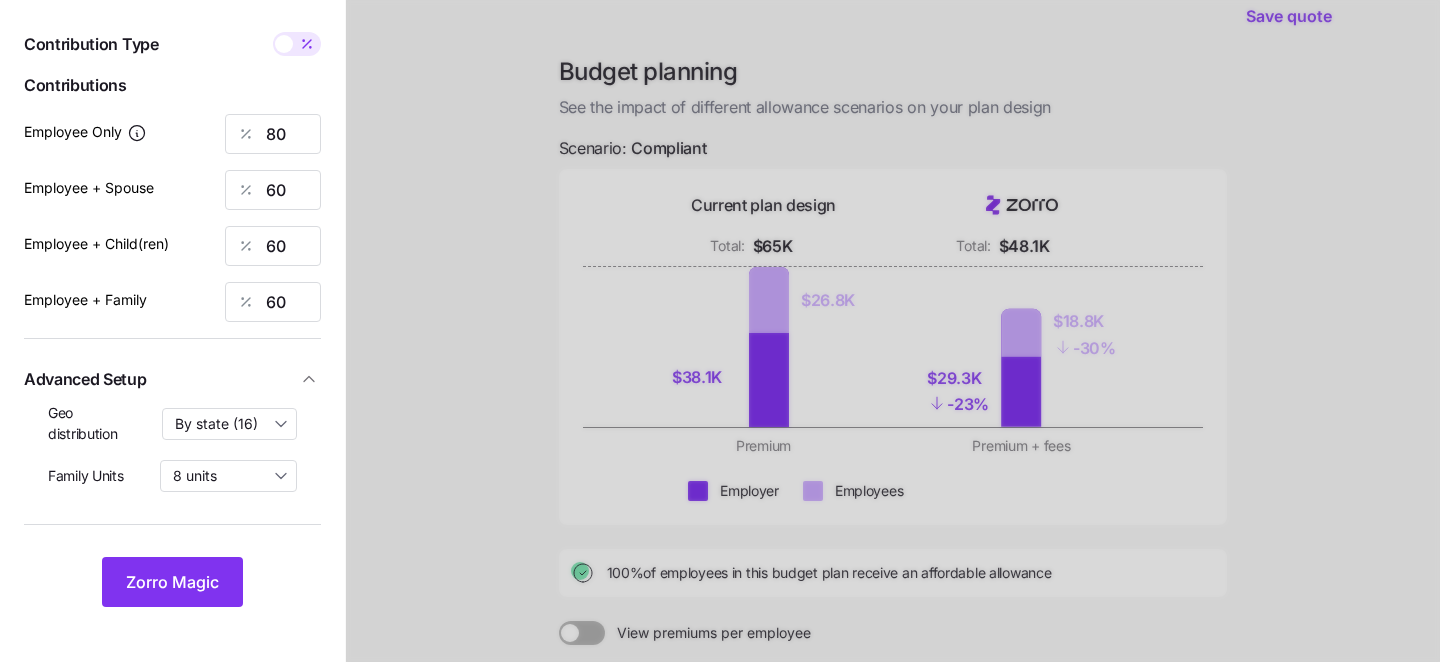 click at bounding box center (893, 427) 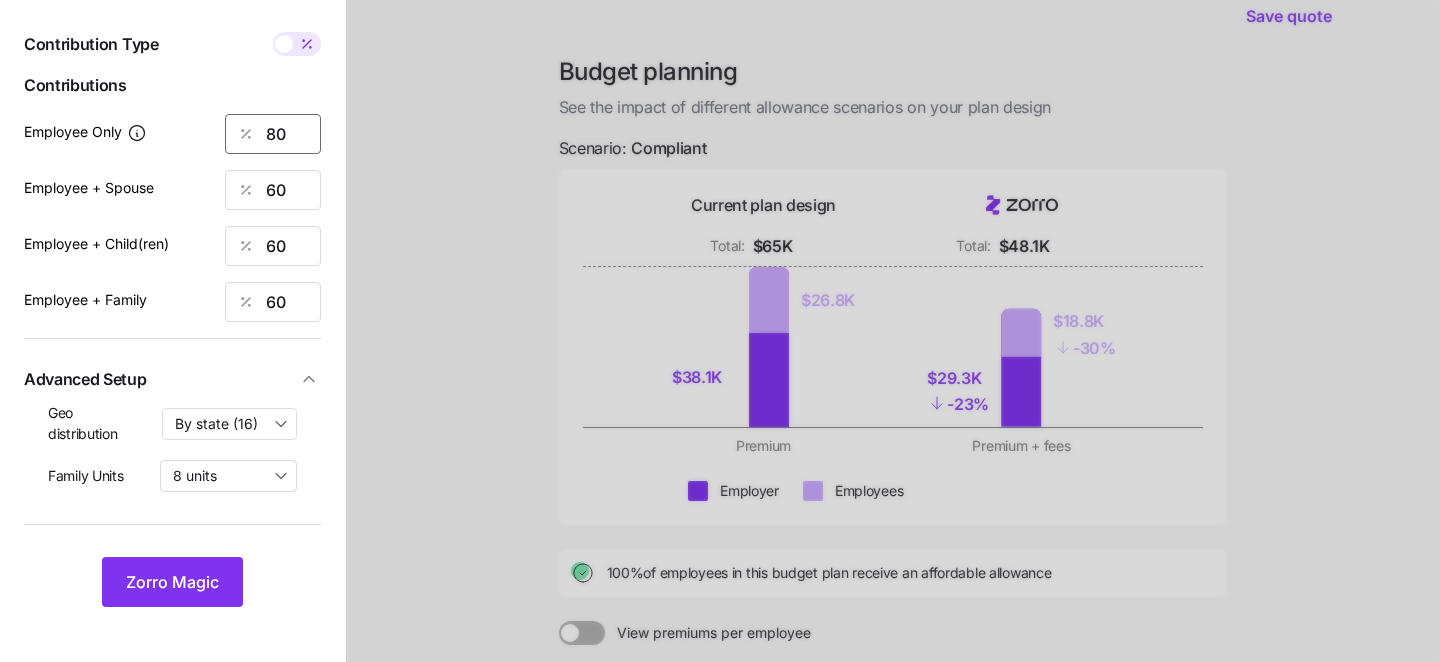 click on "80" at bounding box center (273, 134) 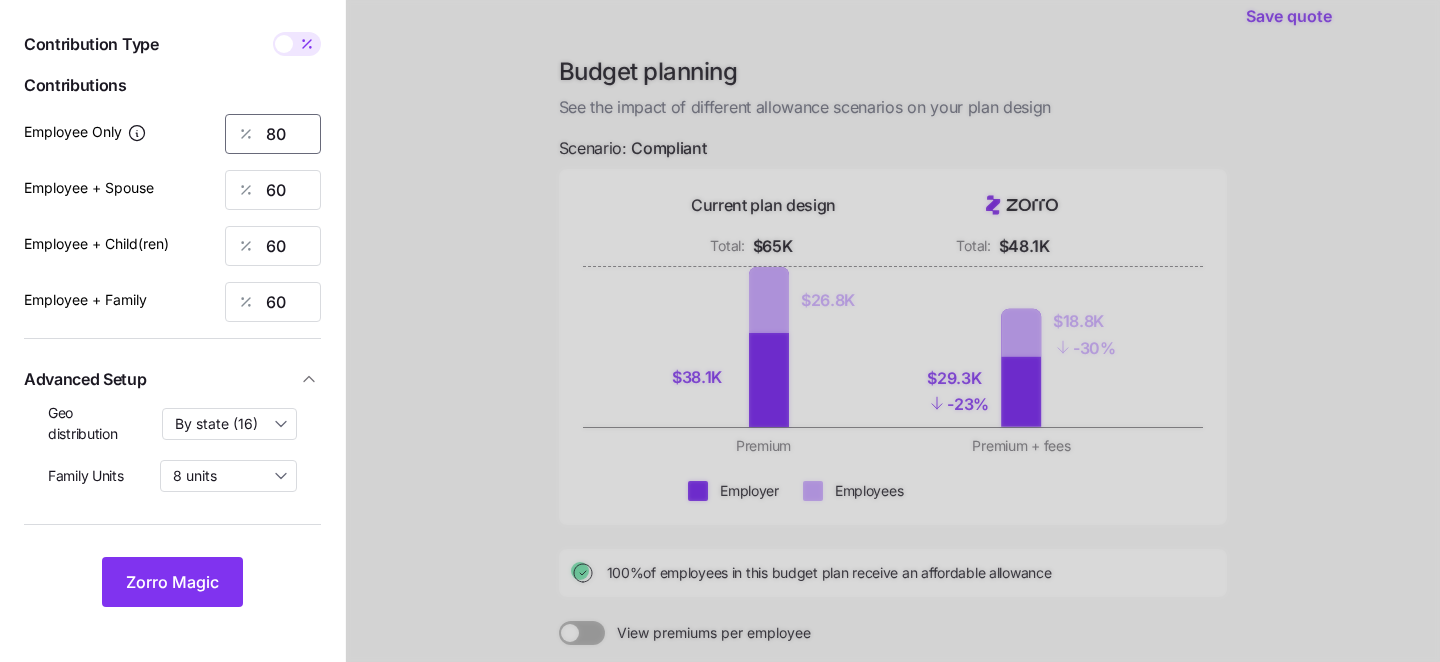 type on "8" 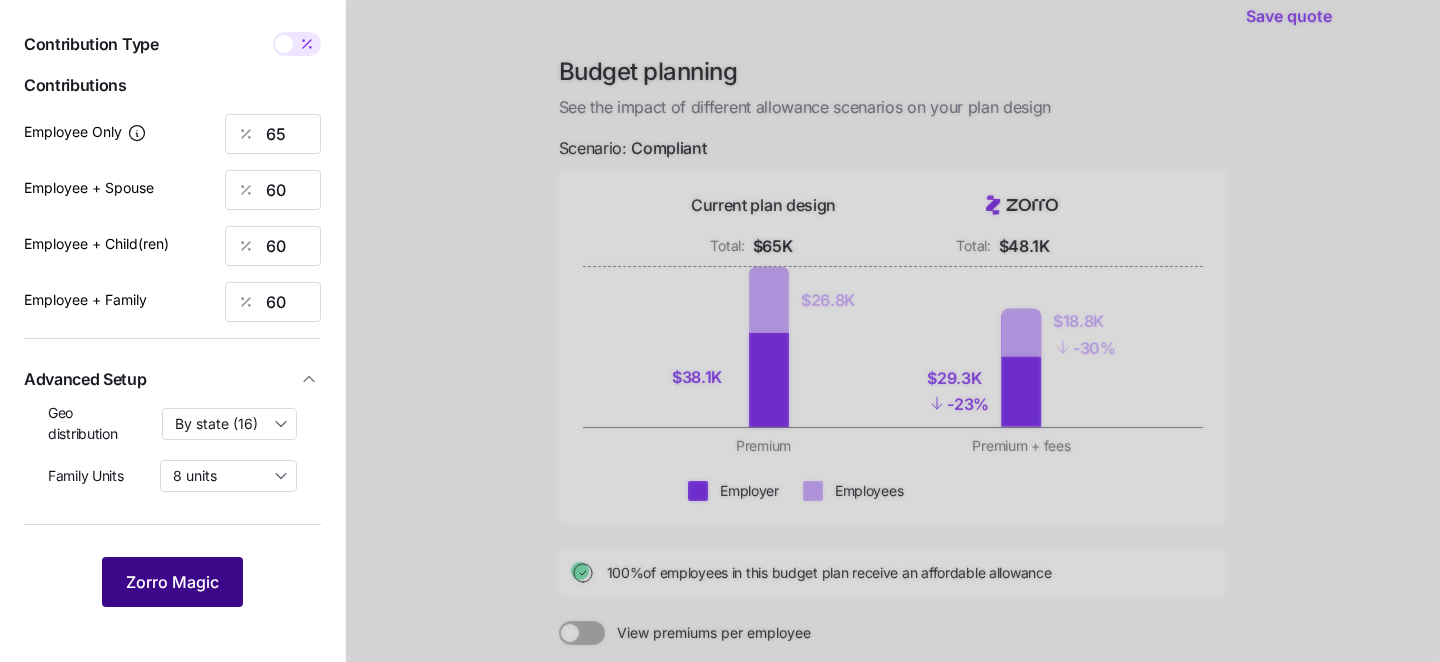 click on "Zorro Magic" at bounding box center [172, 582] 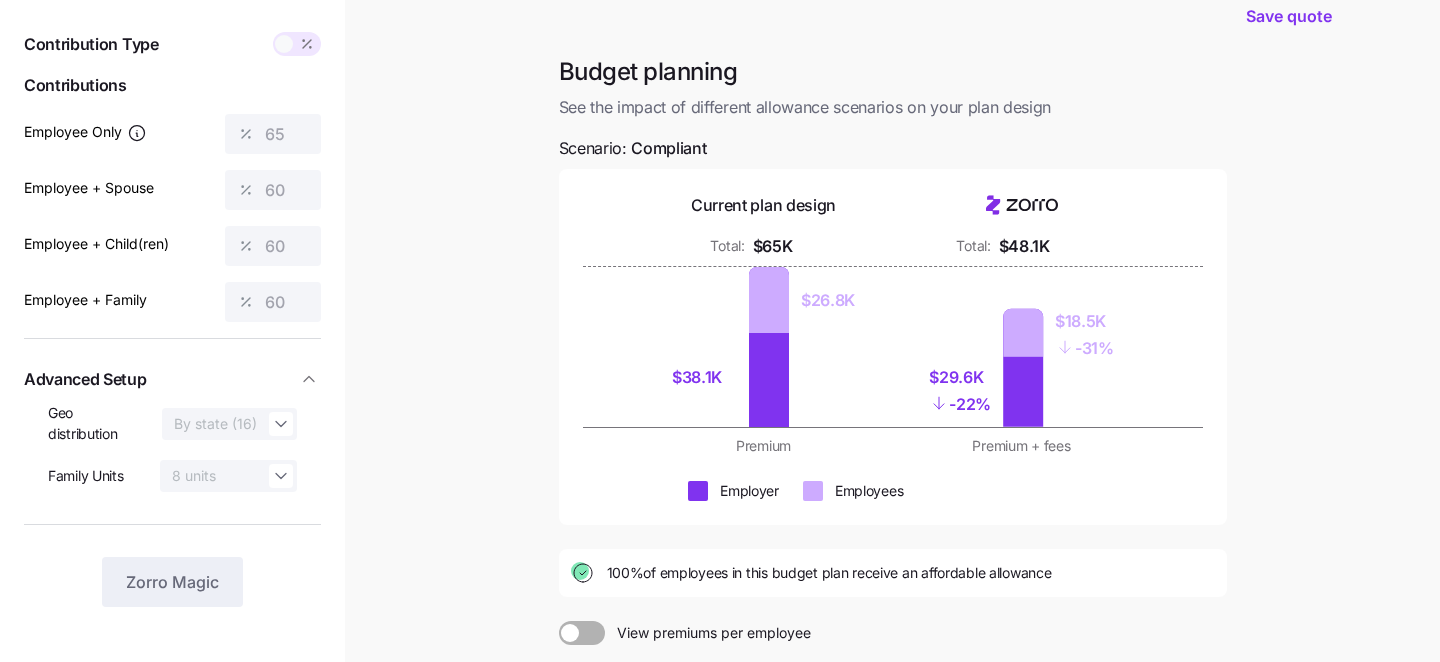 click on "Allowance Edit Contribution Type Use classes Contributions Employee Only 65 Employee + Spouse 60 Employee + Child(ren) 60 Employee + Family 60 Advanced Setup Geo distribution By state (16) Family Units 8 units Zorro Magic" at bounding box center (172, 291) 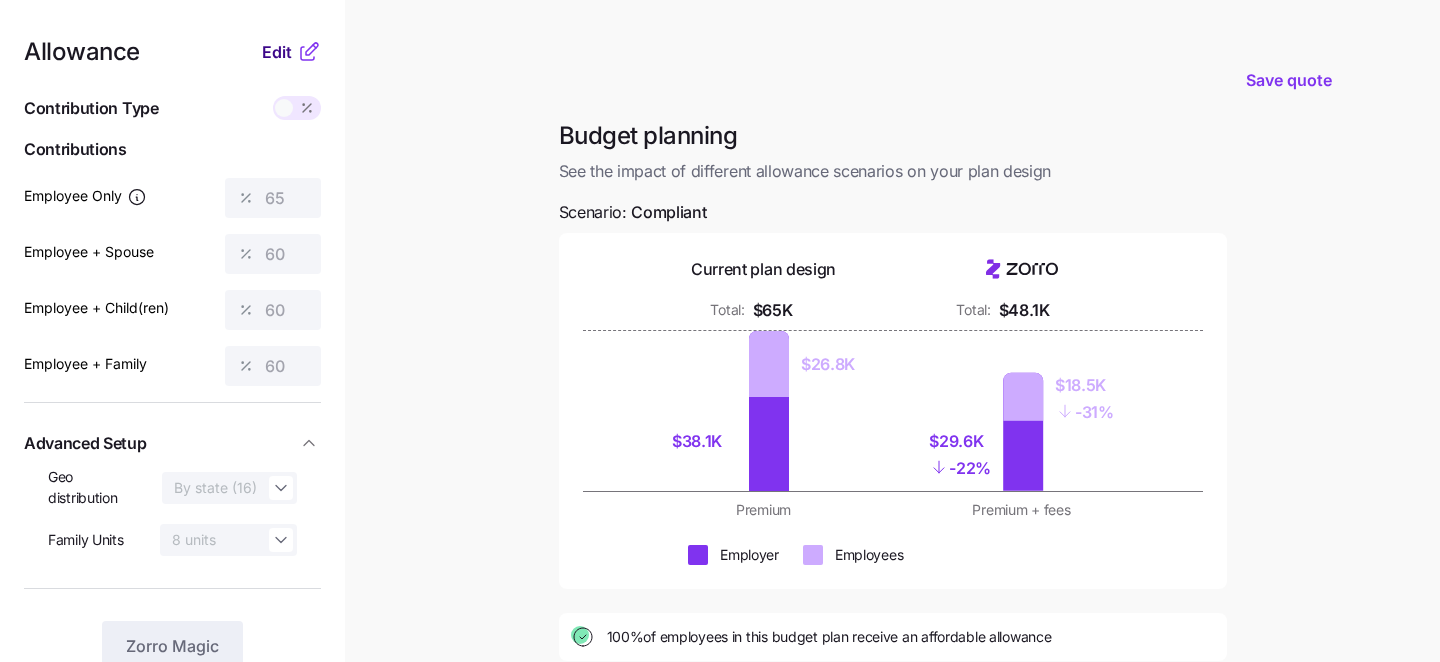 click on "Allowance Edit Contribution Type Use classes Contributions Employee Only 65 Employee + Spouse 60 Employee + Child(ren) 60 Employee + Family 60 Advanced Setup Geo distribution By state (16) Family Units 8 units Zorro Magic" at bounding box center [172, 355] 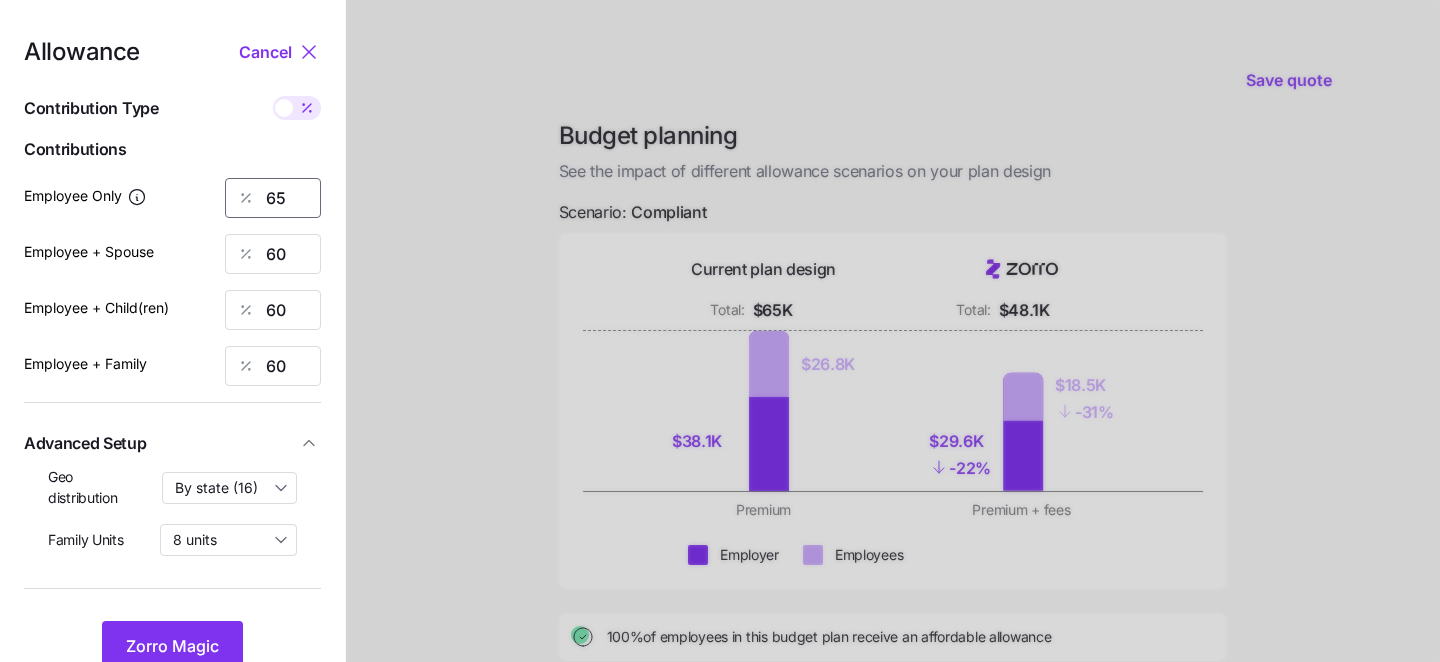 click on "65" at bounding box center (273, 198) 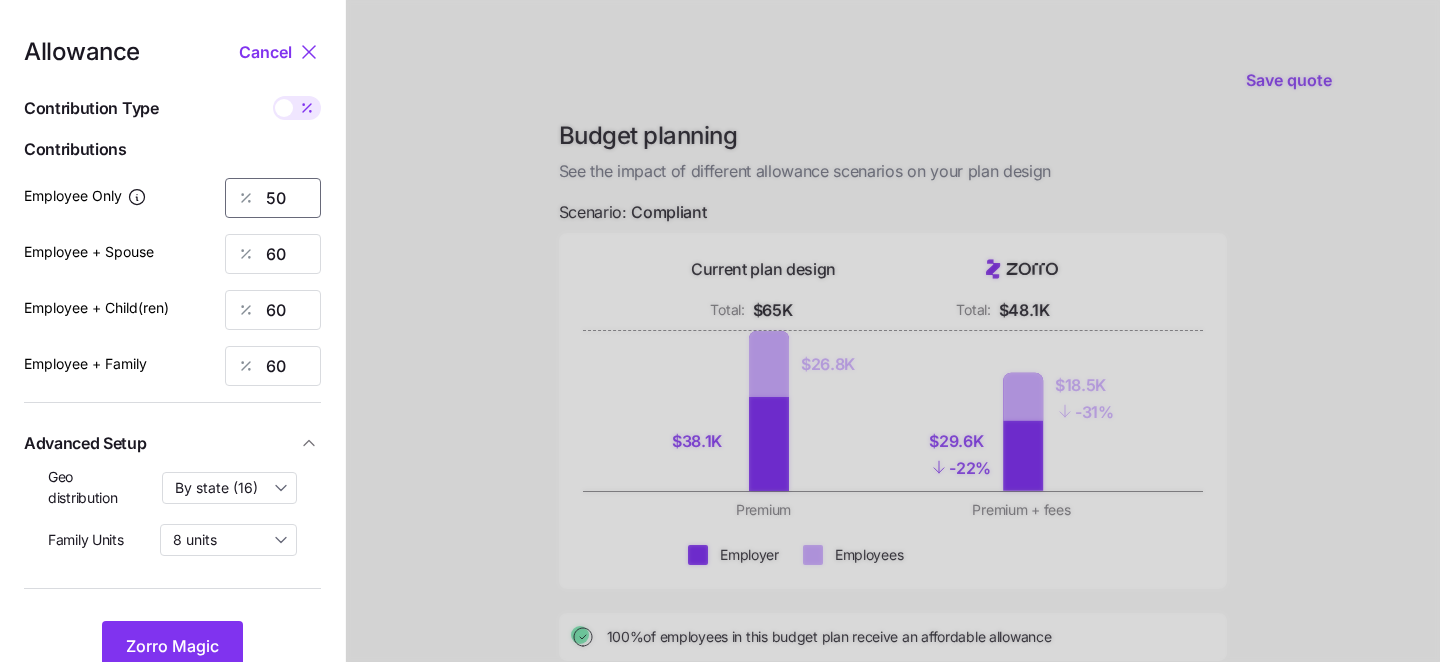 scroll, scrollTop: 9, scrollLeft: 0, axis: vertical 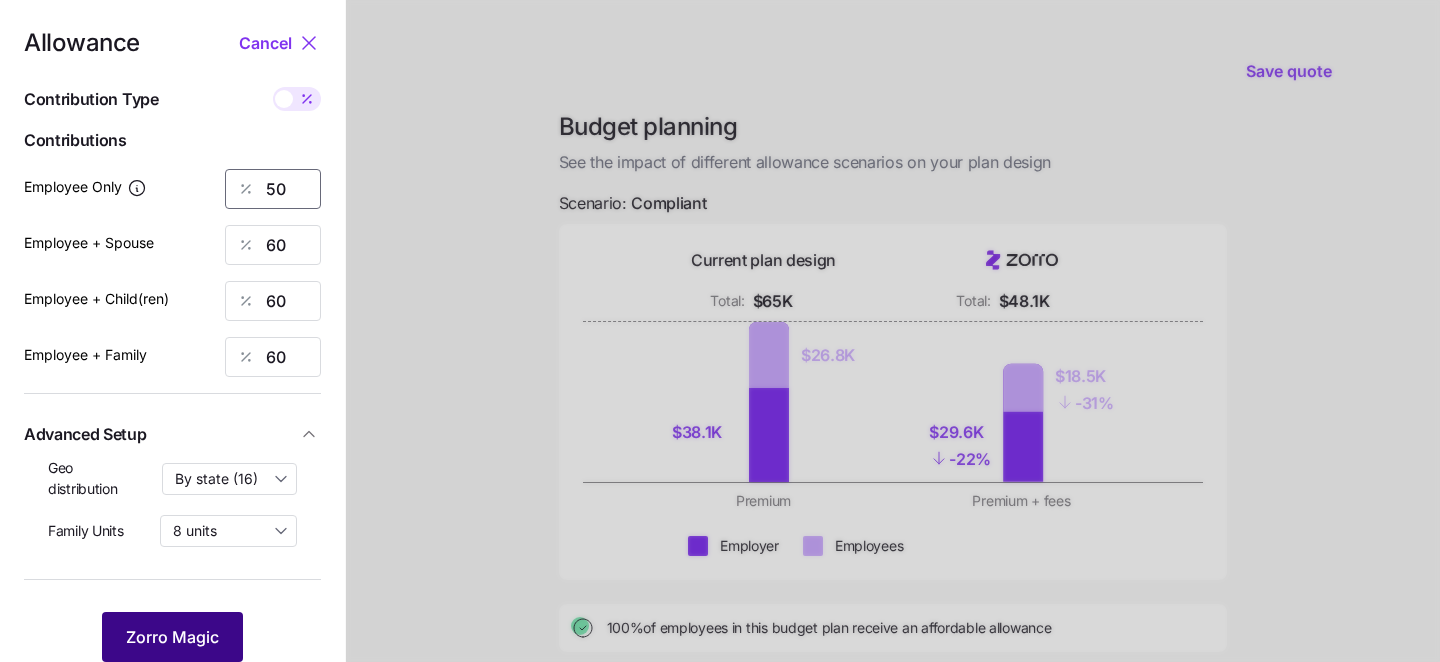 type on "50" 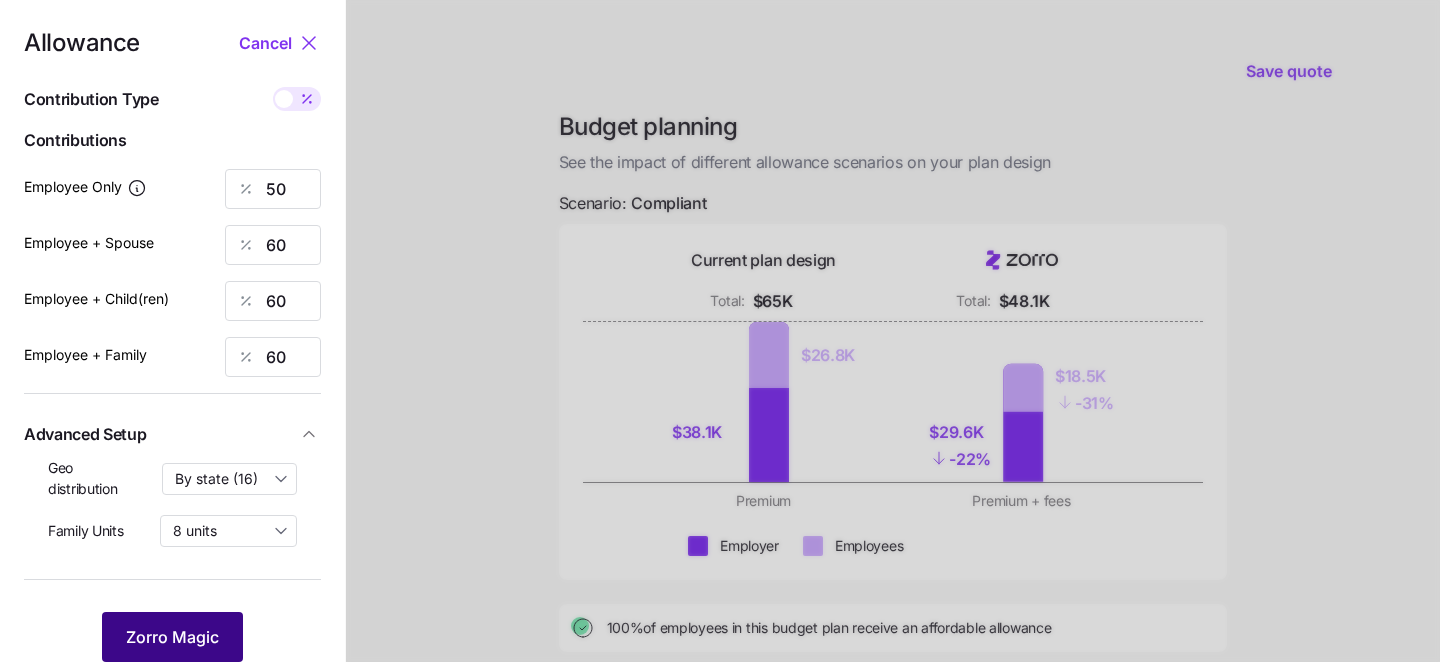 click on "Zorro Magic" at bounding box center (172, 637) 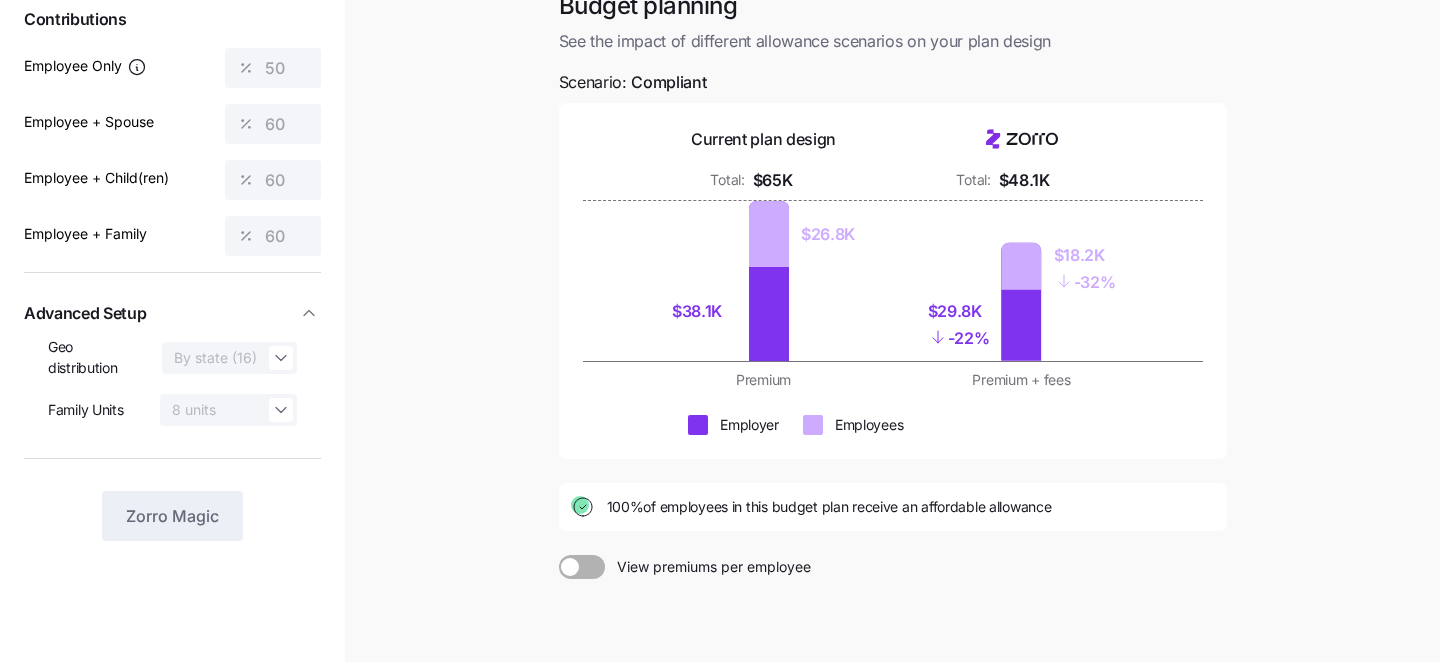 scroll, scrollTop: 131, scrollLeft: 0, axis: vertical 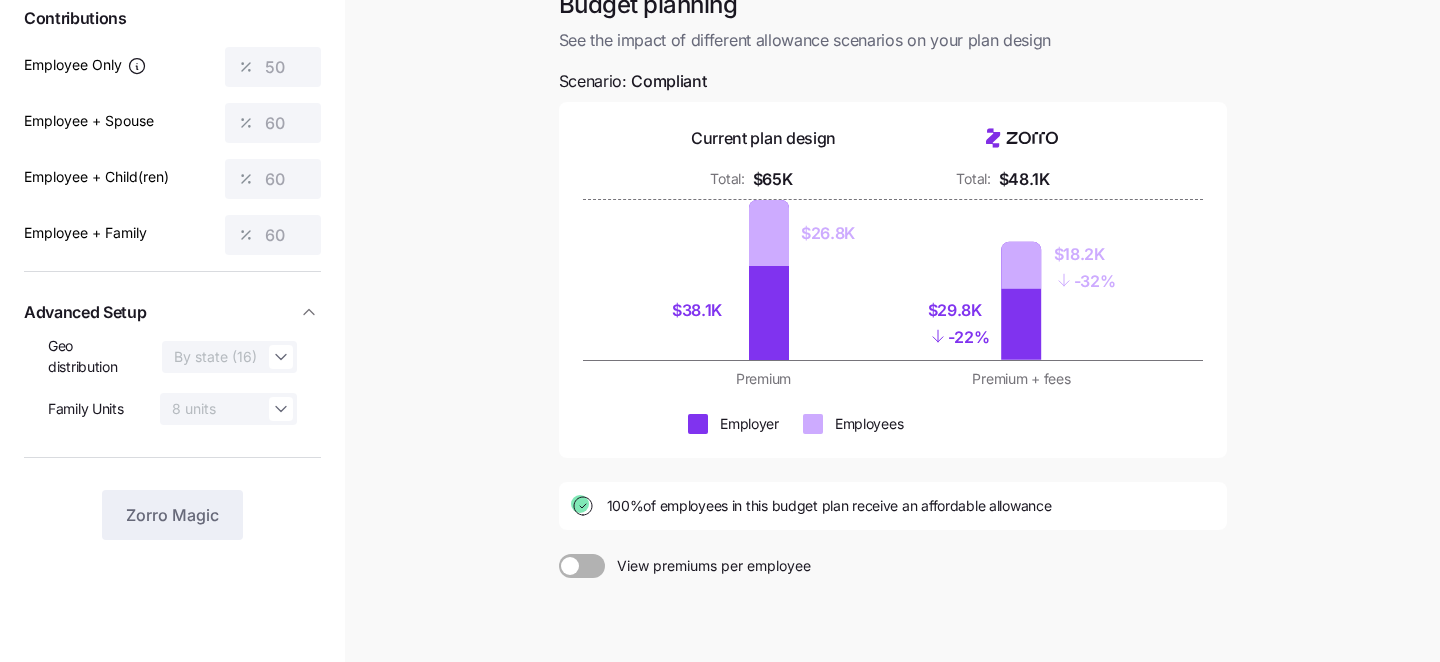 click at bounding box center (570, 566) 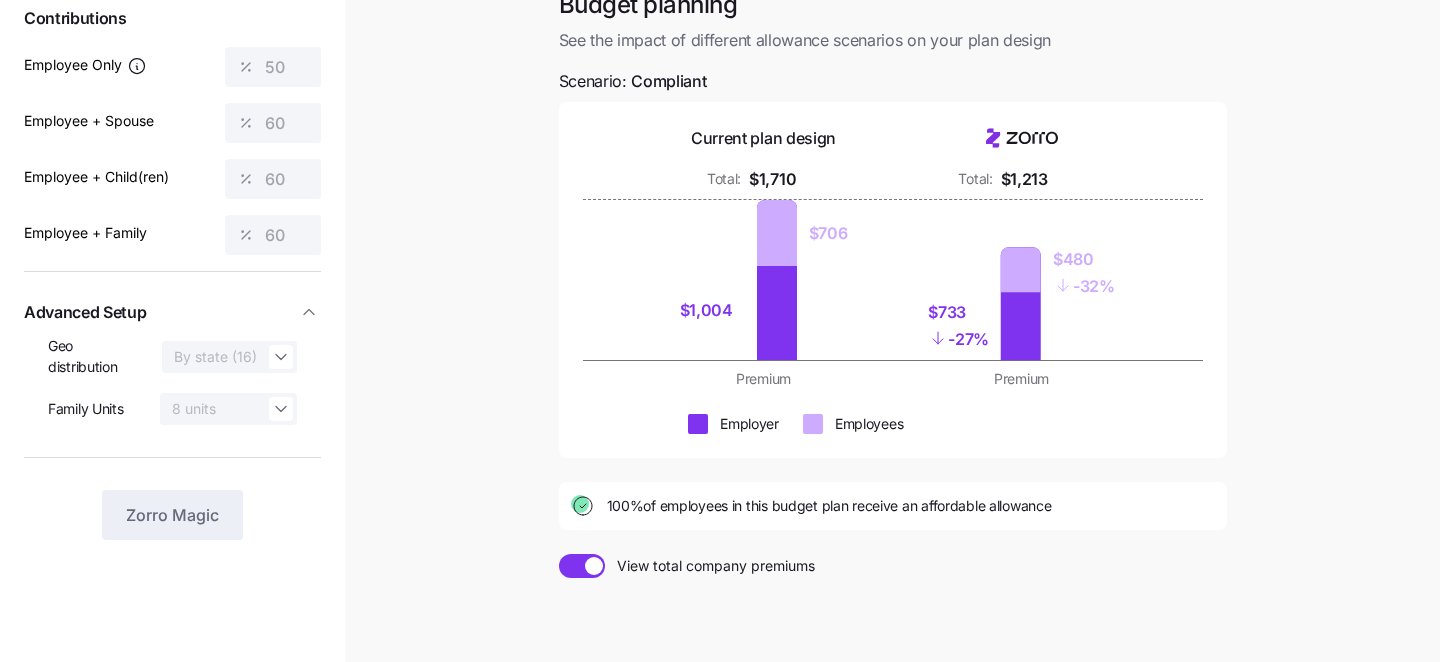 scroll, scrollTop: 121, scrollLeft: 0, axis: vertical 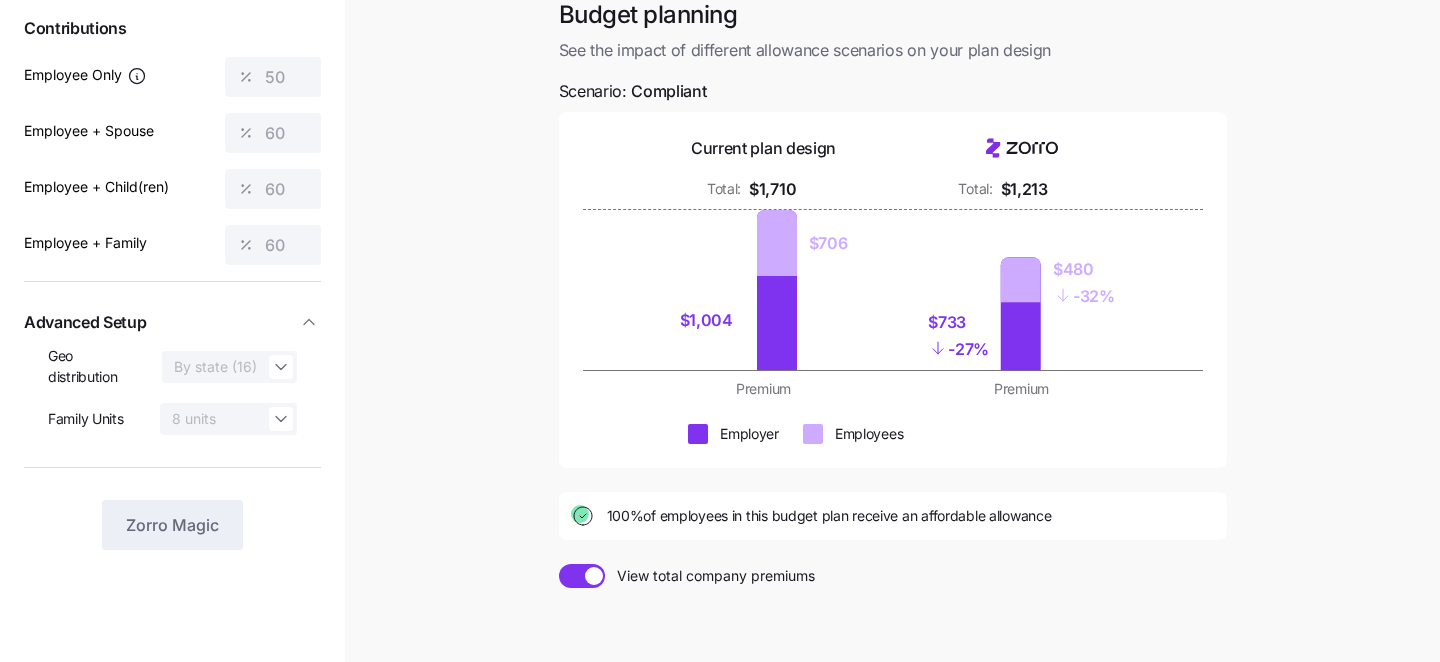 click at bounding box center (594, 576) 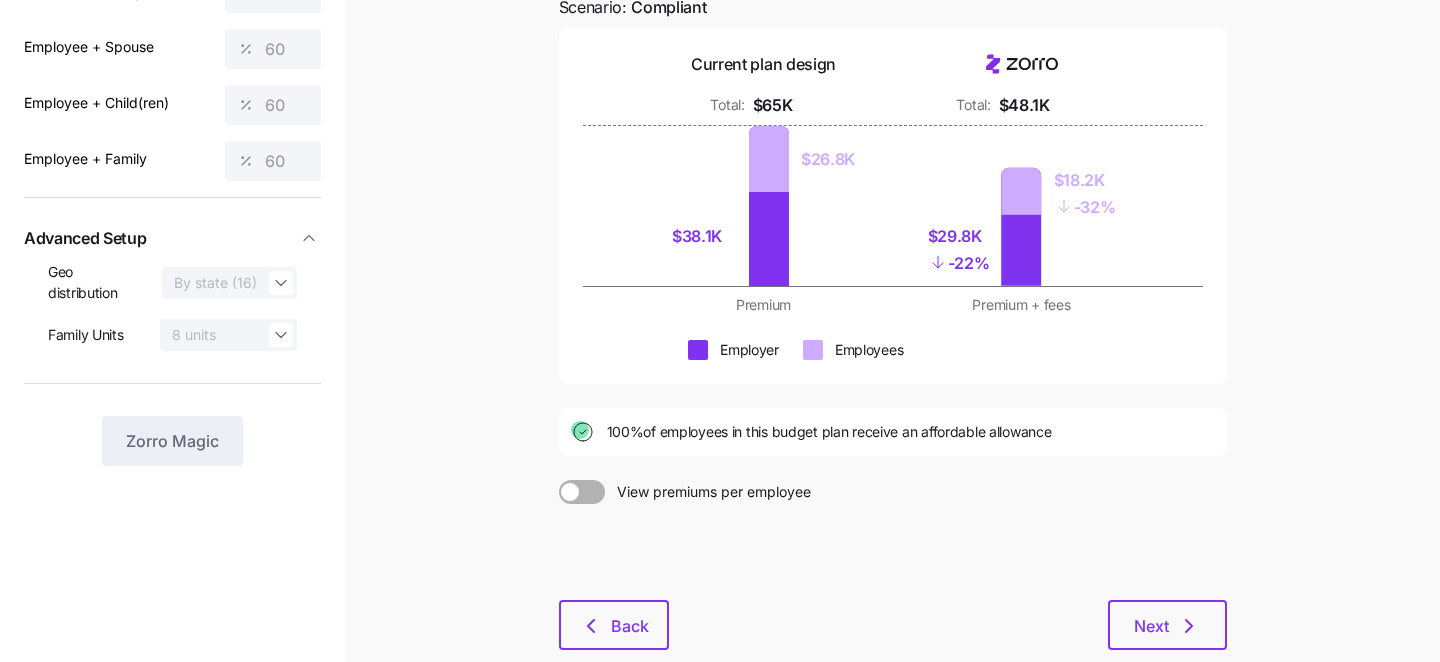 scroll, scrollTop: 207, scrollLeft: 0, axis: vertical 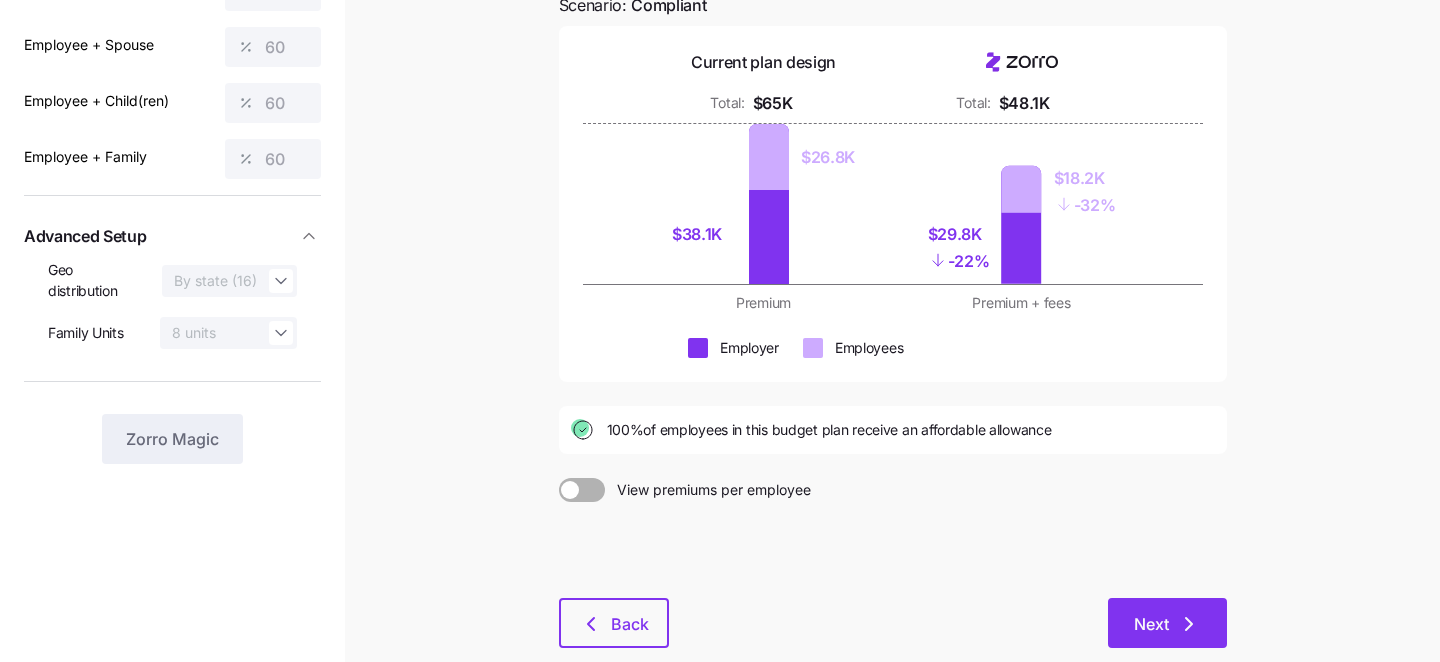click on "Next" at bounding box center [1151, 624] 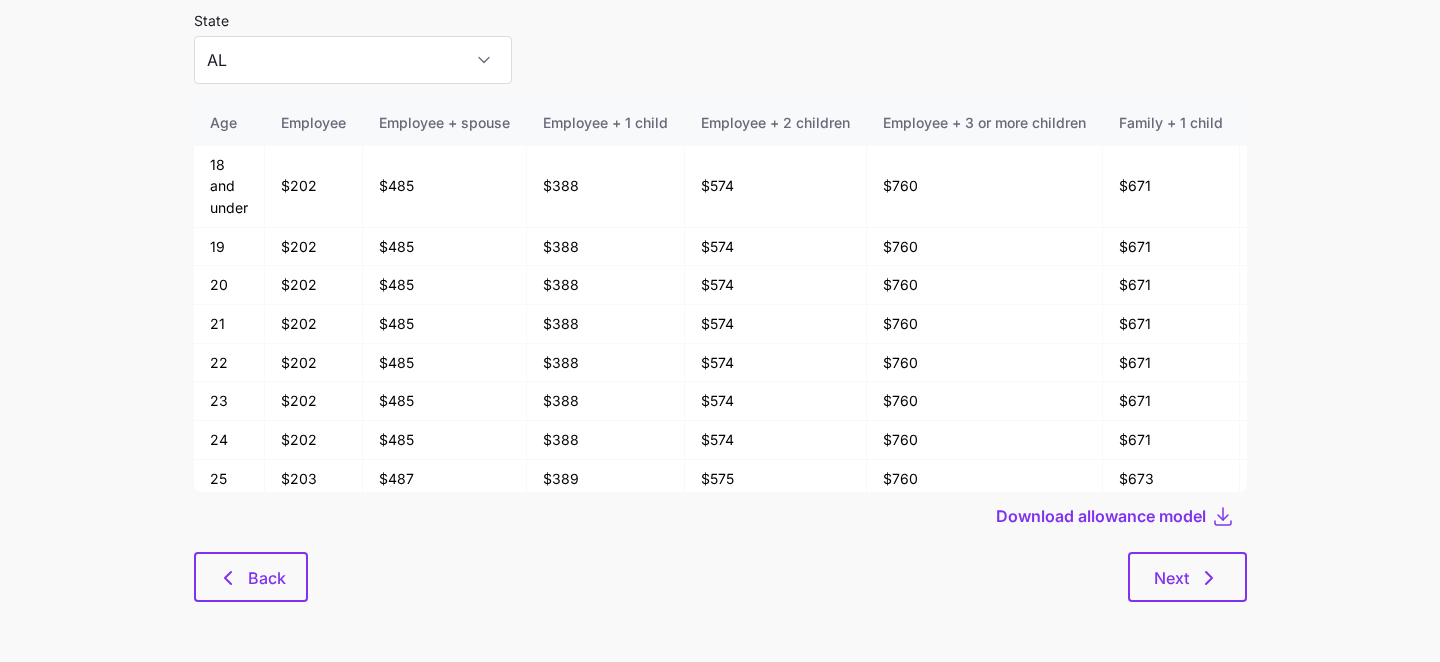 scroll, scrollTop: 0, scrollLeft: 0, axis: both 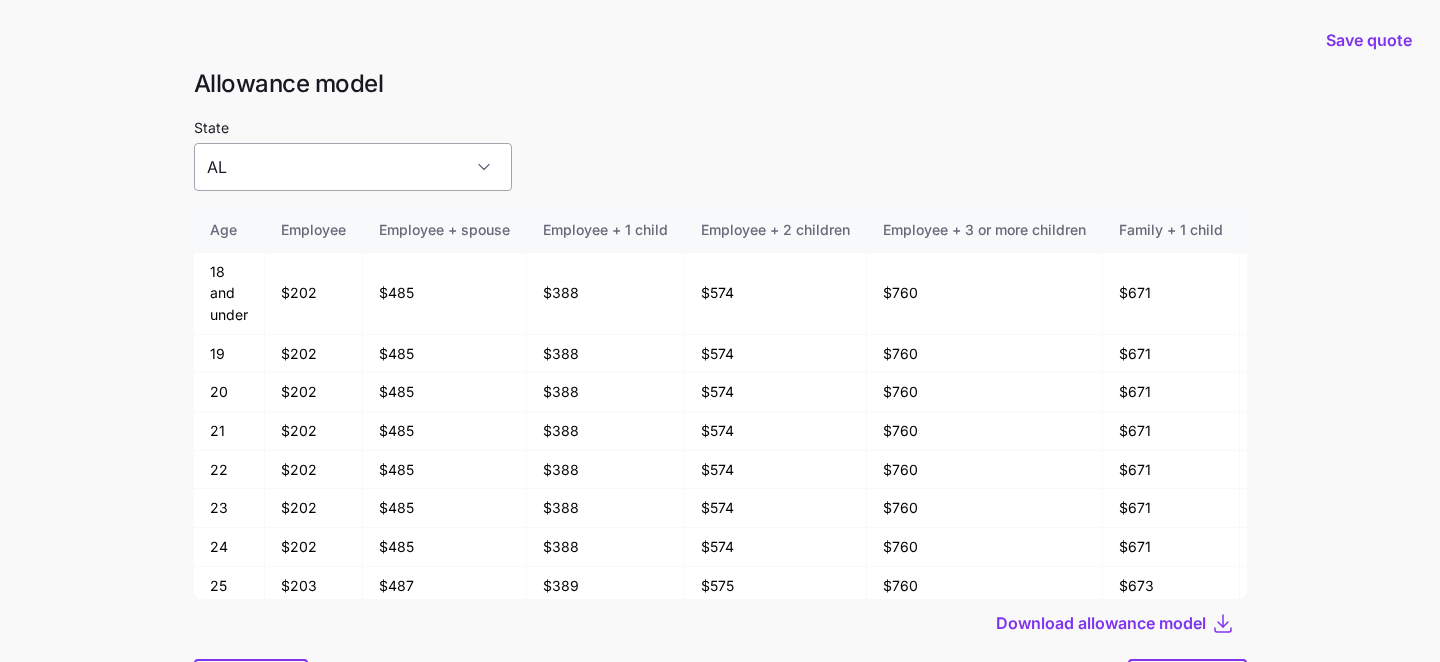 click on "AL" at bounding box center [353, 167] 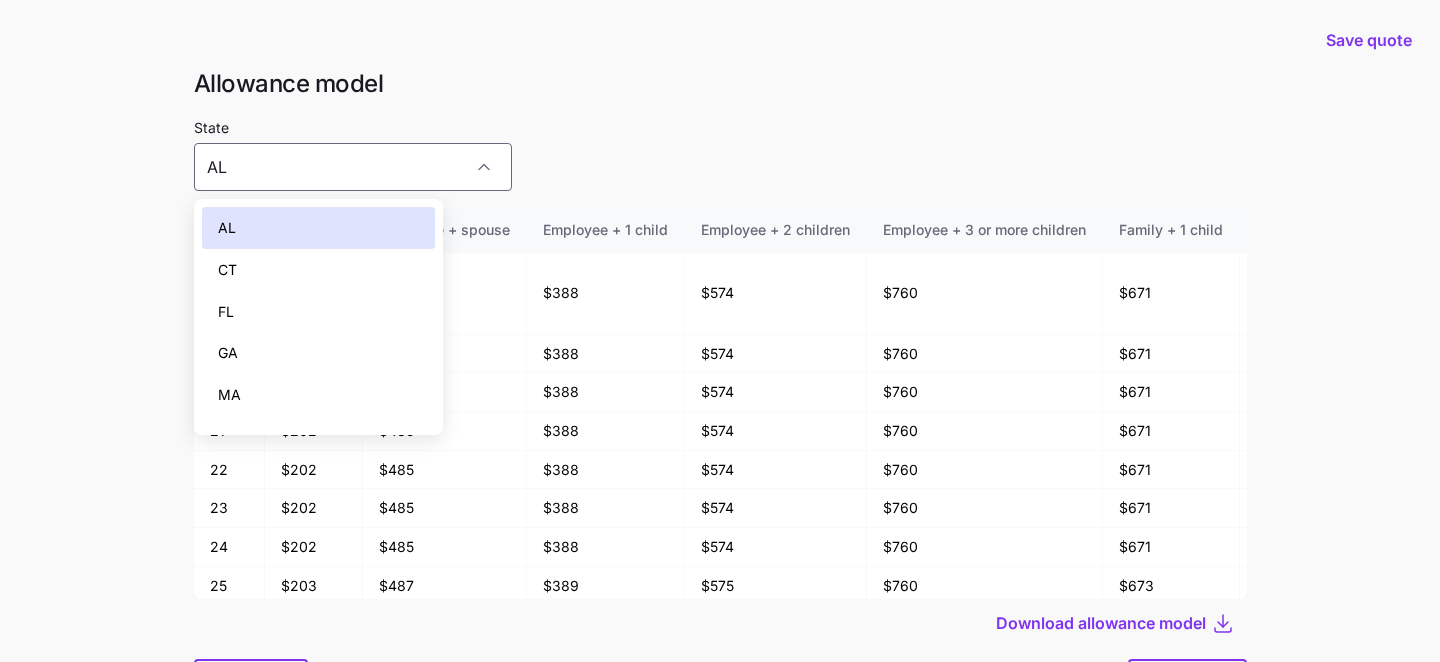 click on "State AL" at bounding box center [720, 153] 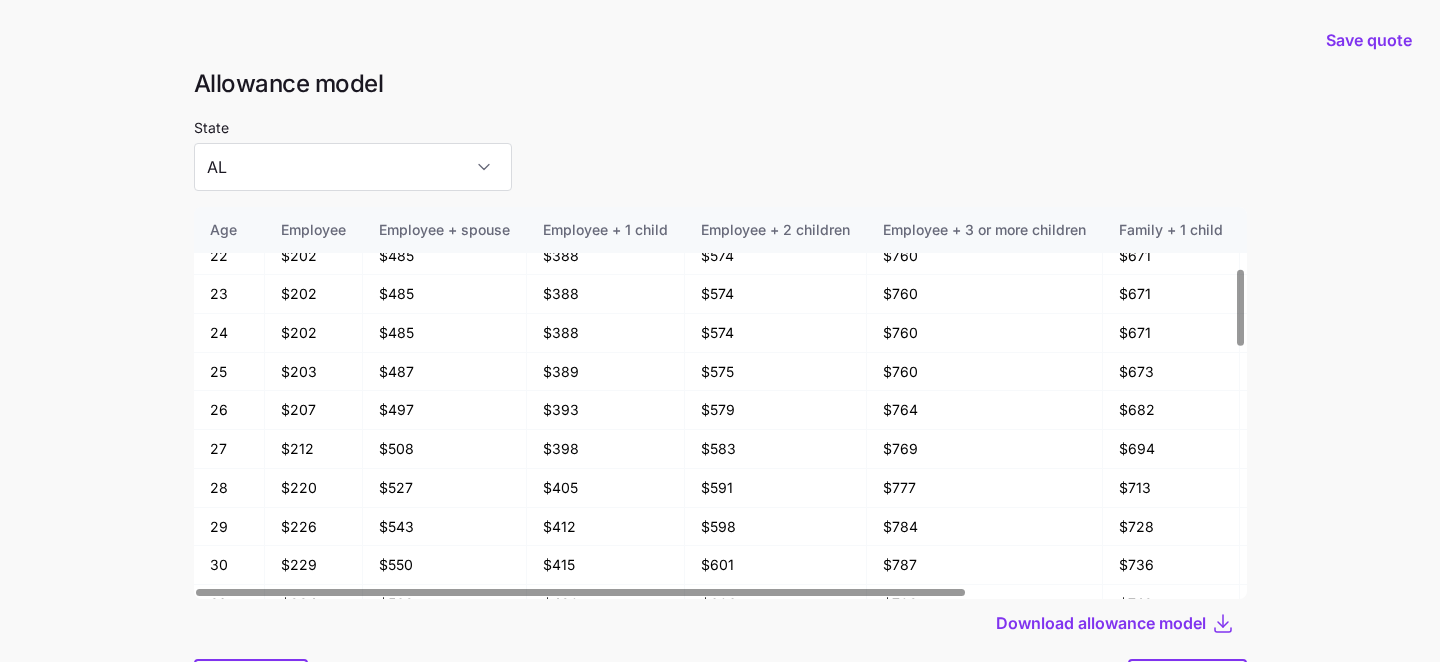scroll, scrollTop: 424, scrollLeft: 0, axis: vertical 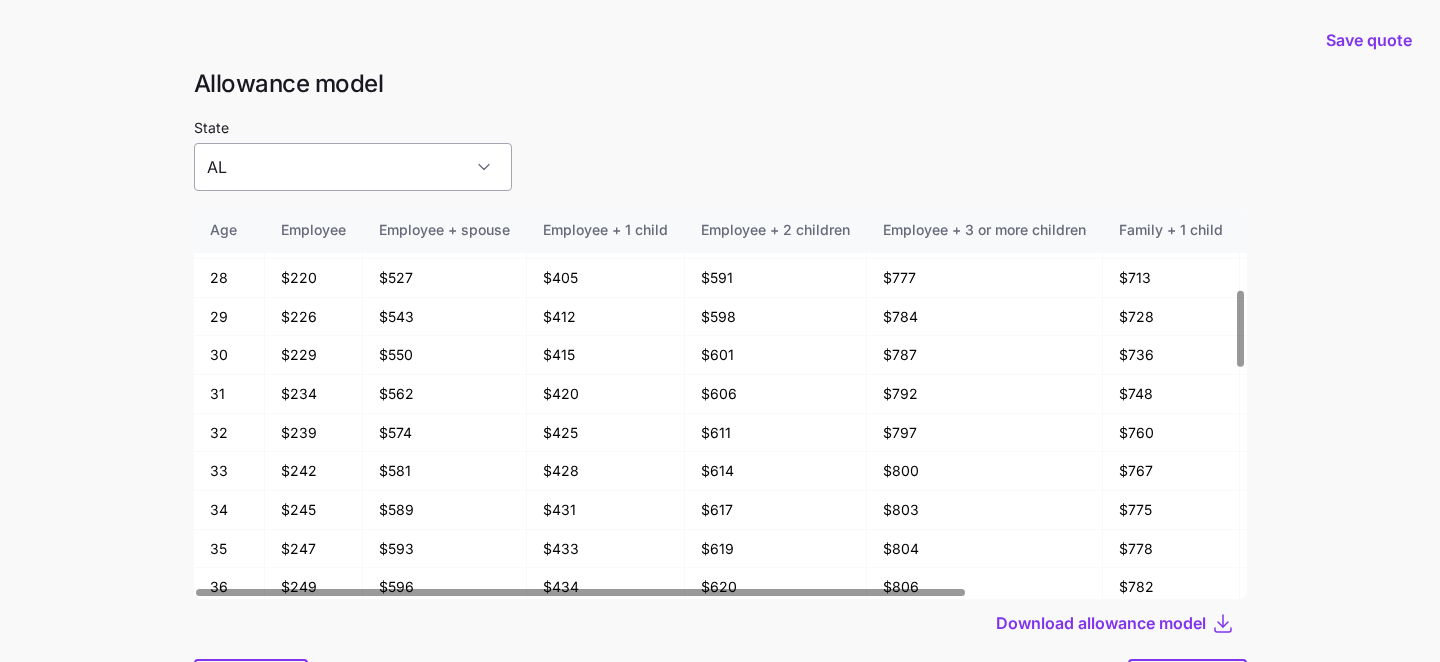 click on "AL" at bounding box center (353, 167) 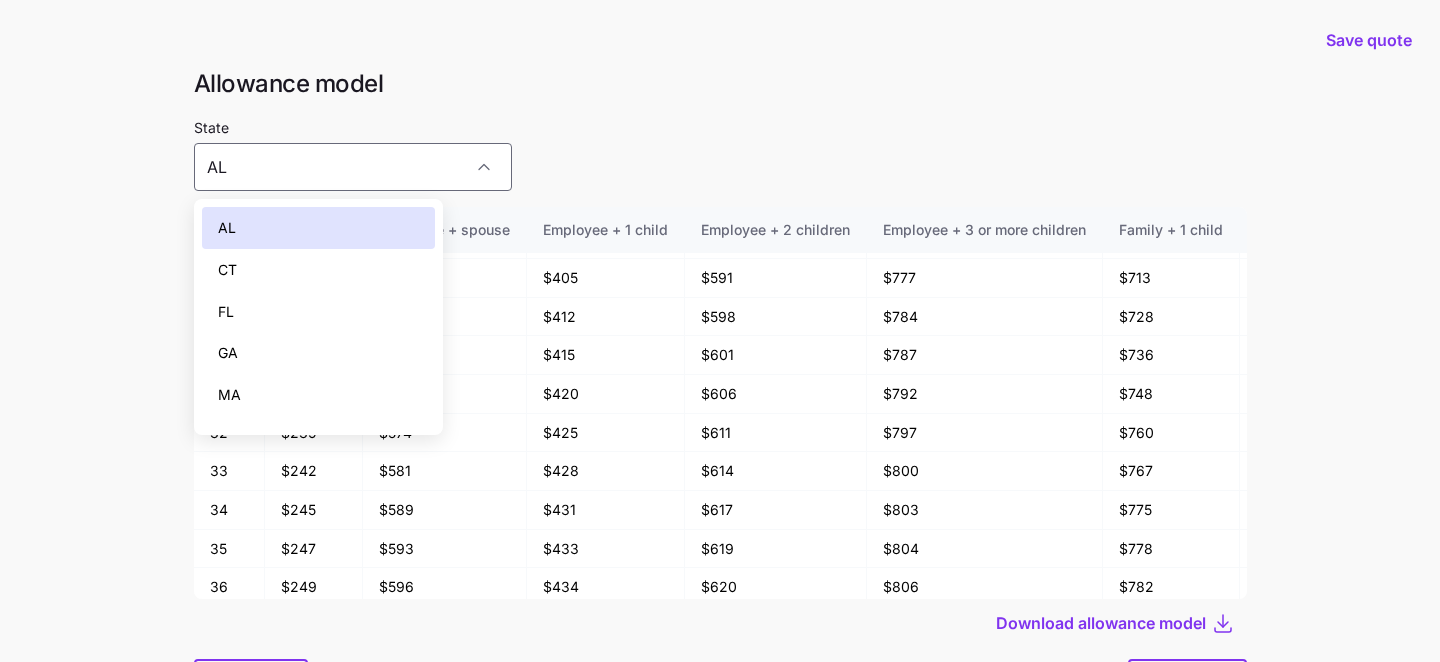 click on "GA" at bounding box center (319, 353) 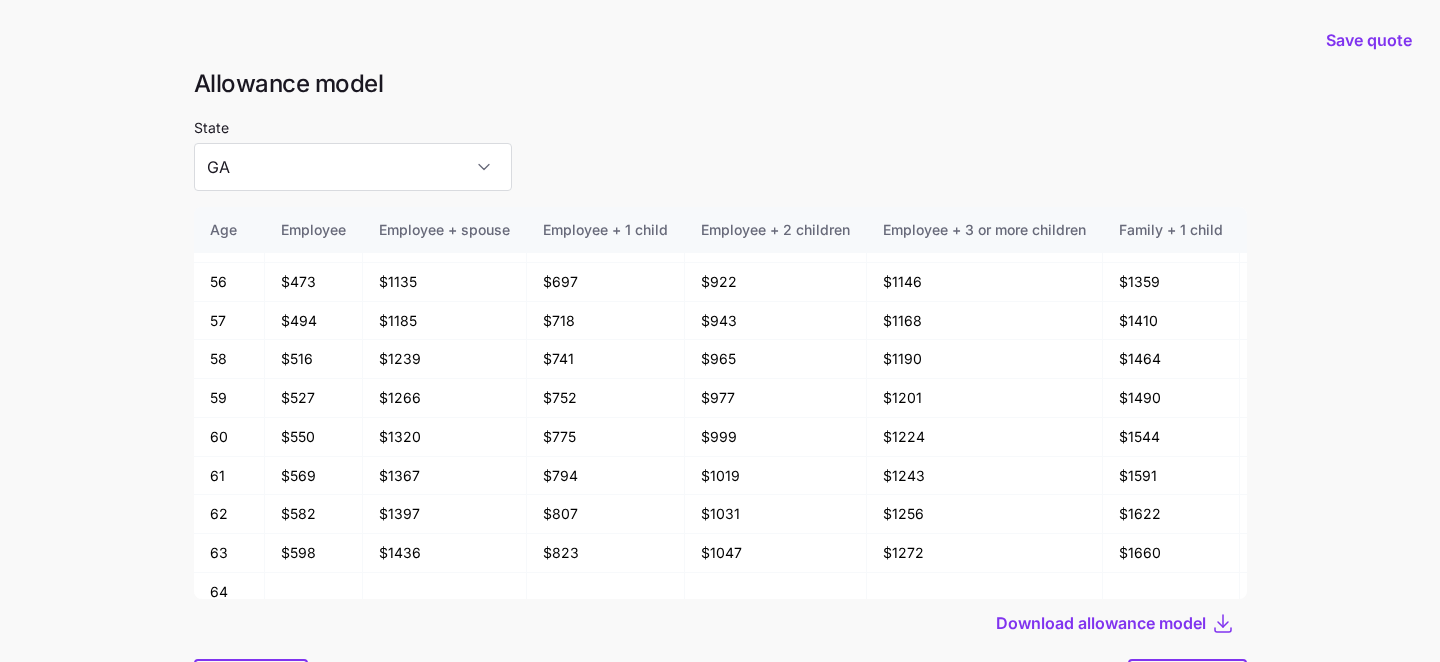 scroll, scrollTop: 1558, scrollLeft: 0, axis: vertical 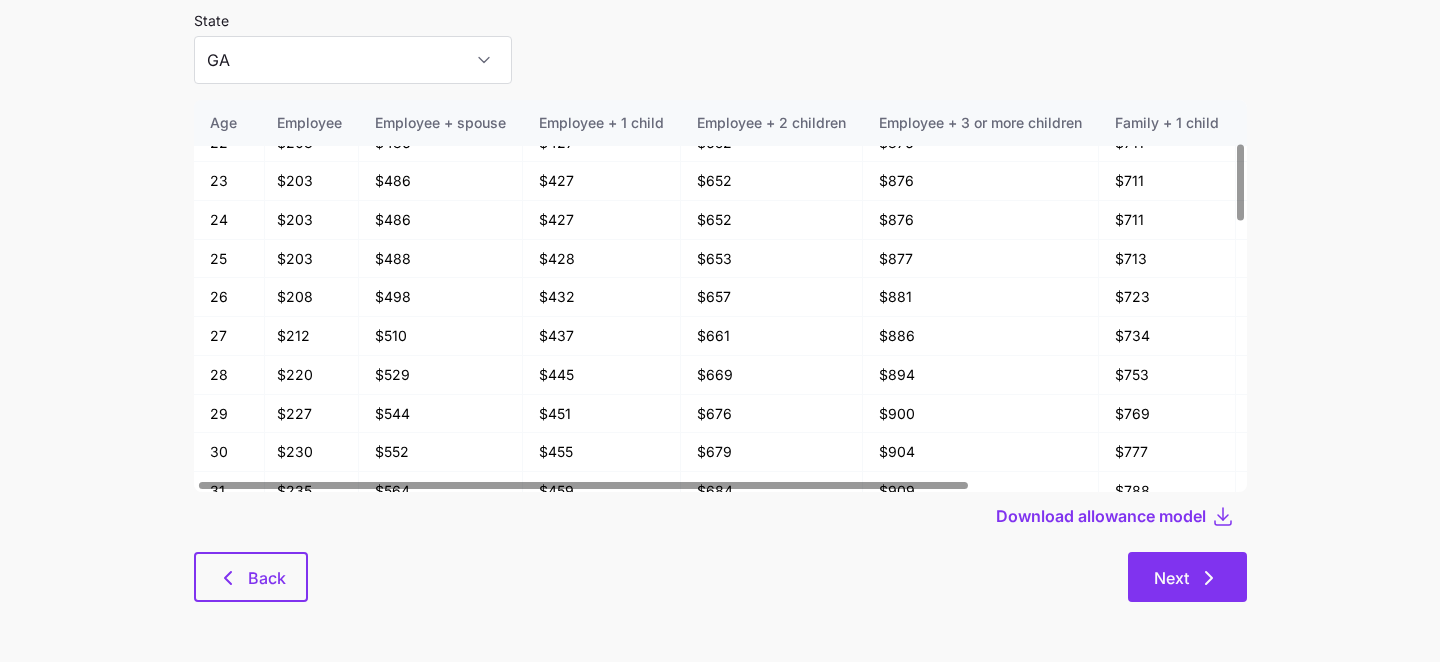 click on "Next" at bounding box center (1187, 577) 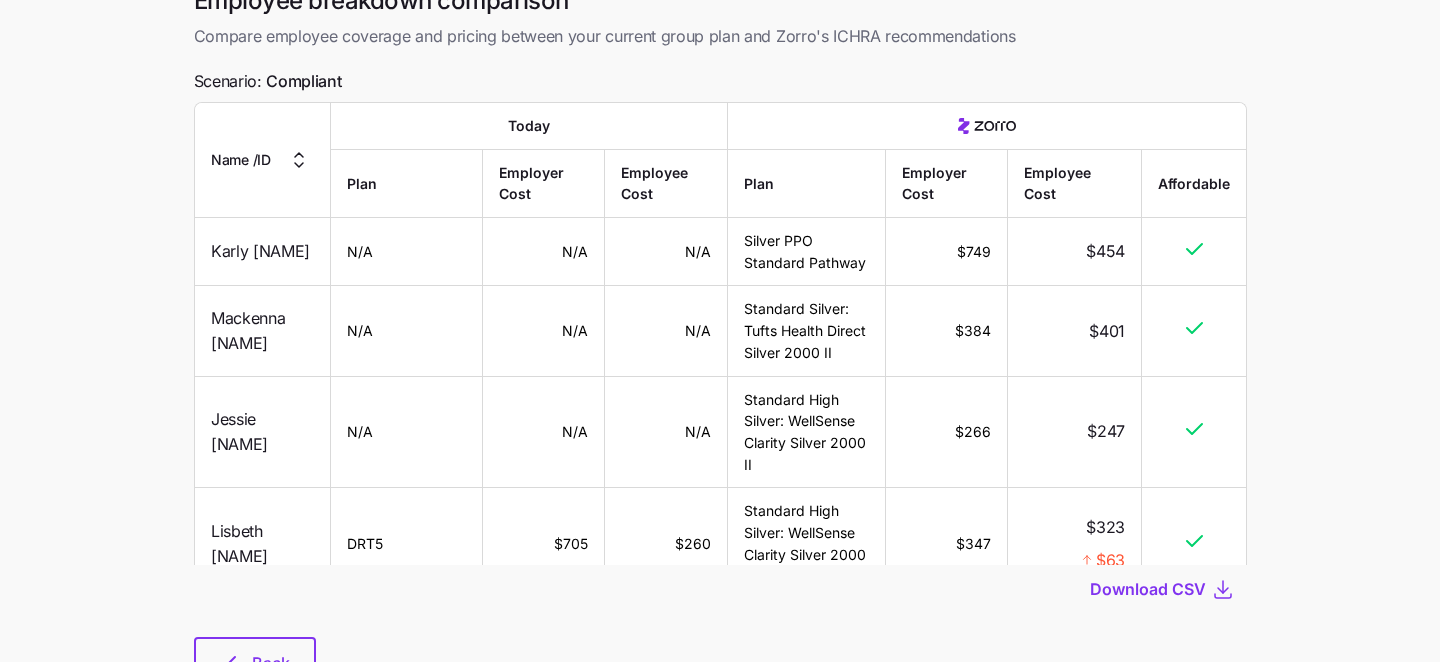 scroll, scrollTop: 0, scrollLeft: 0, axis: both 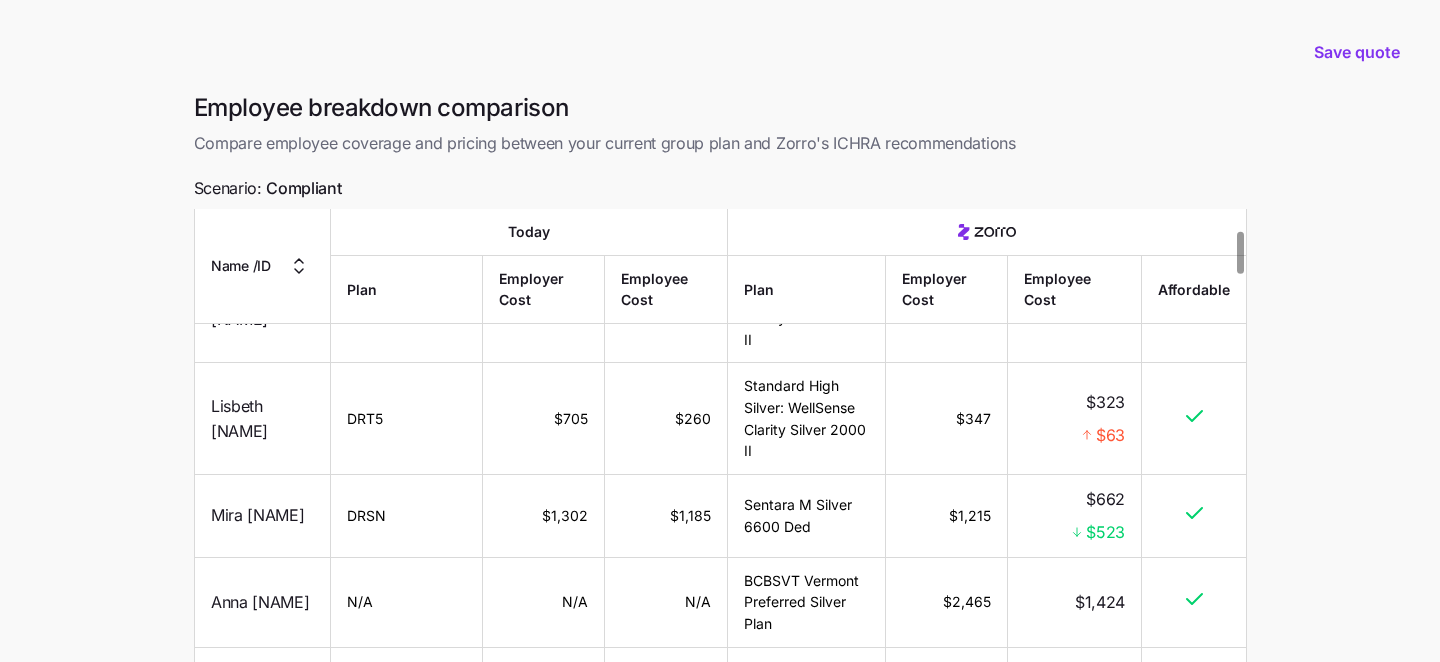 click on "DRT5" at bounding box center [406, 419] 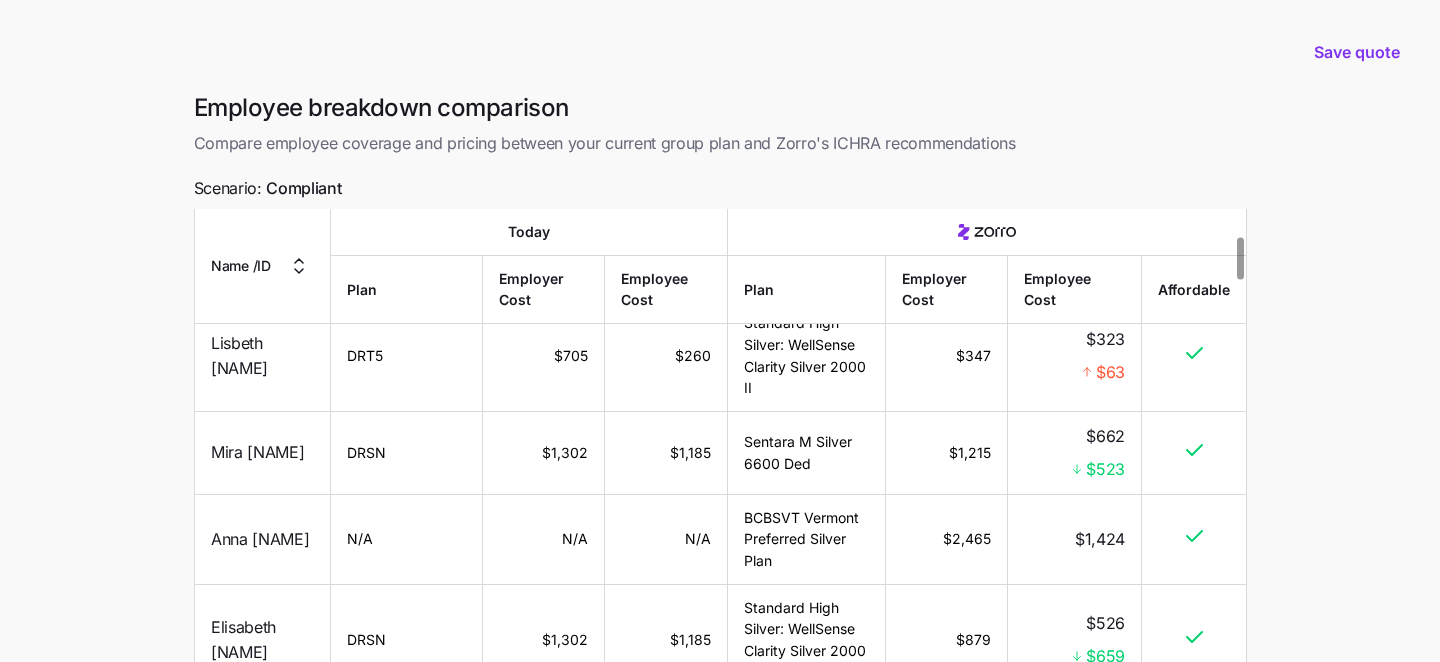 scroll, scrollTop: 296, scrollLeft: 0, axis: vertical 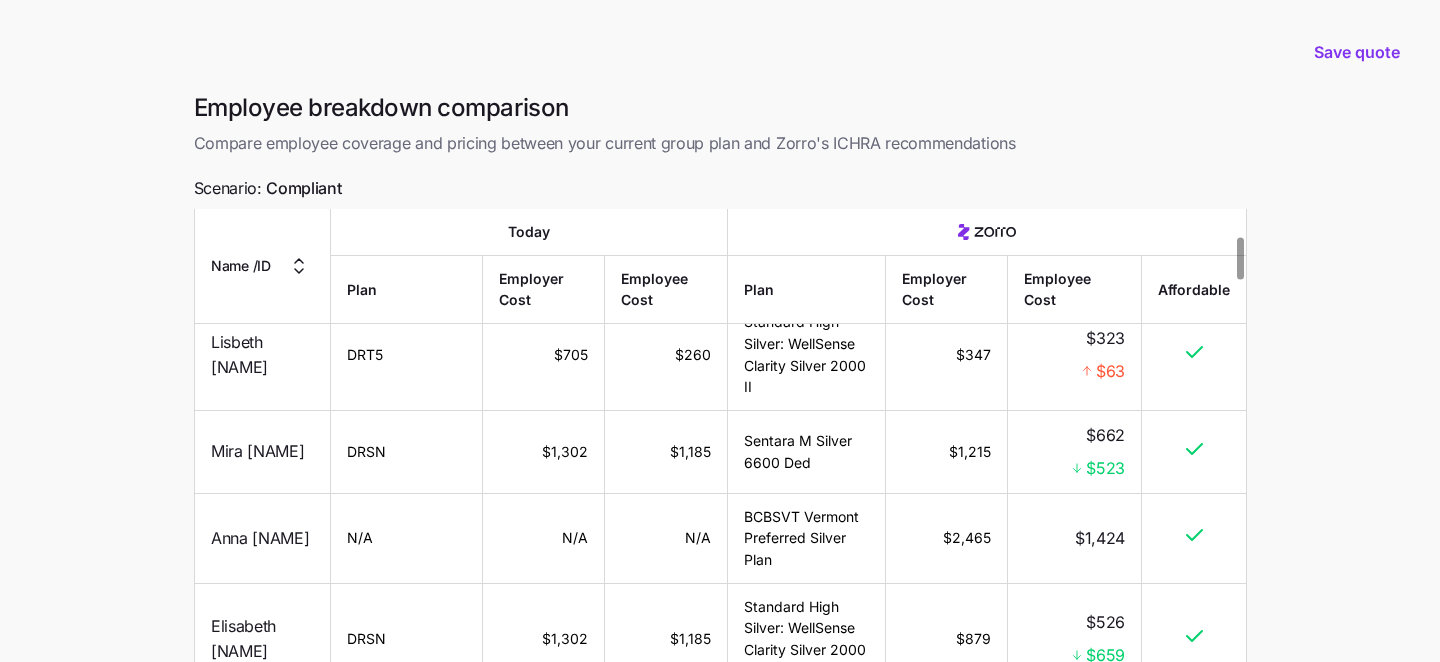 click on "Mira Goss" at bounding box center [263, 452] 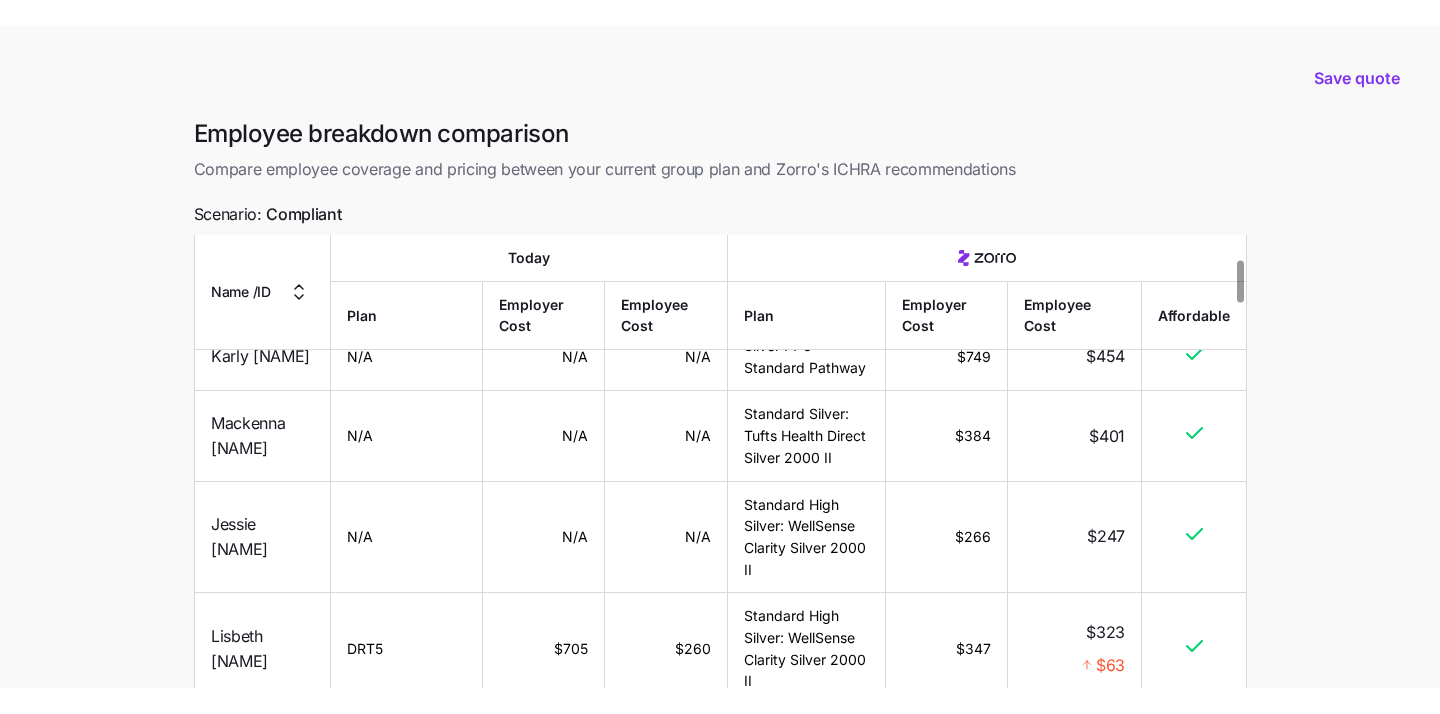 scroll, scrollTop: 0, scrollLeft: 0, axis: both 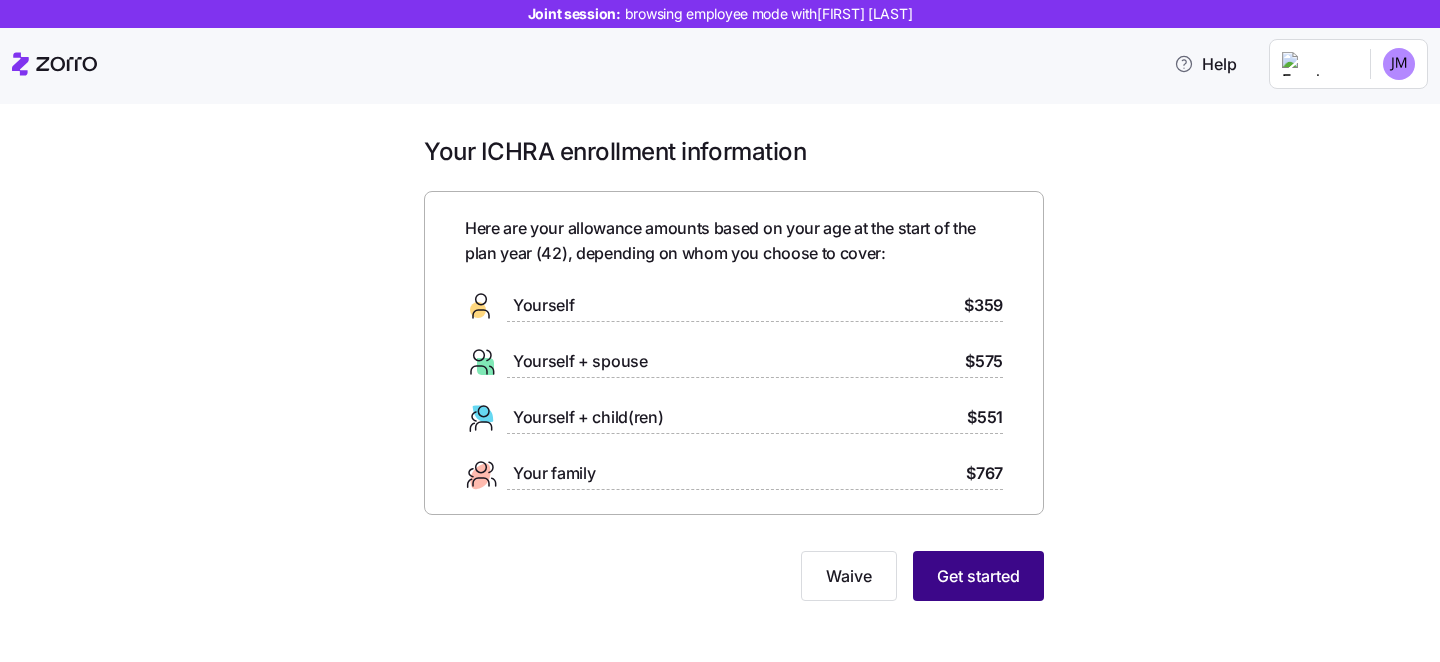 click on "Get started" at bounding box center (978, 576) 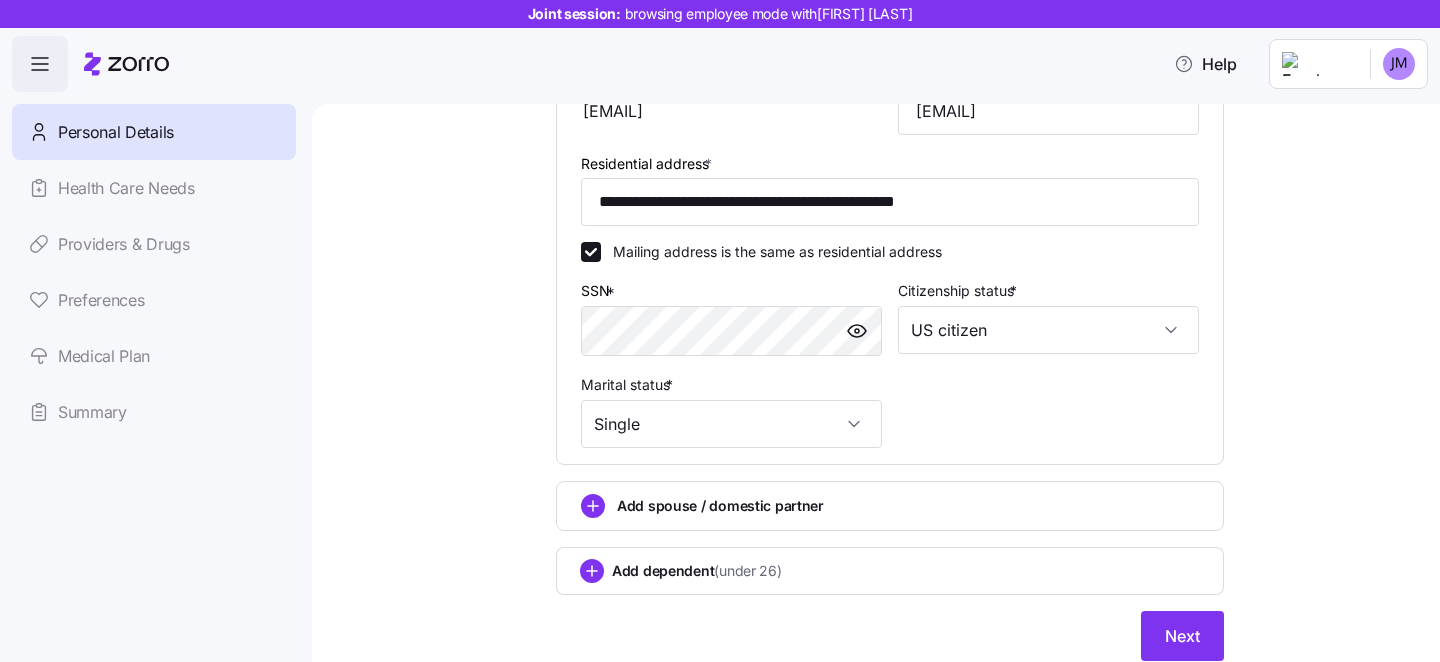 scroll, scrollTop: 600, scrollLeft: 0, axis: vertical 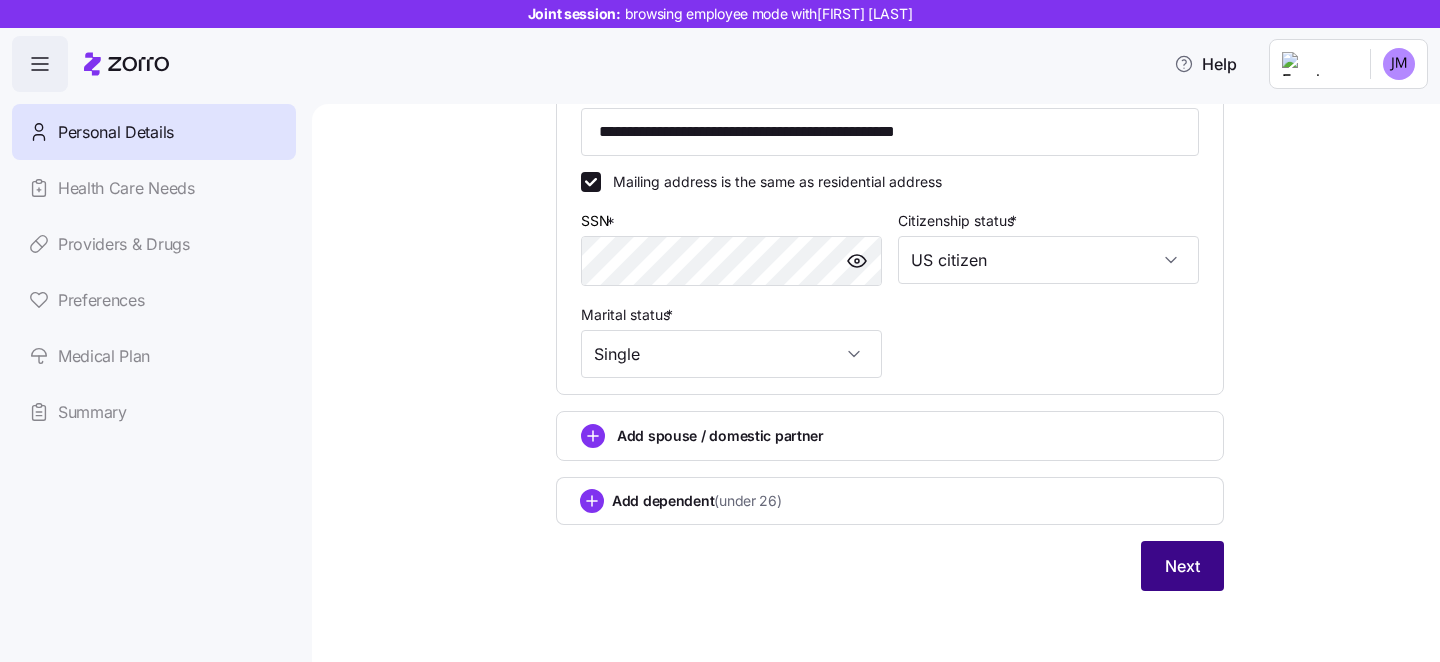 click on "Next" at bounding box center [1182, 566] 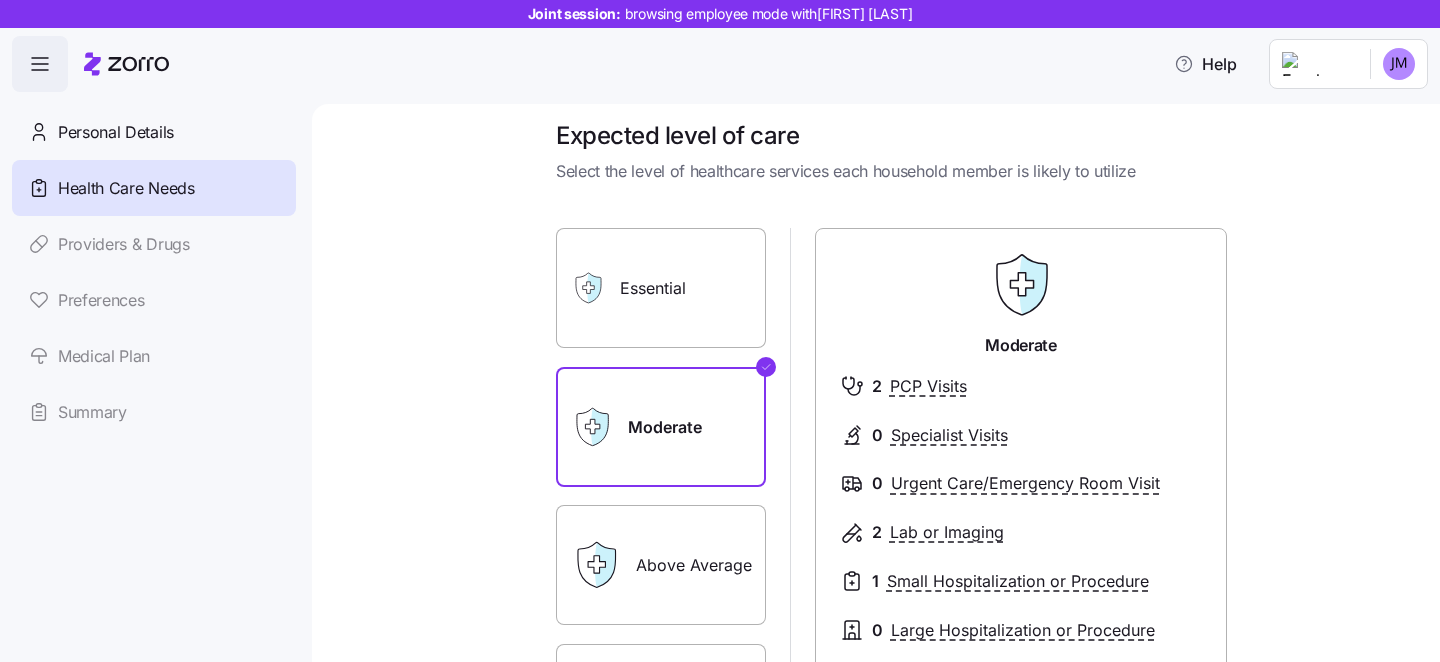 scroll, scrollTop: 375, scrollLeft: 0, axis: vertical 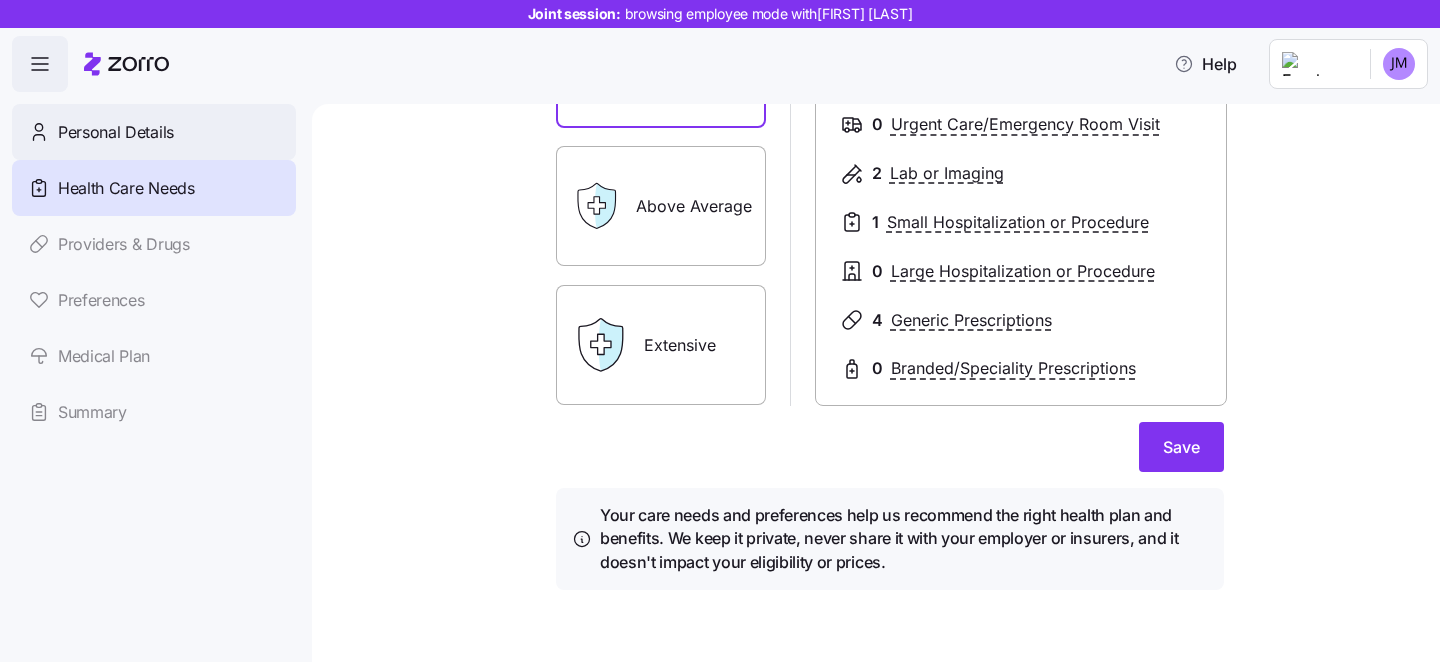 click on "Personal Details" at bounding box center [154, 132] 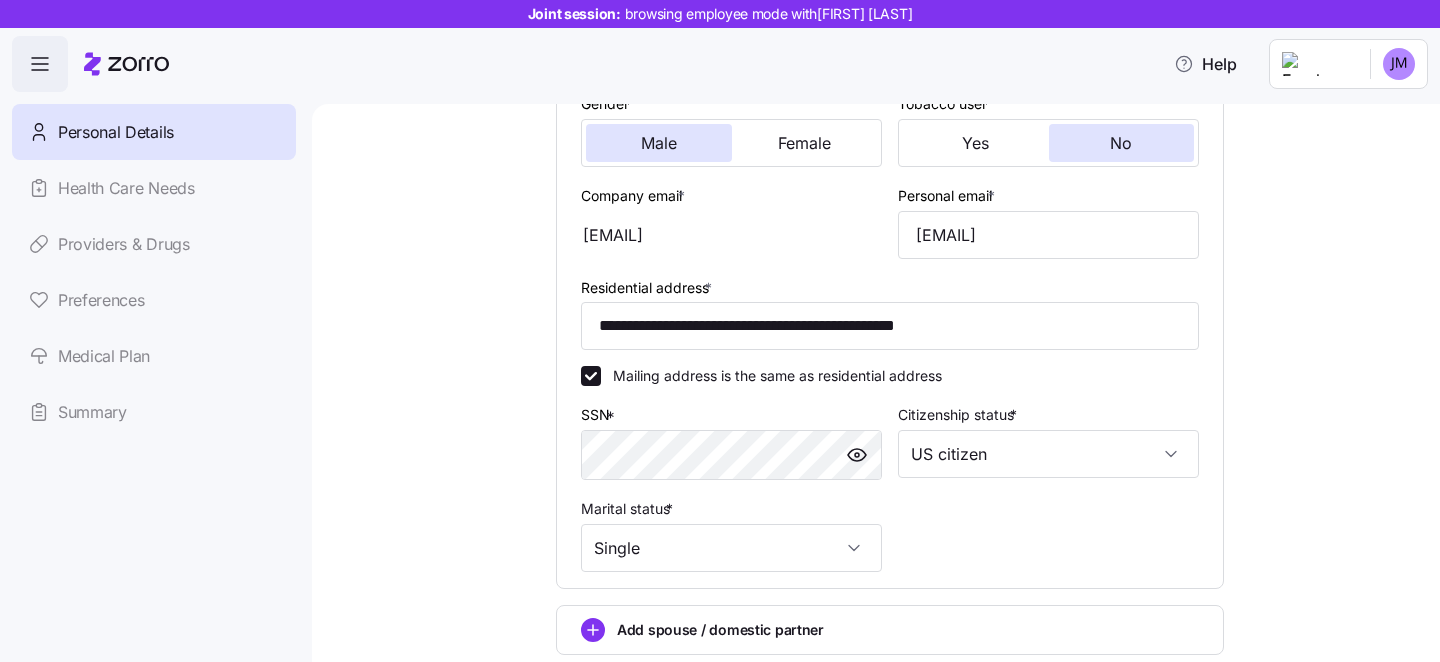 scroll, scrollTop: 426, scrollLeft: 0, axis: vertical 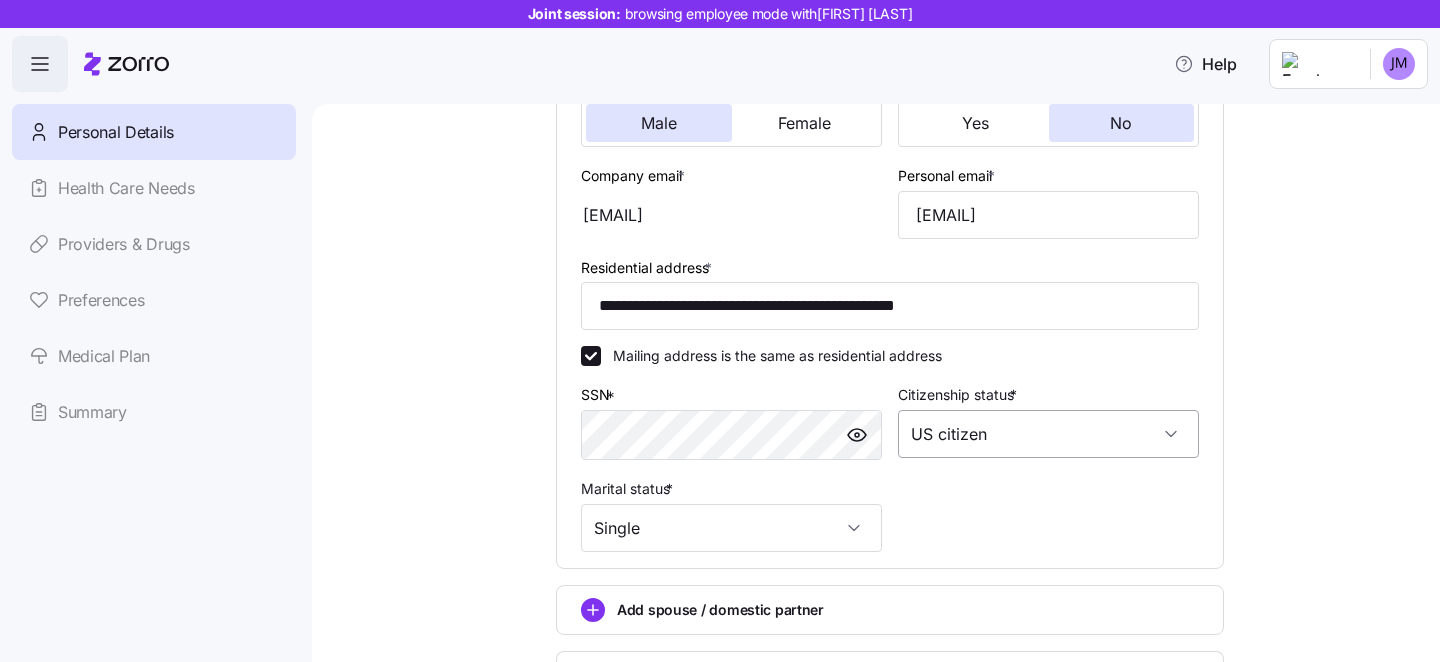 click on "US citizen" at bounding box center [1048, 434] 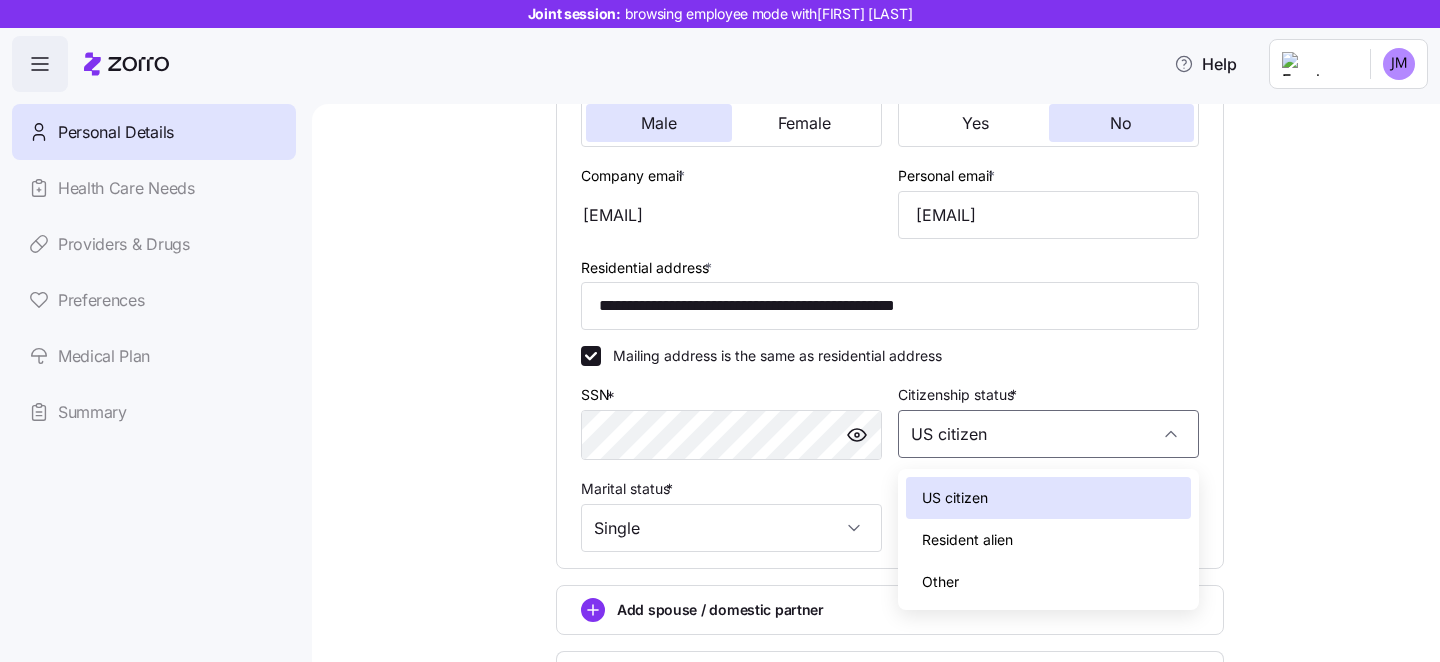click on "**********" at bounding box center [890, 249] 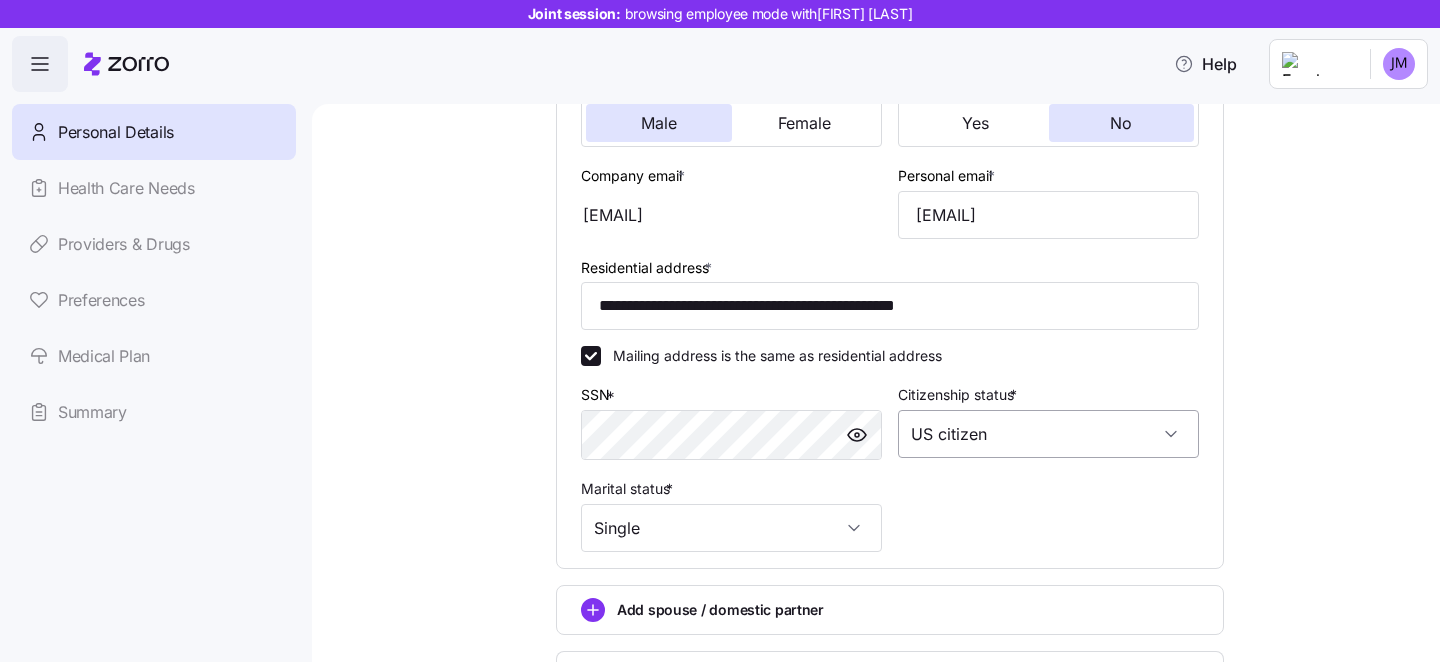 click on "US citizen" at bounding box center [1048, 434] 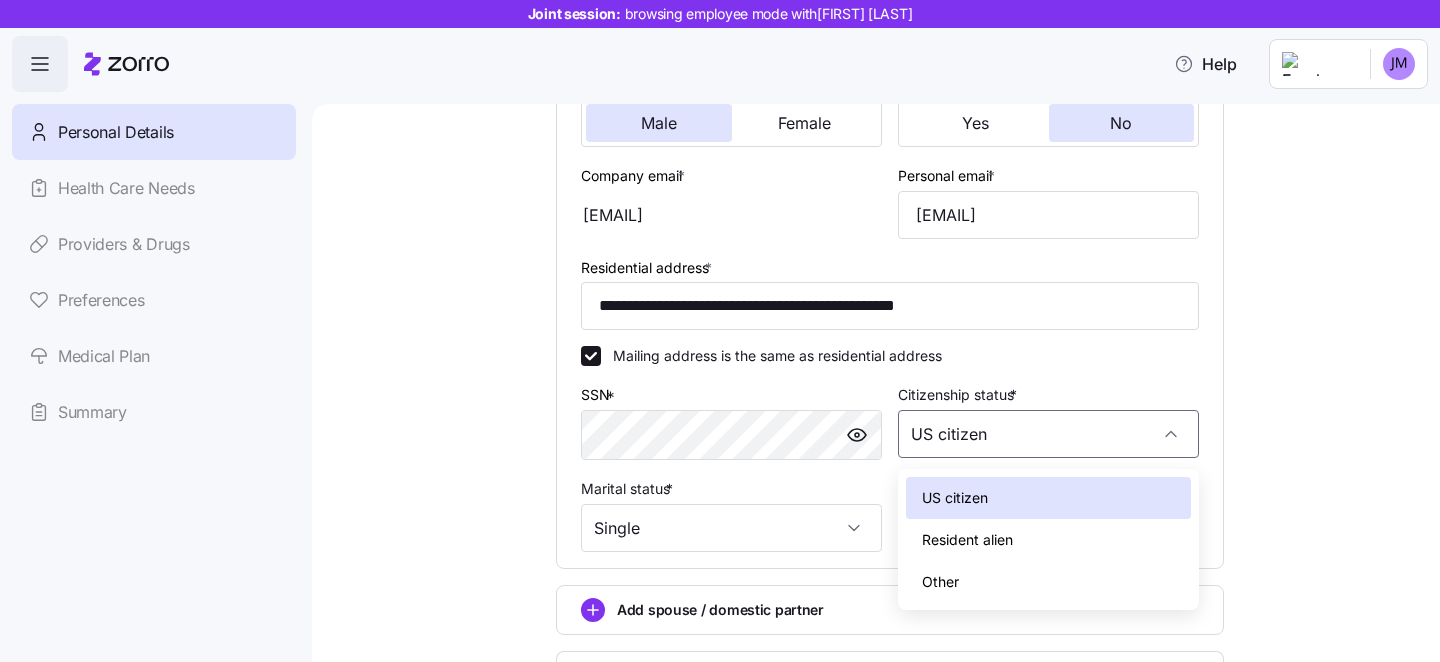 click on "**********" at bounding box center [890, 249] 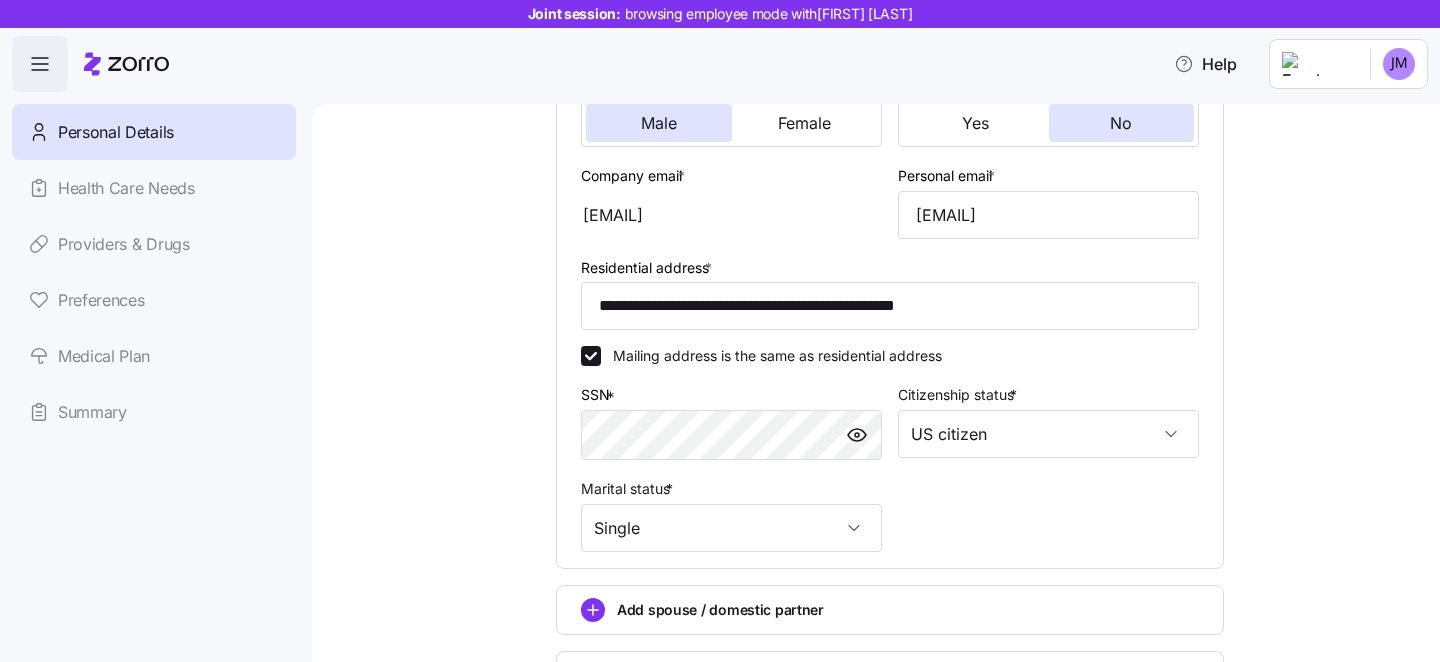 scroll, scrollTop: 604, scrollLeft: 0, axis: vertical 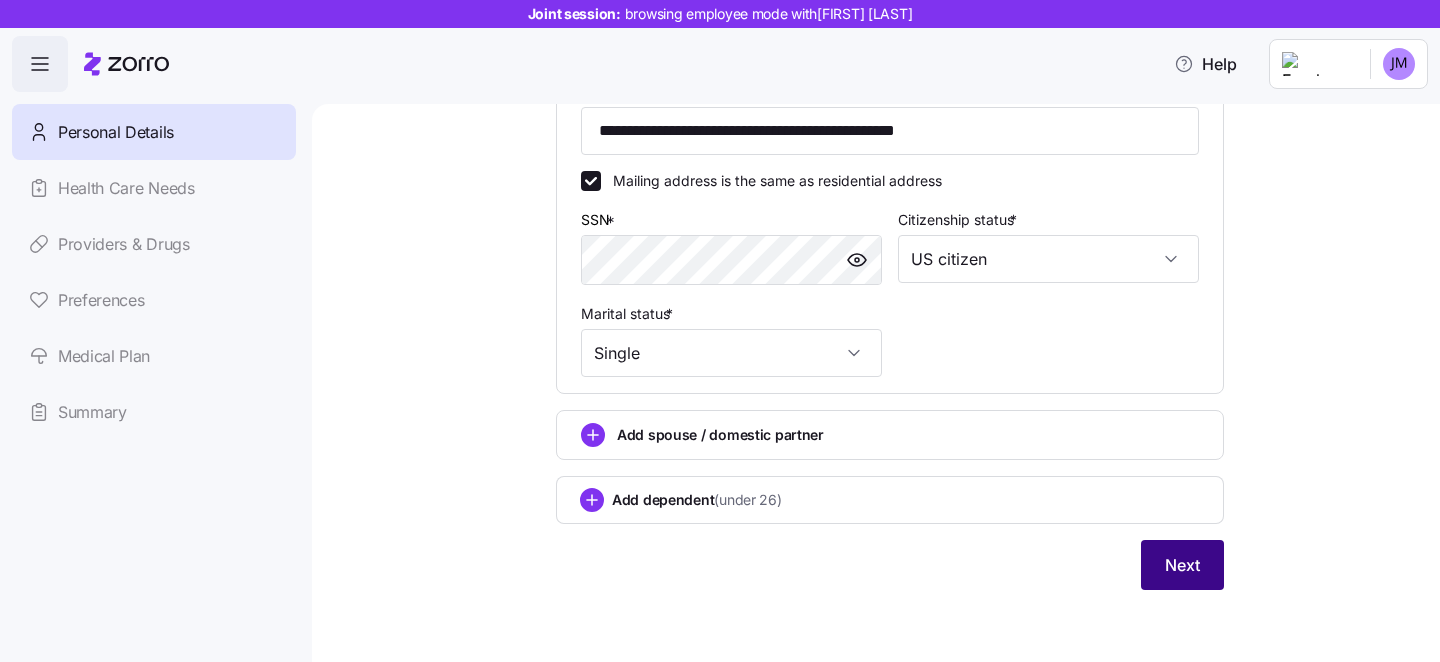 click on "Next" at bounding box center [1182, 565] 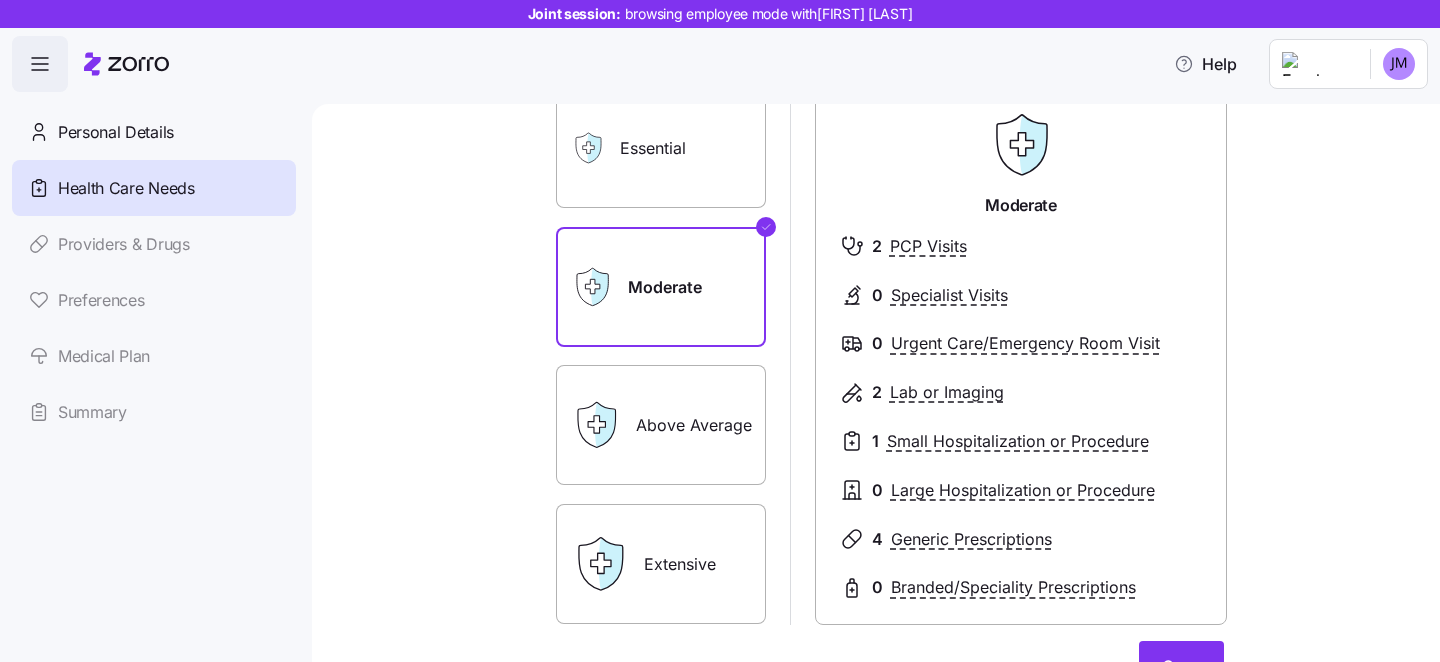 scroll, scrollTop: 157, scrollLeft: 0, axis: vertical 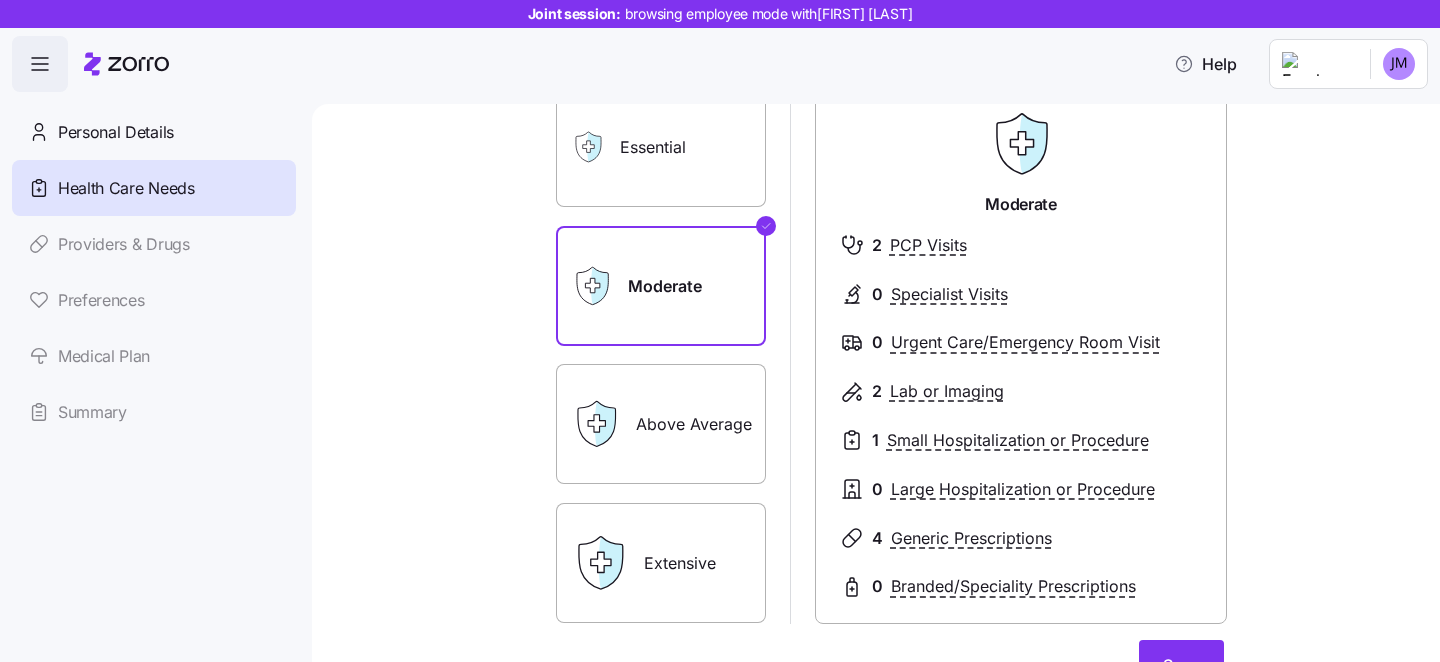 click 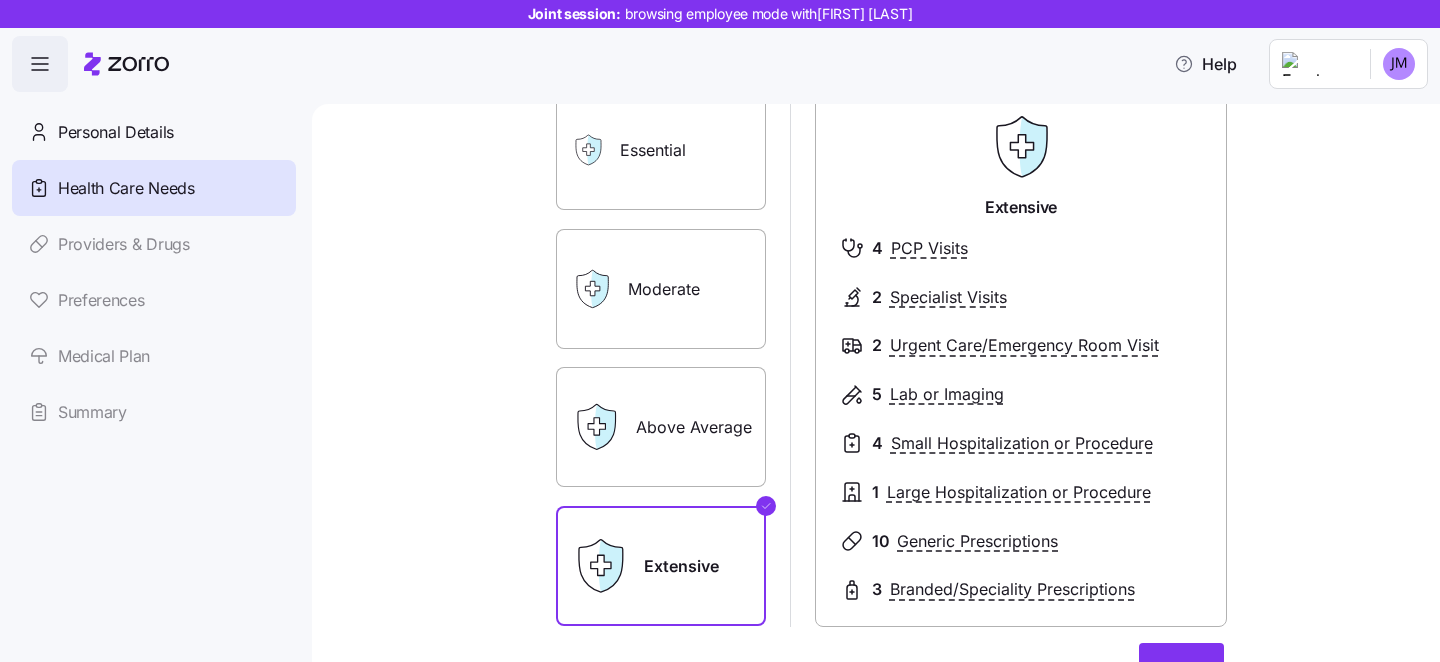 scroll, scrollTop: 153, scrollLeft: 0, axis: vertical 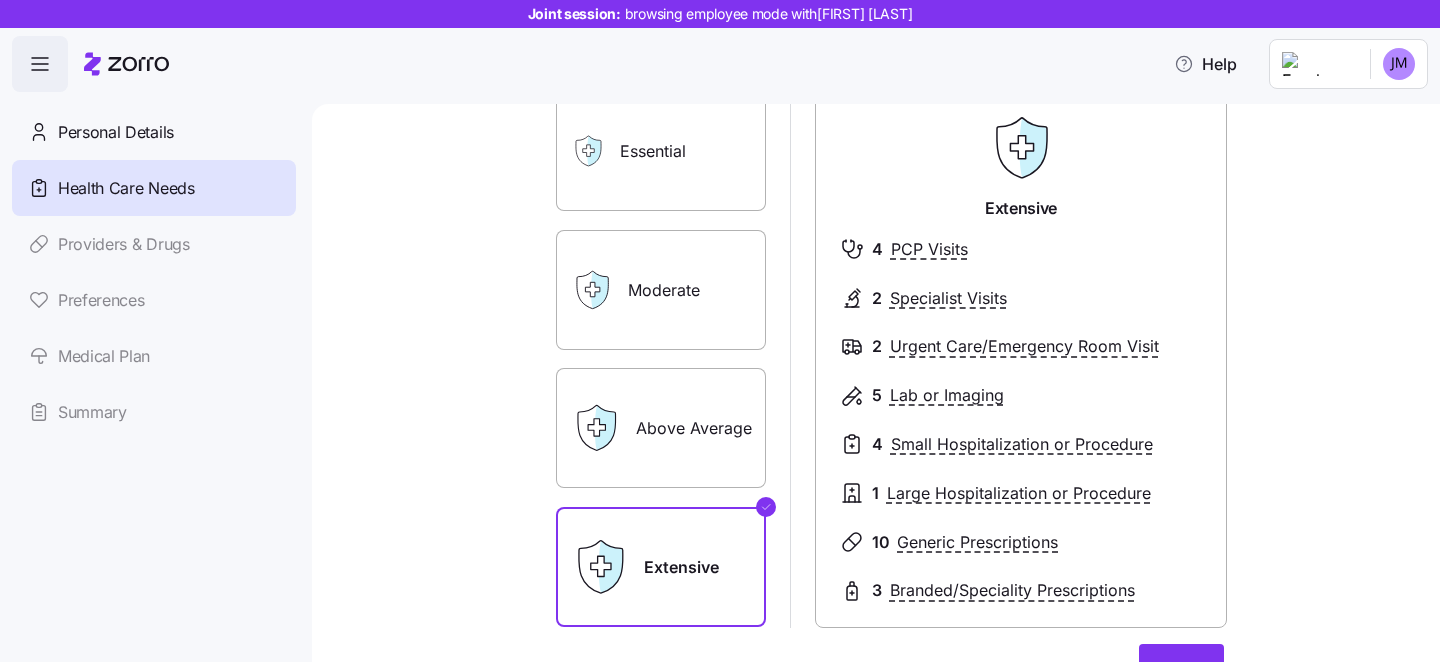 click on "Moderate" at bounding box center (661, 290) 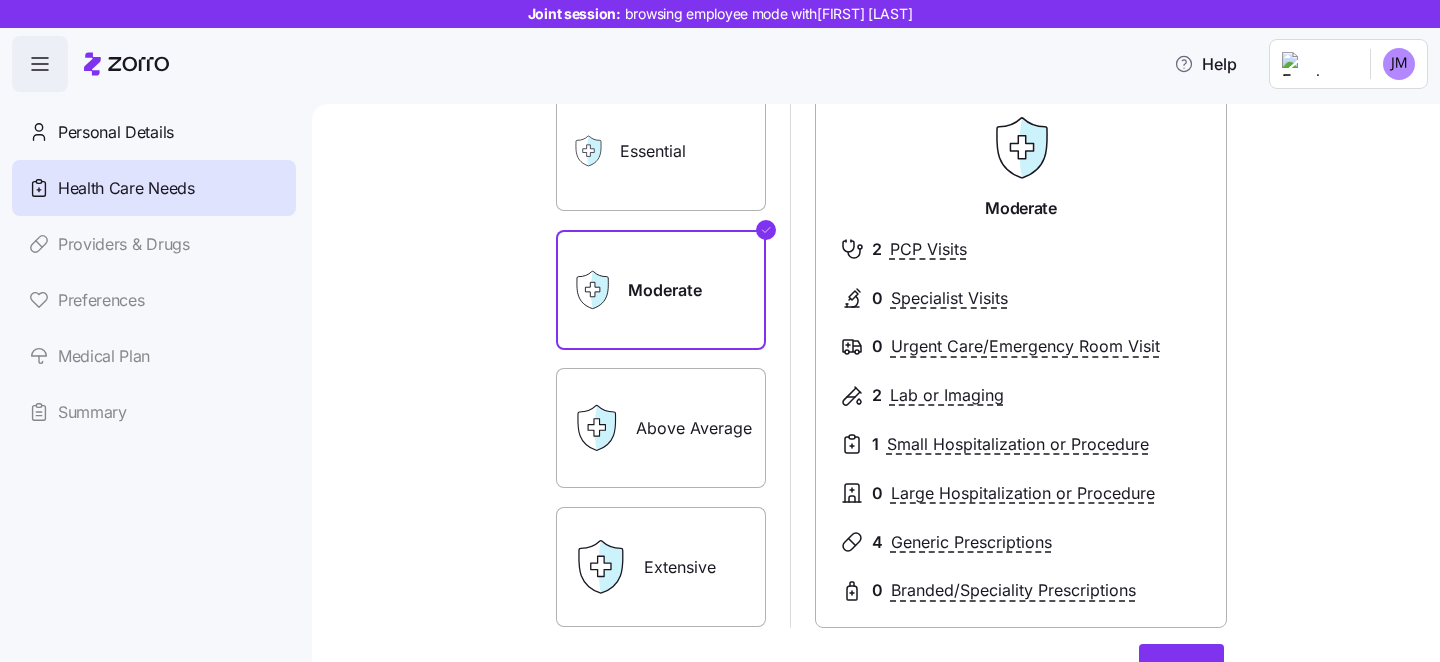 scroll, scrollTop: 375, scrollLeft: 0, axis: vertical 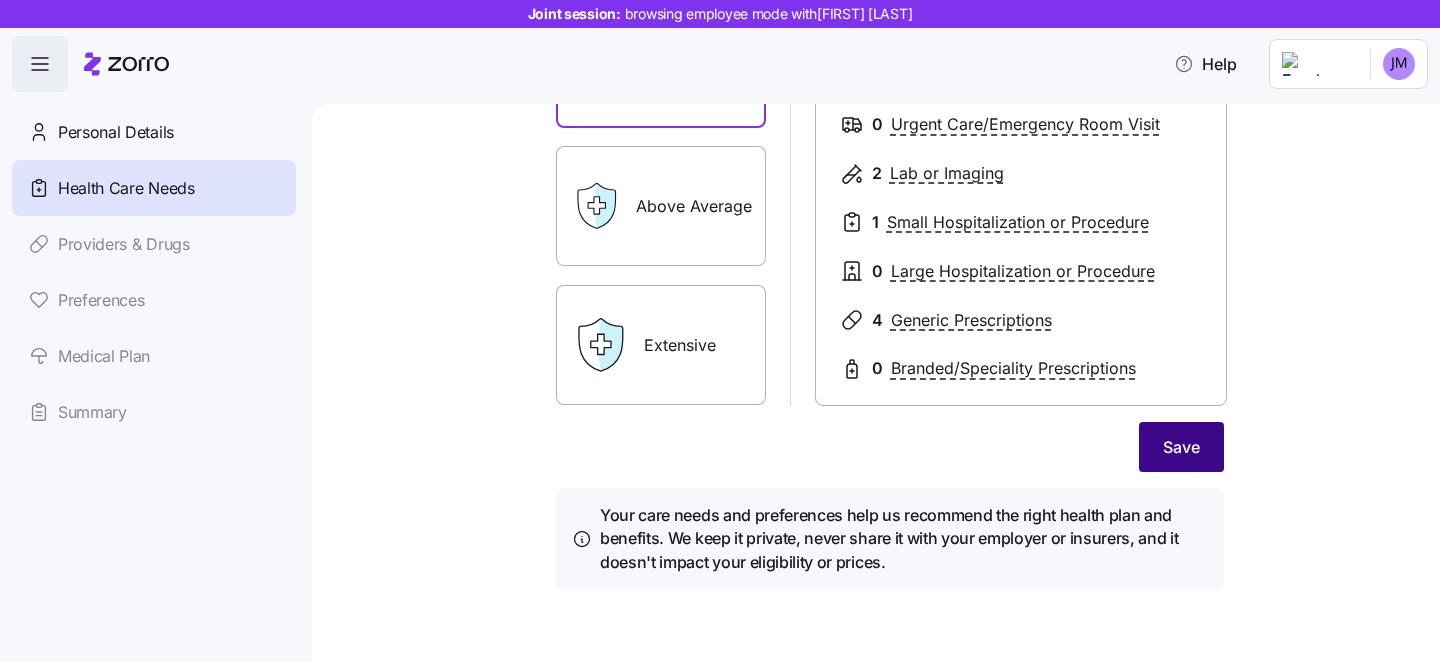 click on "Save" at bounding box center (1181, 447) 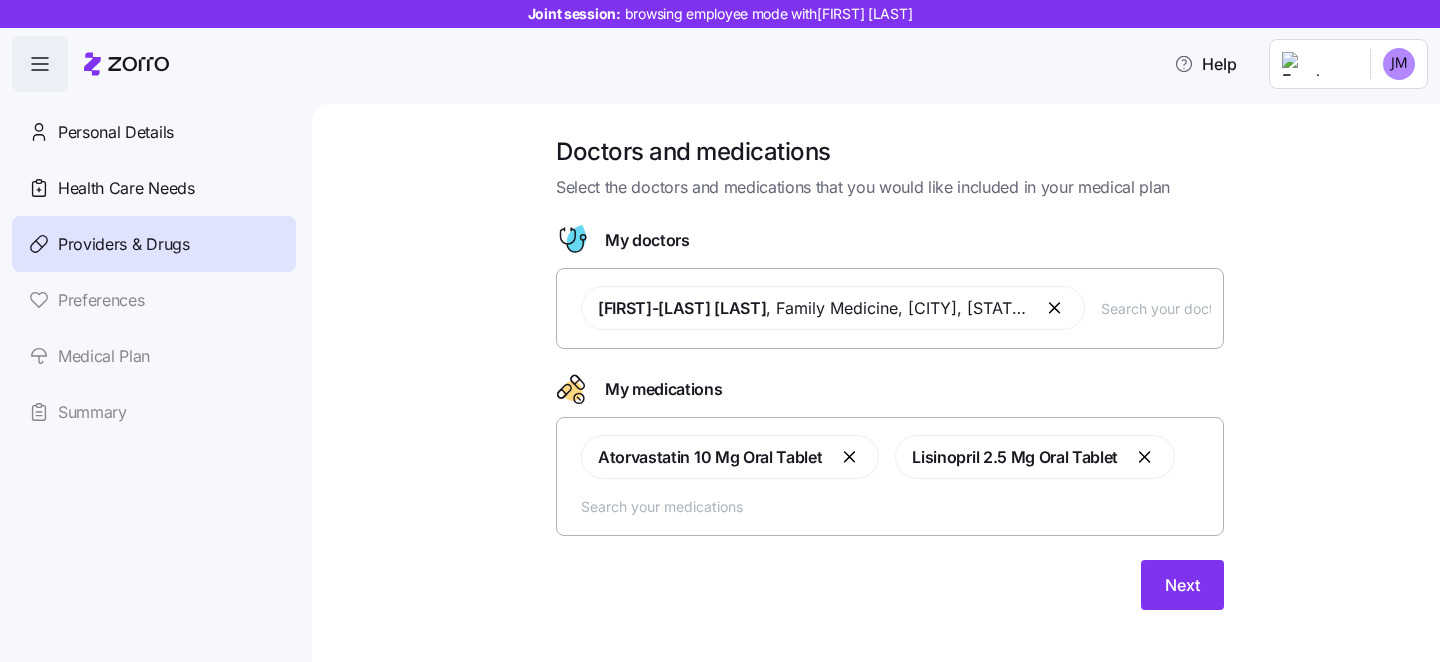 click at bounding box center (1156, 308) 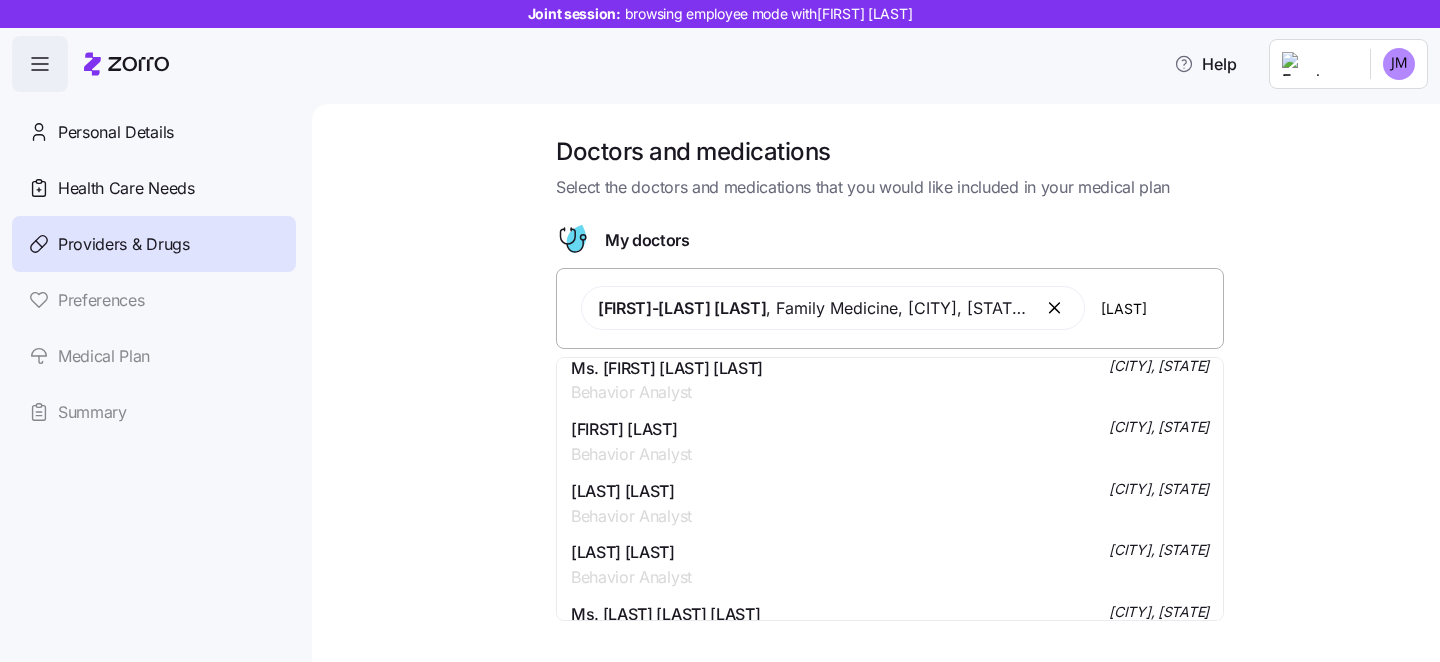 scroll, scrollTop: 719, scrollLeft: 0, axis: vertical 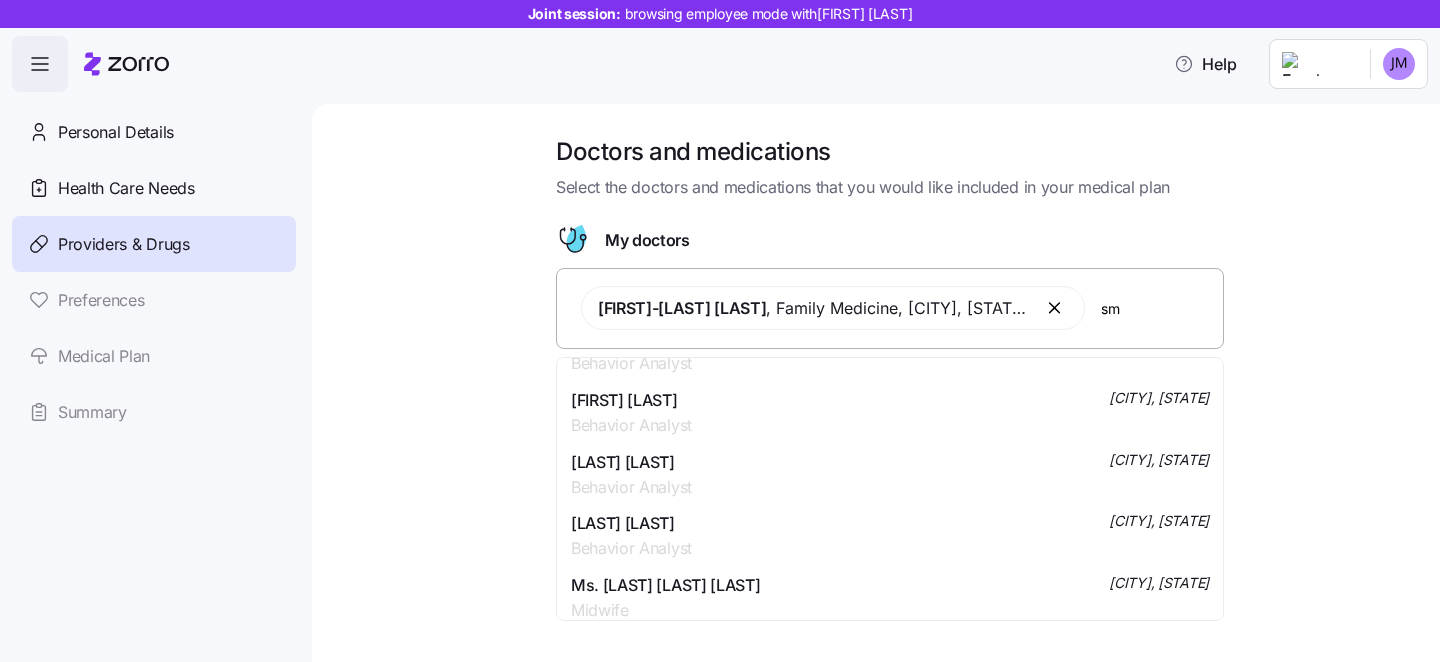 type on "s" 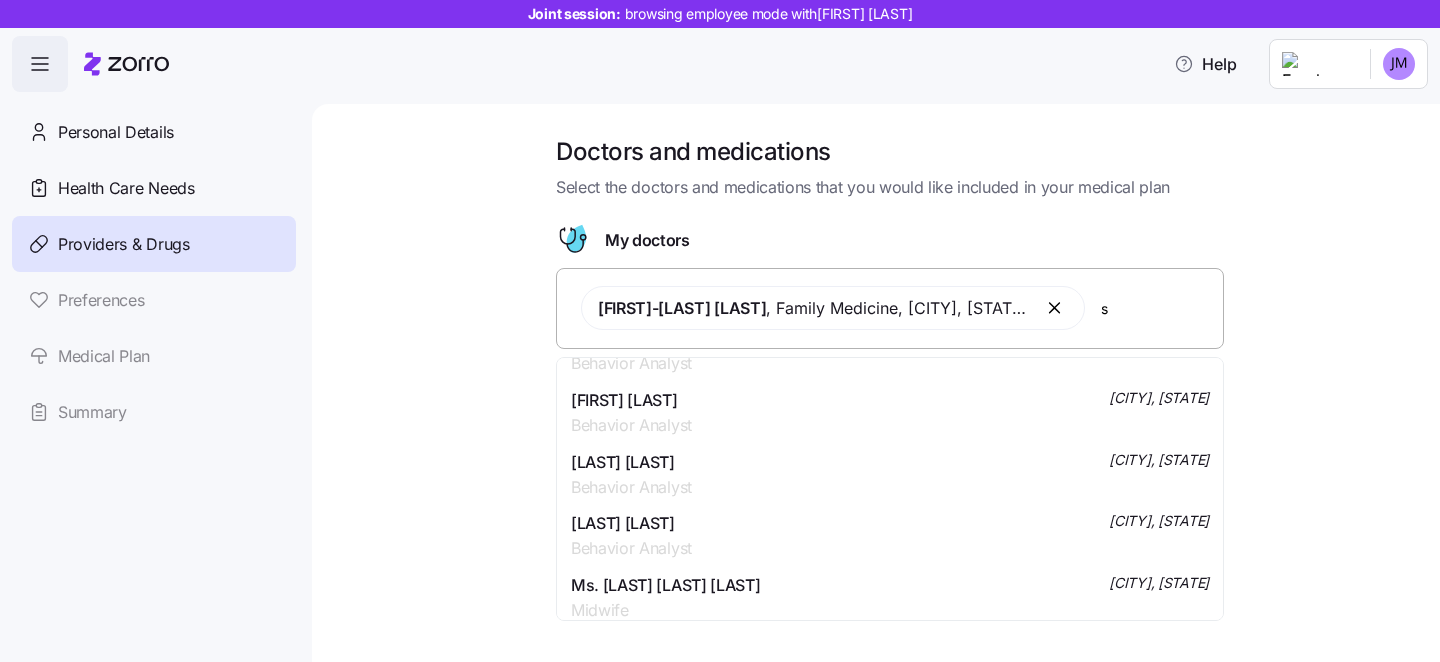 type 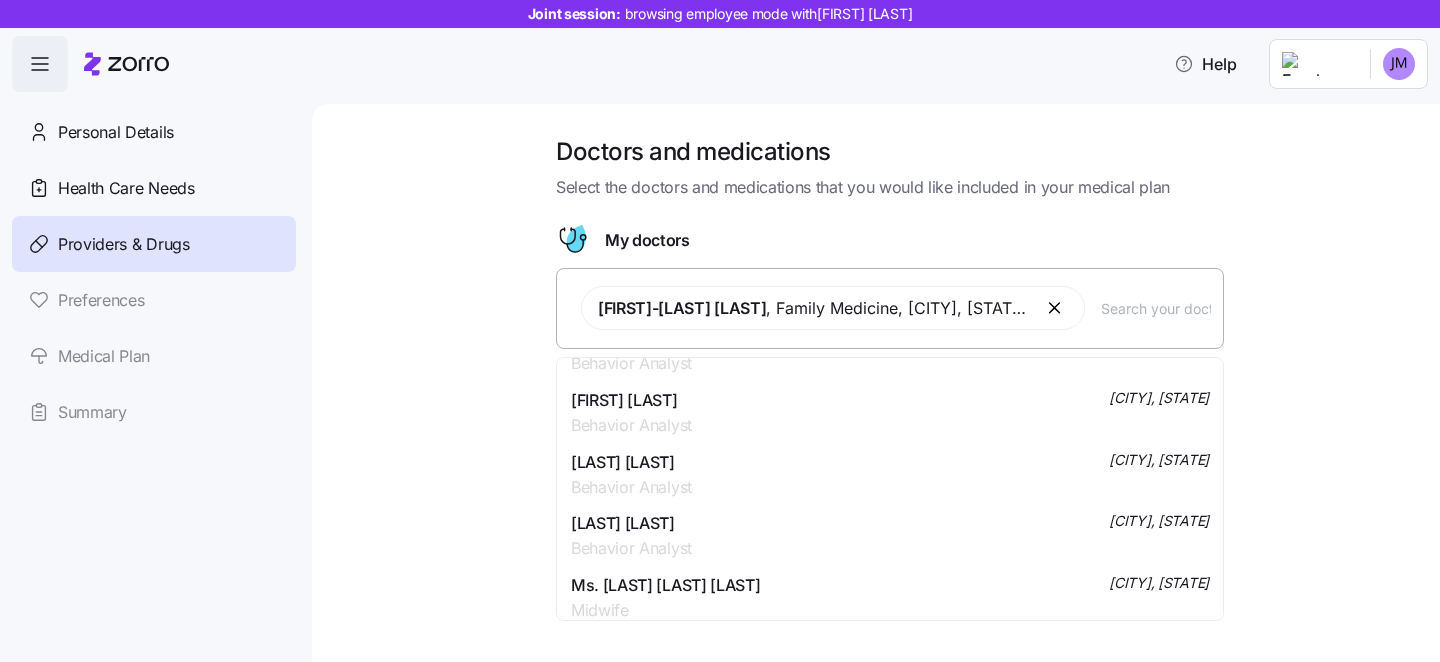 click on "Doctors and medications Select the doctors and medications that you would like included in your medical plan My doctors [LAST]-[LAST] [LAST] , Family Medicine , [CITY], [STATE] My medications Atorvastatin 10 Mg Oral Tablet Lisinopril 2.5 Mg Oral Tablet Next" at bounding box center (890, 385) 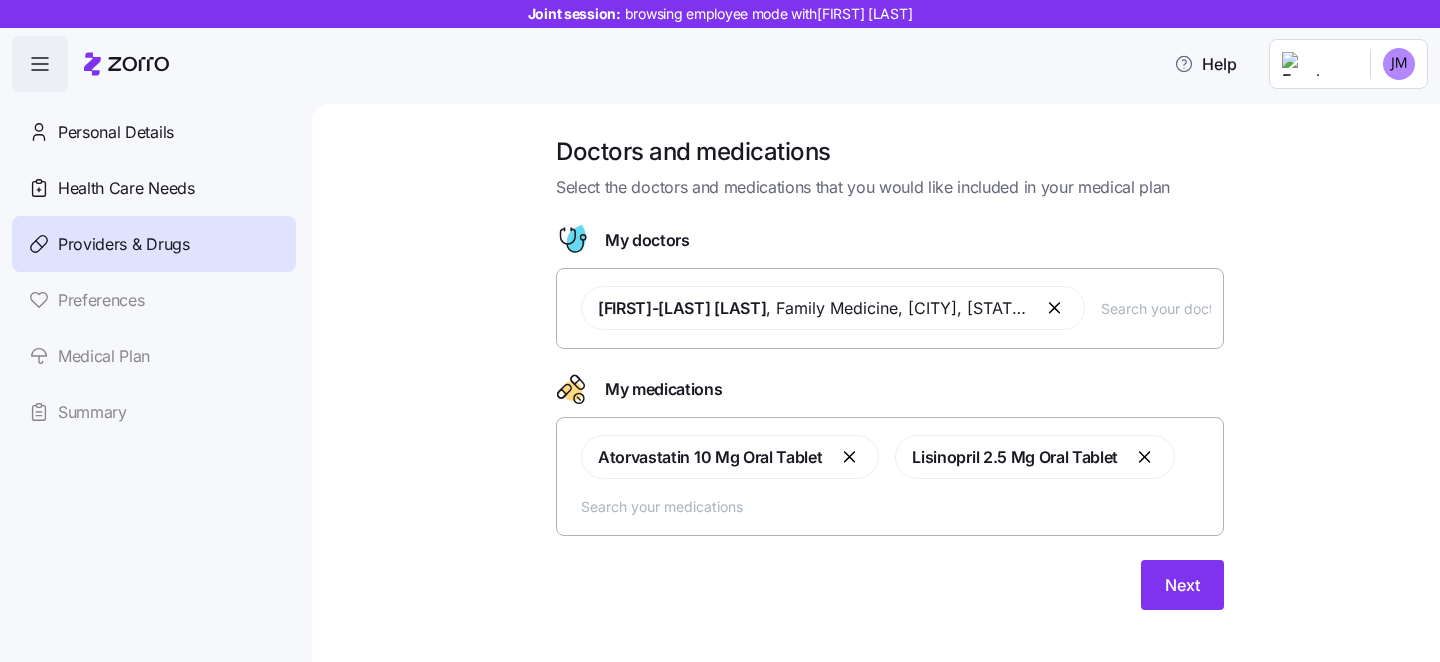 scroll, scrollTop: 20, scrollLeft: 0, axis: vertical 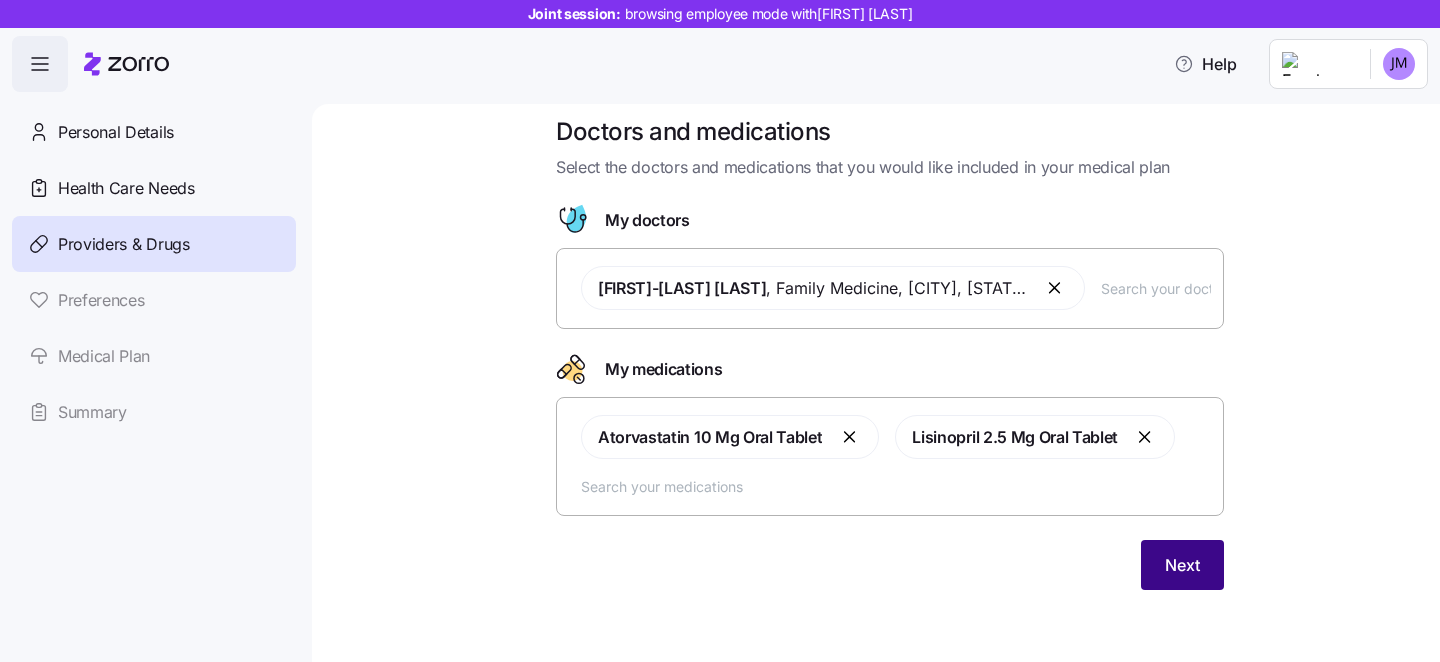 click on "Next" at bounding box center (1182, 565) 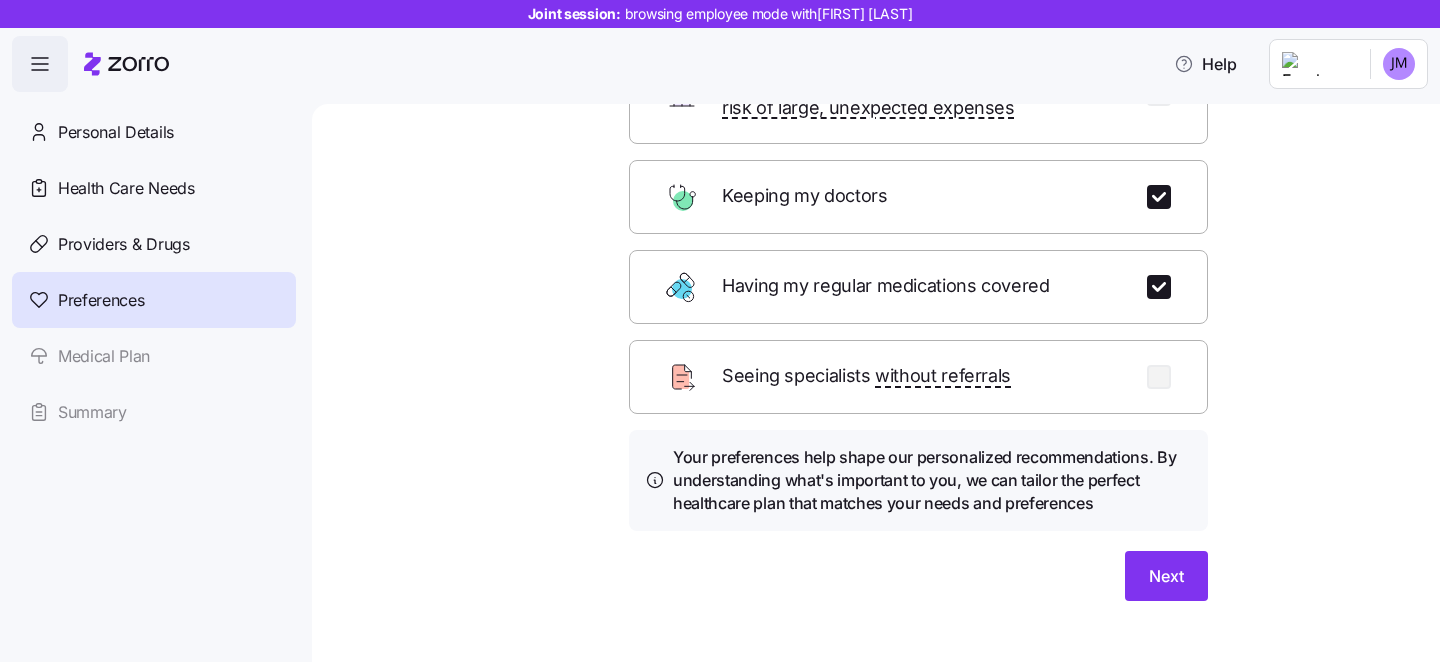 scroll, scrollTop: 279, scrollLeft: 0, axis: vertical 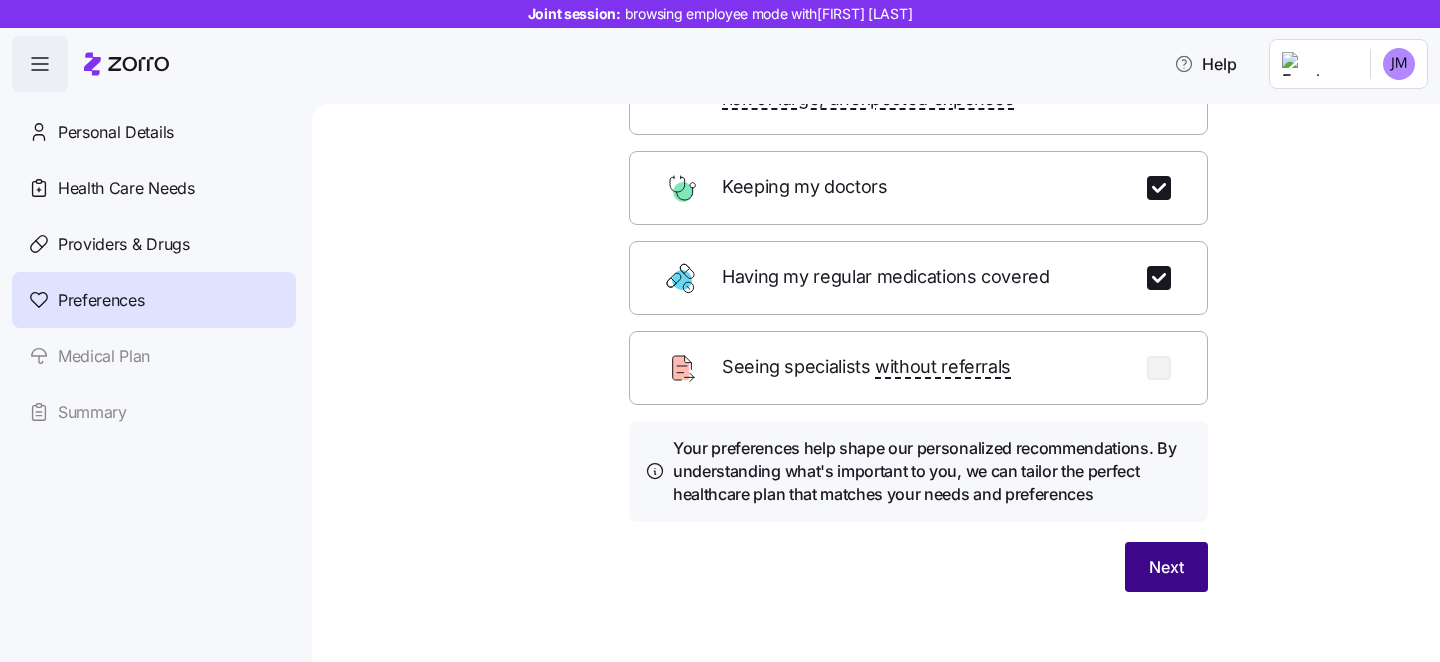 click on "Next" at bounding box center (1166, 567) 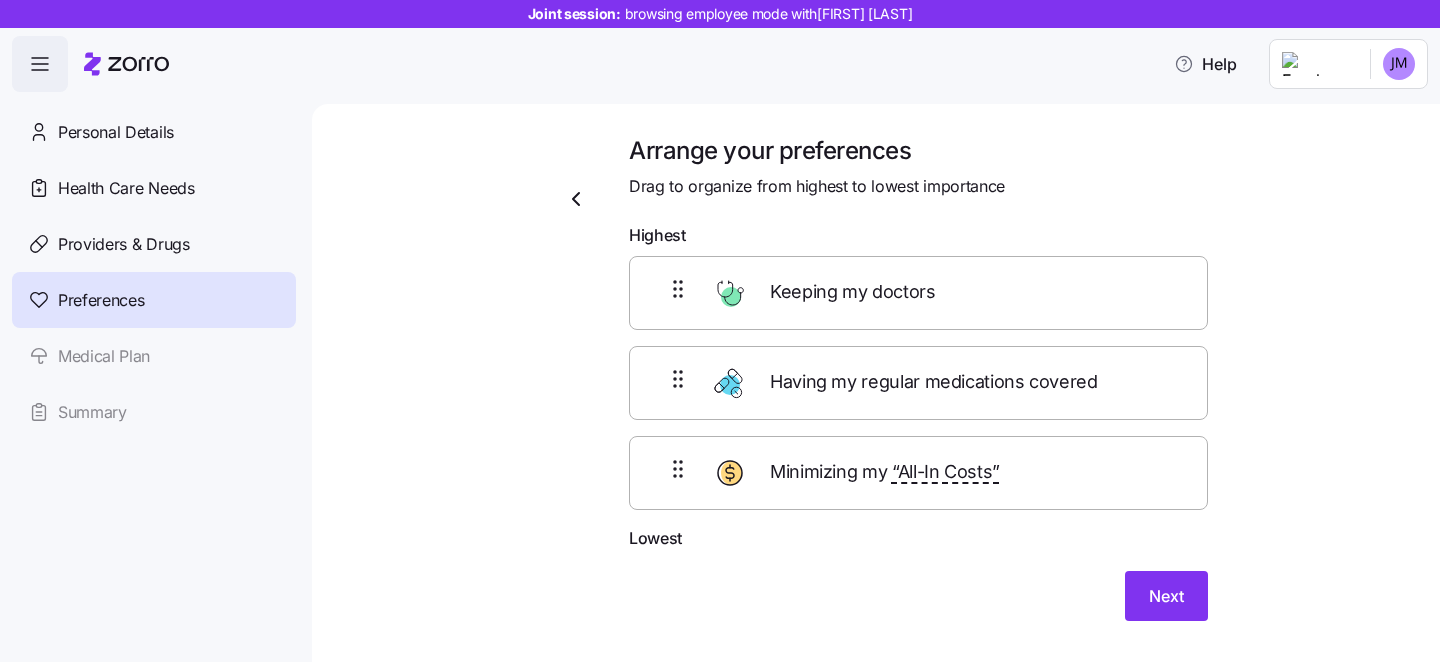 scroll, scrollTop: 0, scrollLeft: 0, axis: both 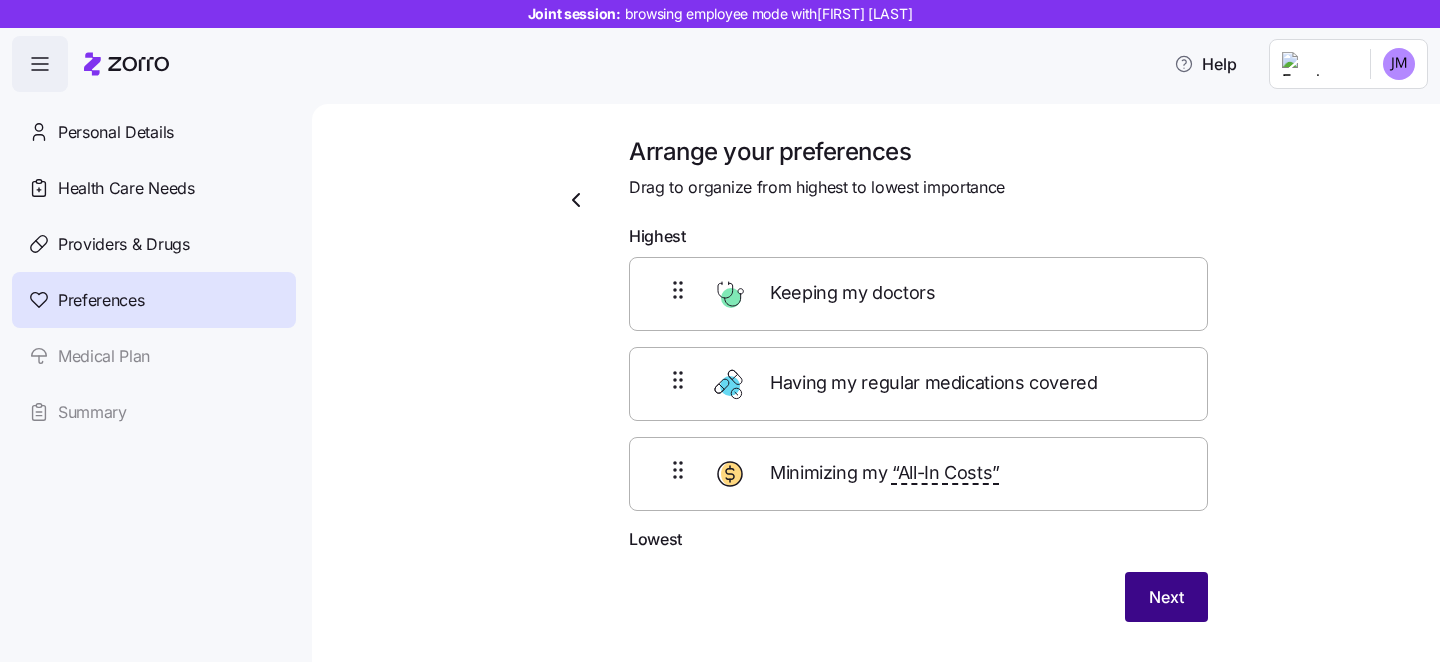 click on "Next" at bounding box center [1166, 597] 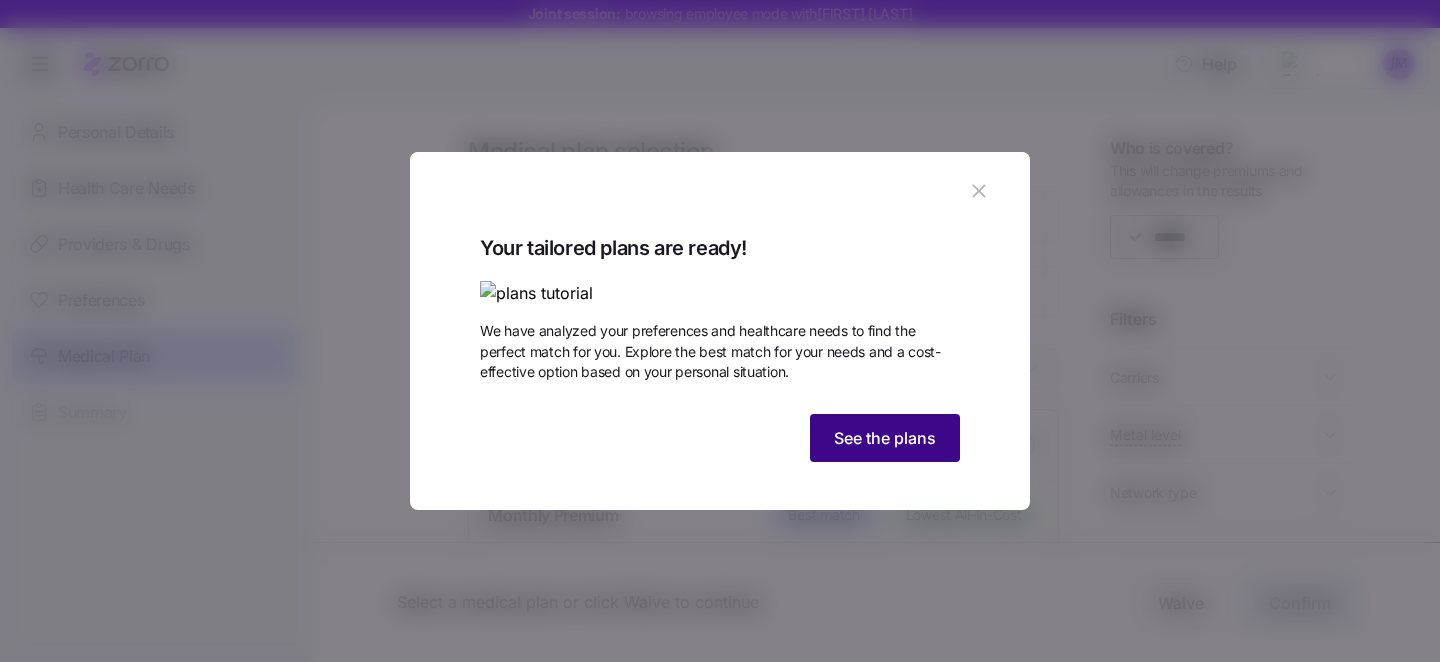 click on "See the plans" at bounding box center [885, 438] 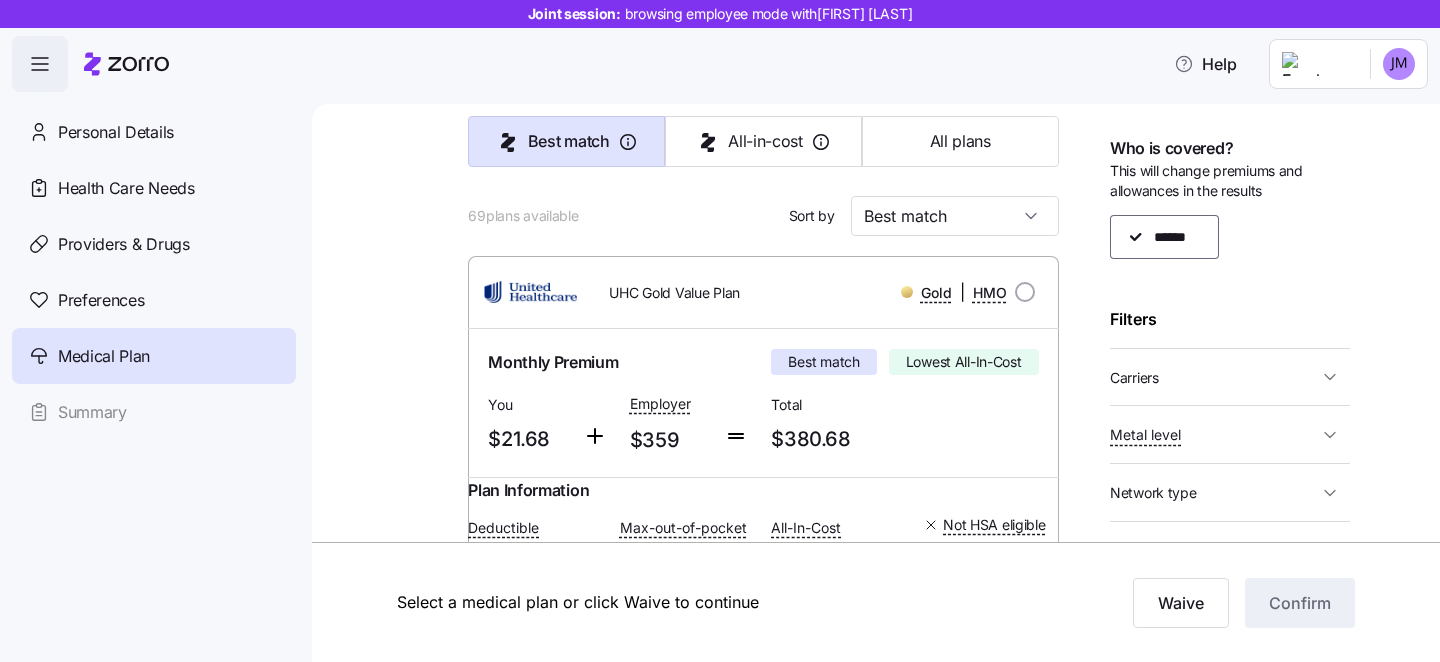scroll, scrollTop: 130, scrollLeft: 0, axis: vertical 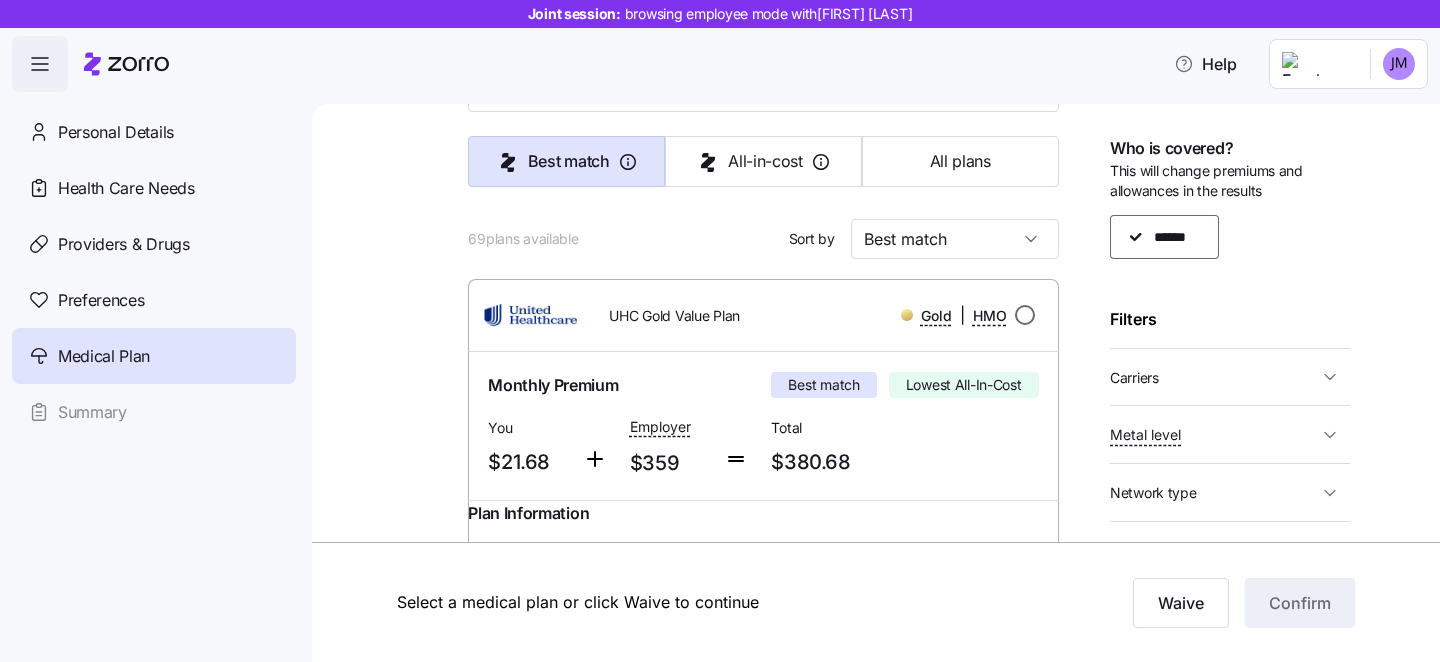 click at bounding box center (1025, 315) 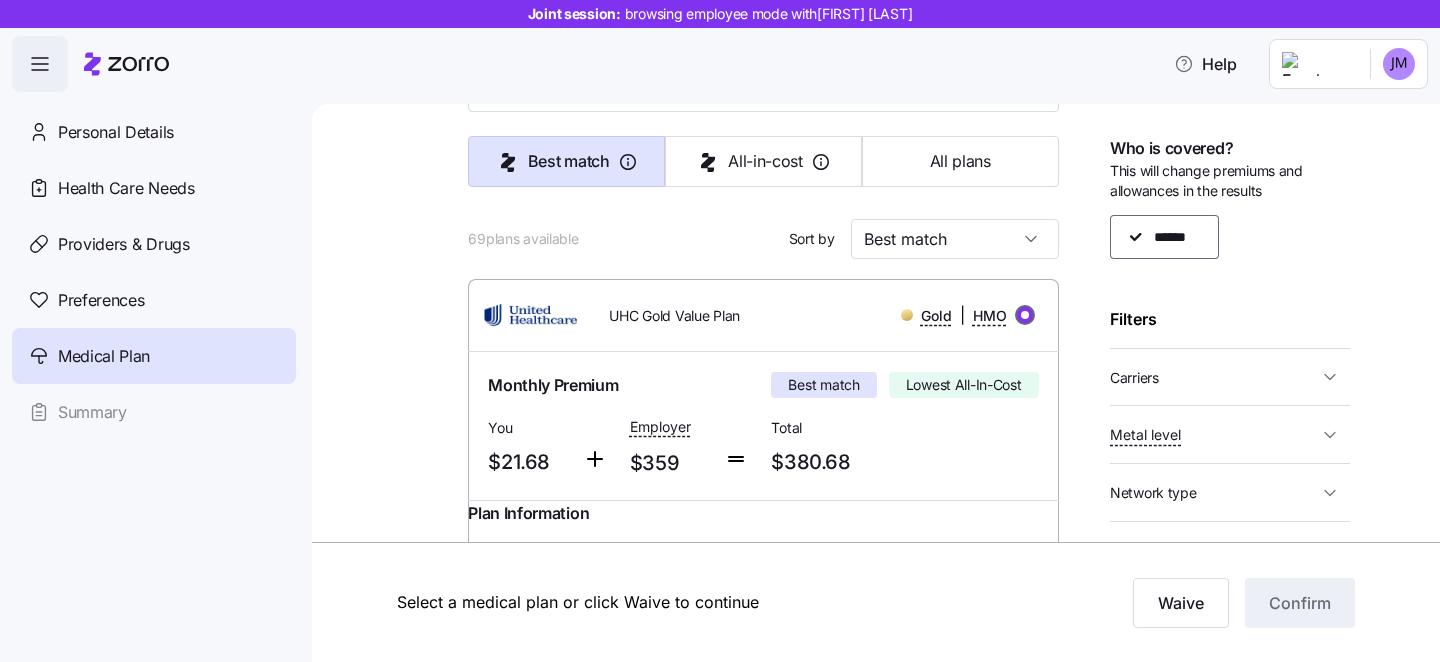 radio on "true" 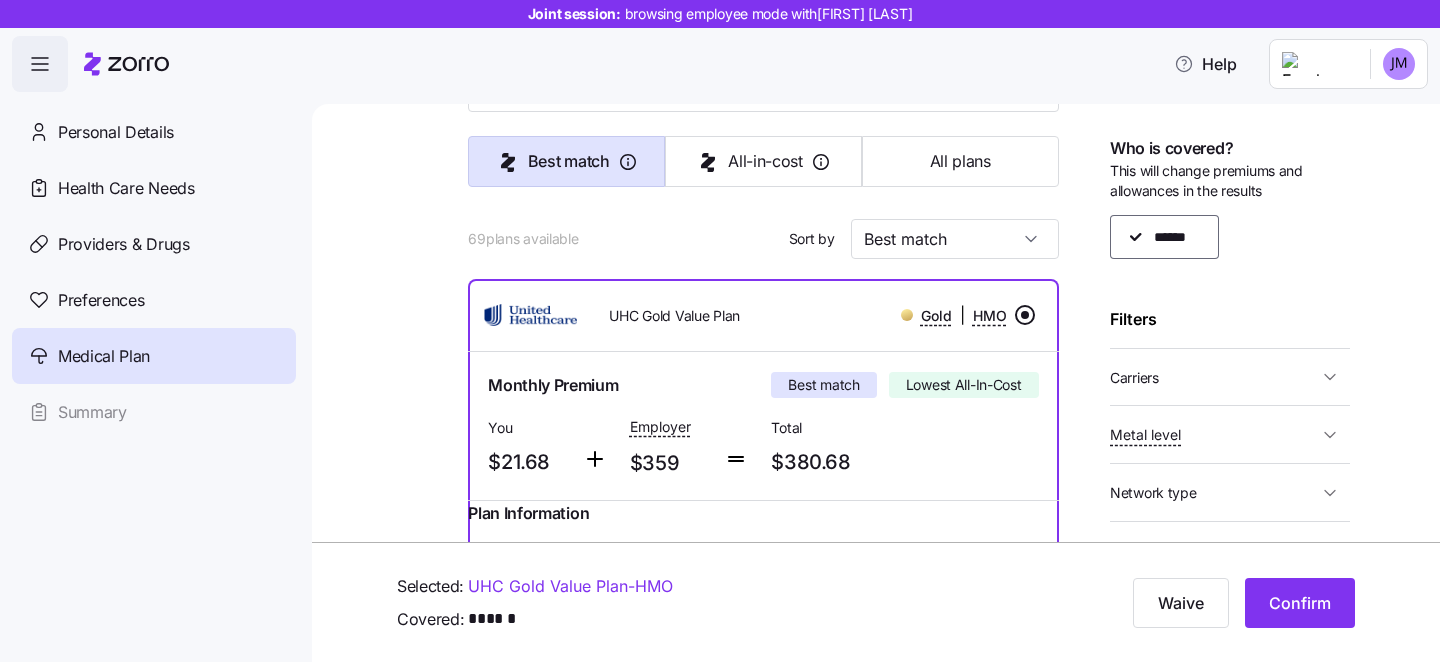 click at bounding box center (1025, 315) 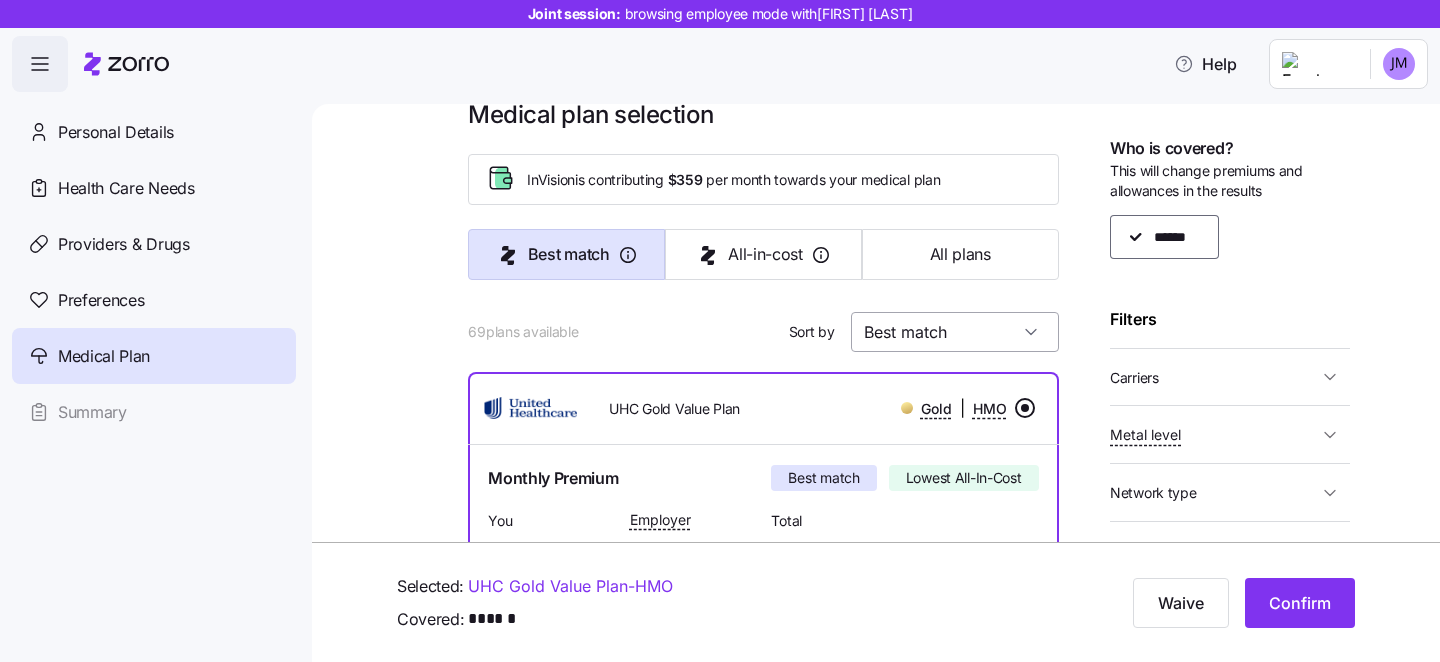 scroll, scrollTop: 31, scrollLeft: 0, axis: vertical 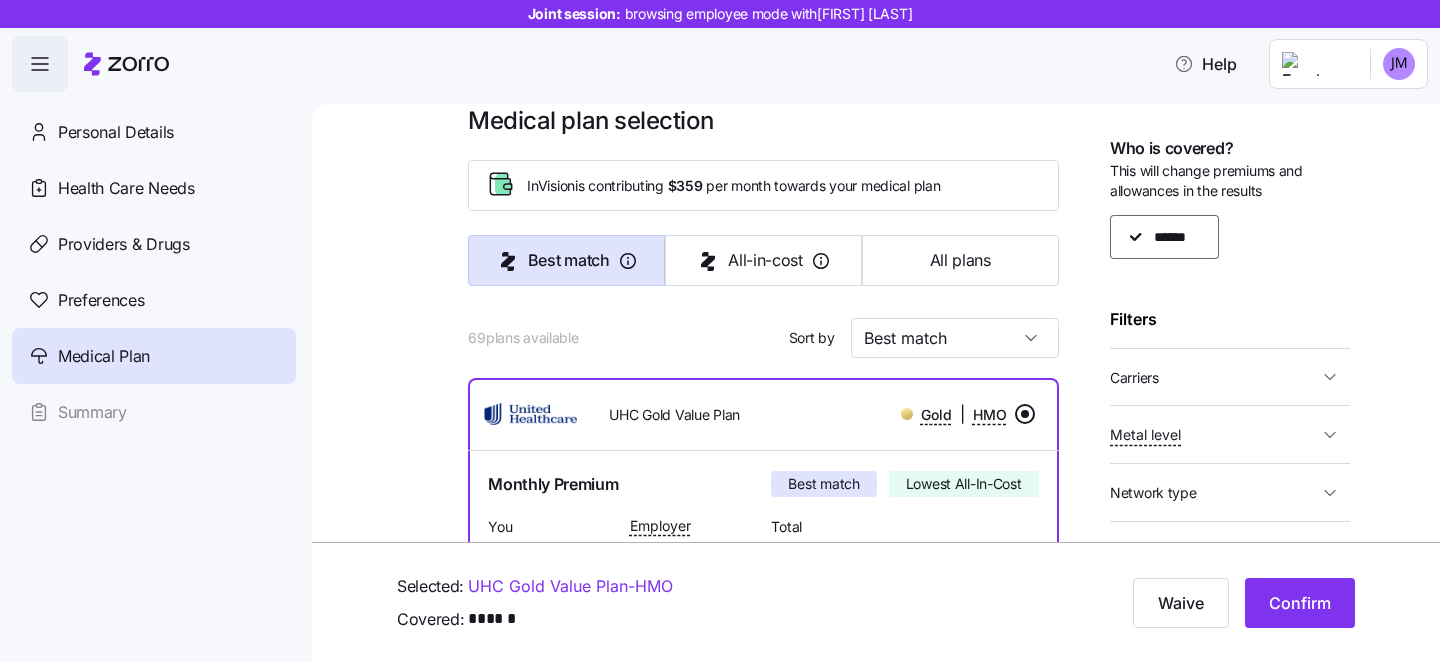 click at bounding box center (1025, 414) 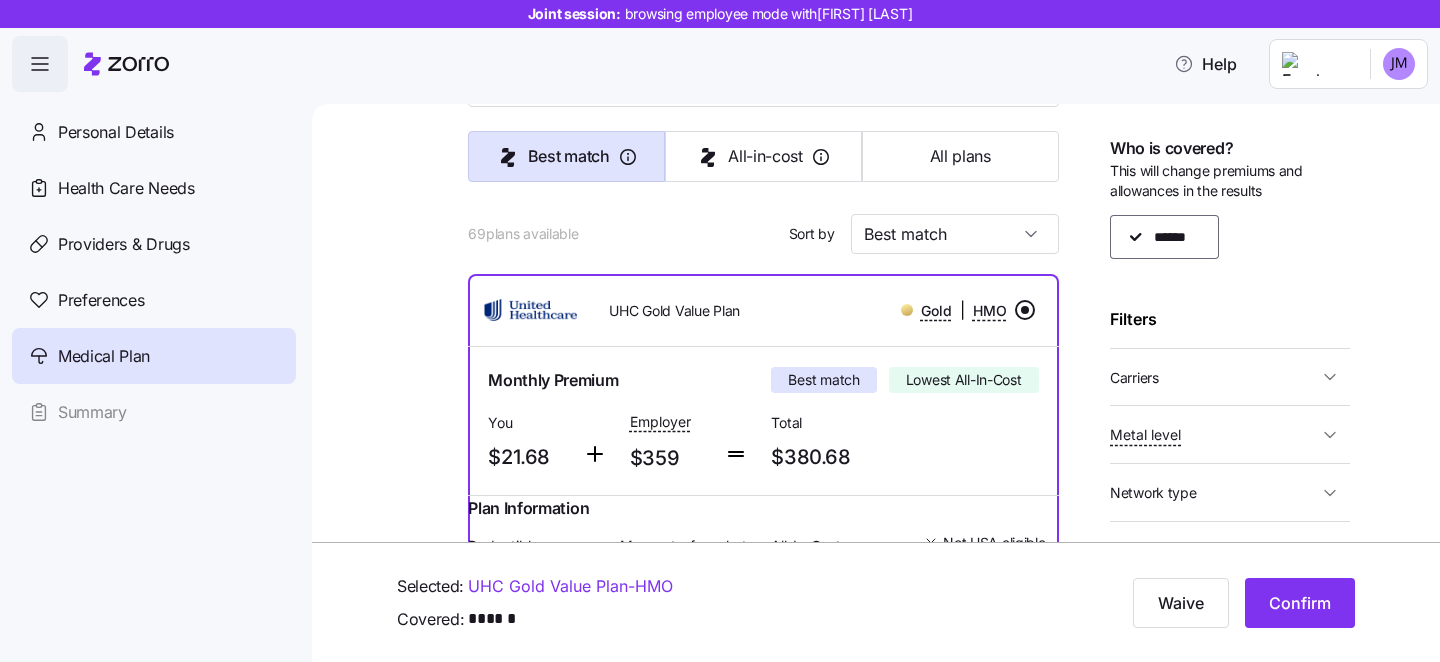 scroll, scrollTop: 133, scrollLeft: 0, axis: vertical 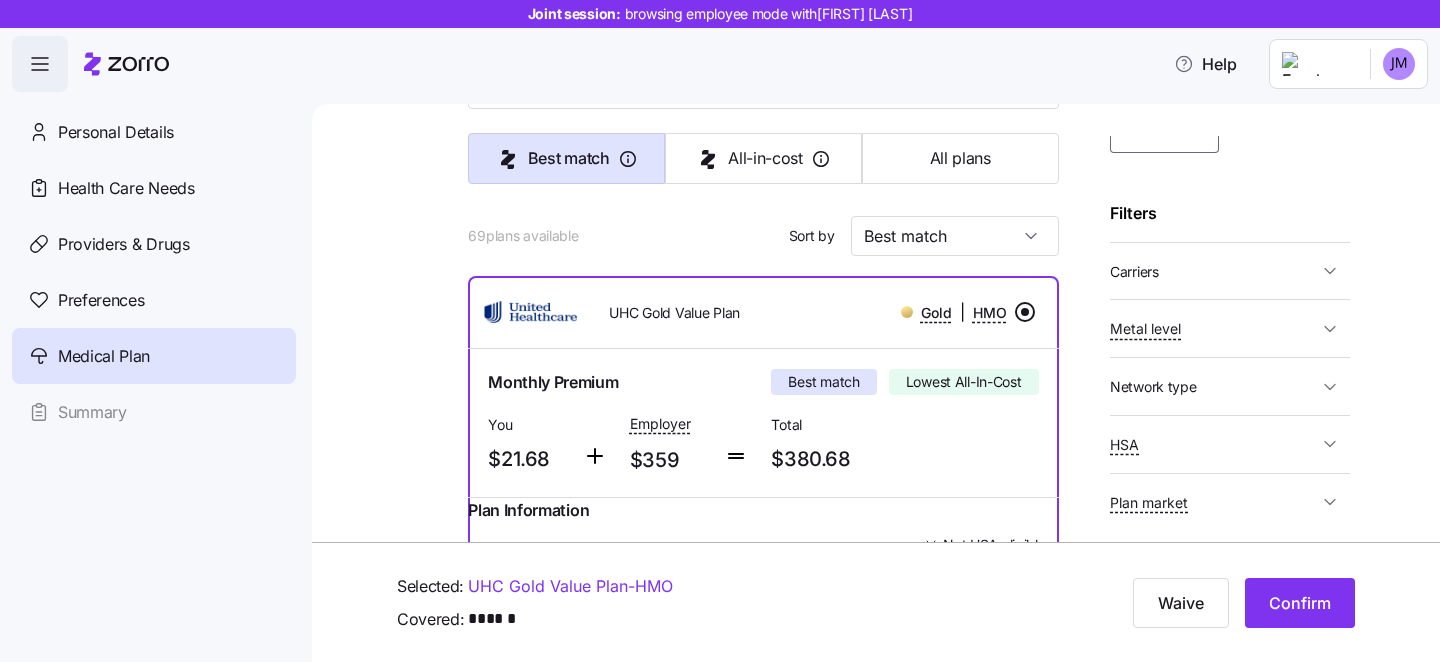 click on "Carriers" at bounding box center (1214, 271) 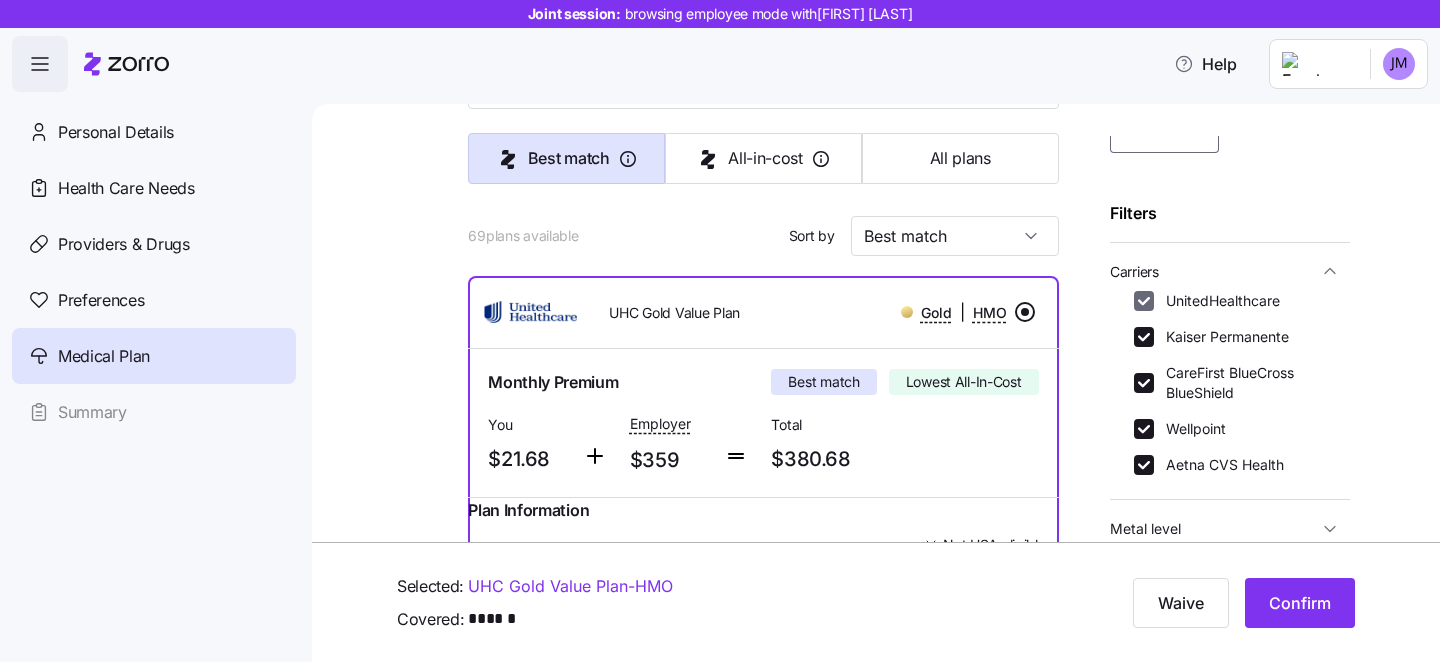 click on "UnitedHealthcare" at bounding box center [1144, 301] 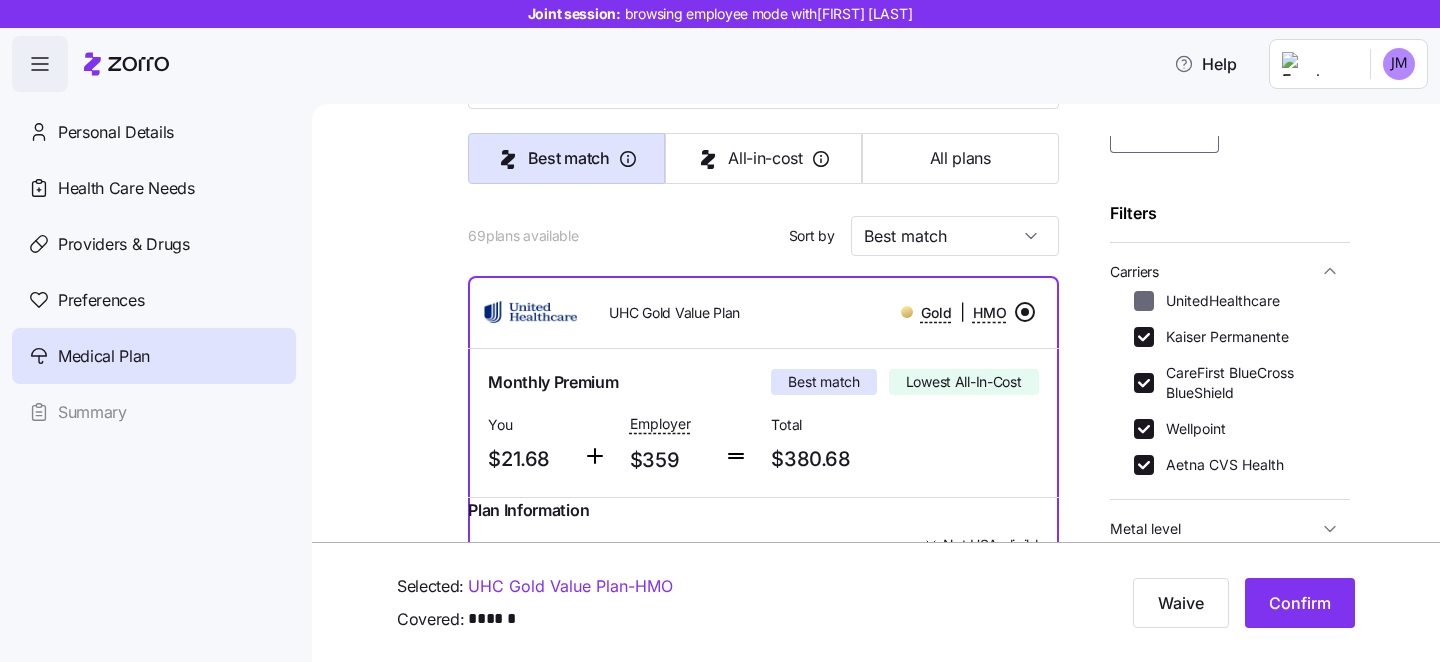 checkbox on "false" 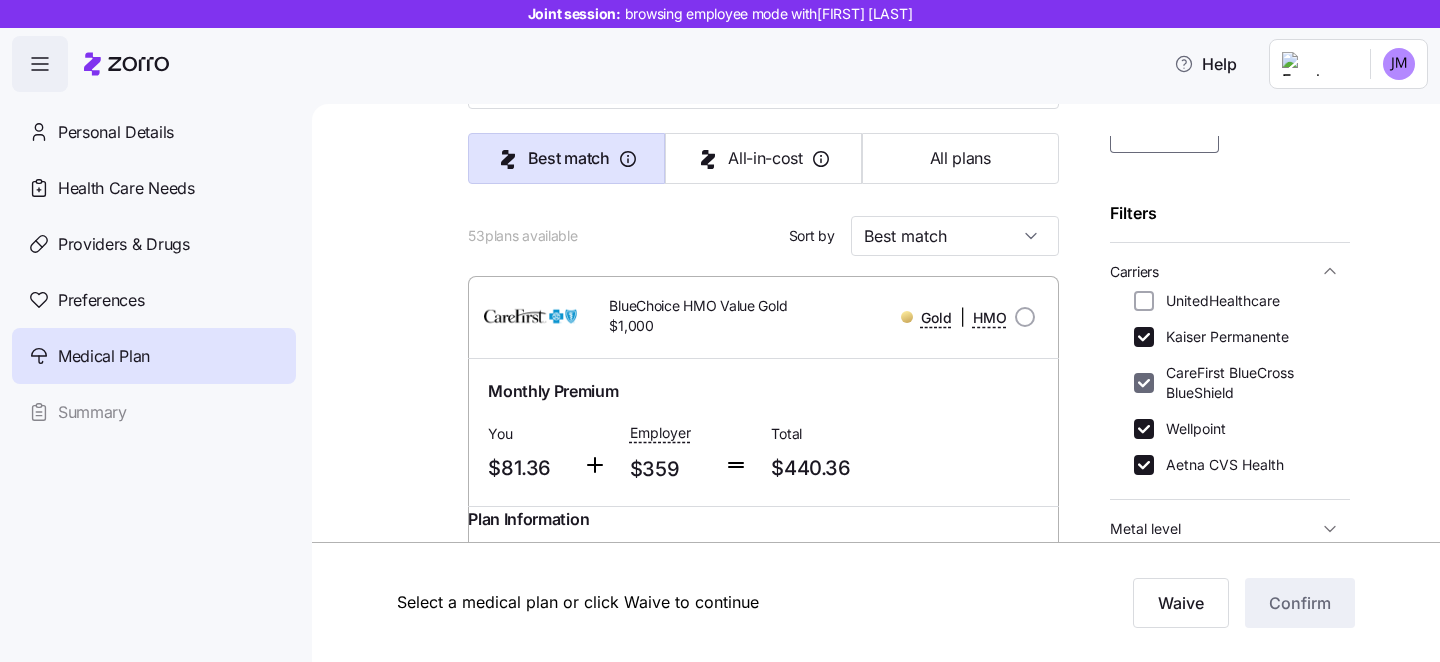 click on "CareFirst BlueCross BlueShield" at bounding box center (1144, 383) 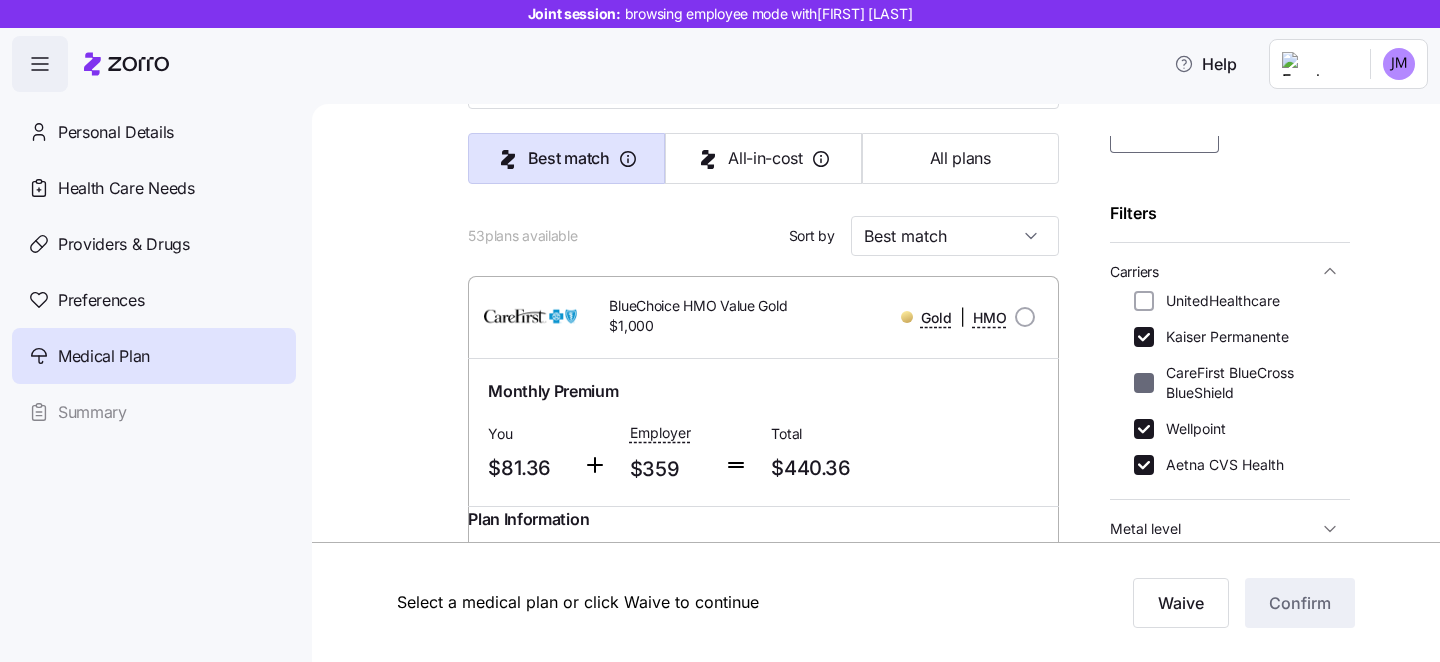 checkbox on "false" 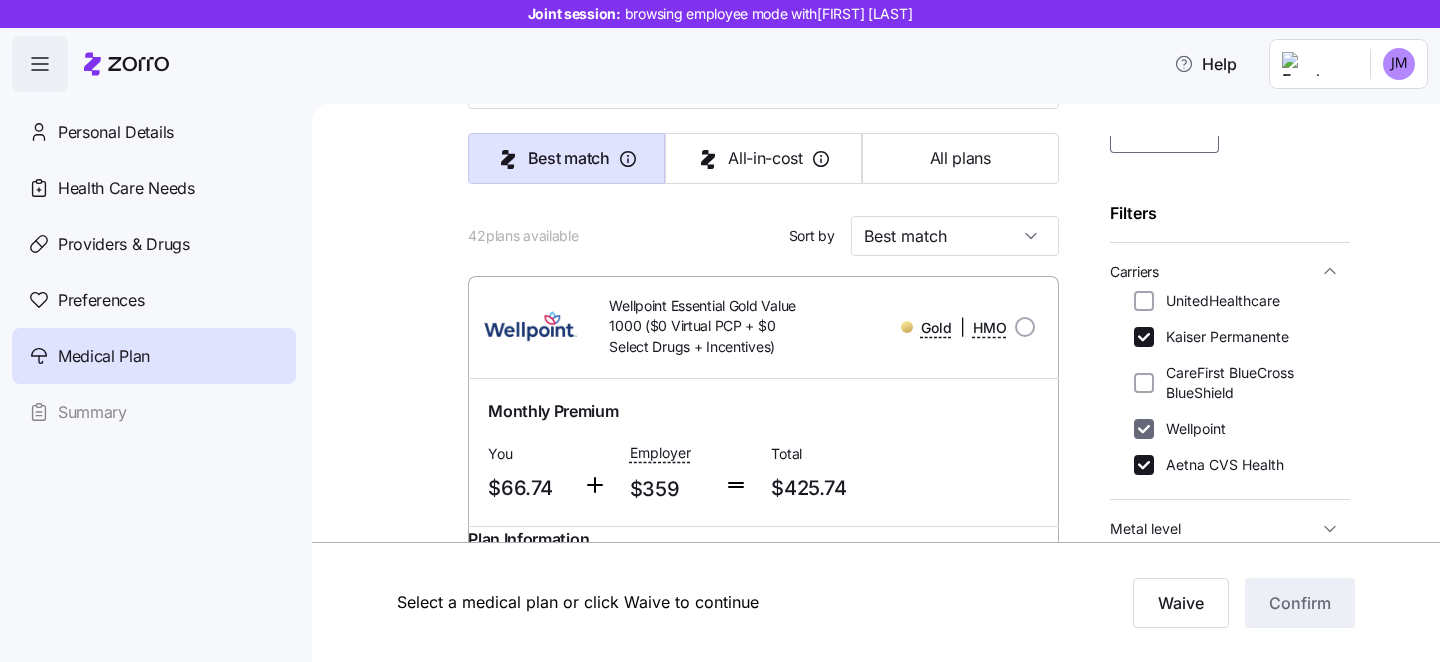 click on "Wellpoint" at bounding box center [1144, 429] 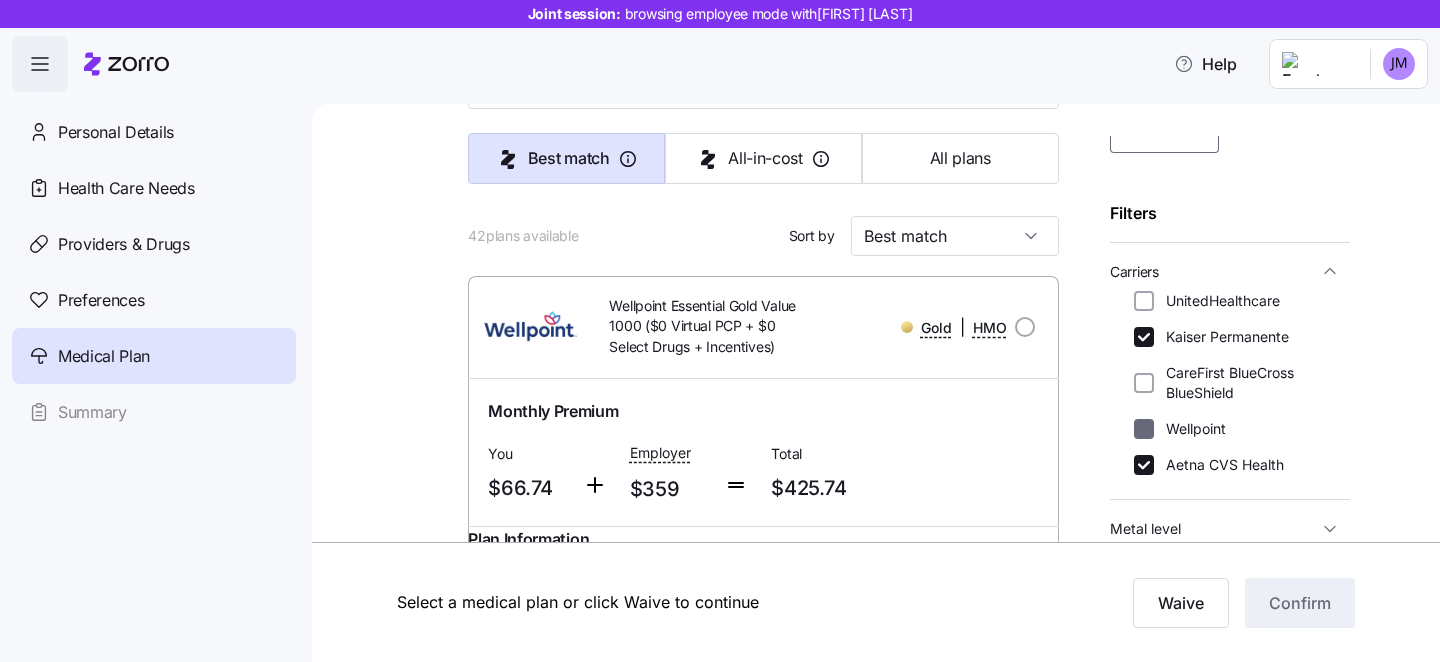 checkbox on "false" 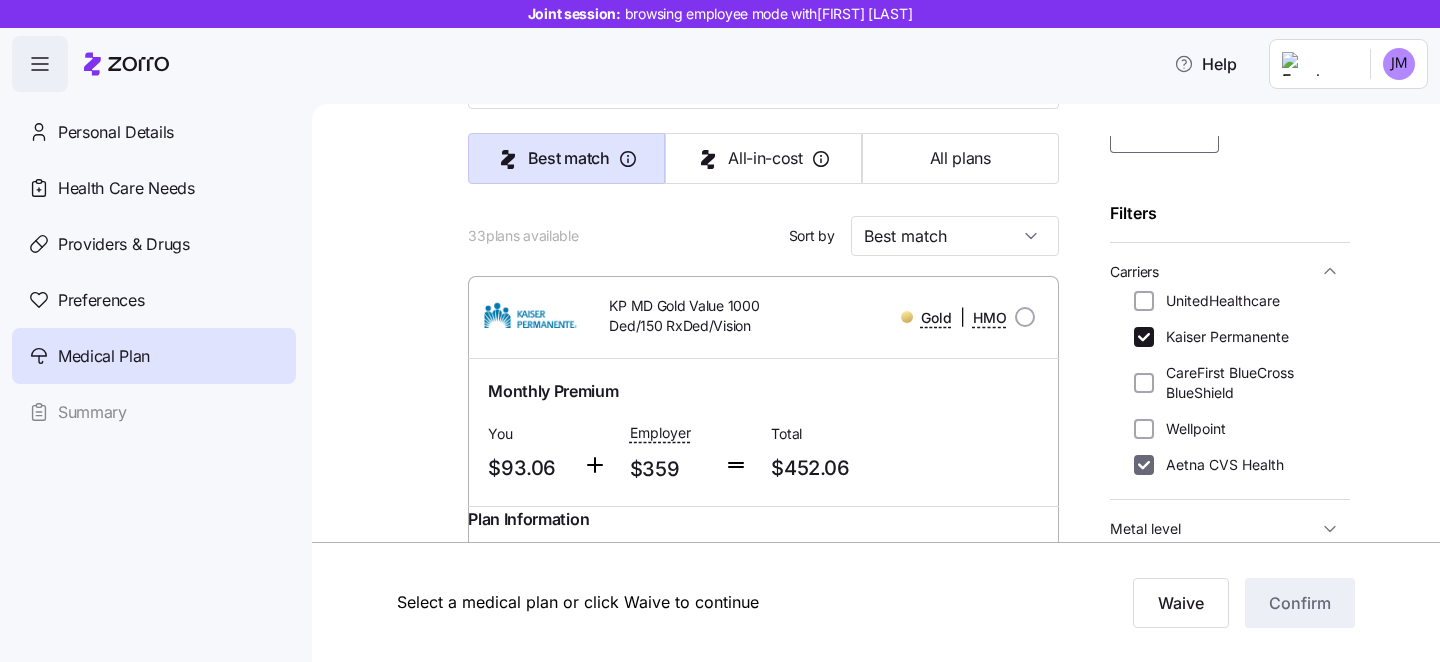 click on "Aetna CVS Health" at bounding box center (1144, 465) 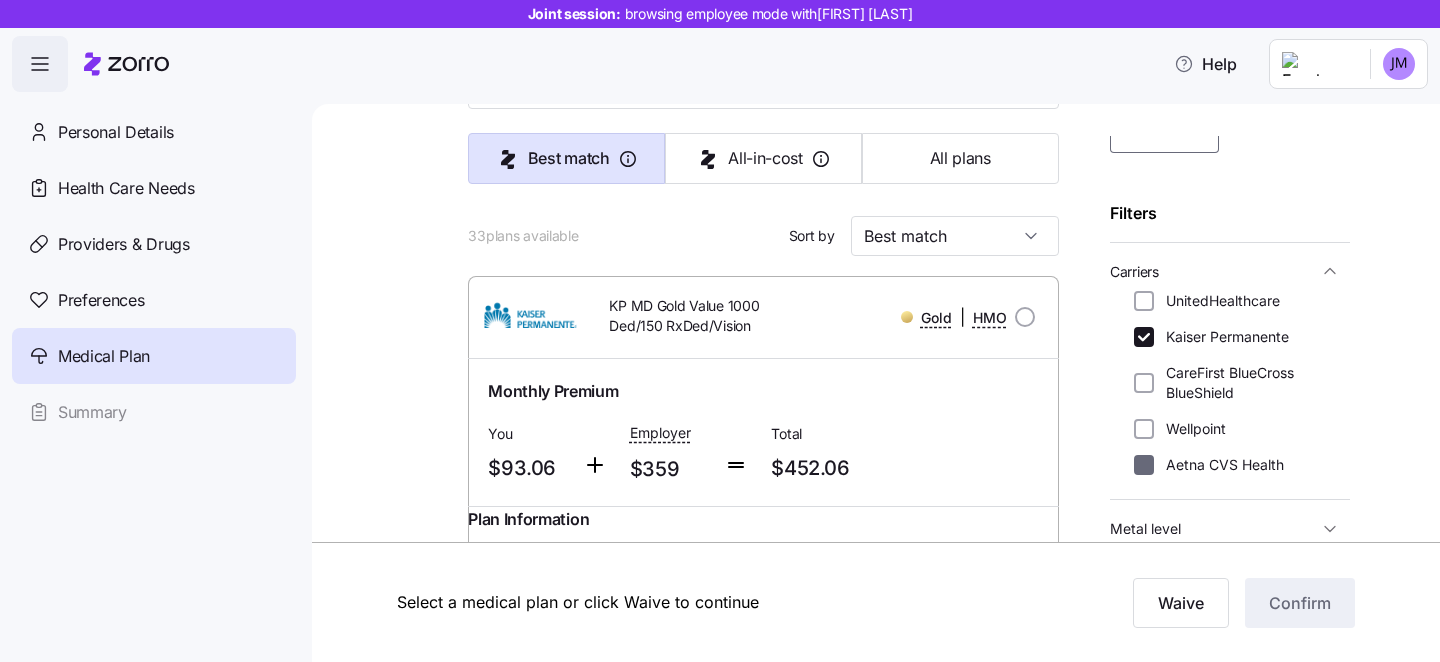 checkbox on "false" 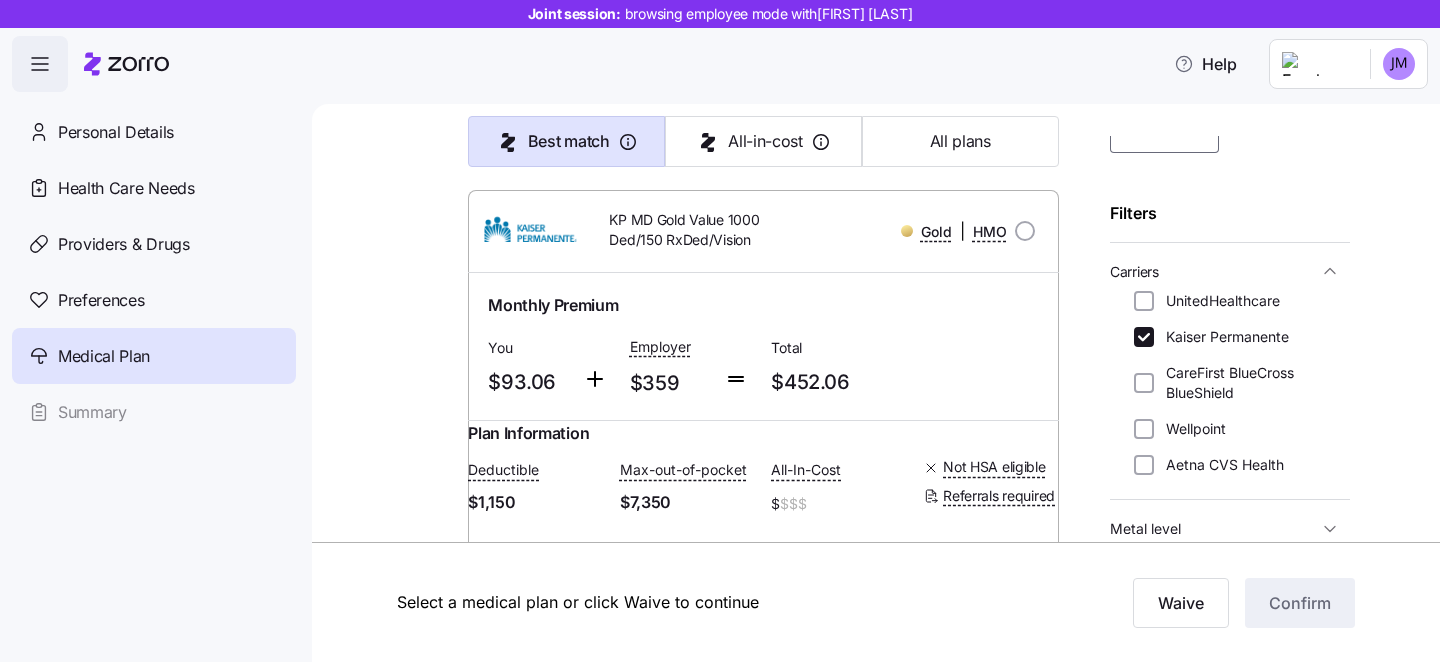 scroll, scrollTop: 249, scrollLeft: 0, axis: vertical 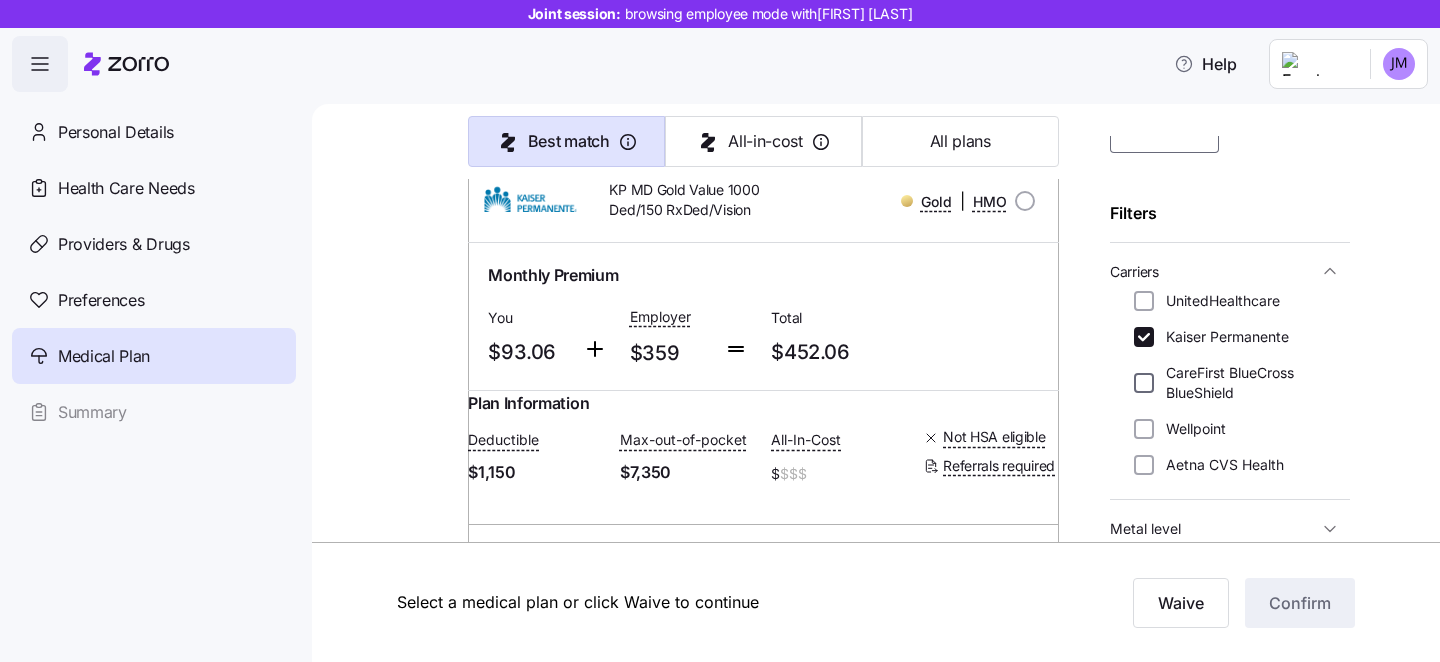 click on "CareFirst BlueCross BlueShield" at bounding box center (1144, 383) 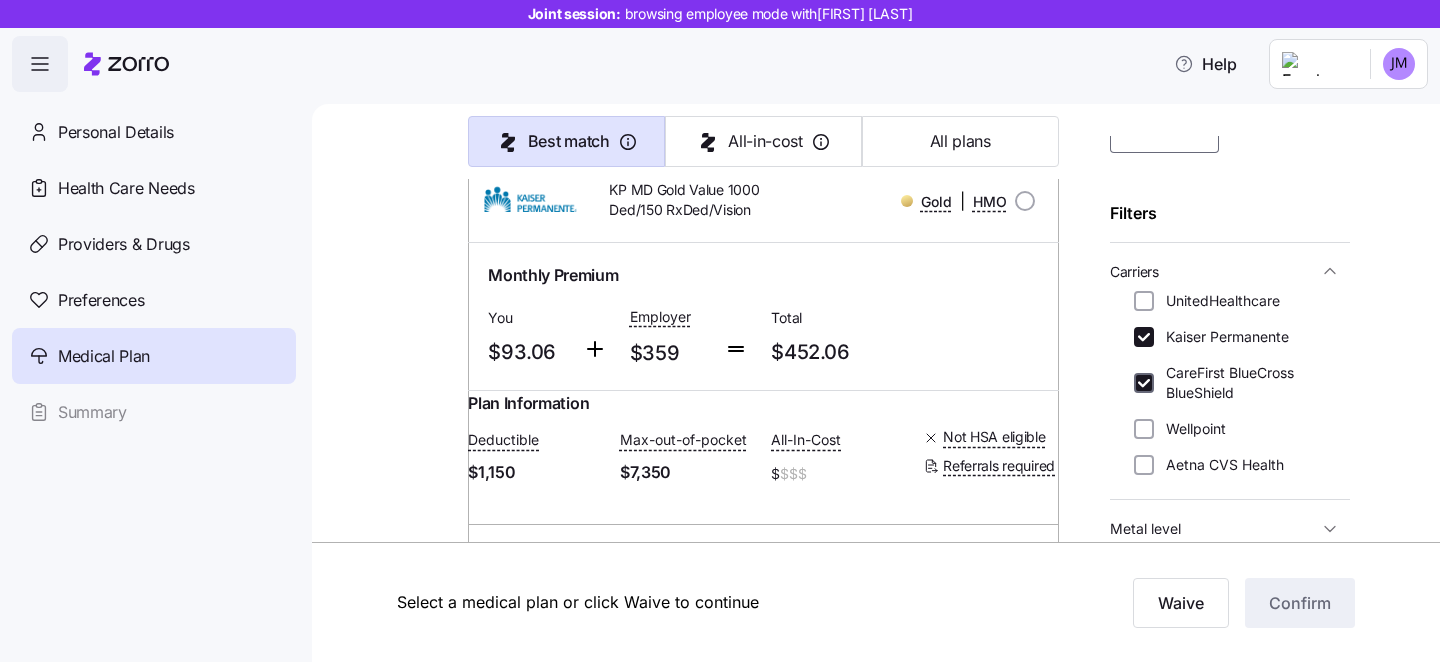 checkbox on "true" 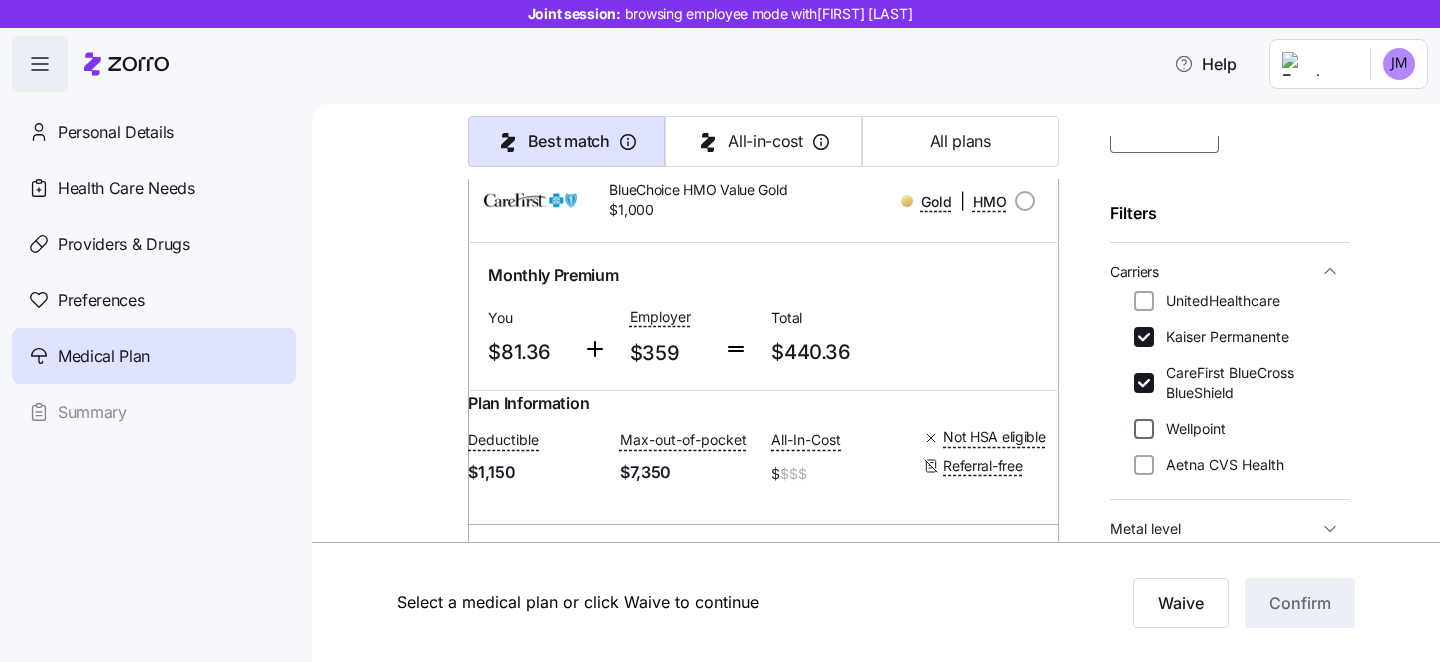 click on "Wellpoint" at bounding box center [1144, 429] 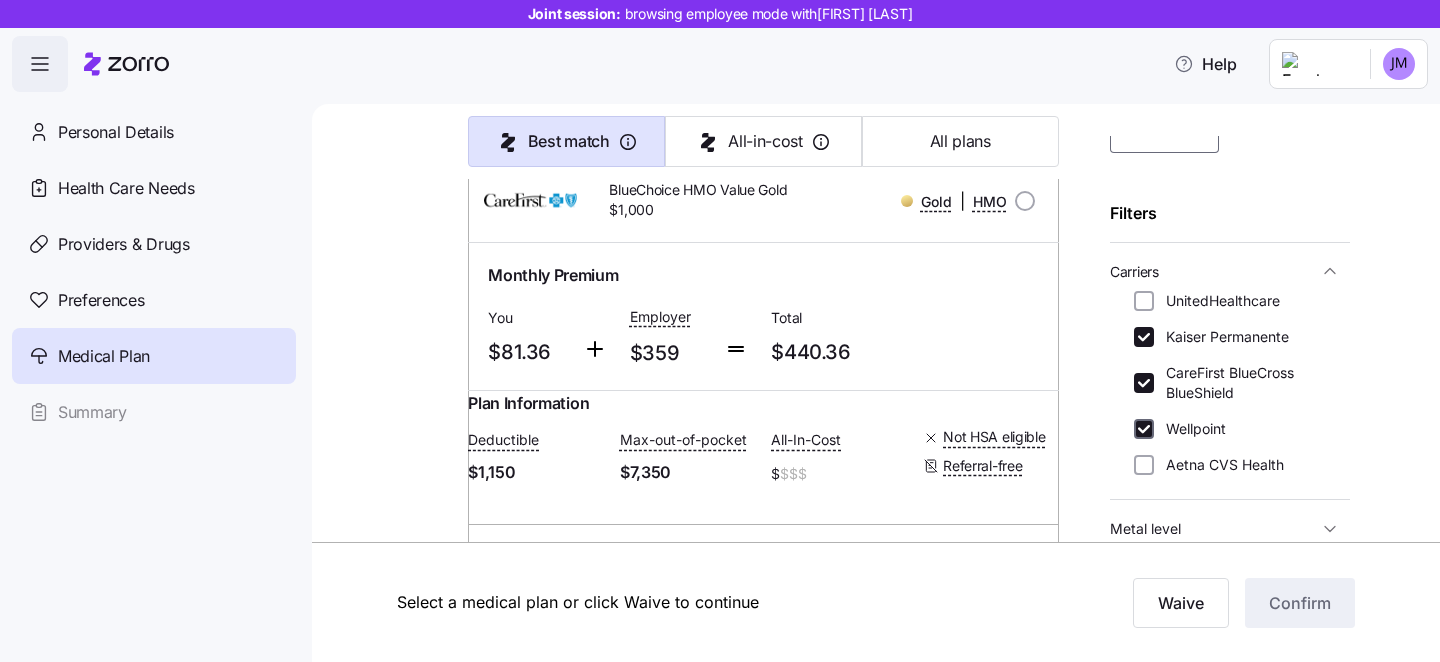 checkbox on "true" 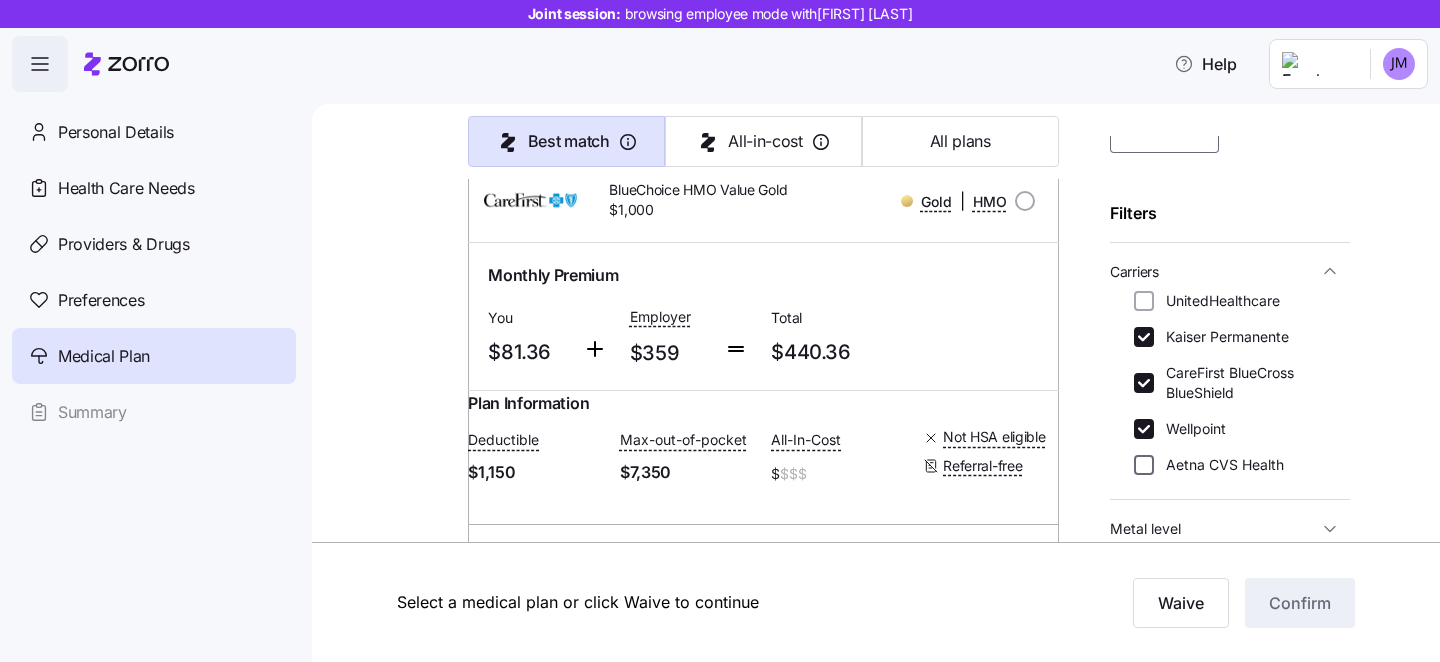 click on "Aetna CVS Health" at bounding box center (1144, 465) 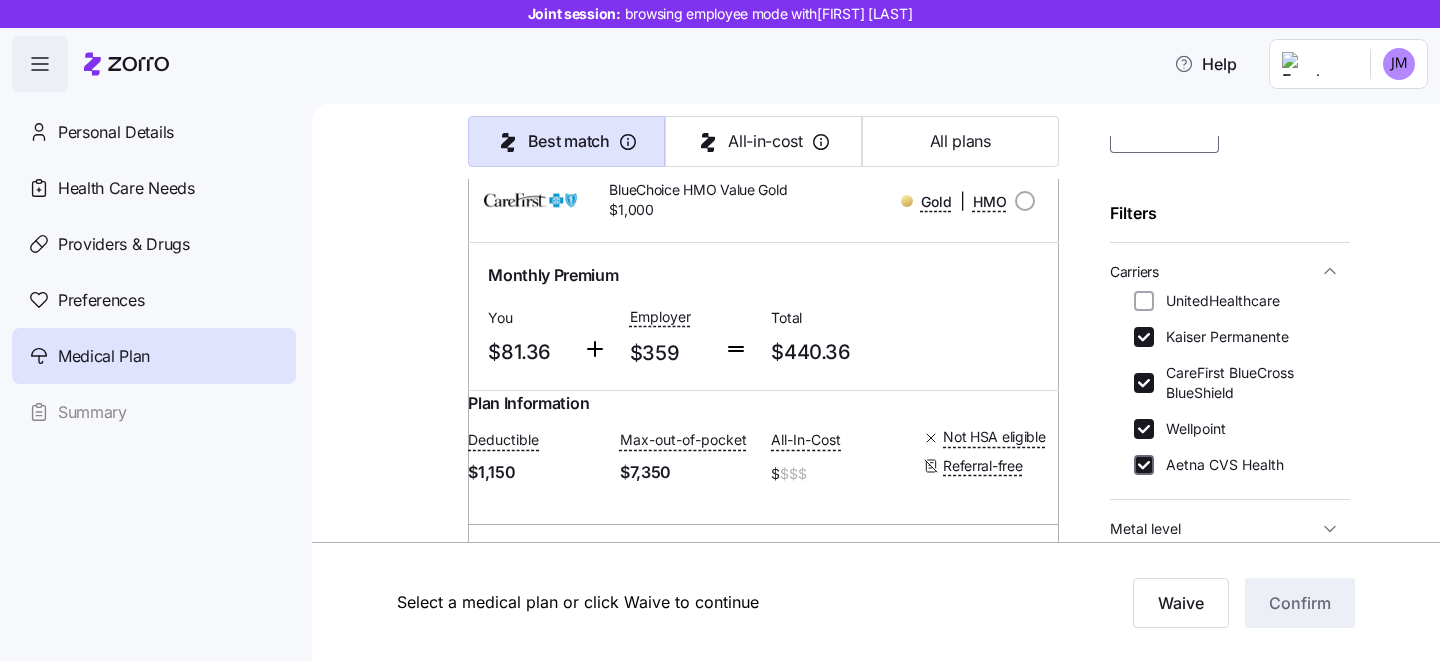 checkbox on "true" 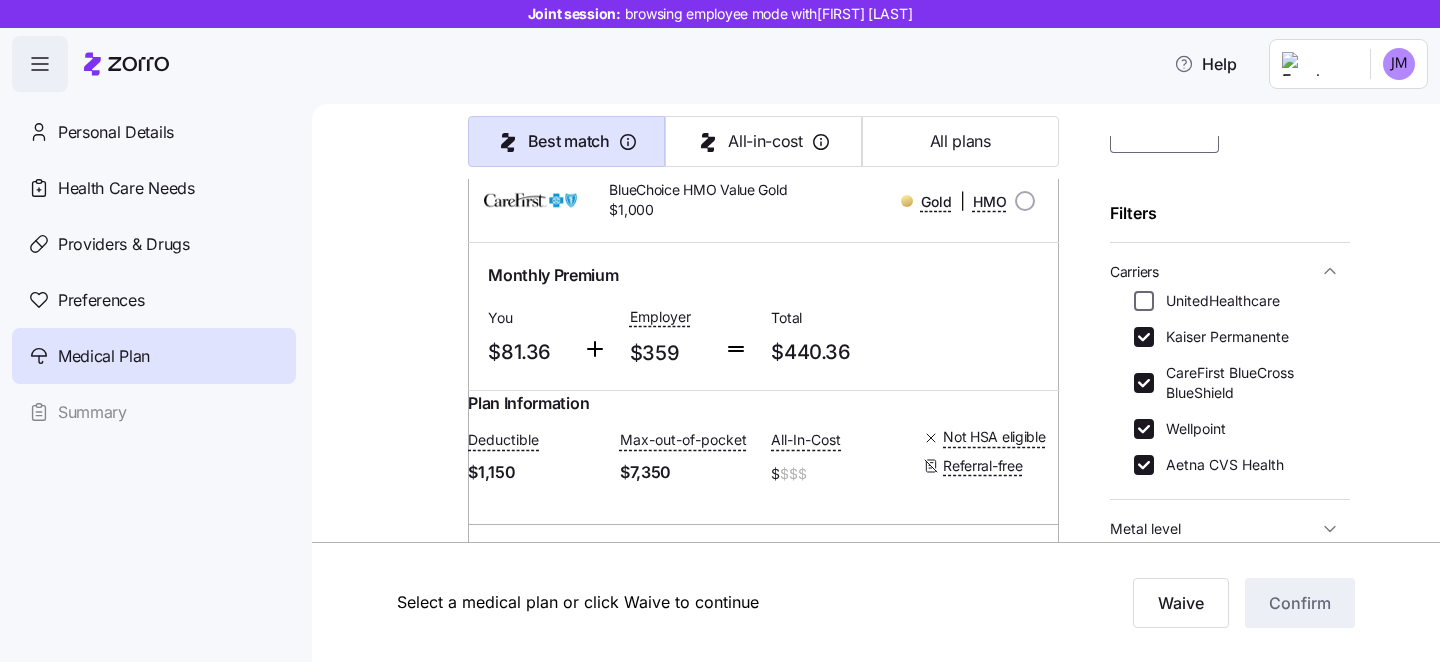 click on "UnitedHealthcare" at bounding box center (1144, 301) 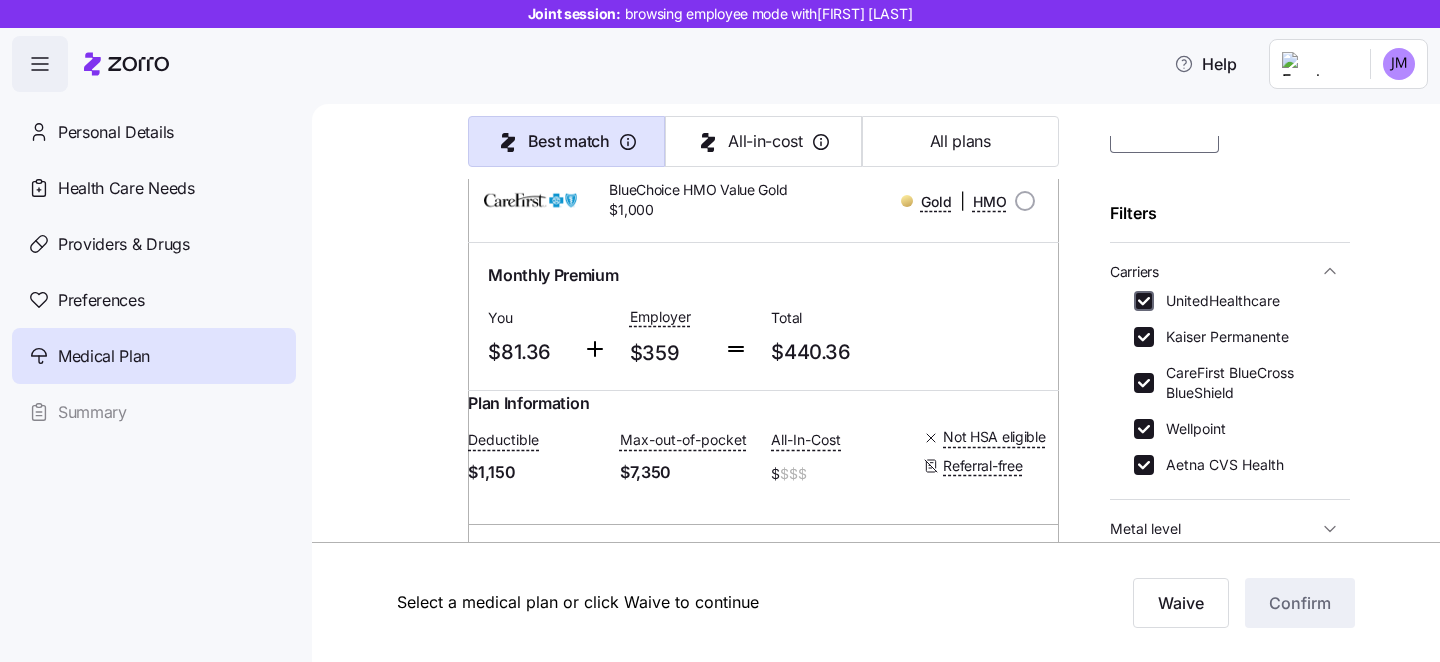 checkbox on "true" 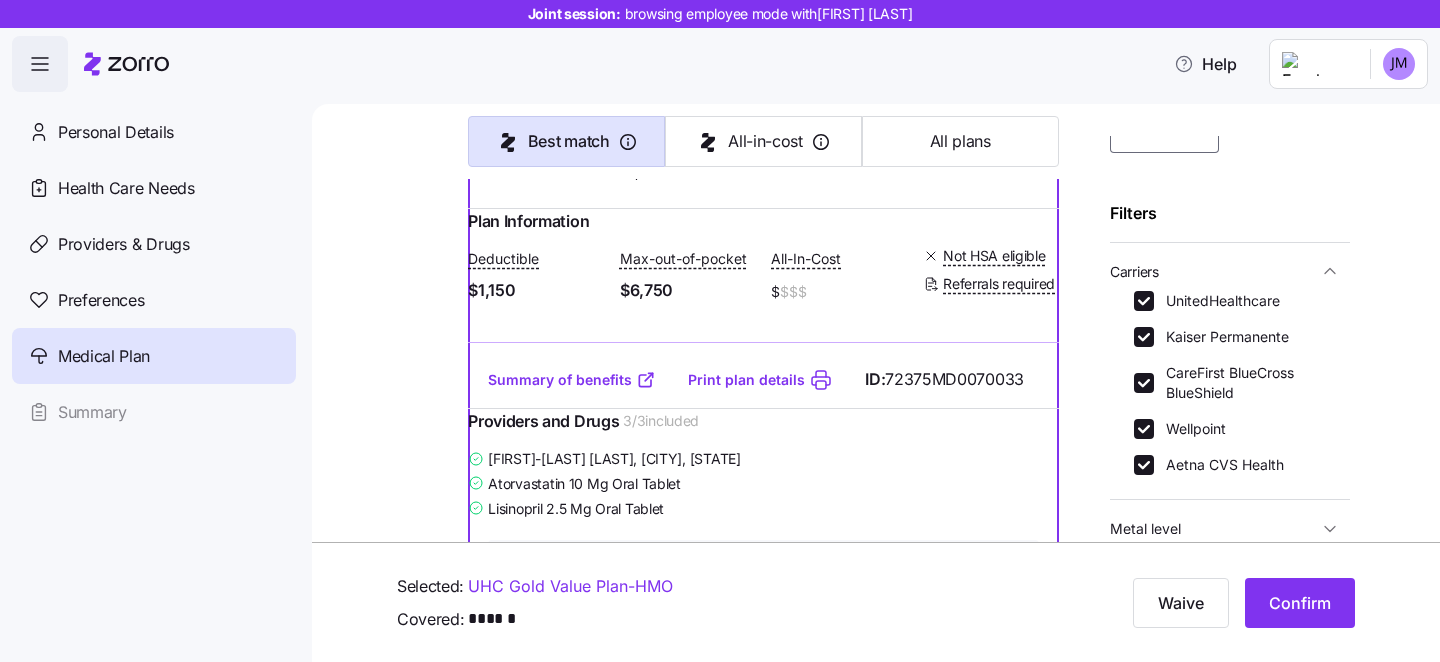 scroll, scrollTop: 484, scrollLeft: 0, axis: vertical 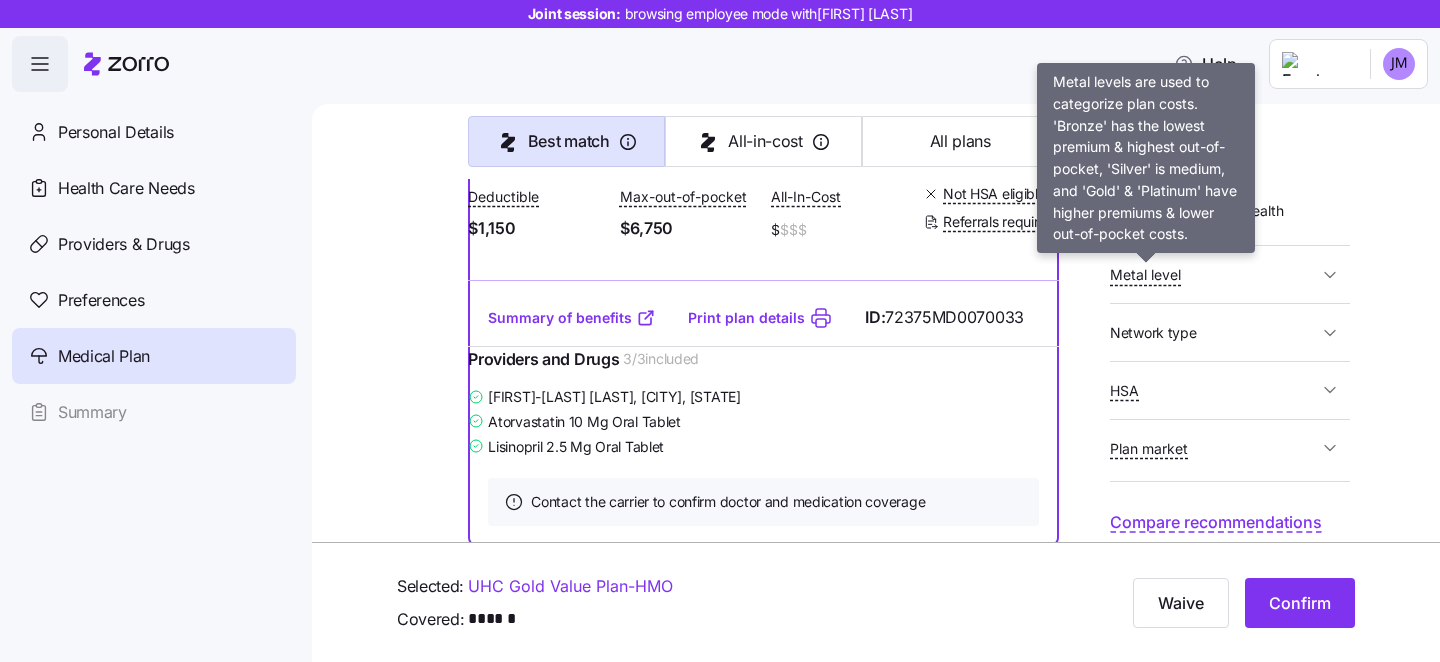click on "Metal level" at bounding box center (1145, 275) 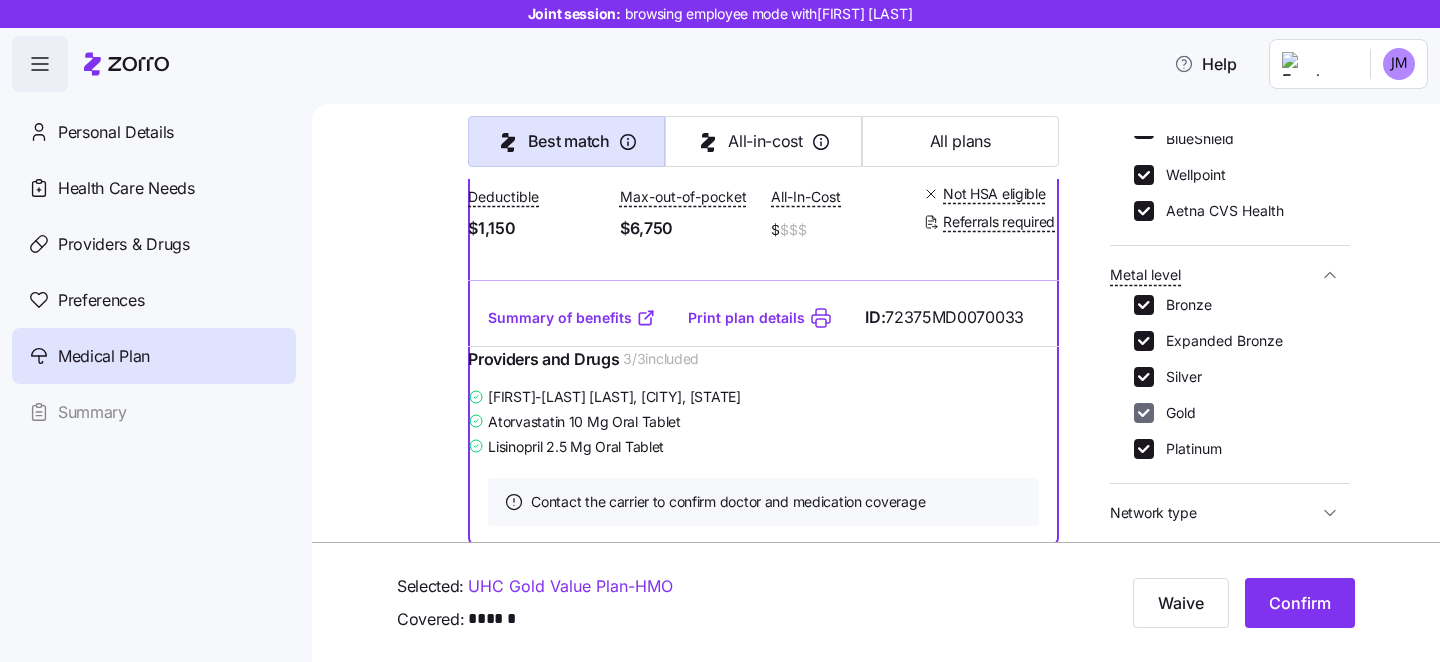 click on "Gold" at bounding box center (1144, 413) 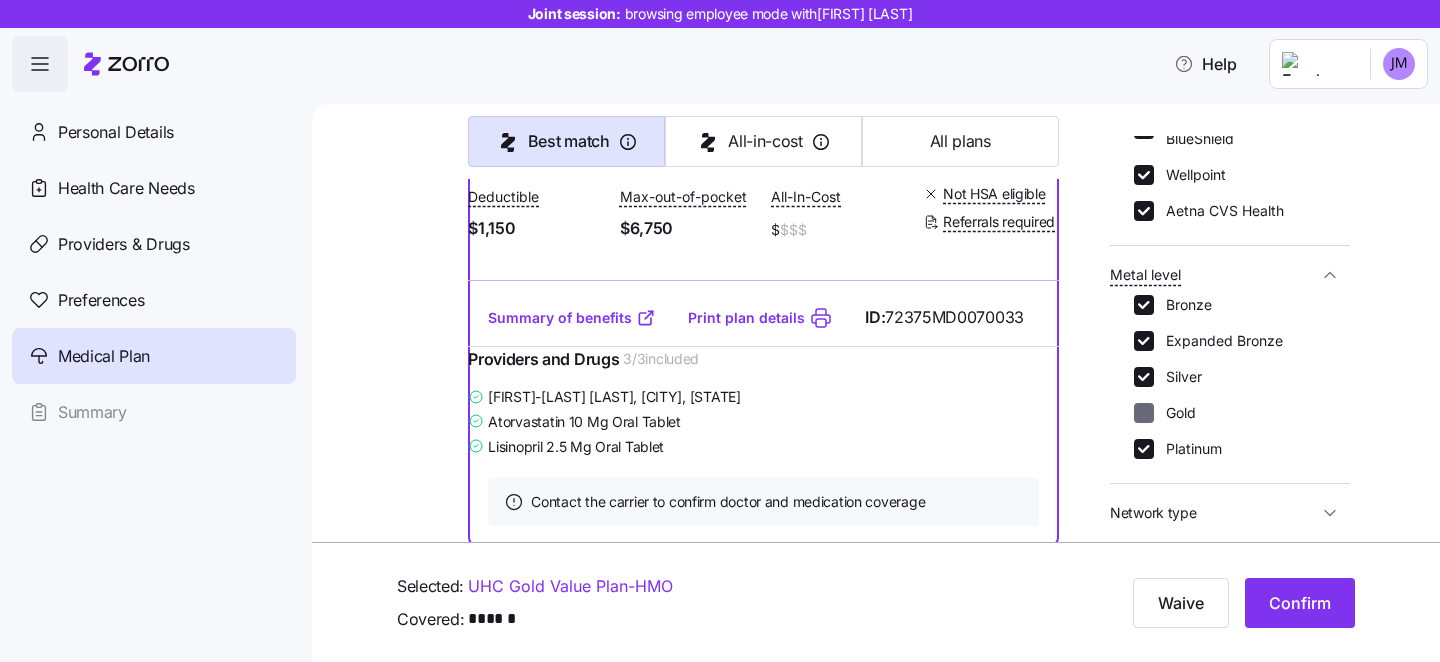 checkbox on "false" 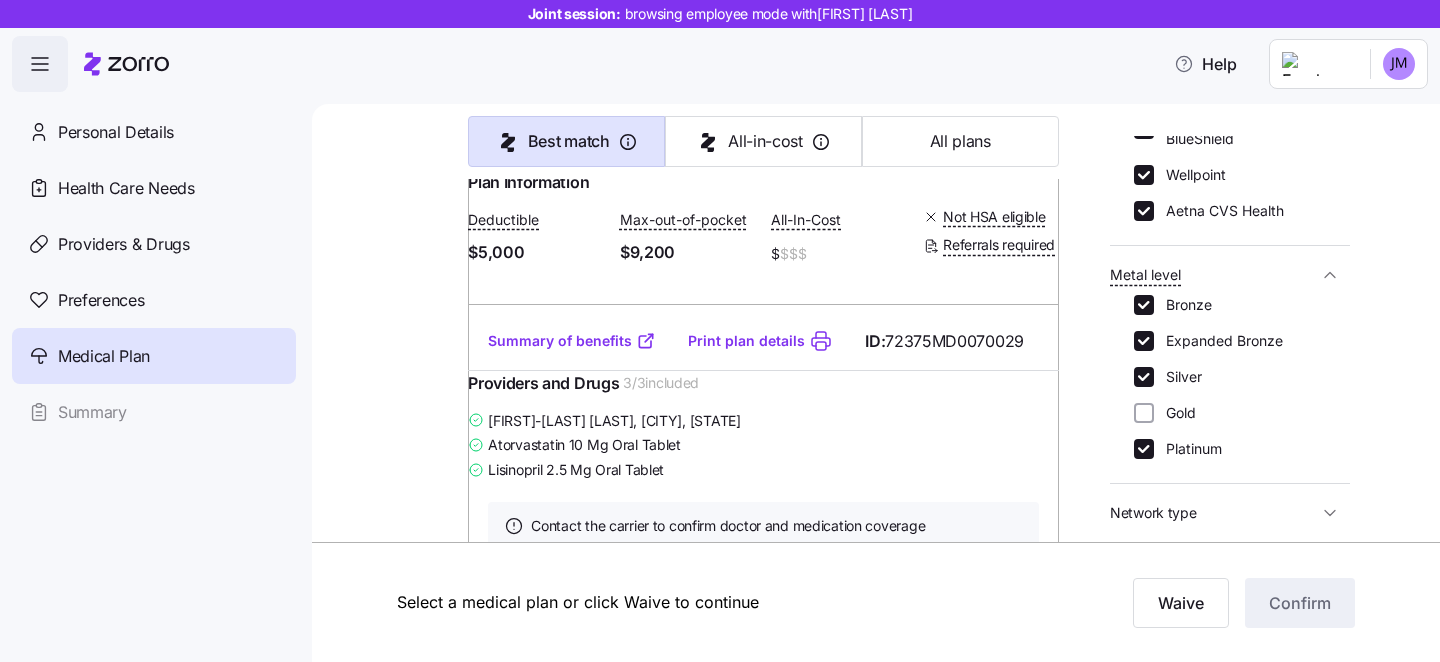 click on "Bronze Expanded Bronze Silver Gold Platinum" at bounding box center [1230, 377] 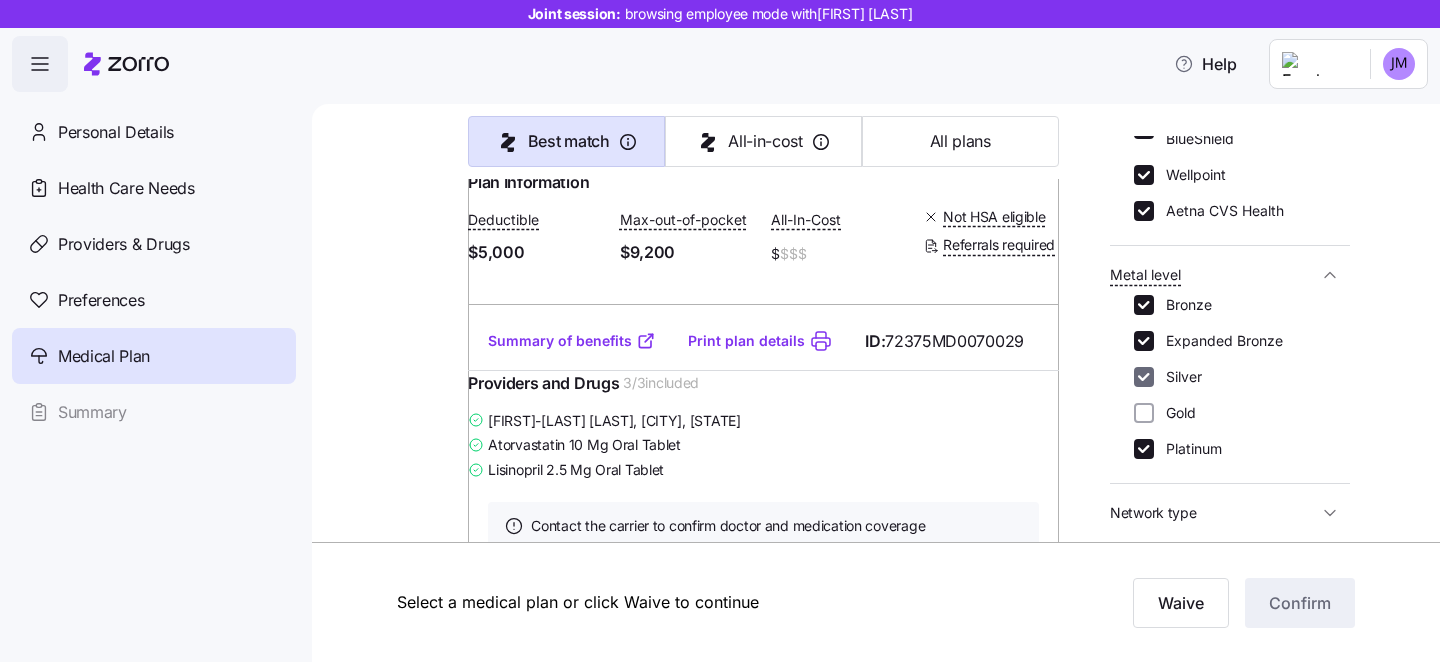 click on "Silver" at bounding box center (1144, 377) 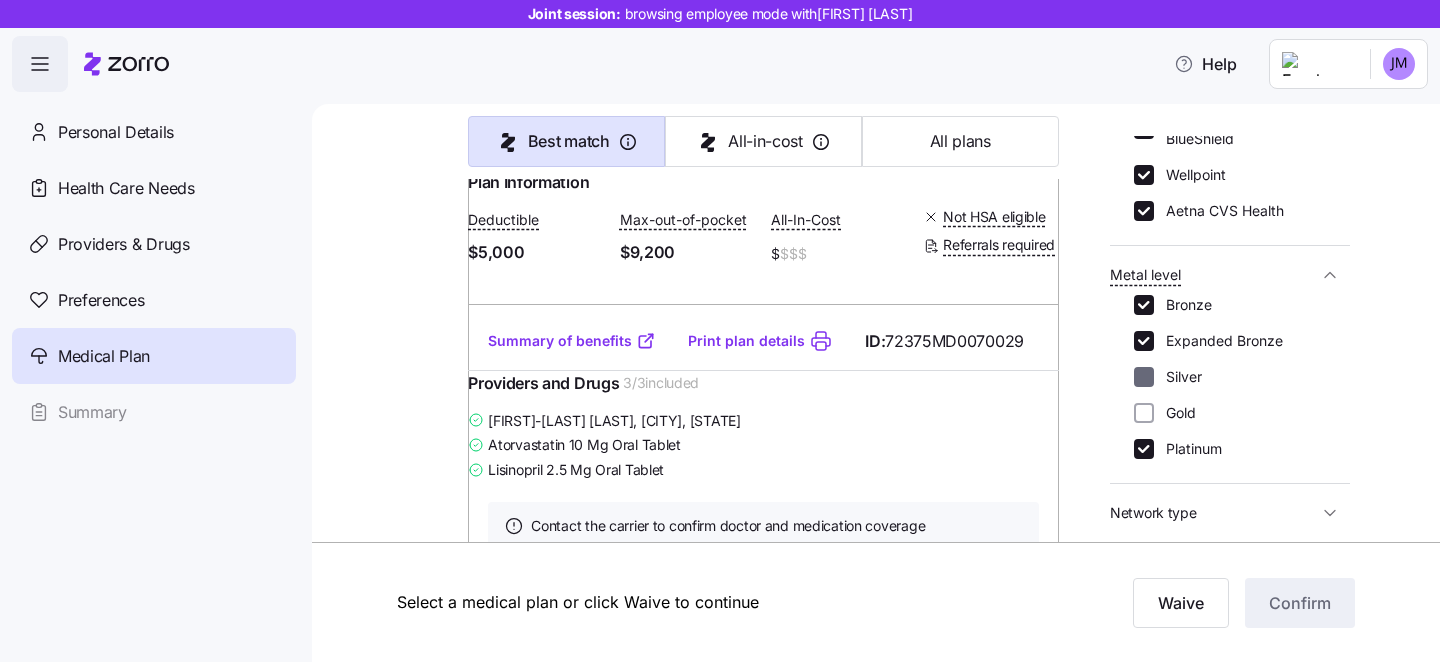 checkbox on "false" 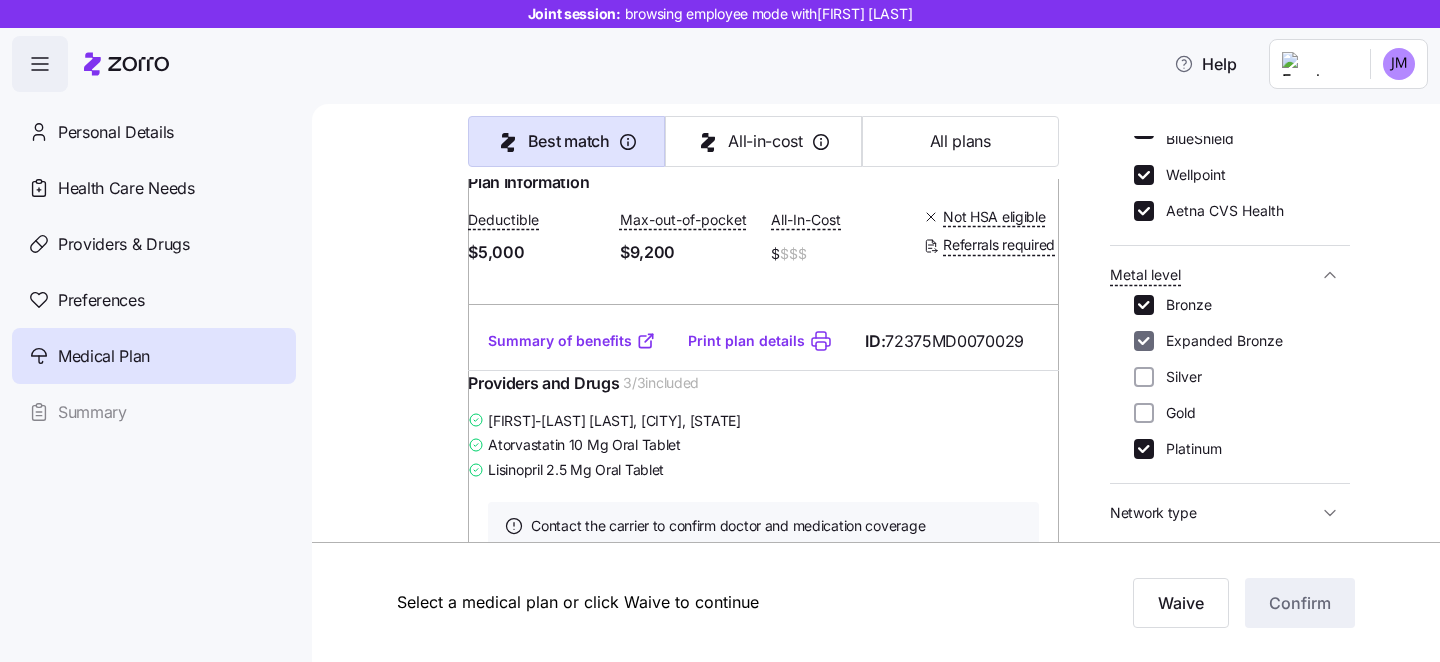 click on "Expanded Bronze" at bounding box center (1144, 341) 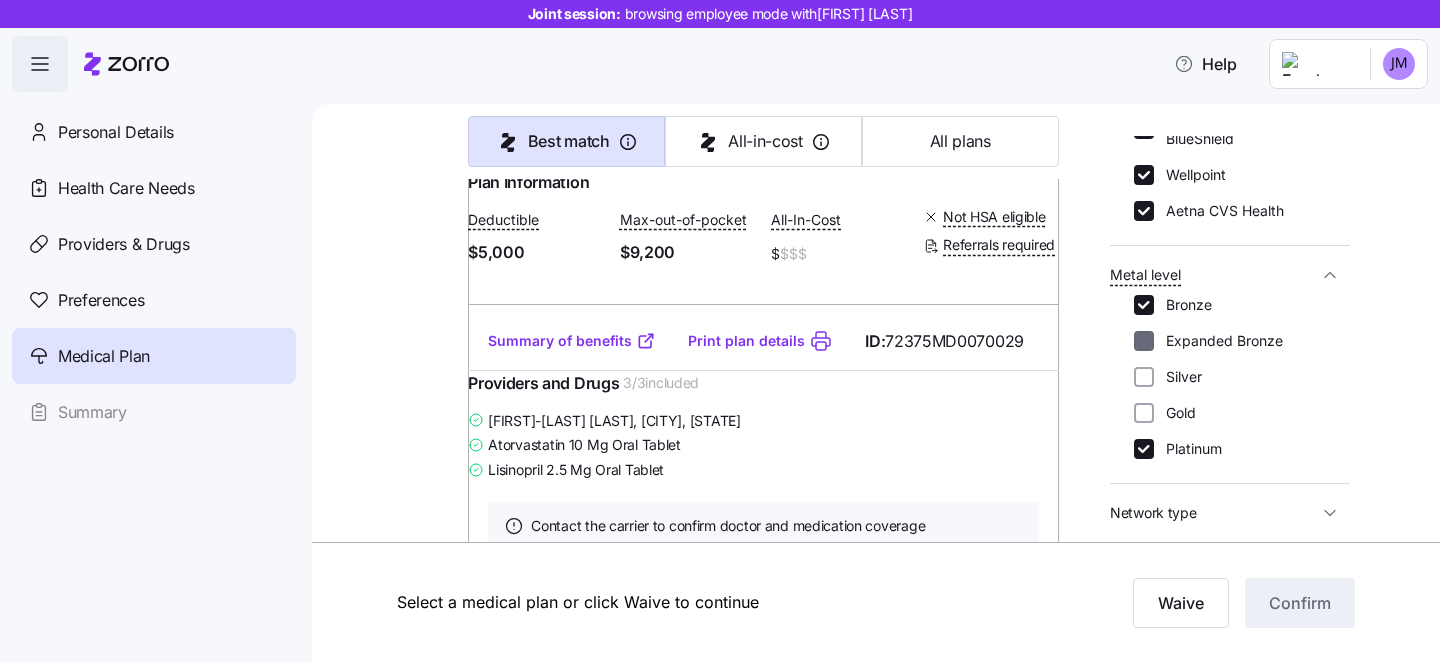 checkbox on "false" 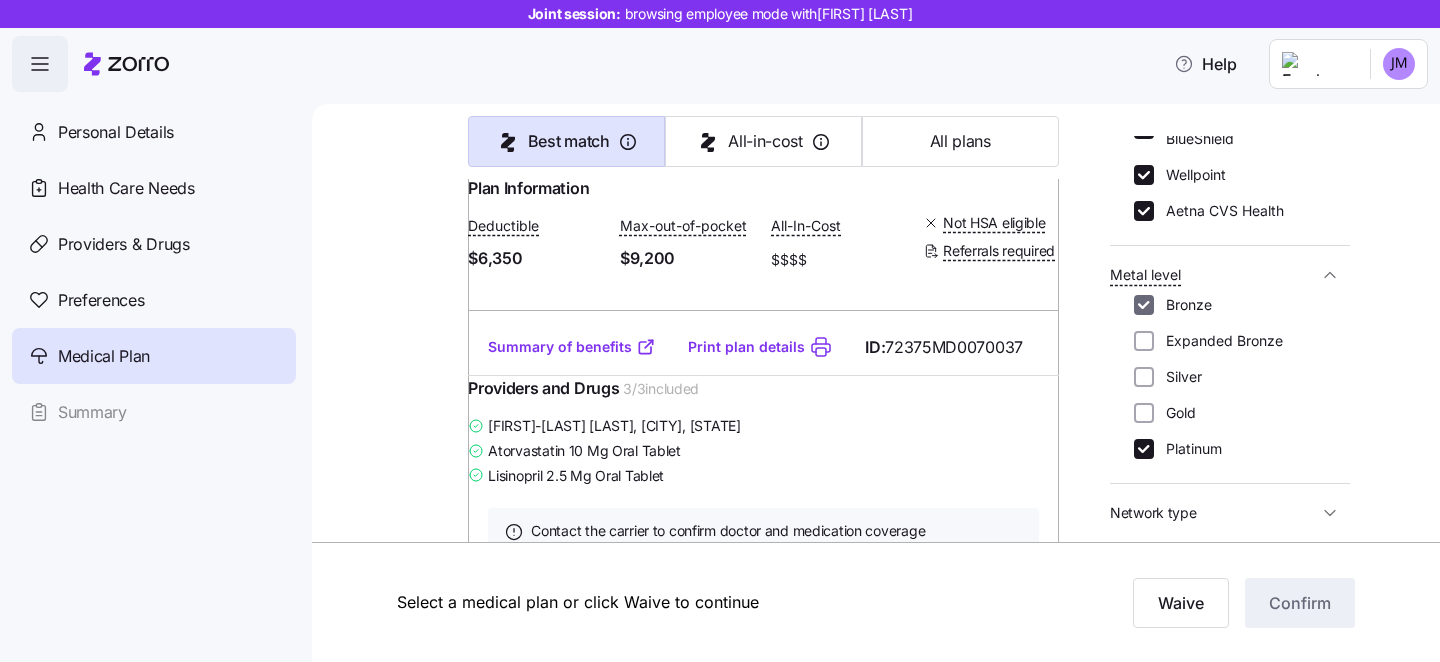 click on "Bronze" at bounding box center [1144, 305] 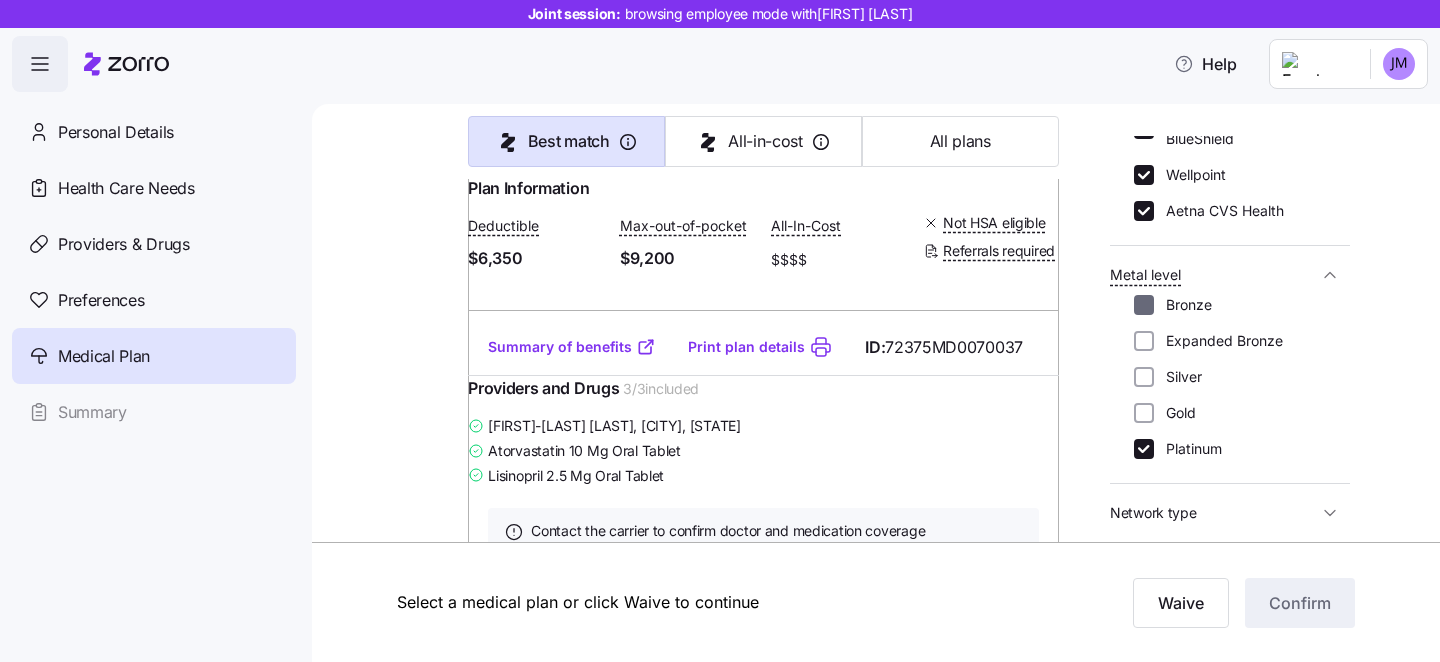checkbox on "false" 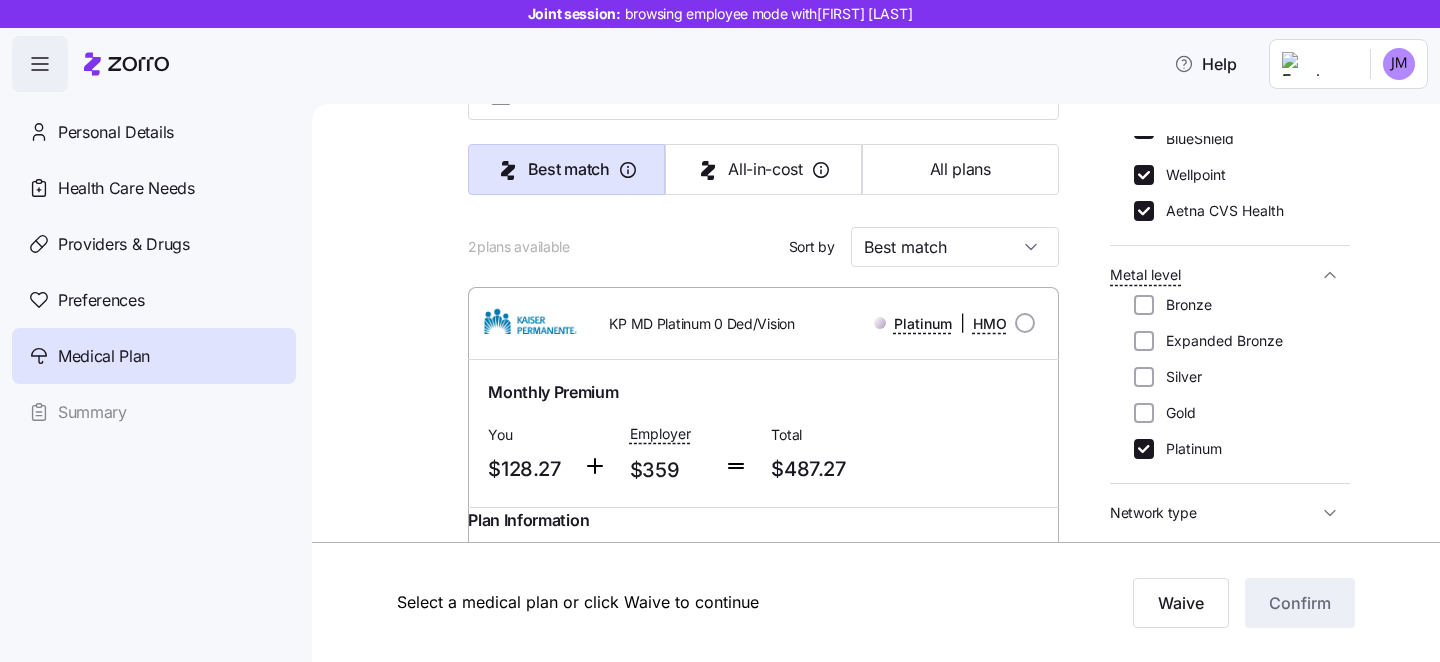 scroll, scrollTop: 123, scrollLeft: 0, axis: vertical 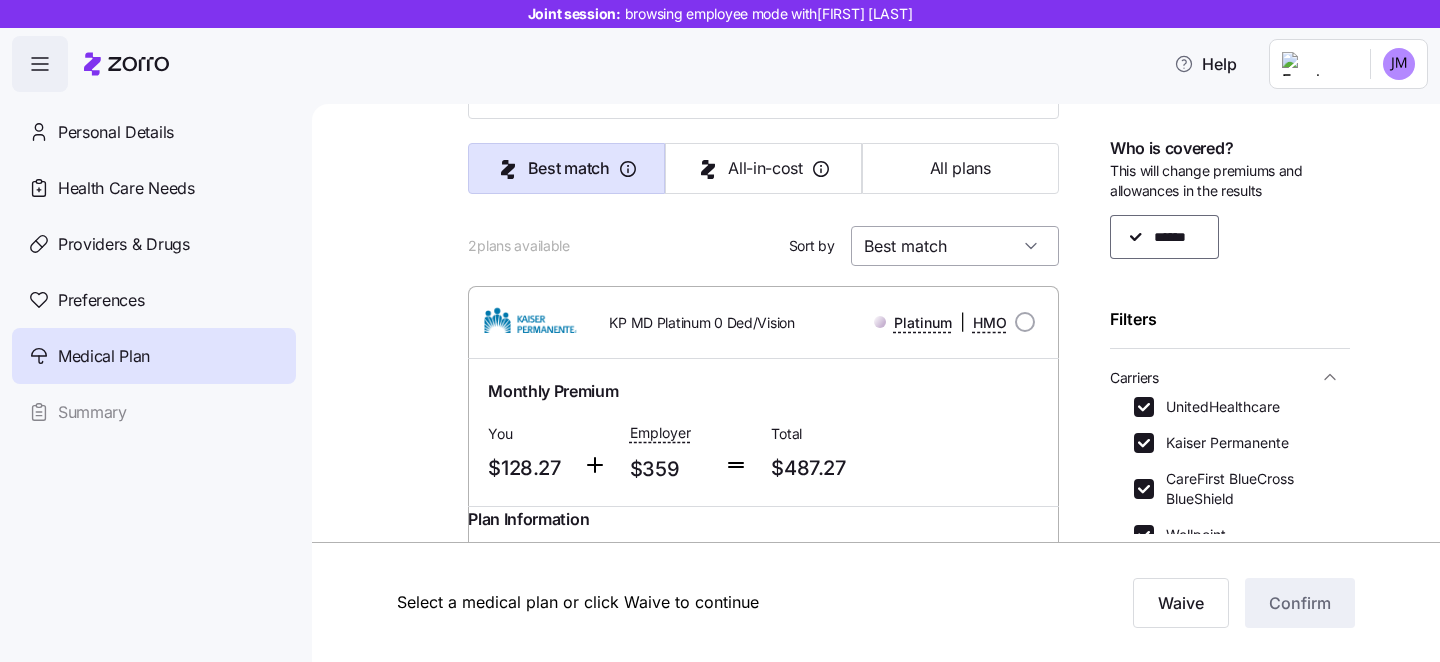 click on "Best match" at bounding box center (955, 246) 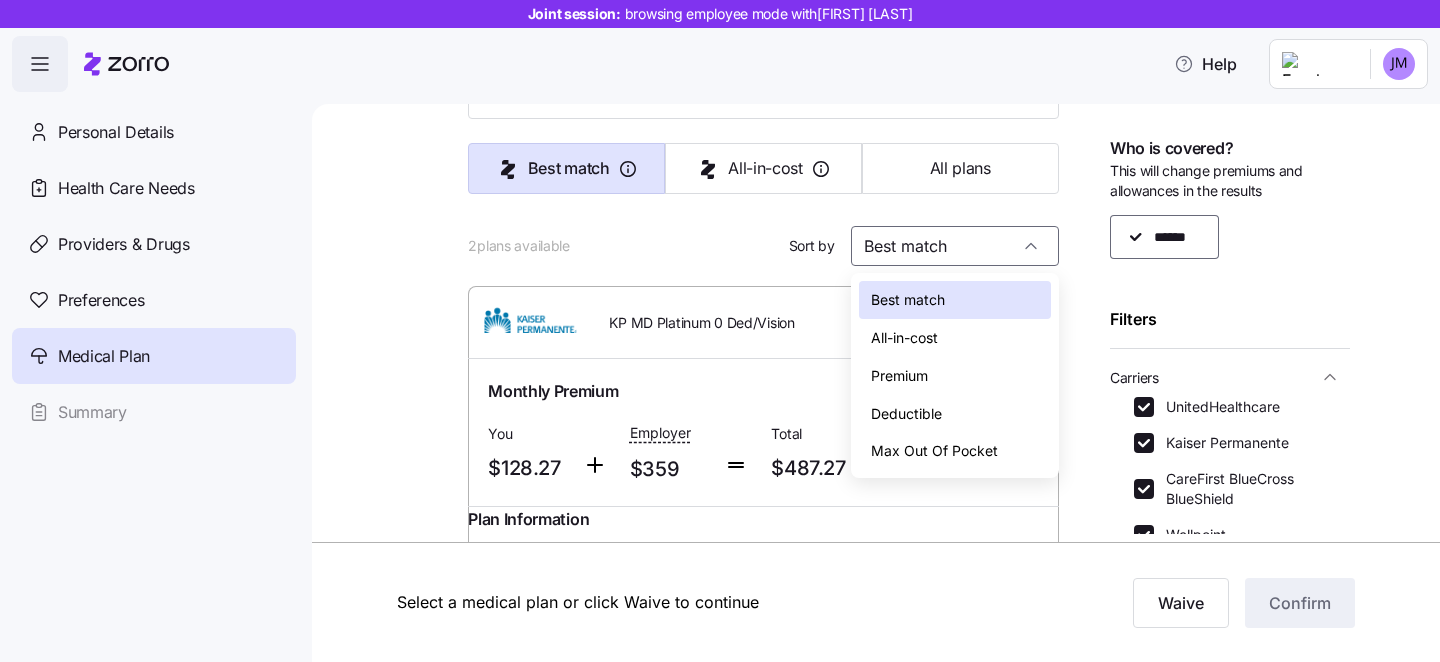 click on "All-in-cost" at bounding box center (904, 338) 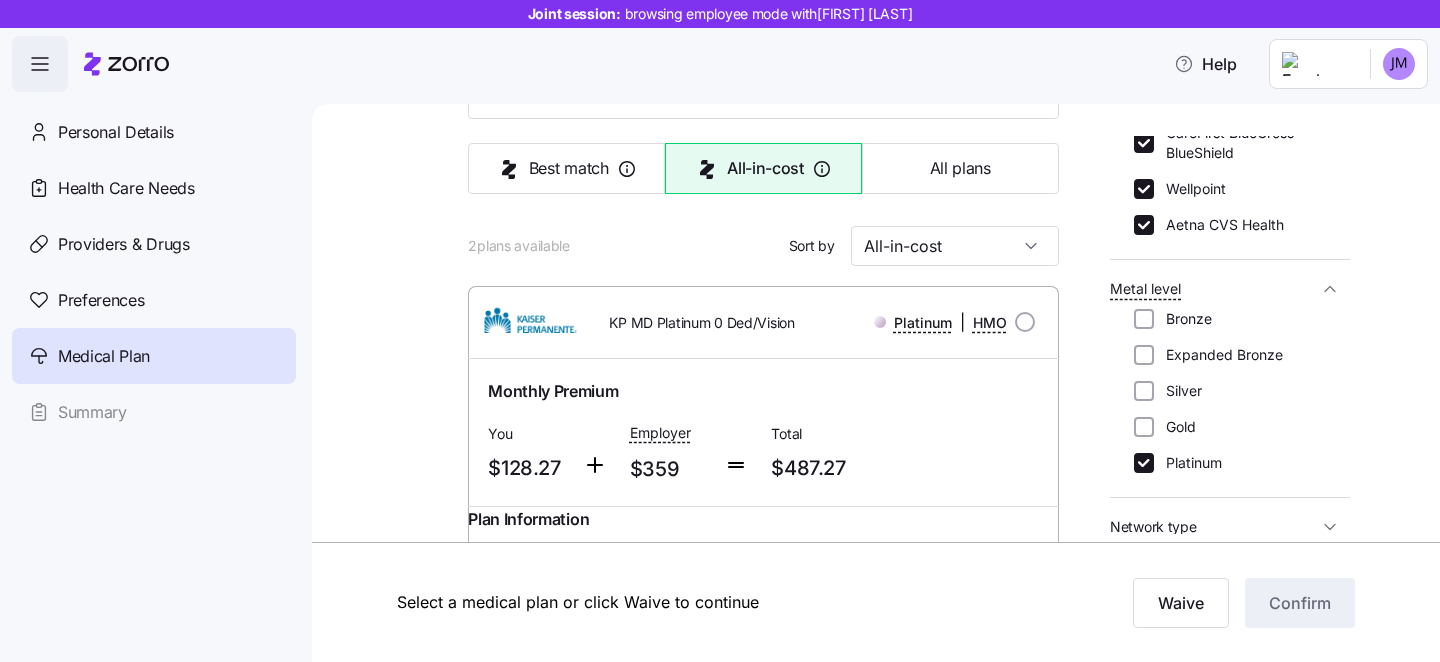 scroll, scrollTop: 344, scrollLeft: 0, axis: vertical 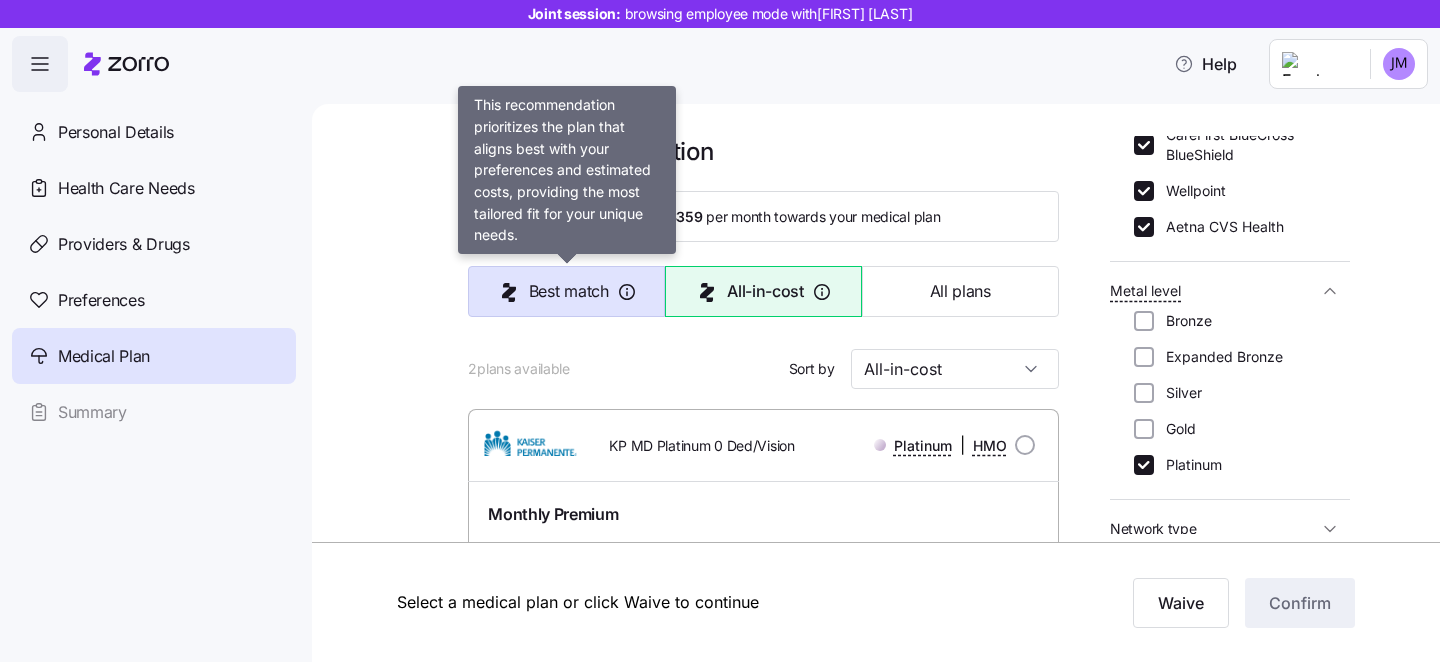 click on "Best match" at bounding box center [569, 291] 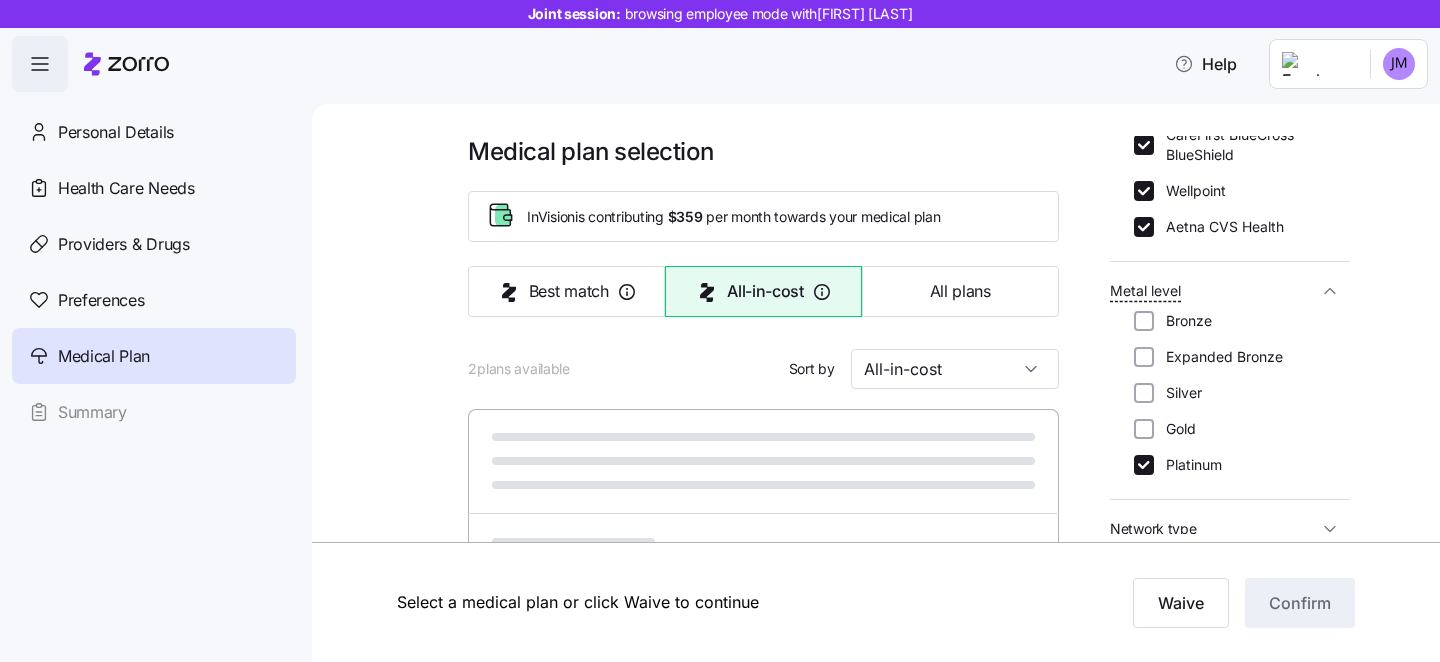 type on "Best match" 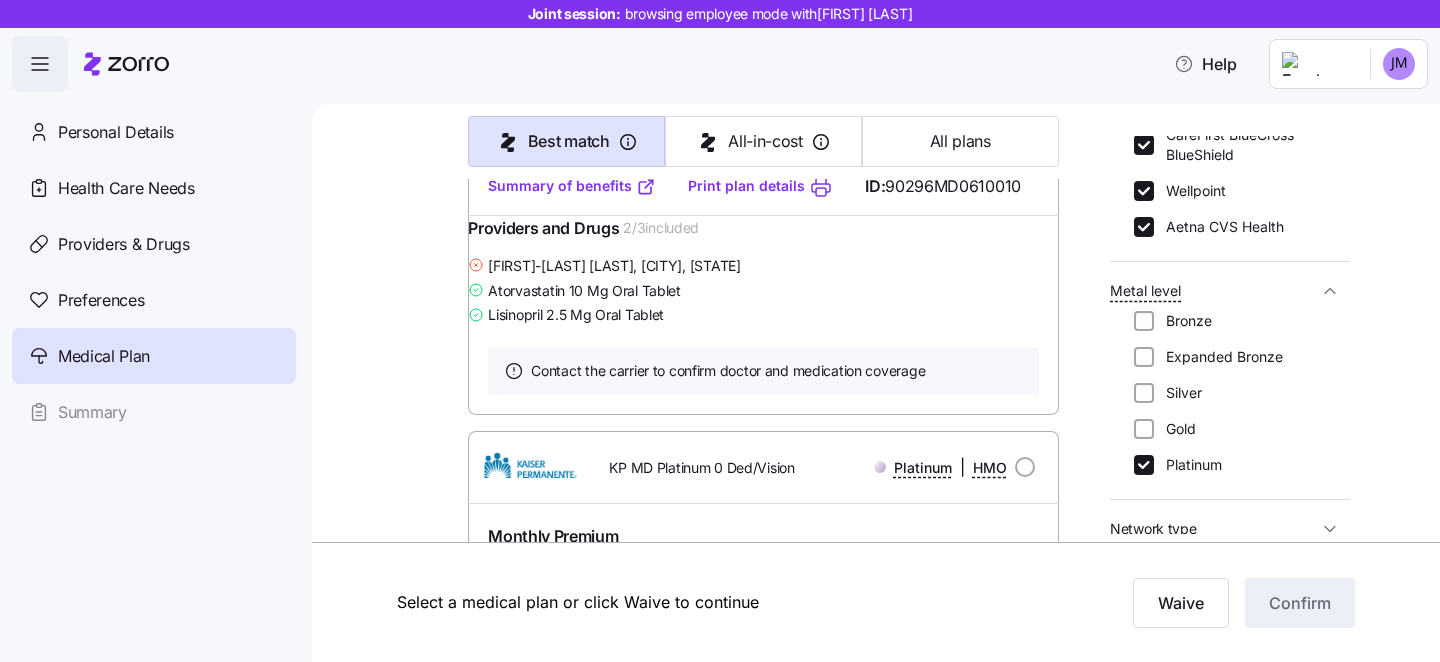 scroll, scrollTop: 691, scrollLeft: 0, axis: vertical 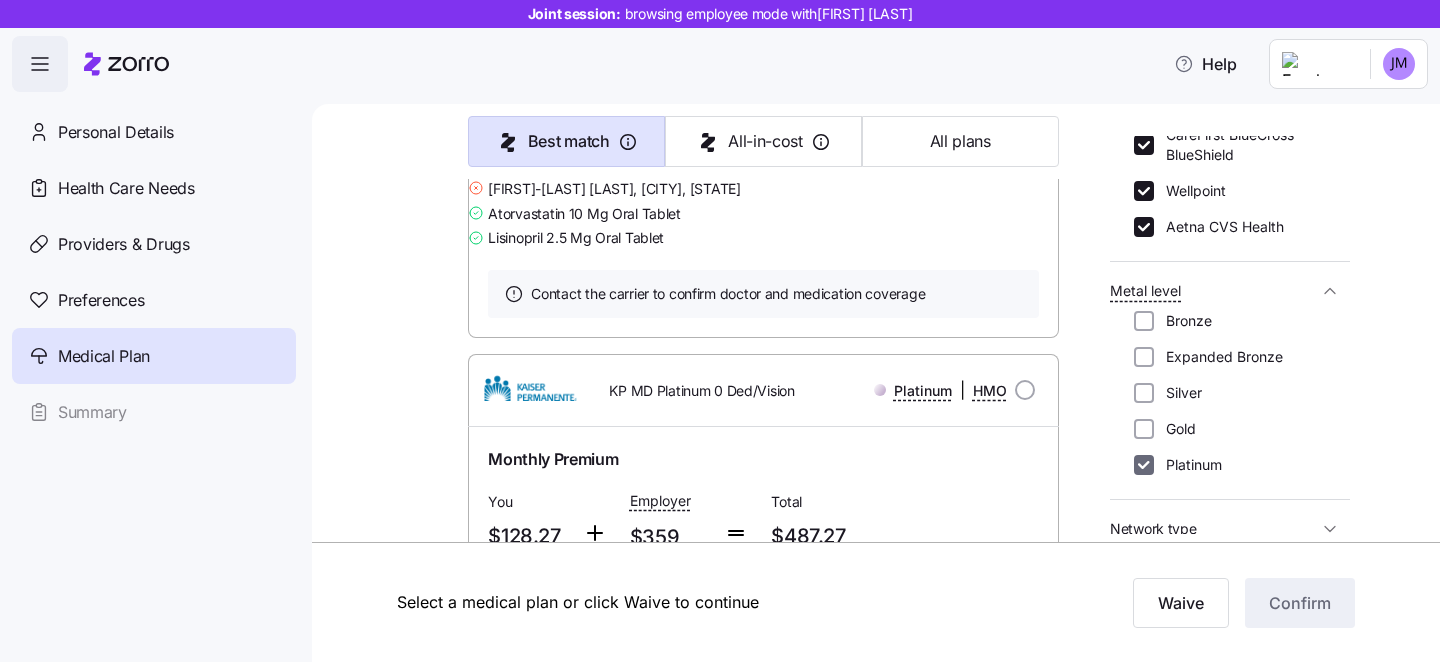 click on "Platinum" at bounding box center [1144, 465] 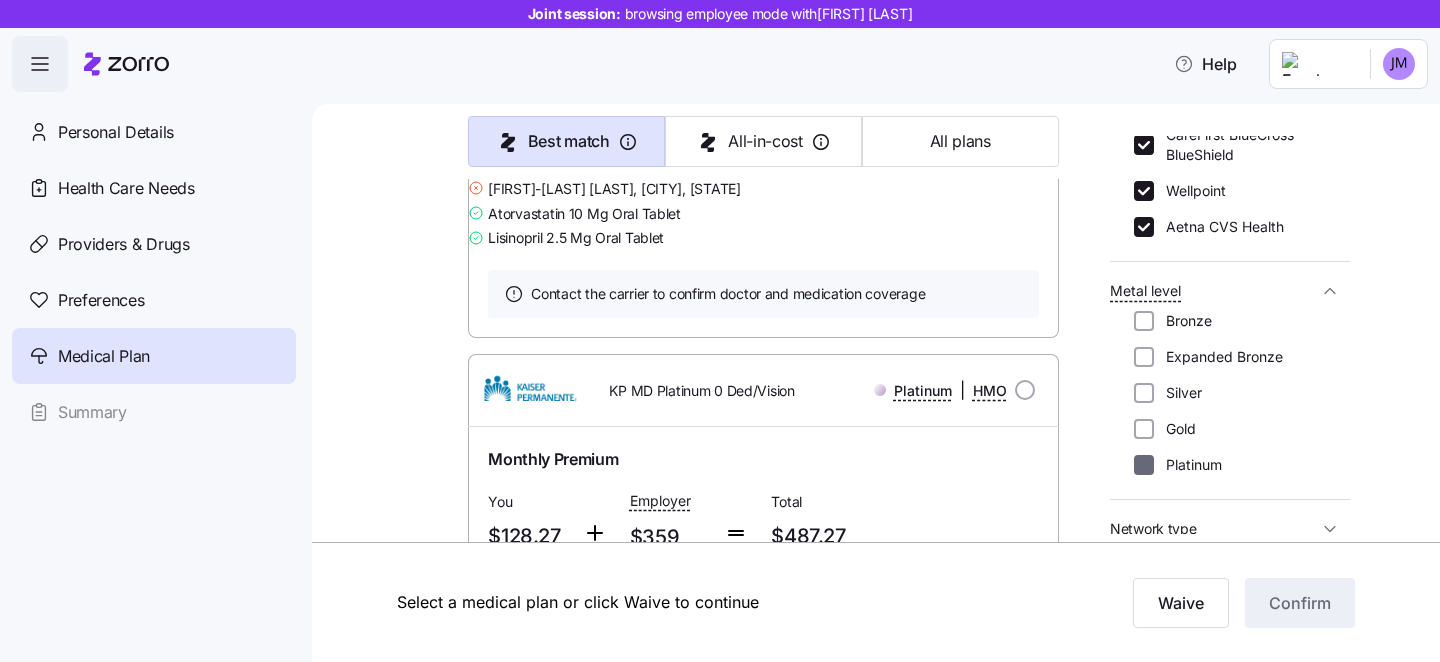 checkbox on "false" 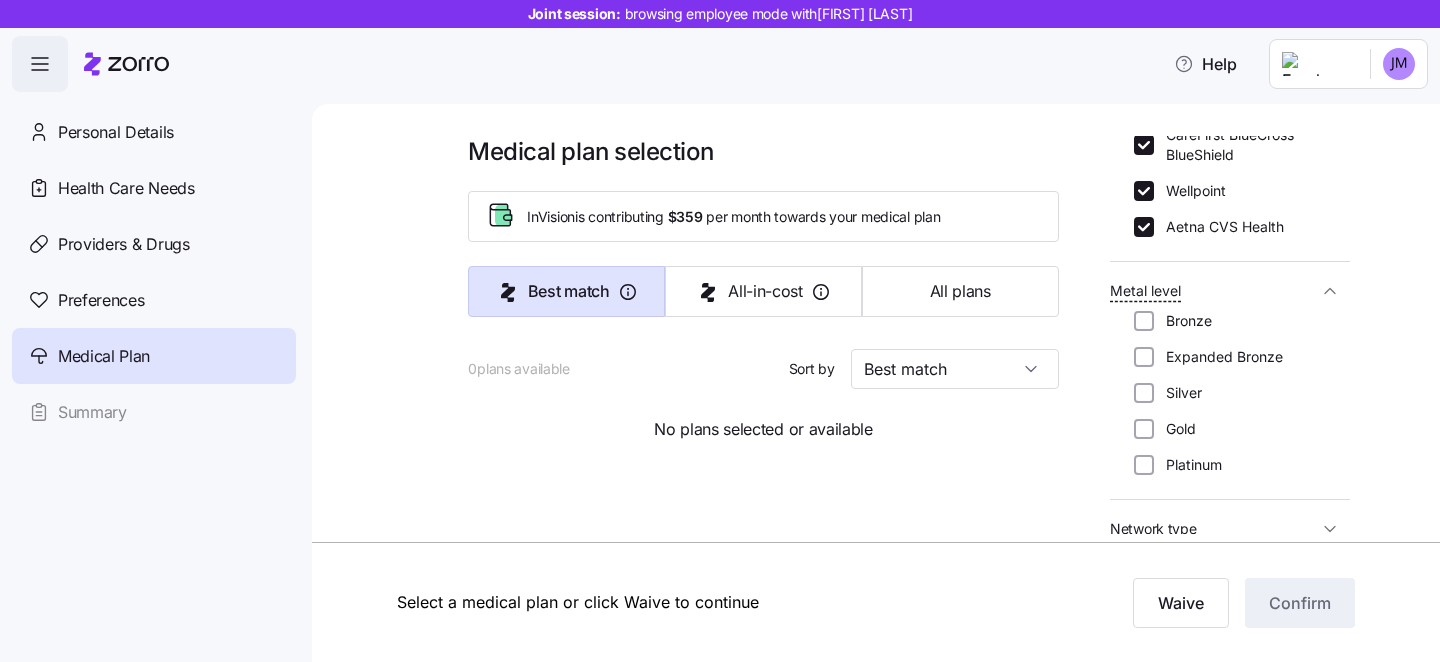 scroll, scrollTop: 0, scrollLeft: 0, axis: both 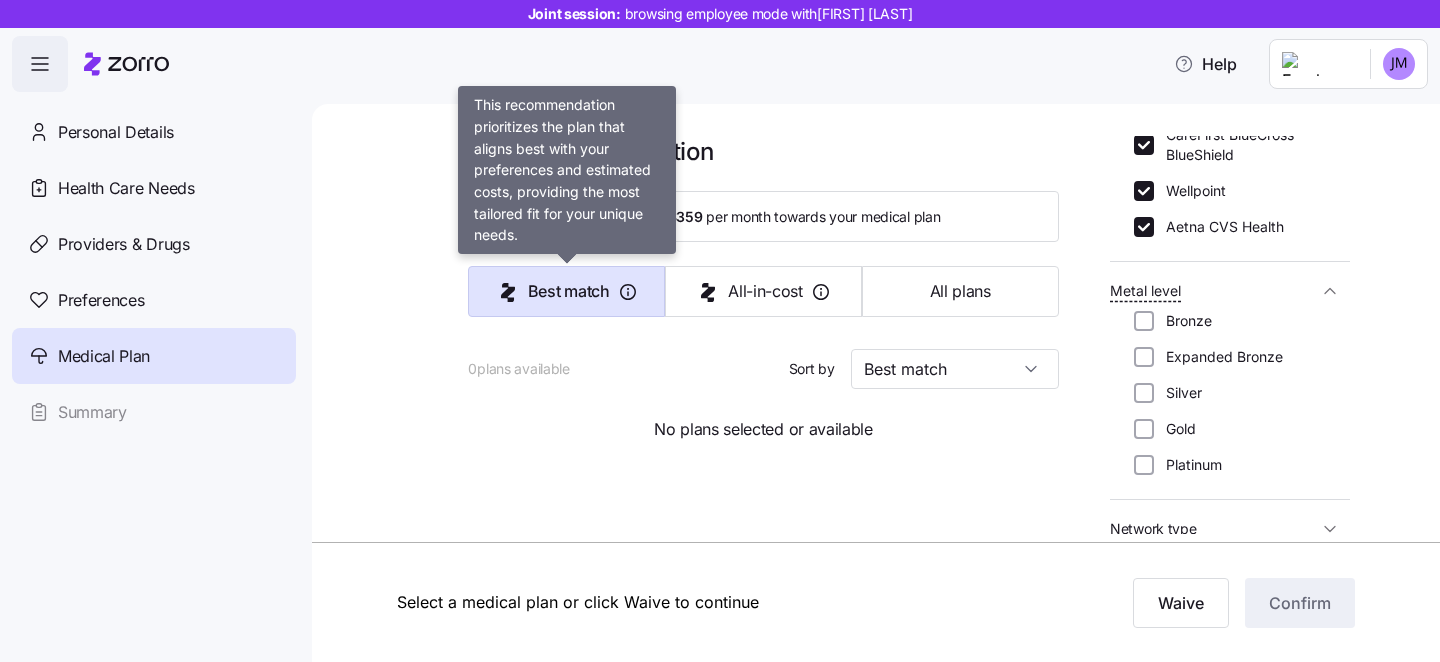 click on "Best match" at bounding box center [569, 291] 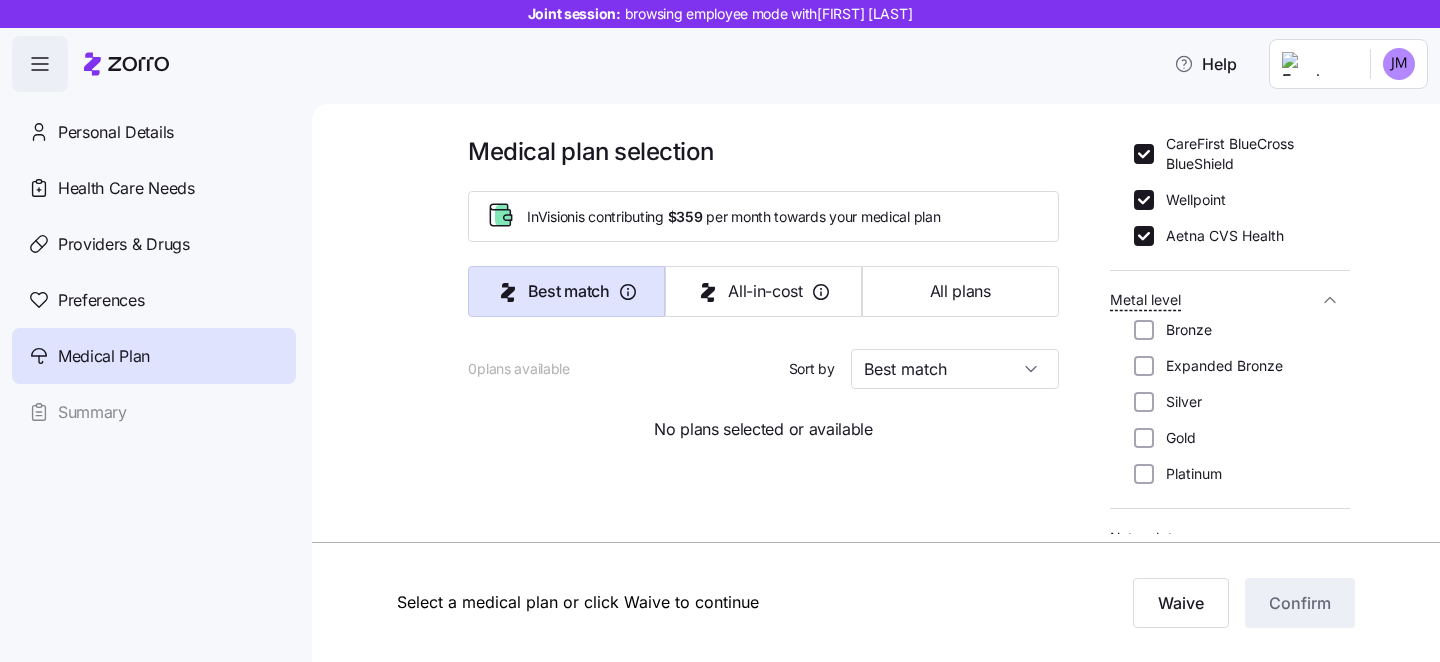 scroll, scrollTop: 336, scrollLeft: 0, axis: vertical 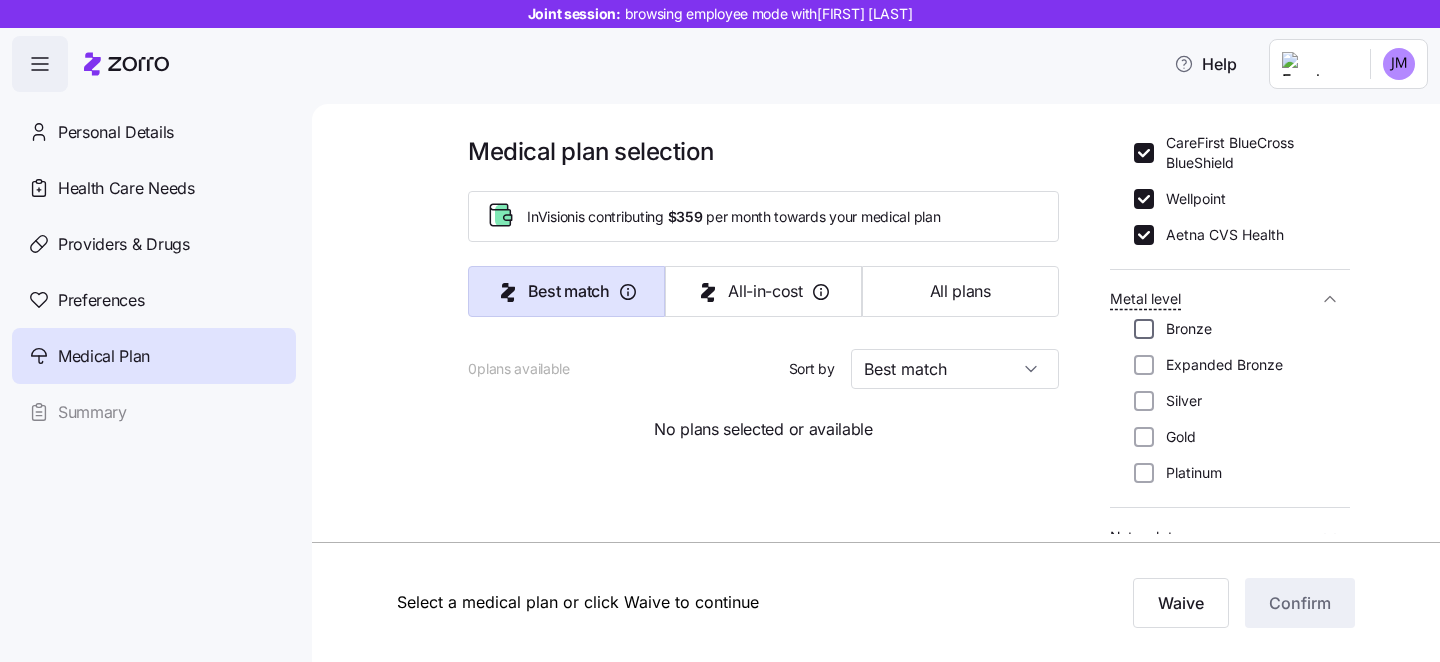 click on "Bronze" at bounding box center (1144, 329) 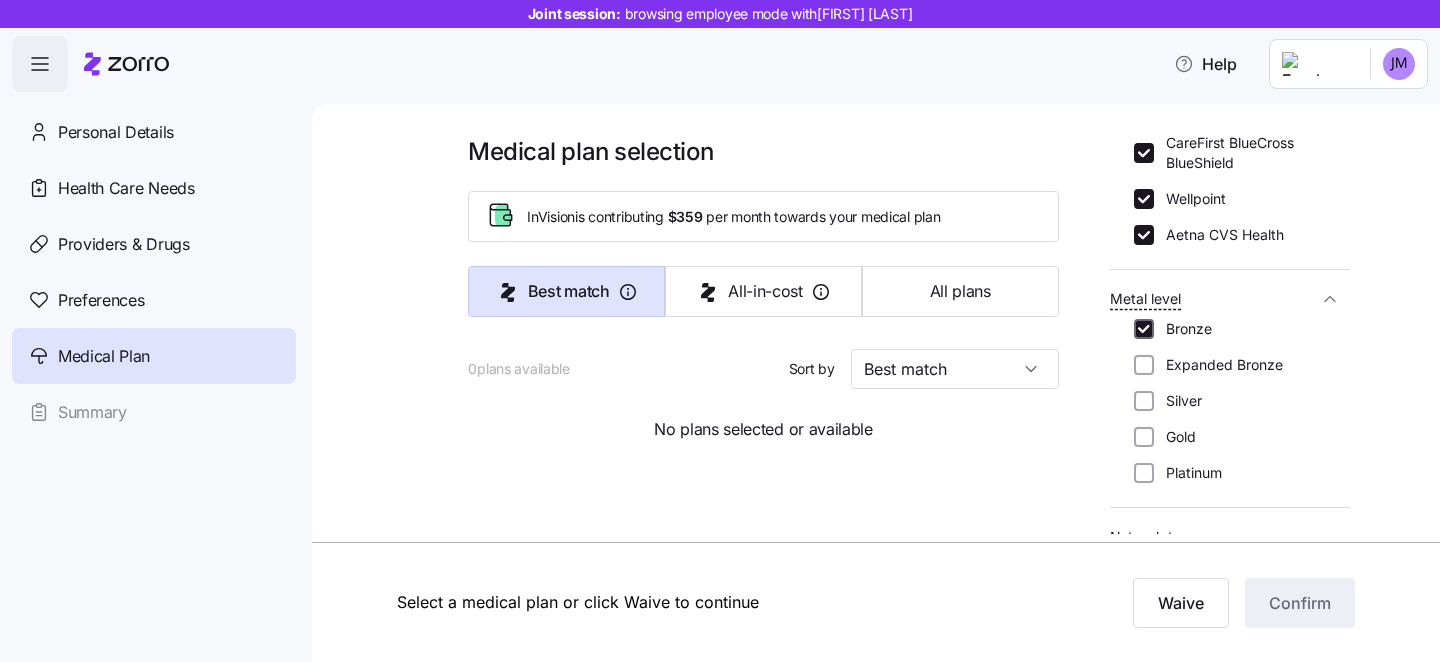 checkbox on "true" 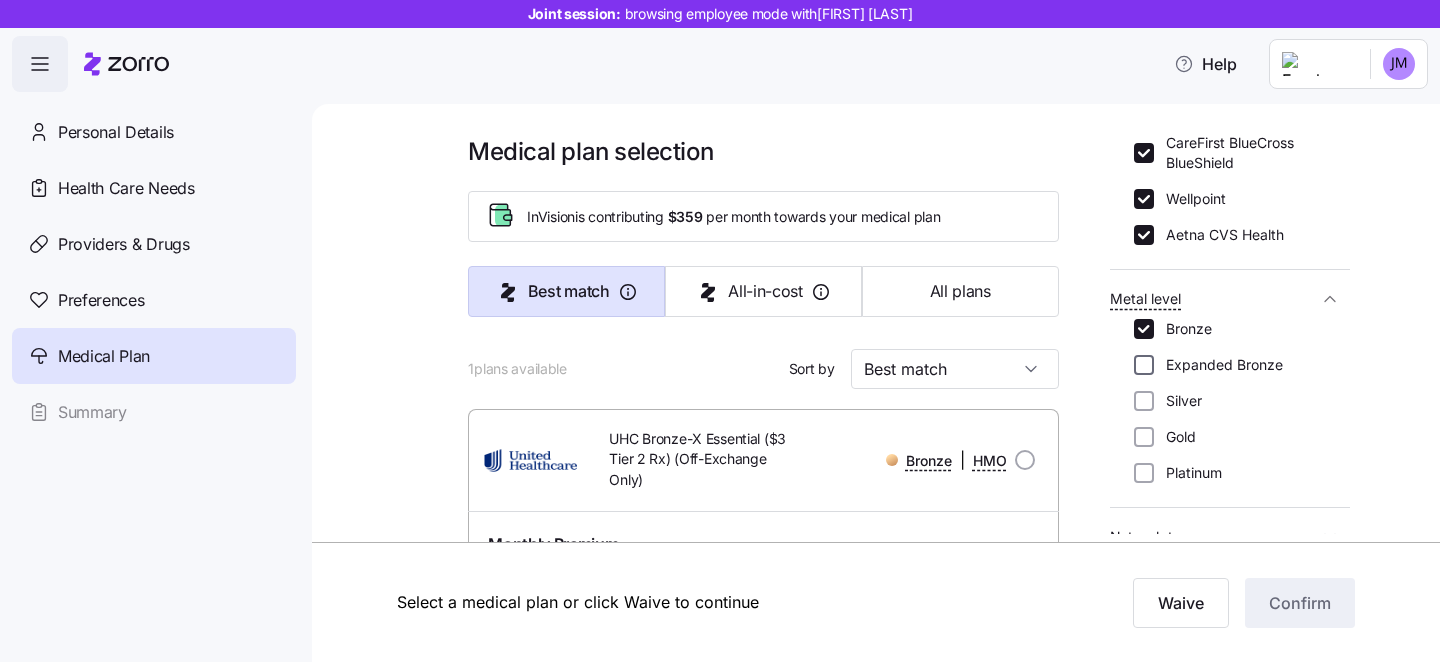 click on "Expanded Bronze" at bounding box center (1144, 365) 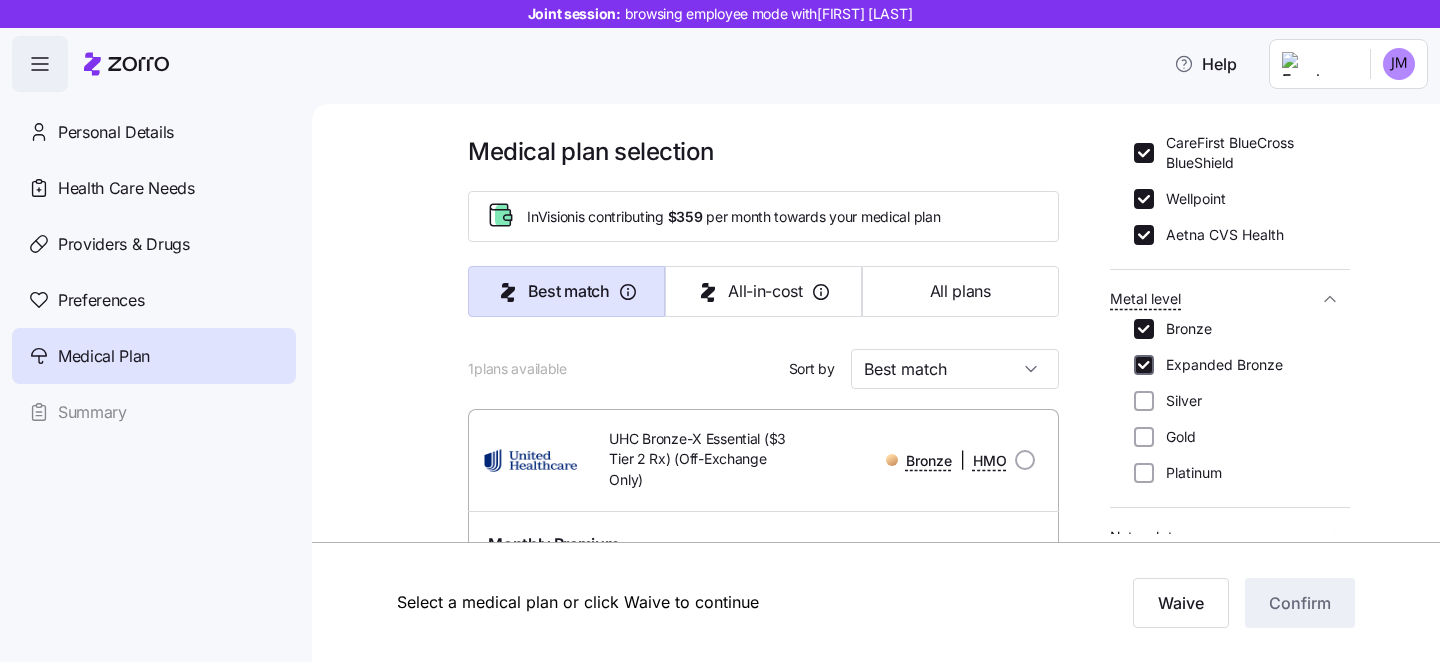 checkbox on "true" 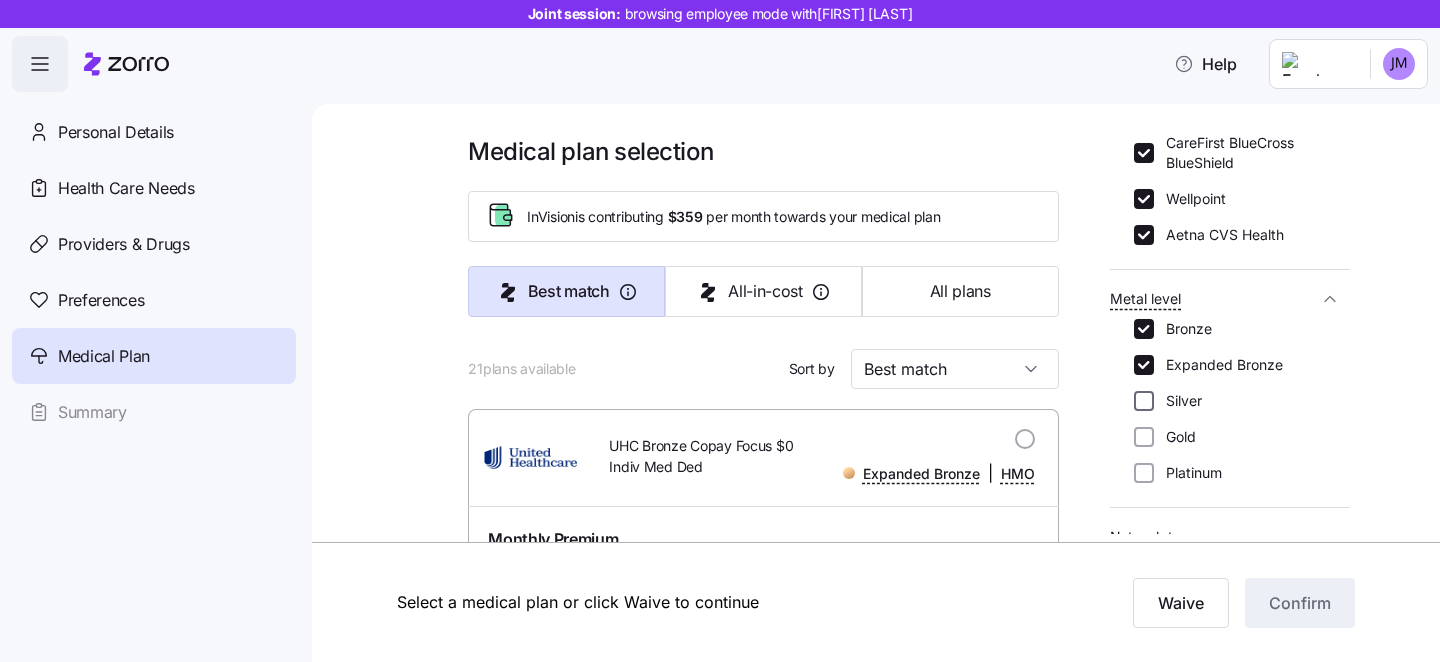 click on "Silver" at bounding box center [1144, 401] 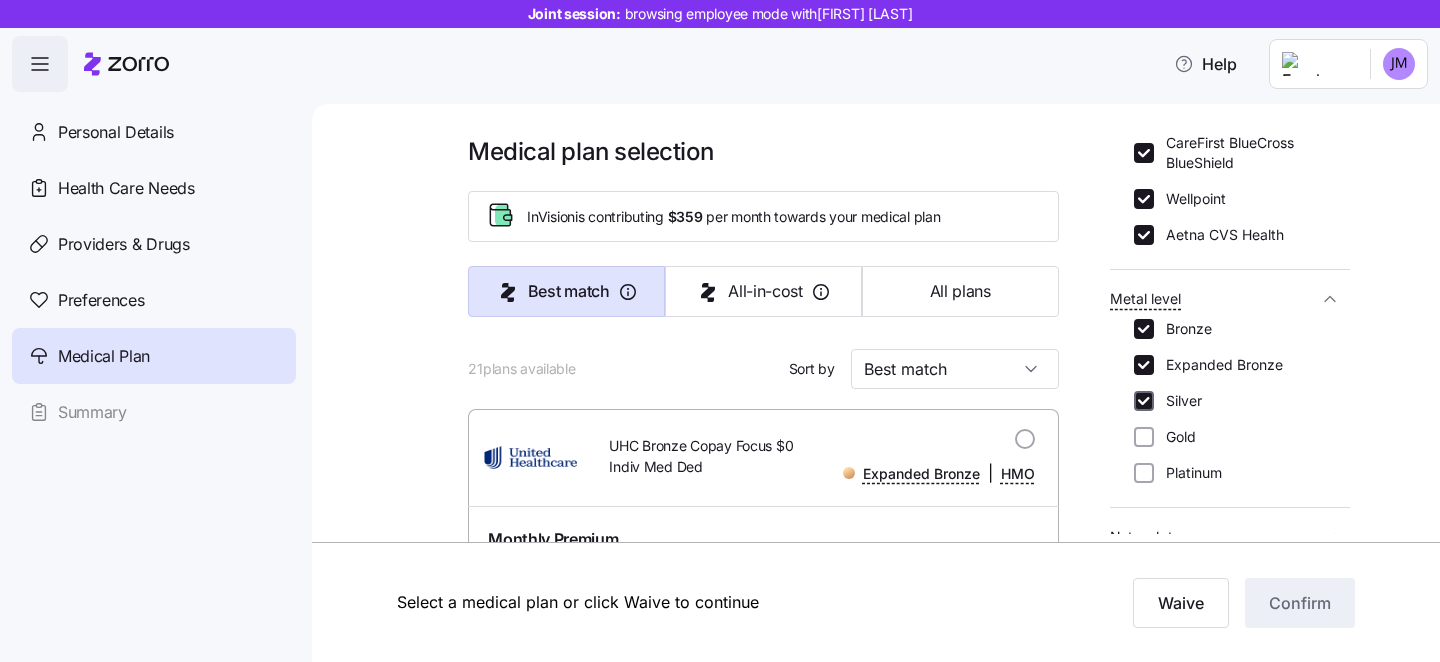 checkbox on "true" 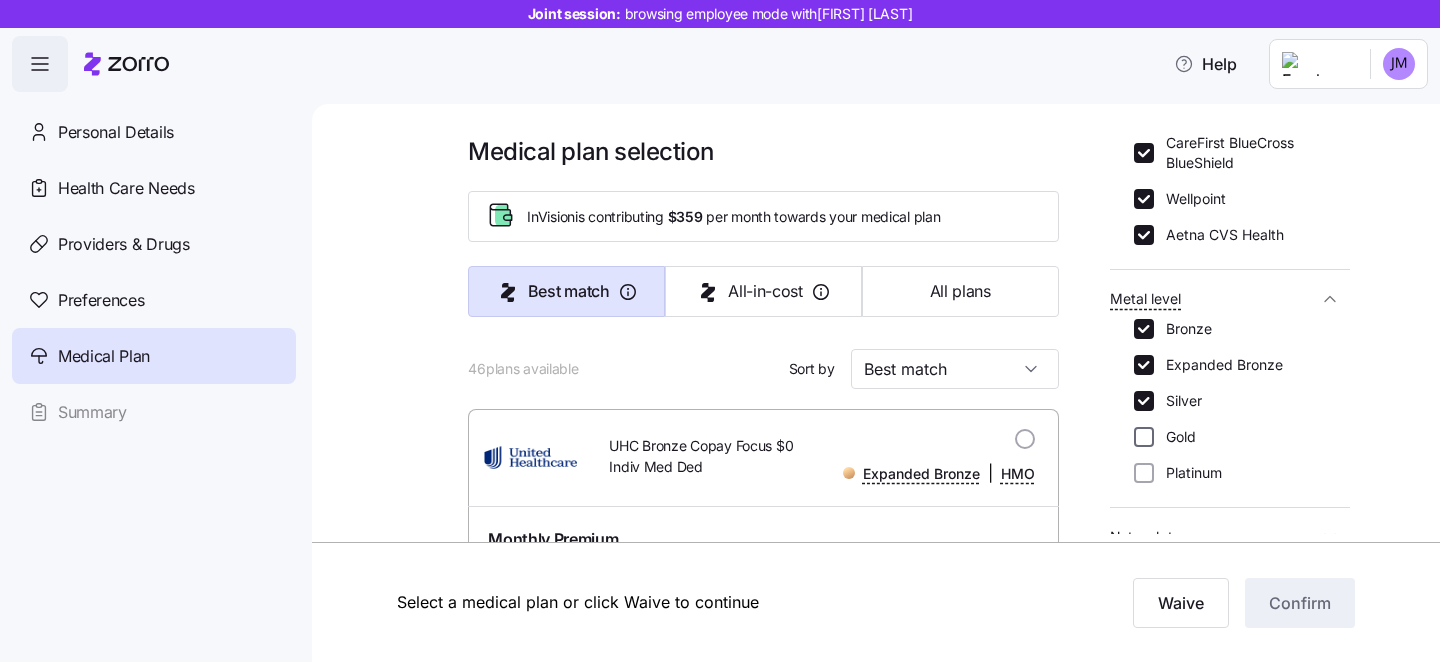 click on "Gold" at bounding box center (1144, 437) 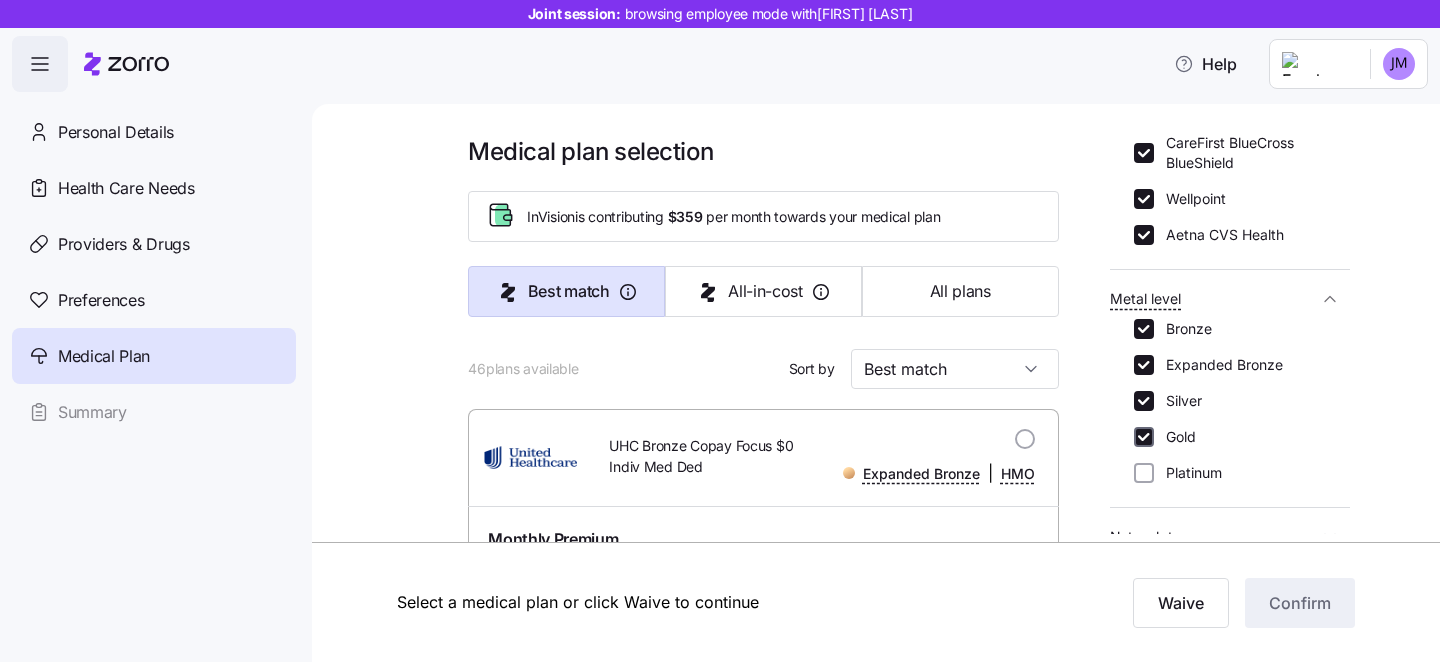 checkbox on "true" 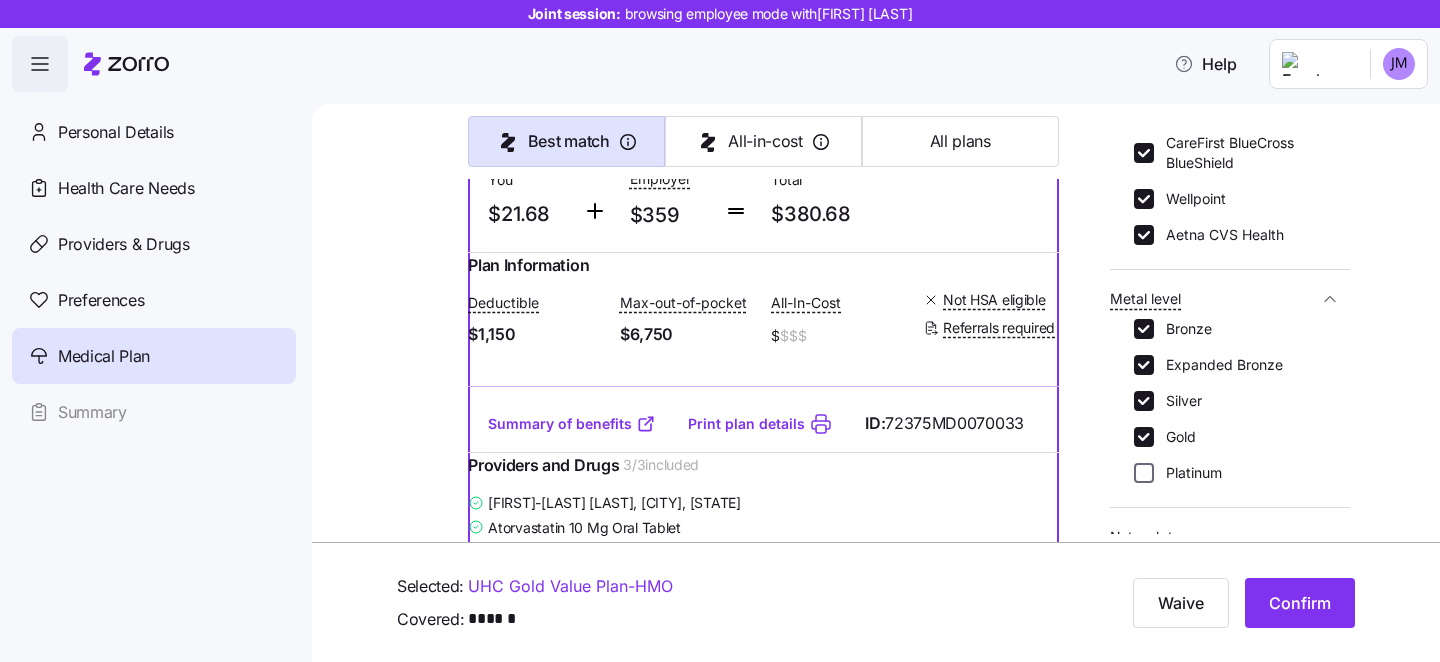 click on "Platinum" at bounding box center (1144, 473) 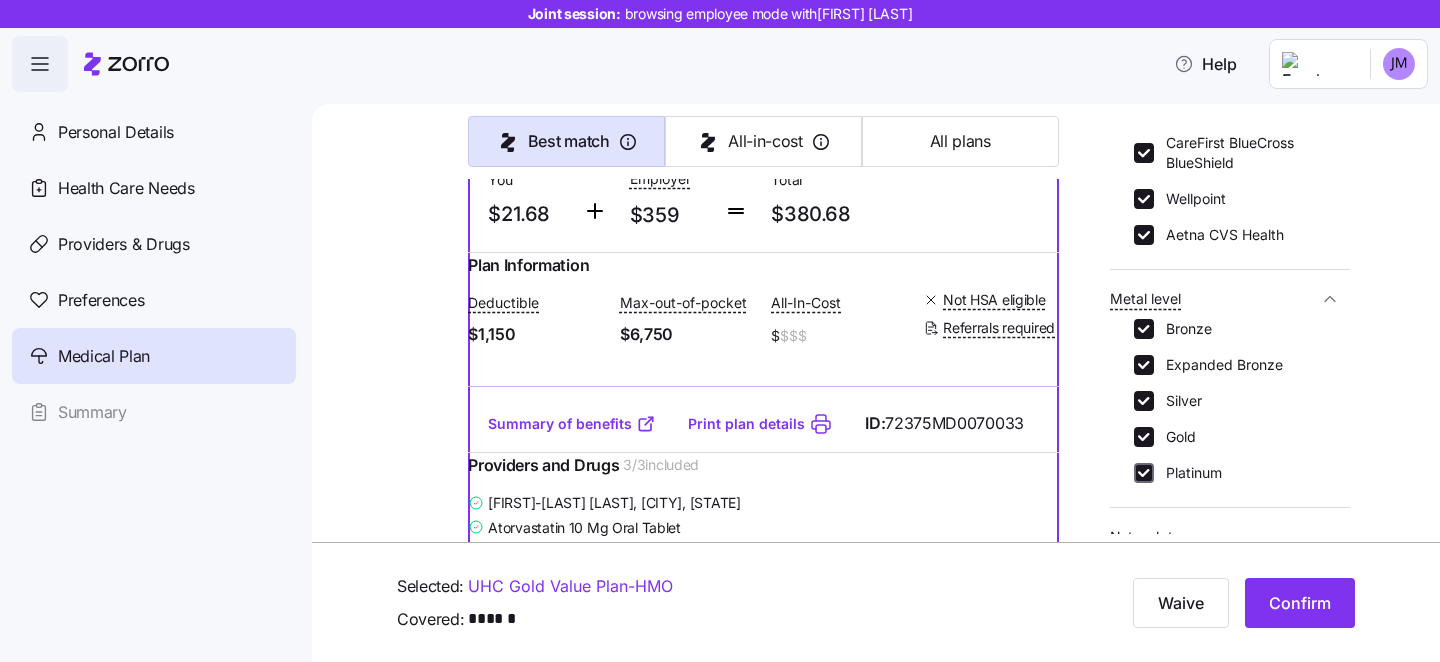checkbox on "true" 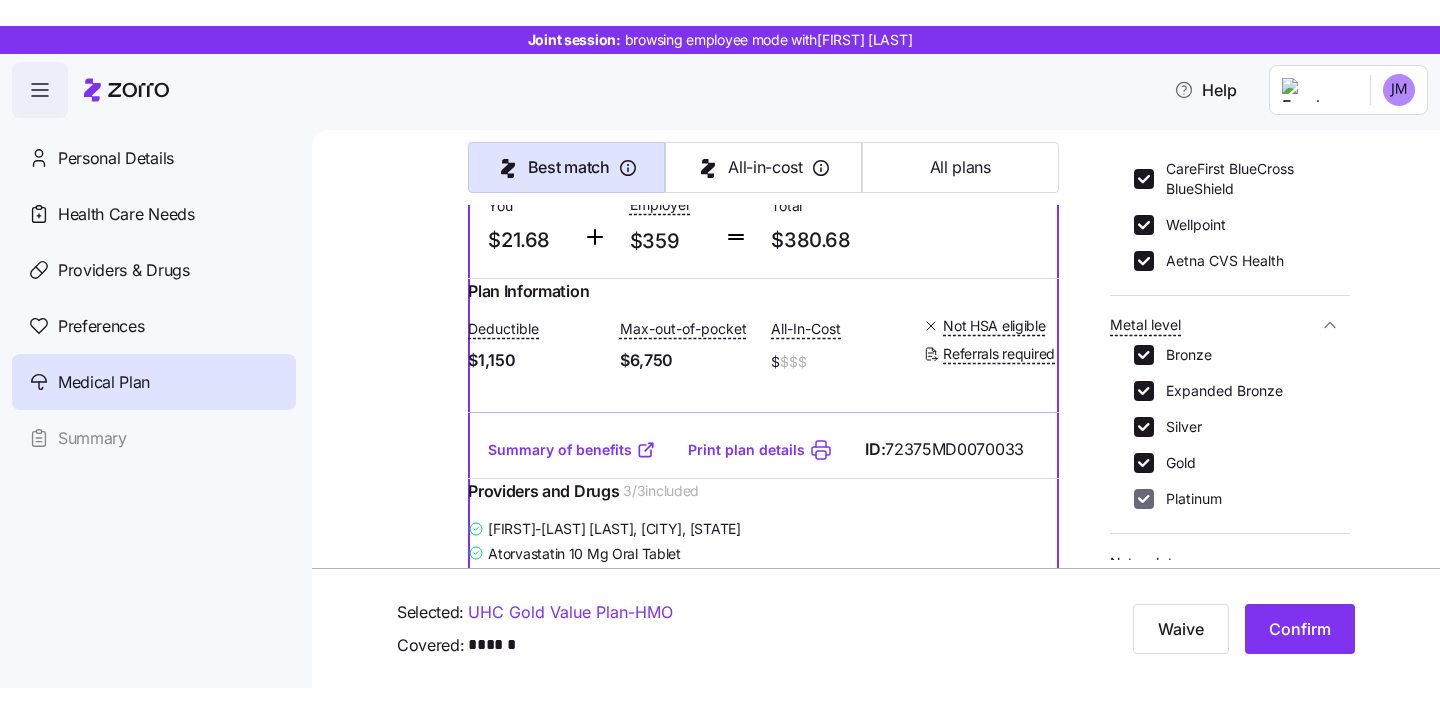 scroll, scrollTop: 484, scrollLeft: 0, axis: vertical 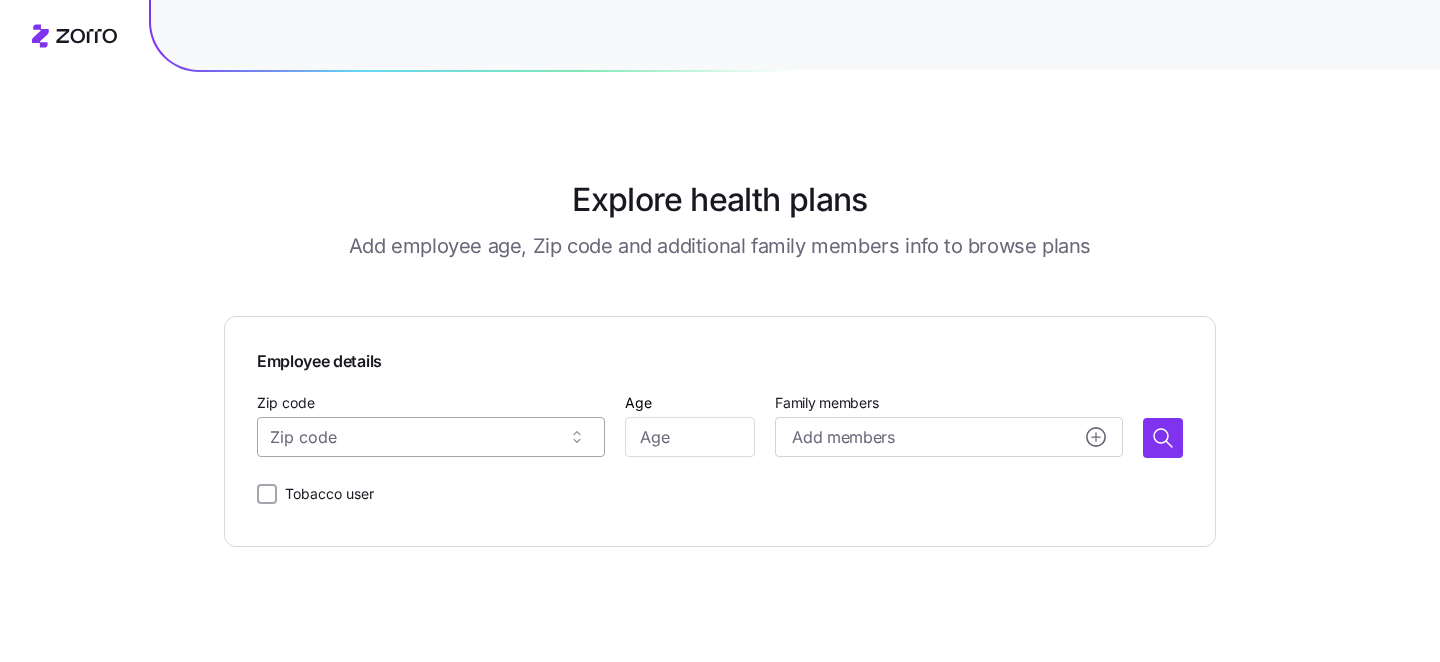 click on "Zip code" at bounding box center (431, 437) 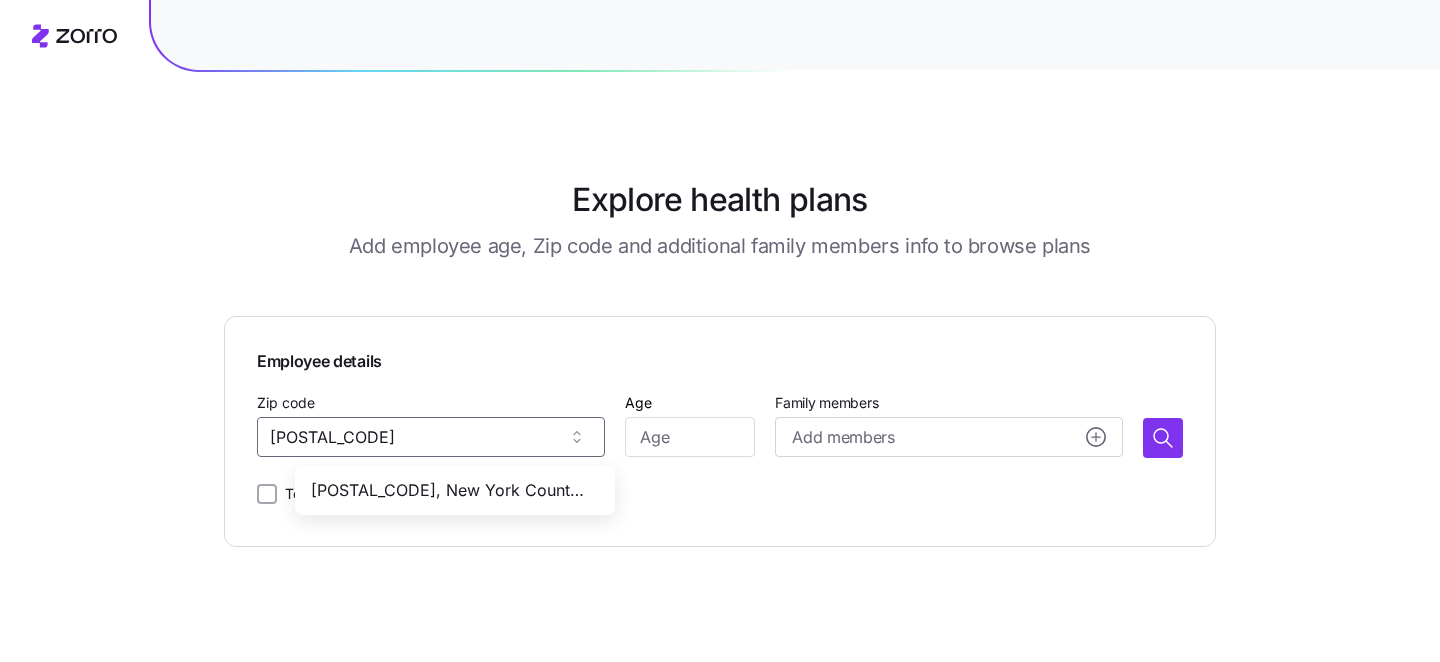 click on "[POSTAL_CODE], New York County, [STATE]" at bounding box center (451, 490) 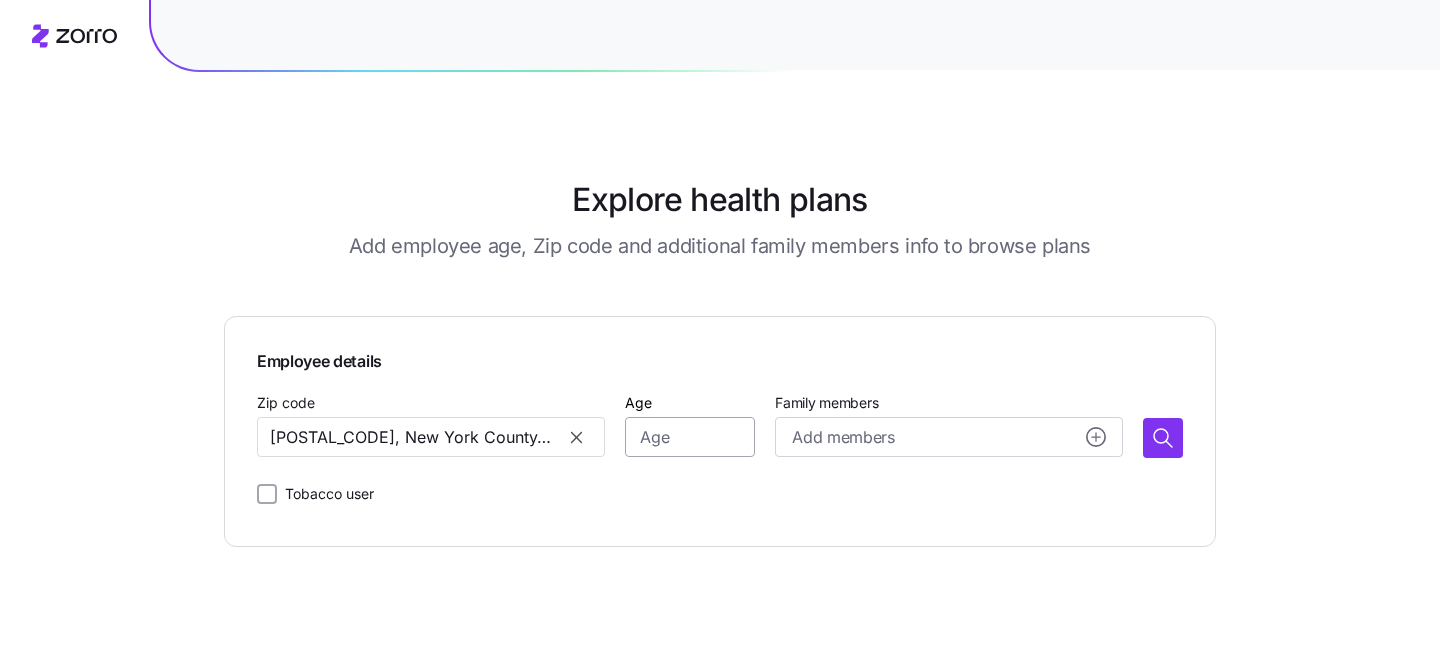 type on "[POSTAL_CODE], New York County, [STATE]" 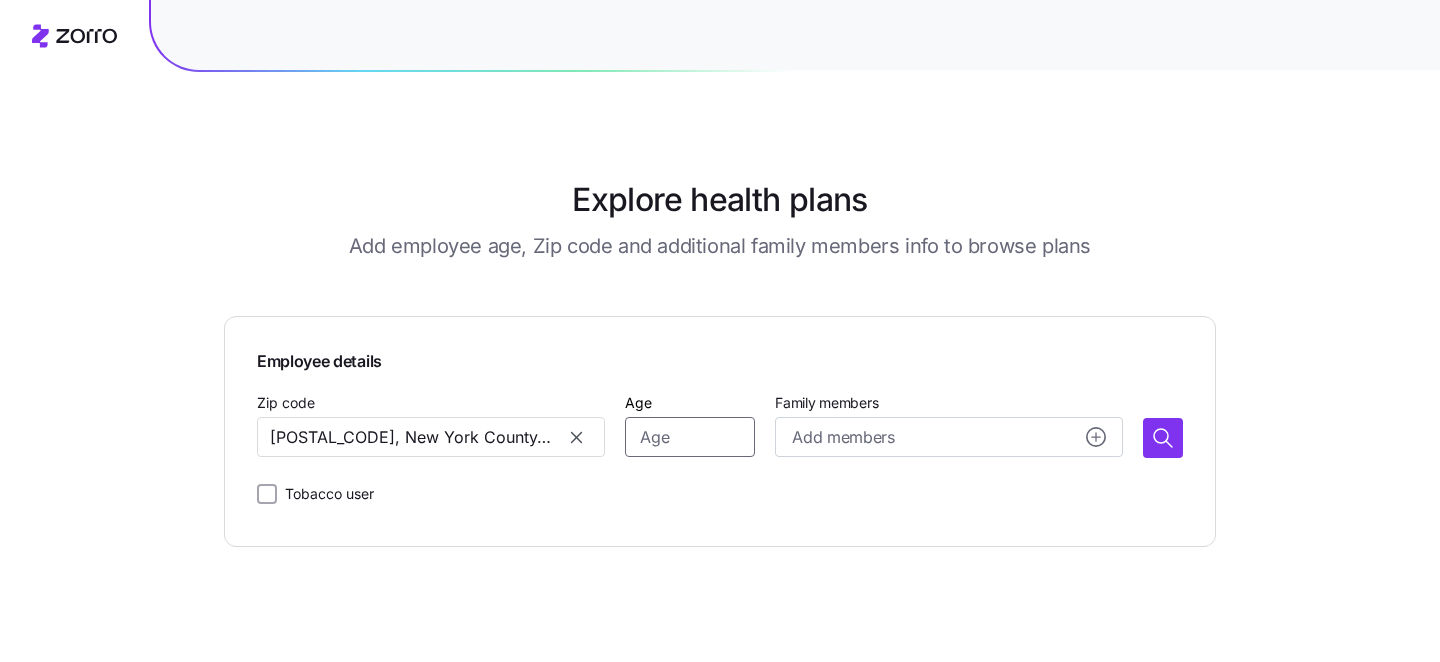 click on "Age" at bounding box center (690, 437) 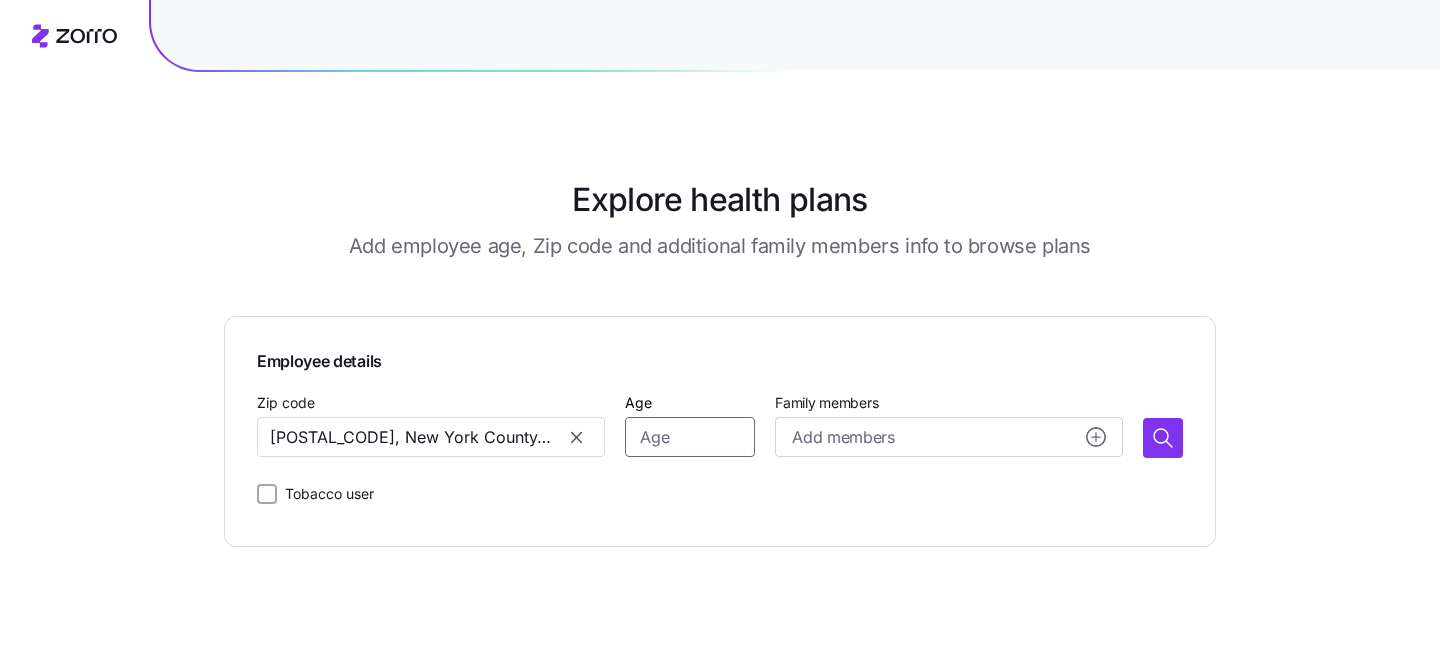 type on "5" 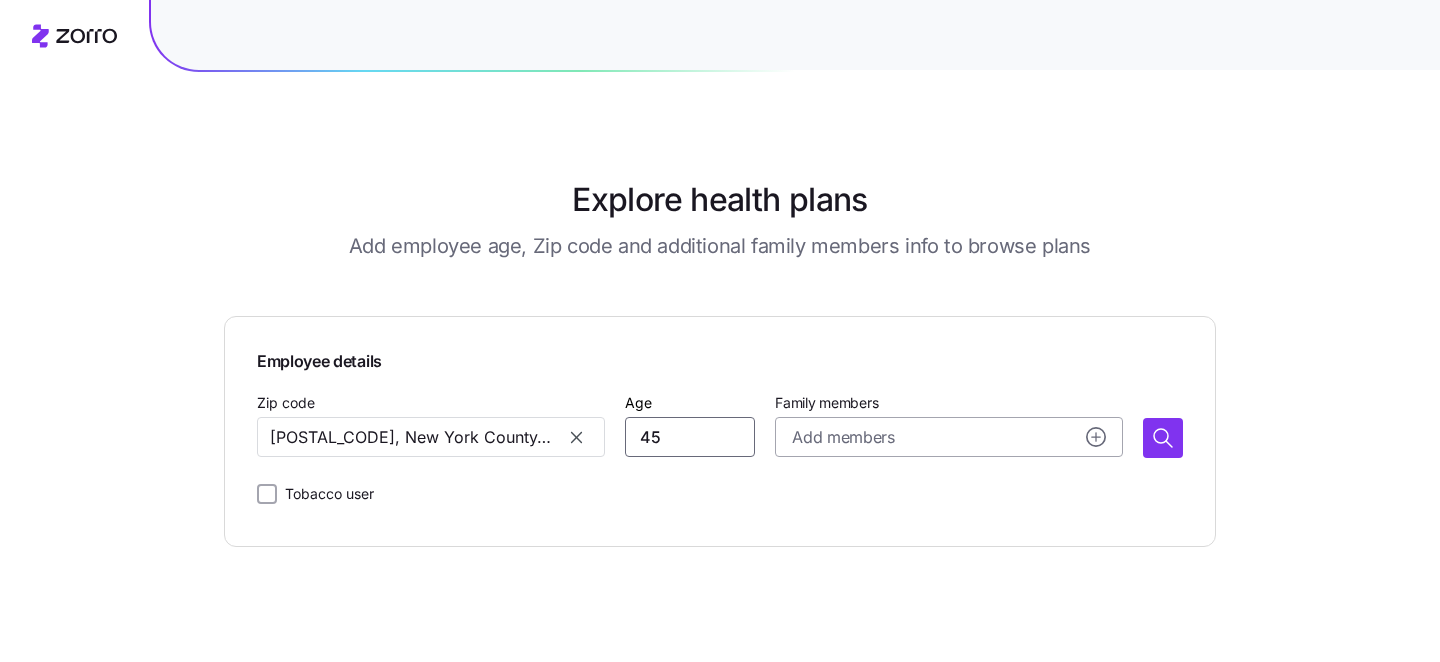 type on "45" 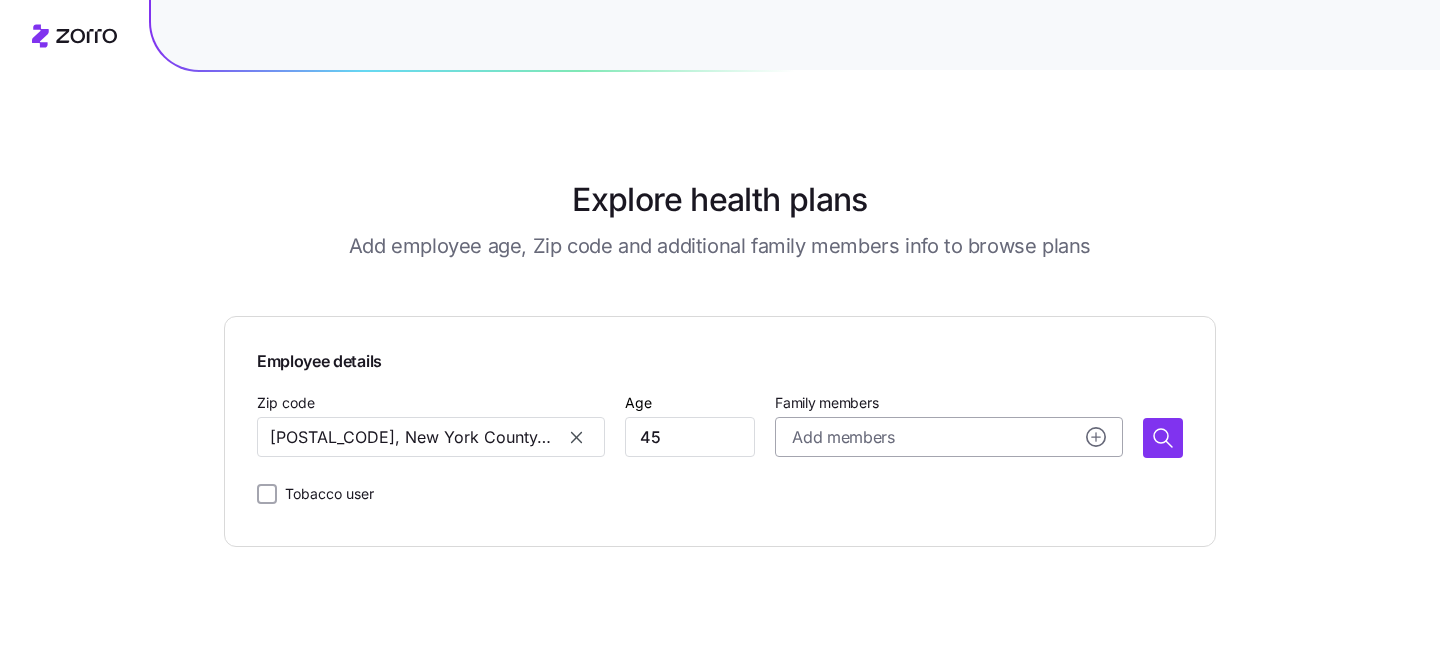 click on "Add members" at bounding box center (843, 437) 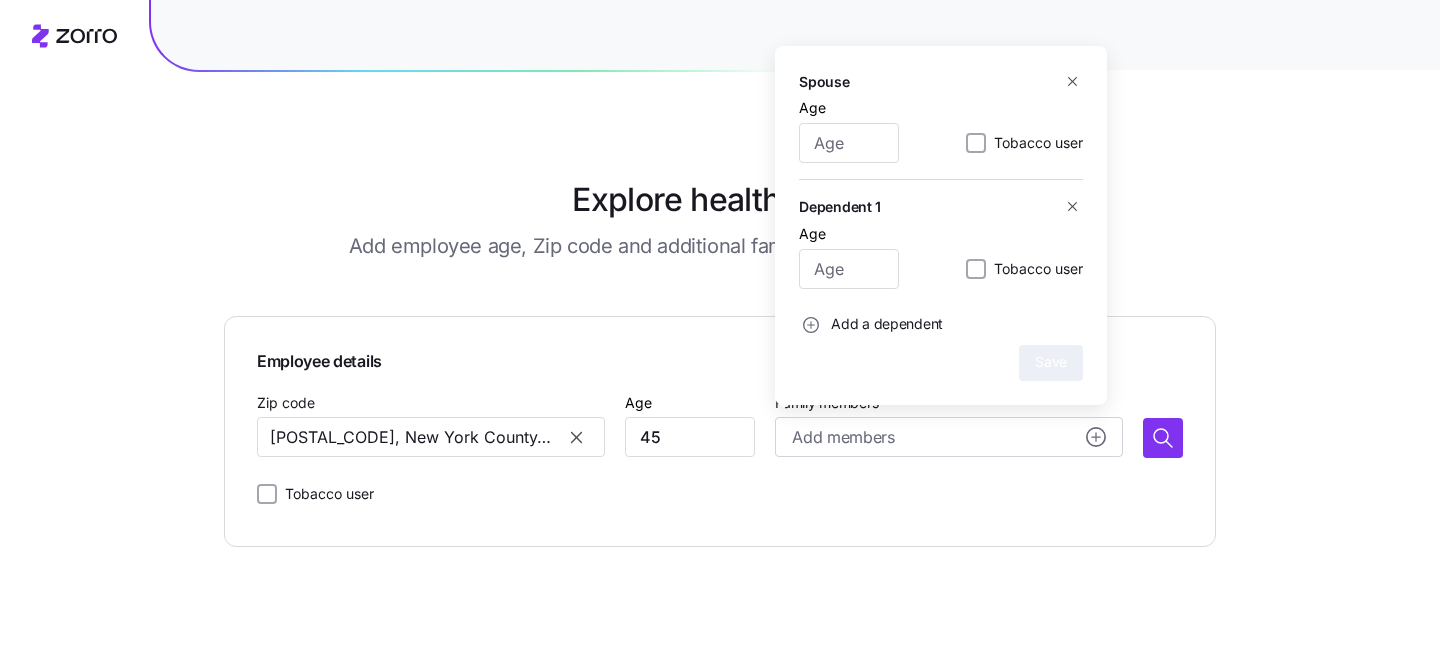 click at bounding box center [1072, 81] 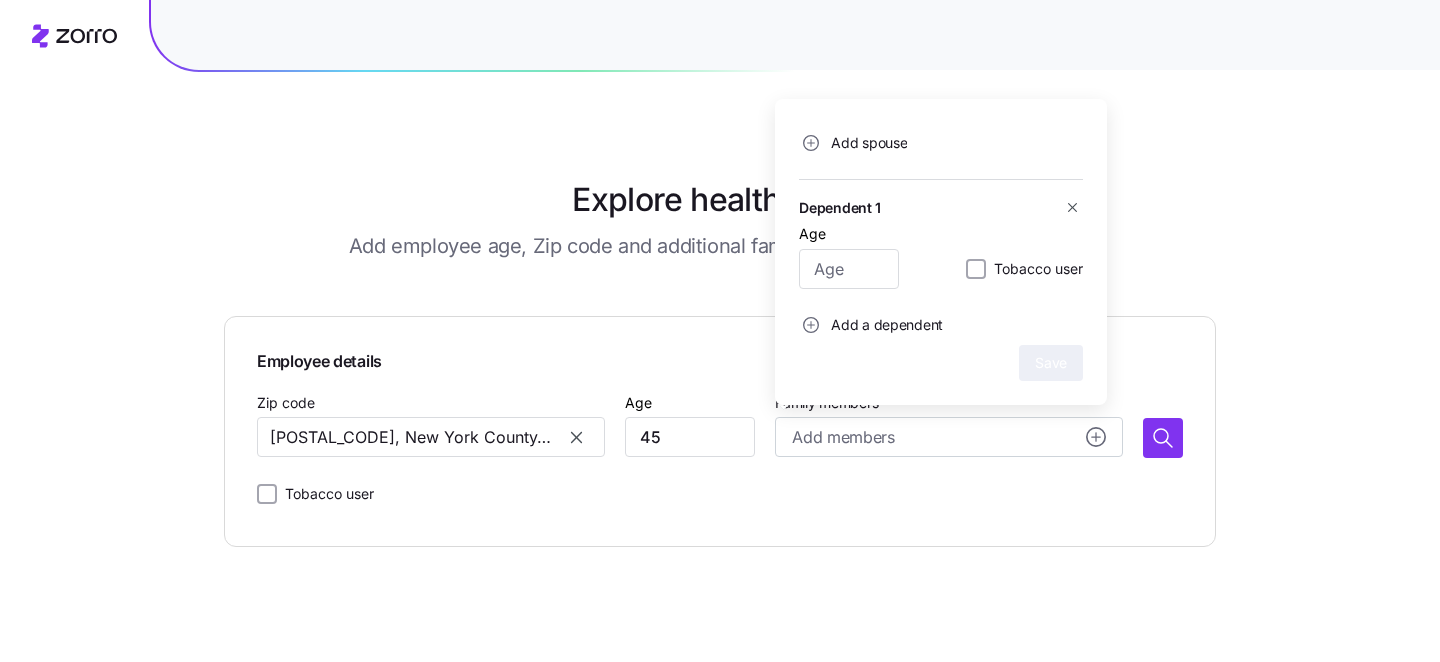 click on "Explore health plans Add employee age, Zip code [POSTAL_CODE] and additional family members info to browse plans" at bounding box center (720, 218) 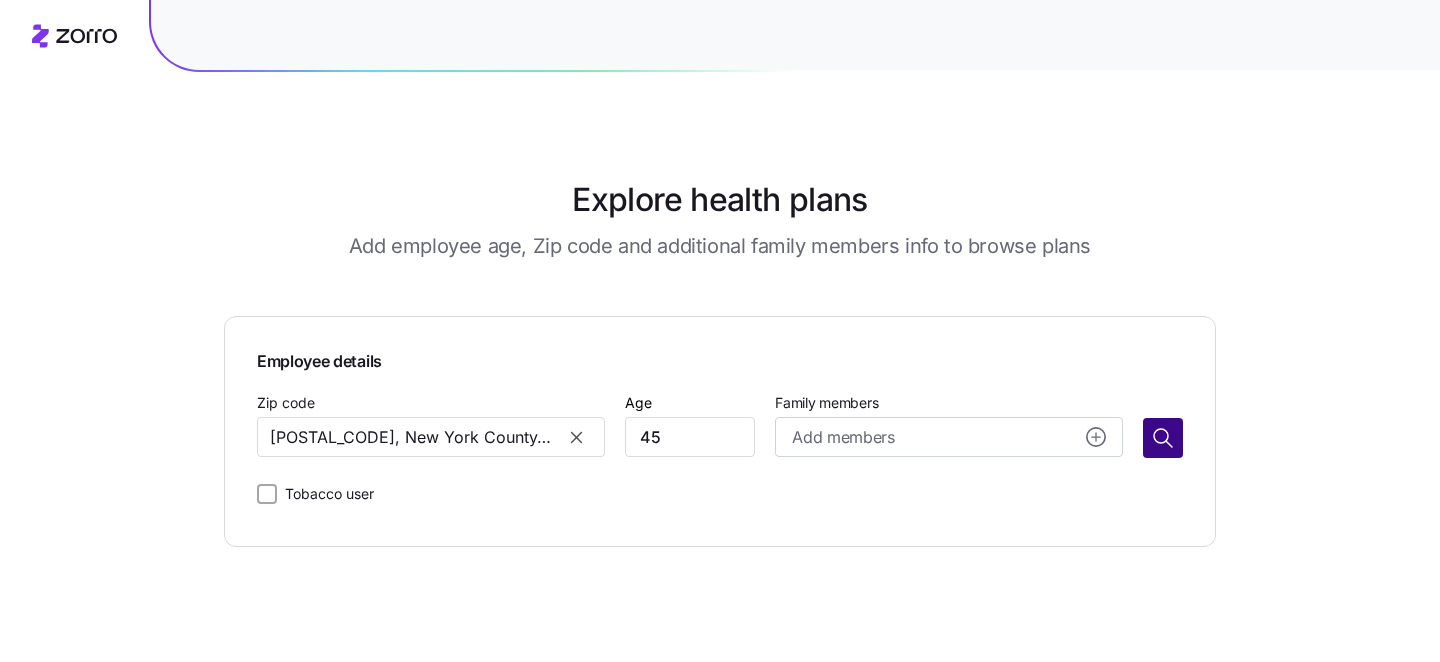 click at bounding box center [1163, 438] 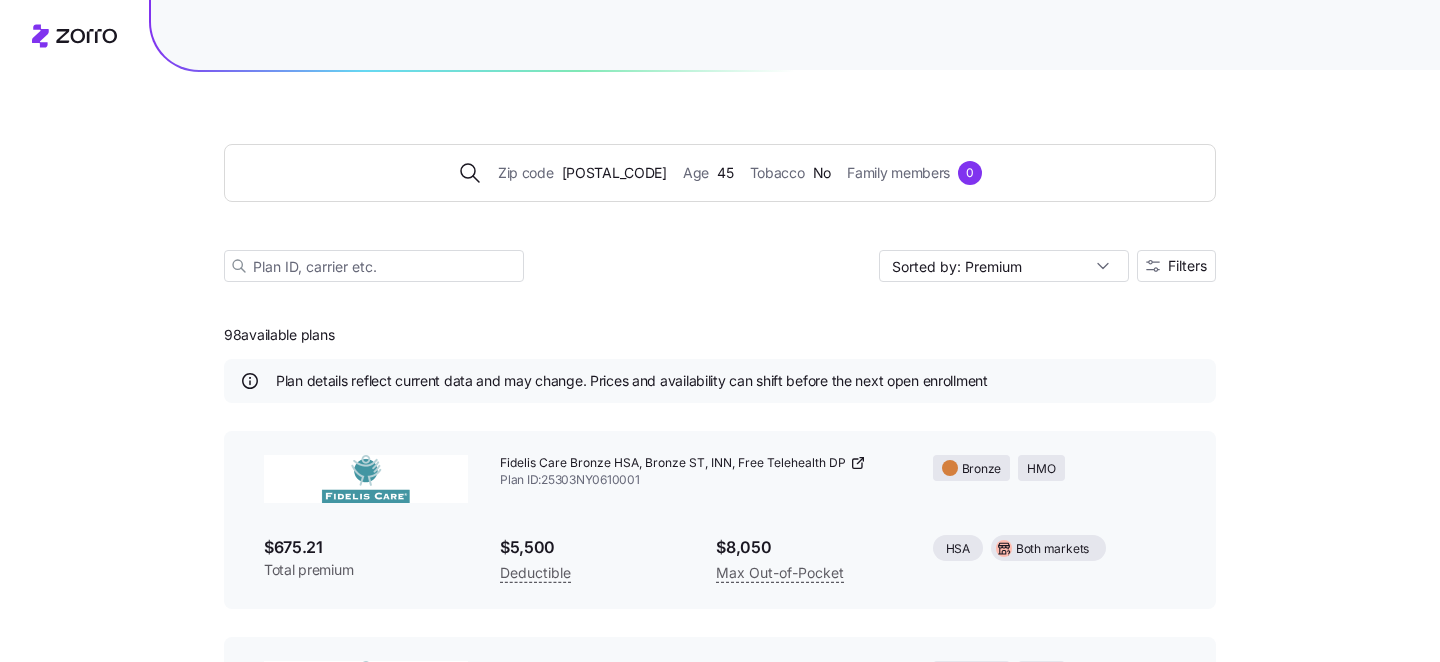 scroll, scrollTop: 18, scrollLeft: 0, axis: vertical 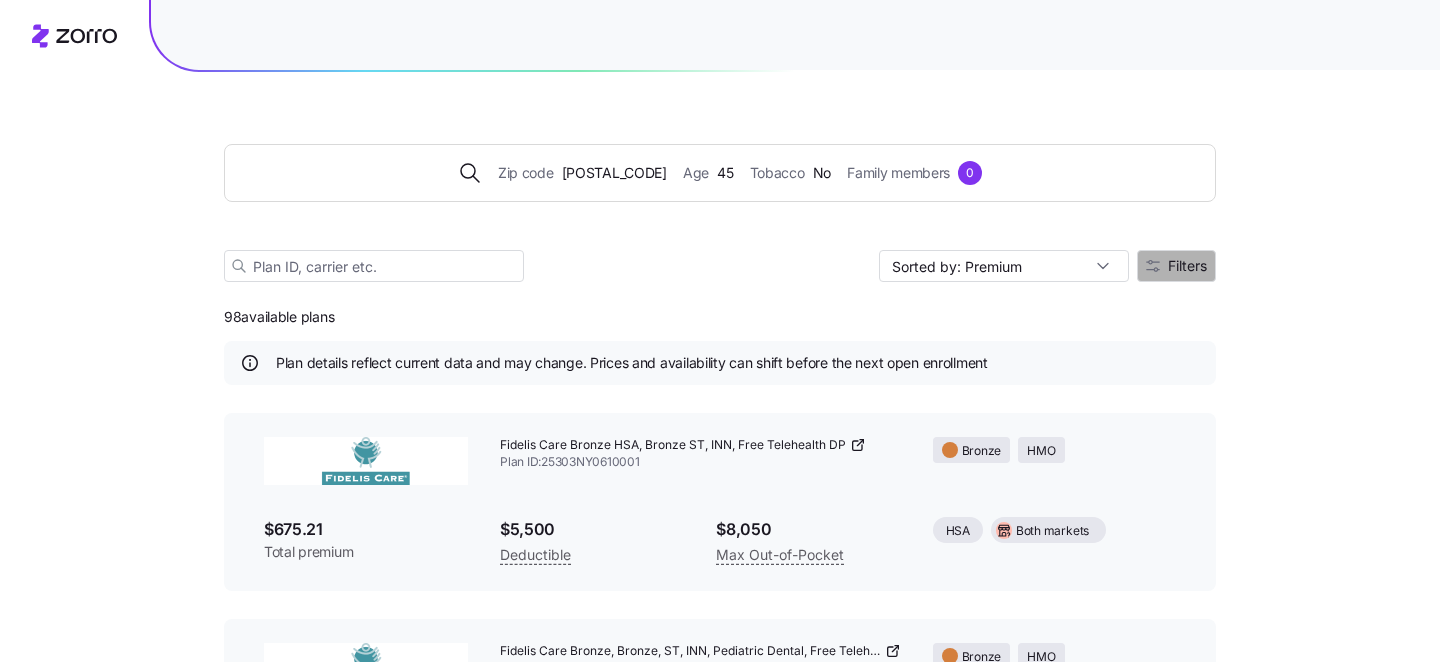 click on "Filters" at bounding box center (1176, 266) 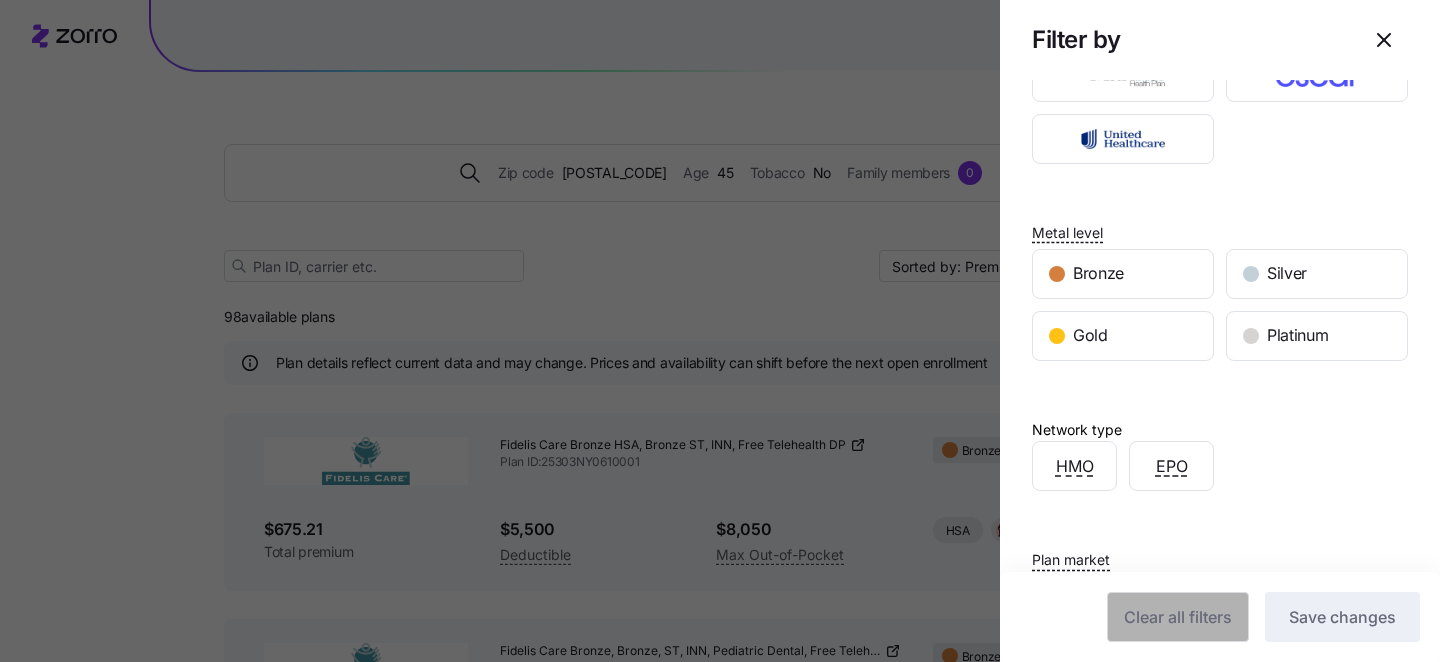 scroll, scrollTop: 166, scrollLeft: 0, axis: vertical 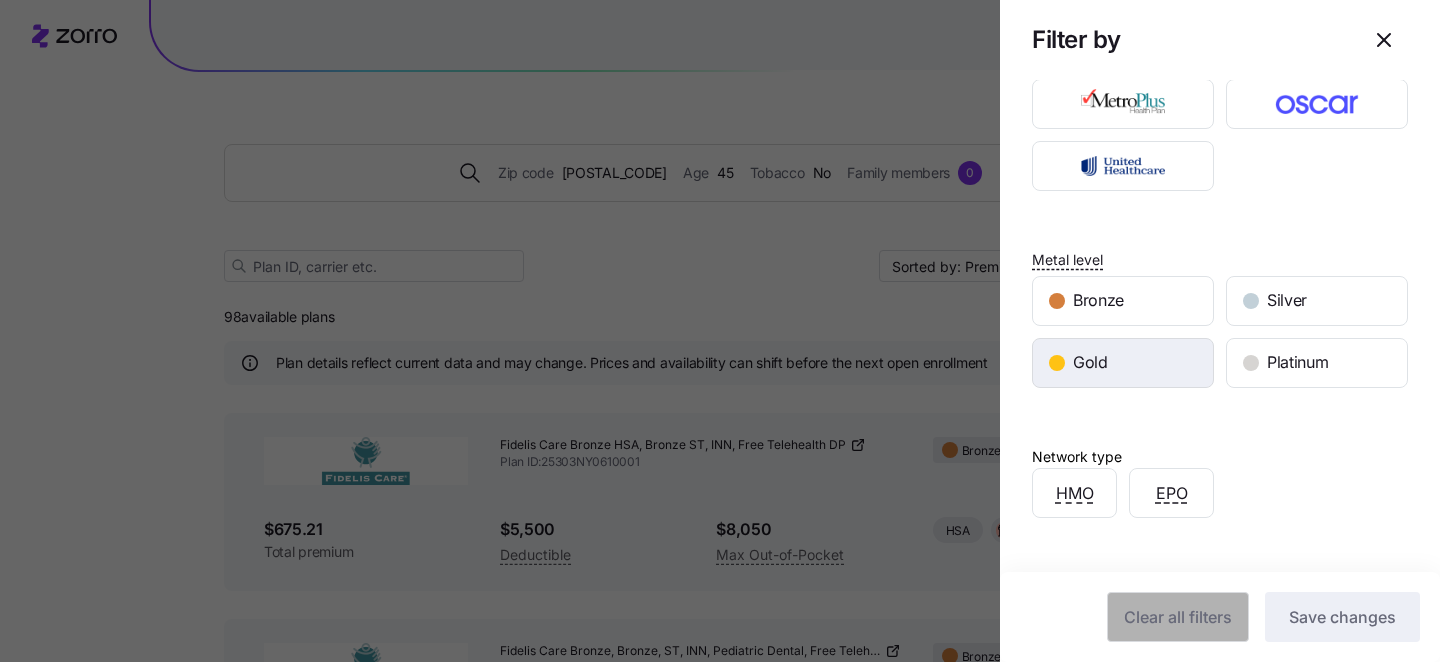 click on "Gold" at bounding box center (1123, 363) 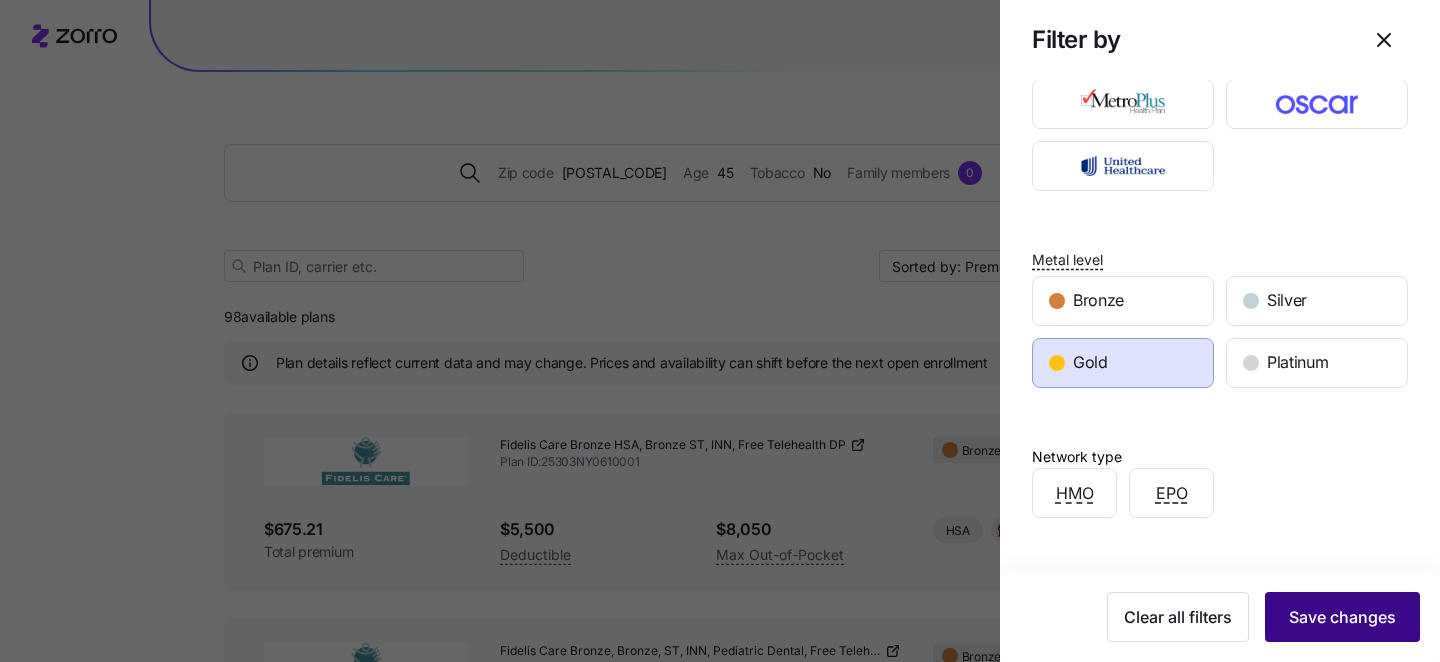 click on "Save changes" at bounding box center [1342, 617] 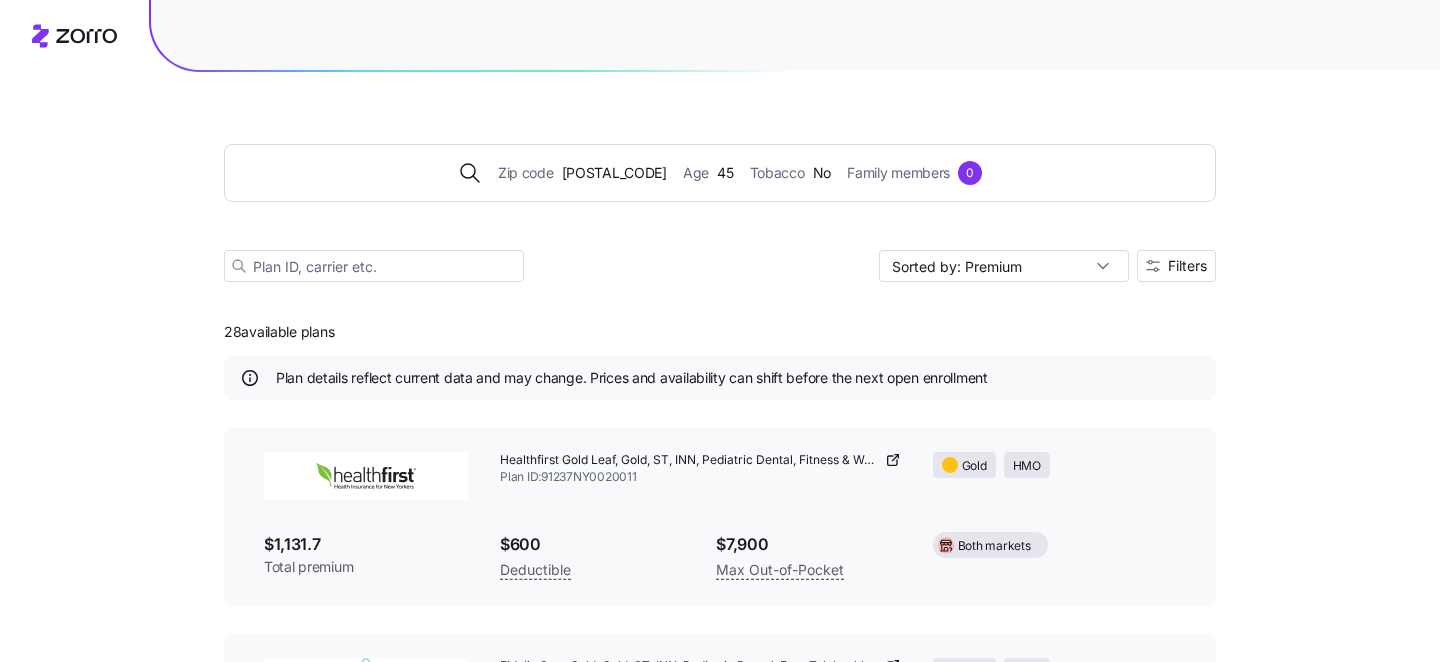 scroll, scrollTop: 0, scrollLeft: 0, axis: both 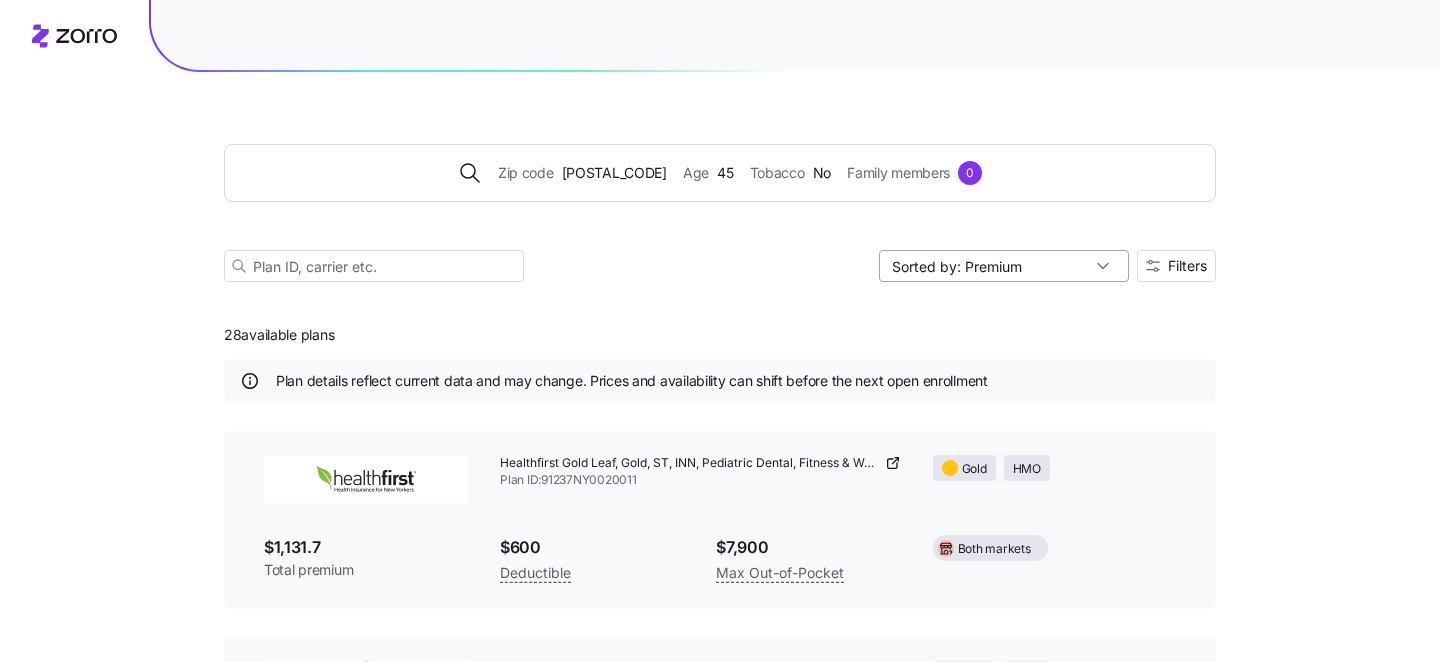 click on "Sorted by: Premium" at bounding box center (1004, 266) 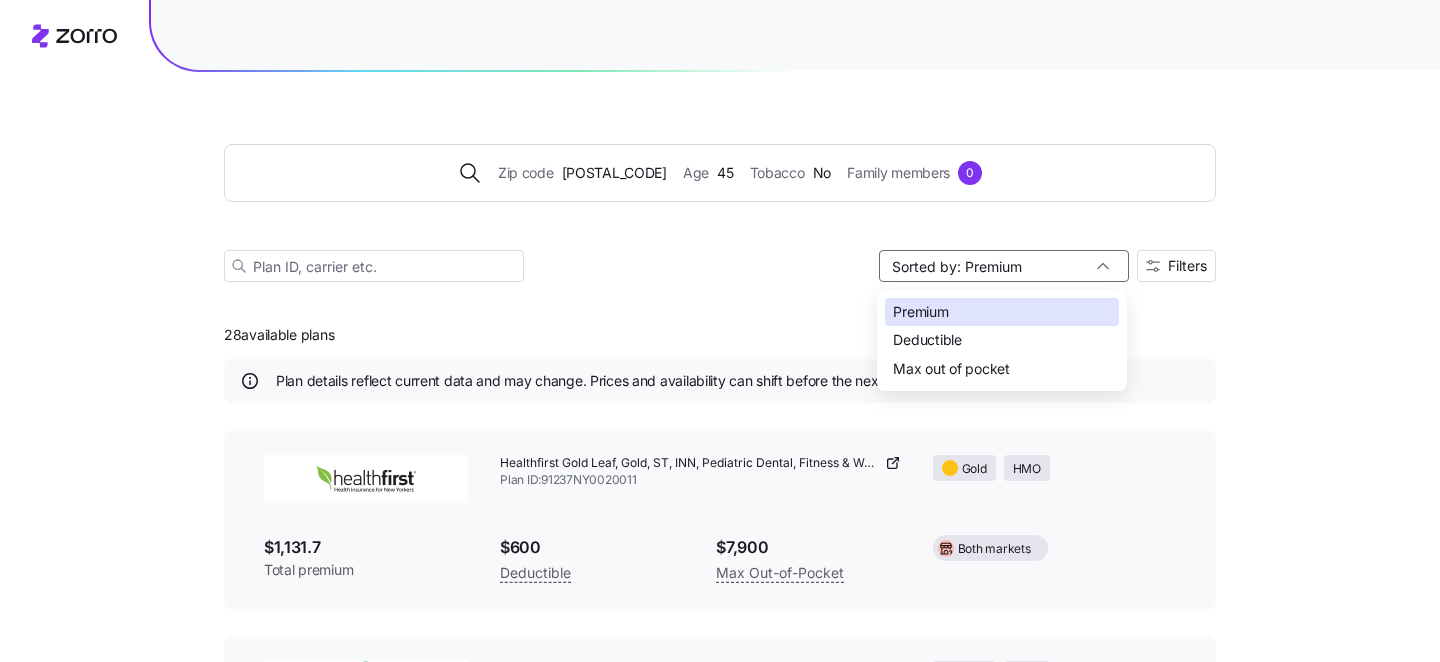click on "Zip code [POSTAL_CODE] Age [AGE] Tobacco No Family members 0 Sorted by: Premium Filters 28 available plans Plan details reflect current data and may change. Prices and availability can shift before the next open enrollment Healthfirst Gold Leaf, Gold, ST, INN, Pediatric Dental, Fitness & Wellness Rewards FP Plan ID: 91237NY0020011 Gold HMO $1,131.7 Total premium $600 Deductible $7,900 Max Out-of-Pocket Both markets Fidelis Care Gold, Gold, ST, INN, Pediatric Dental, Free Telehealth DP Plan ID: 25303NY0030001 Gold HMO $1,141.4 Total premium $600 Deductible $7,900 Max Out-of-Pocket Both markets Healthfirst Gold Leaf, Gold, ST, INN Pediatric Dental, Fitness & Wellness Rewards FP Dep 29 Plan ID: 91237NY0020012 Gold HMO $1,142.96 Total premium $600 Deductible $7,900 Max Out-of-Pocket Both markets Fidelis Care Gold Wellness, Gold NS, INN, Free Telehealth DP Plan ID: 25303NY0570001 Gold HMO $1,150.03 Total premium $1,300 Deductible $5,700 Max Out-of-Pocket Both markets Plan ID: 25303NY0550001 Gold HMO $1,166.67 $600 Gold" at bounding box center [720, 3082] 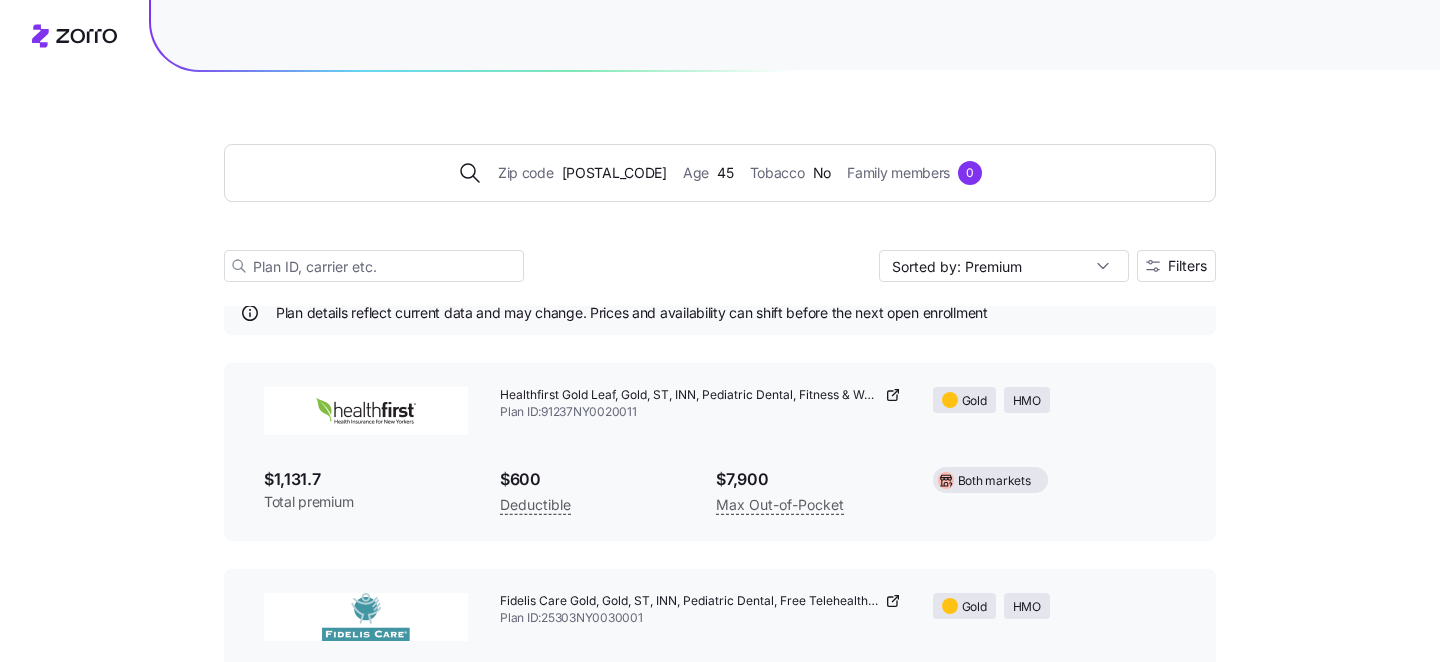 scroll, scrollTop: 70, scrollLeft: 0, axis: vertical 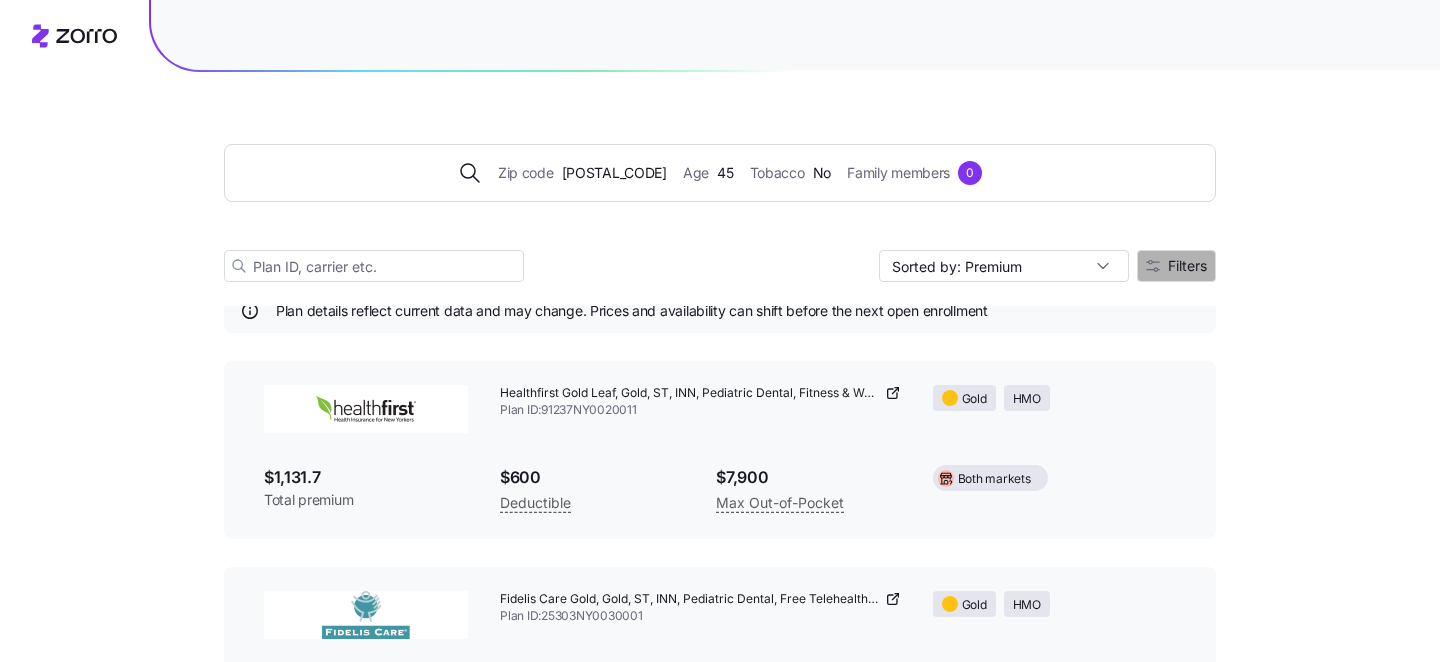 click on "Filters" at bounding box center (1187, 266) 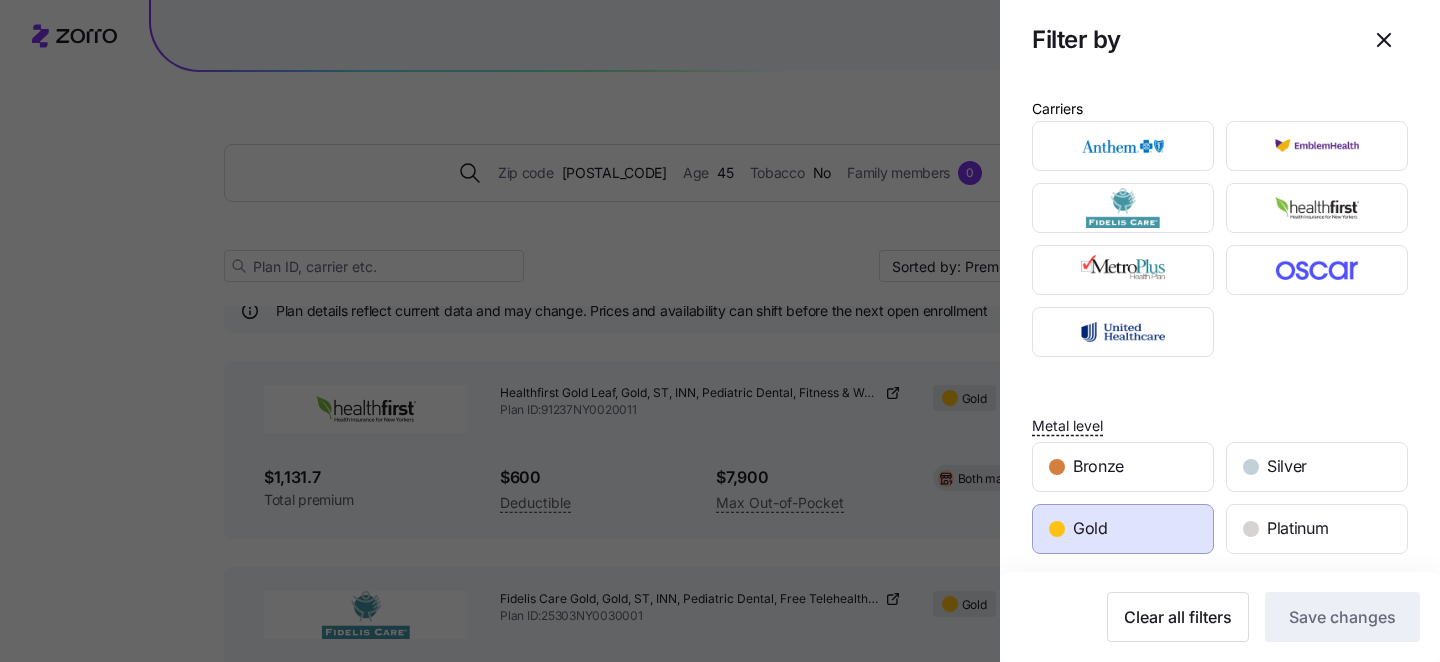 click on "Gold" at bounding box center (1123, 529) 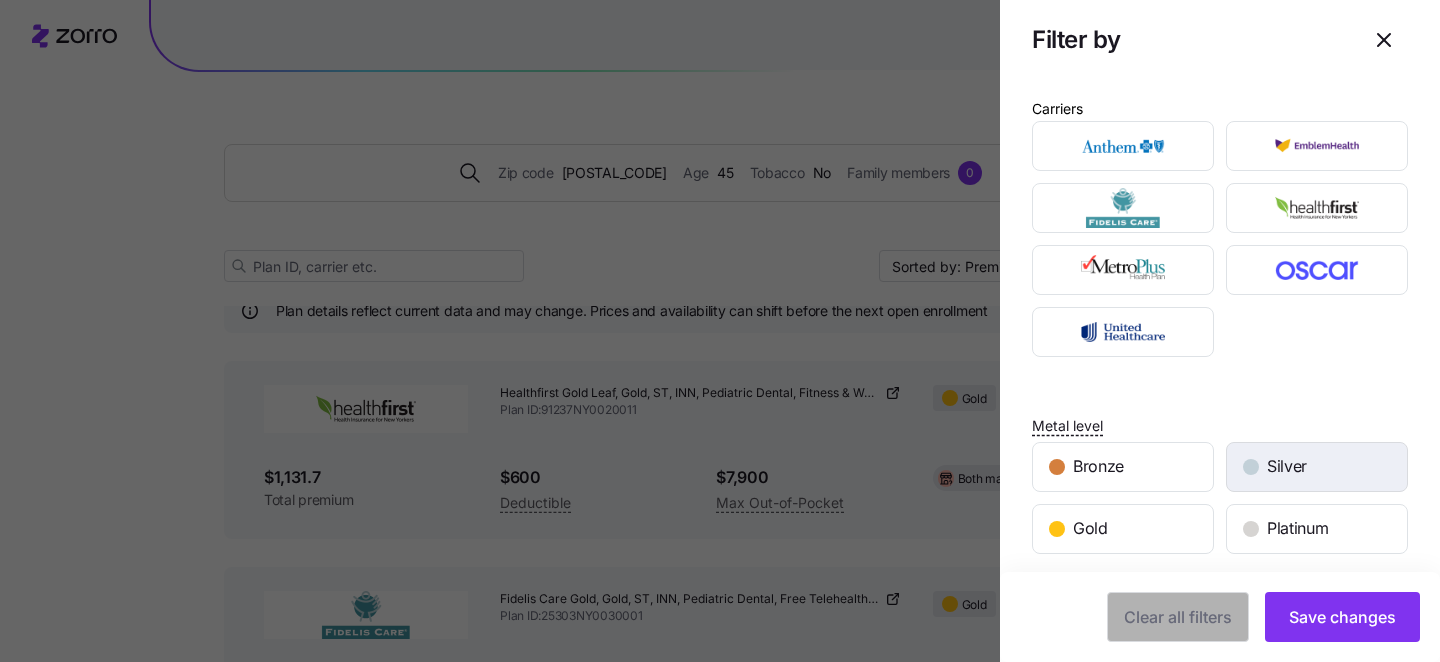 click on "Silver" at bounding box center [1317, 467] 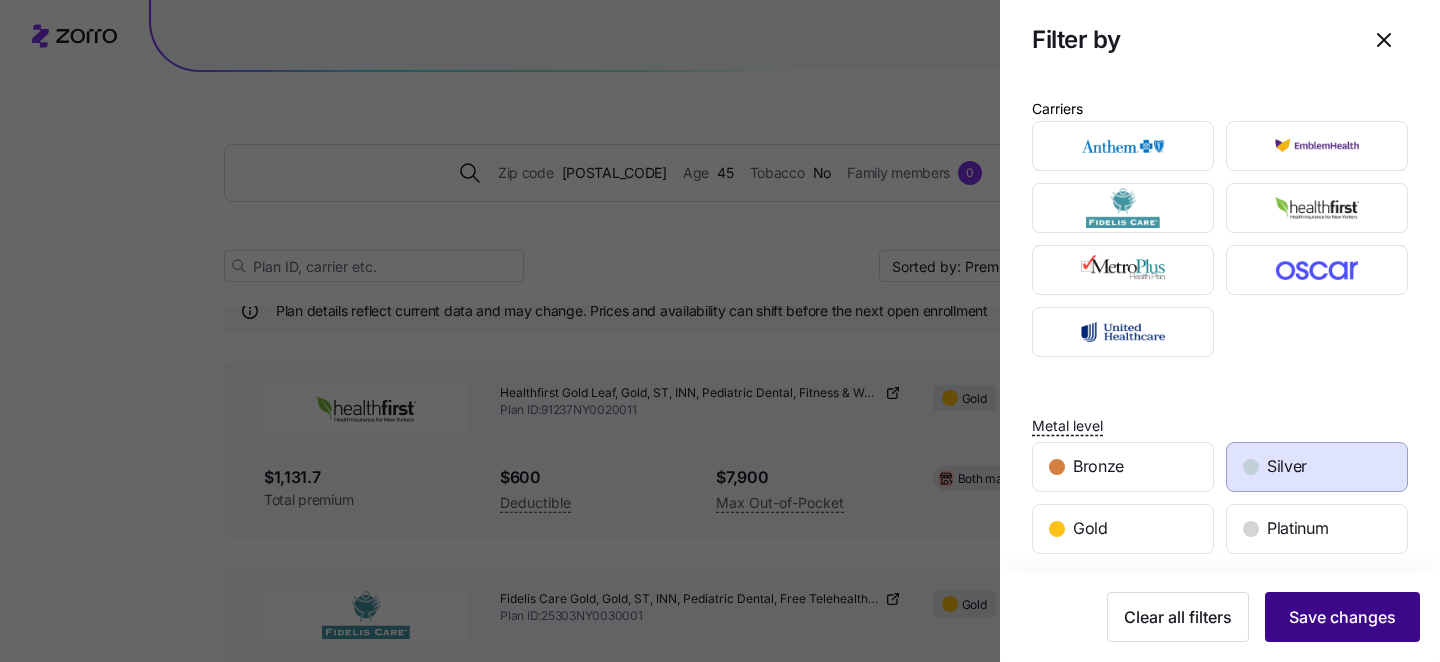 click on "Save changes" at bounding box center [1342, 617] 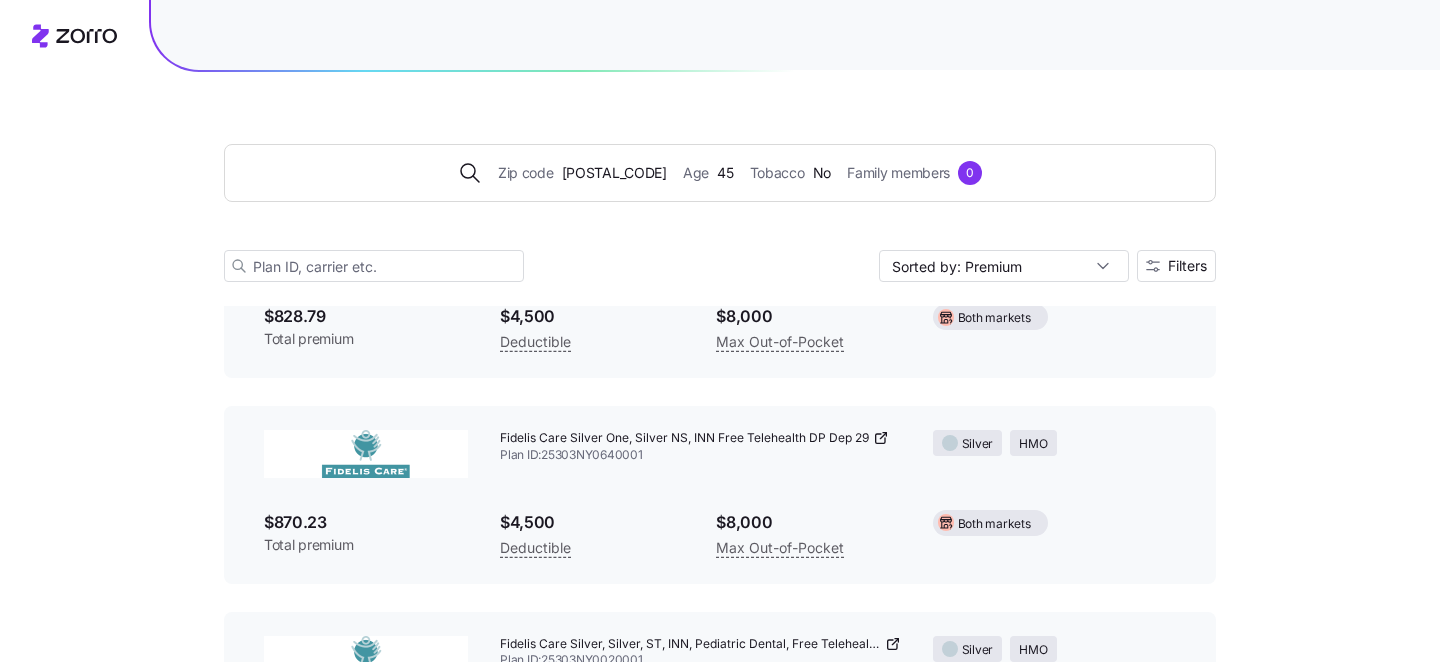 scroll, scrollTop: 94, scrollLeft: 0, axis: vertical 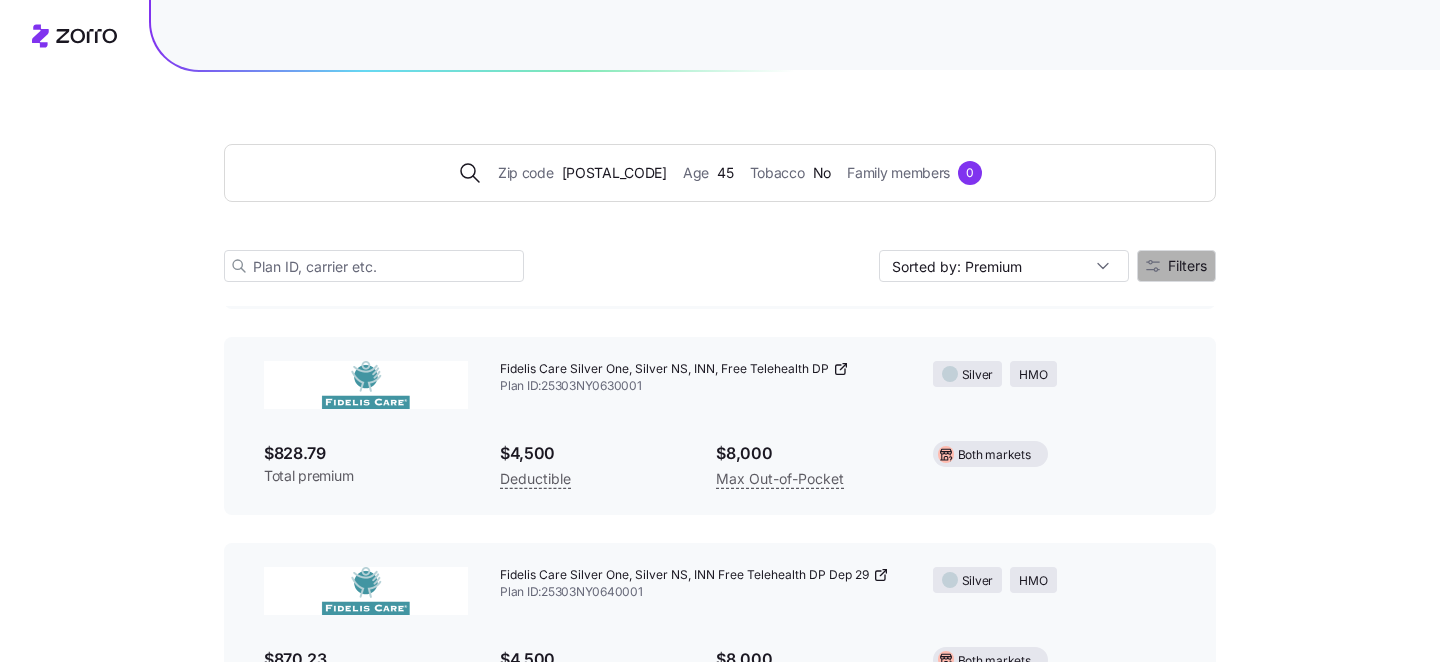 click on "Filters" at bounding box center [1176, 266] 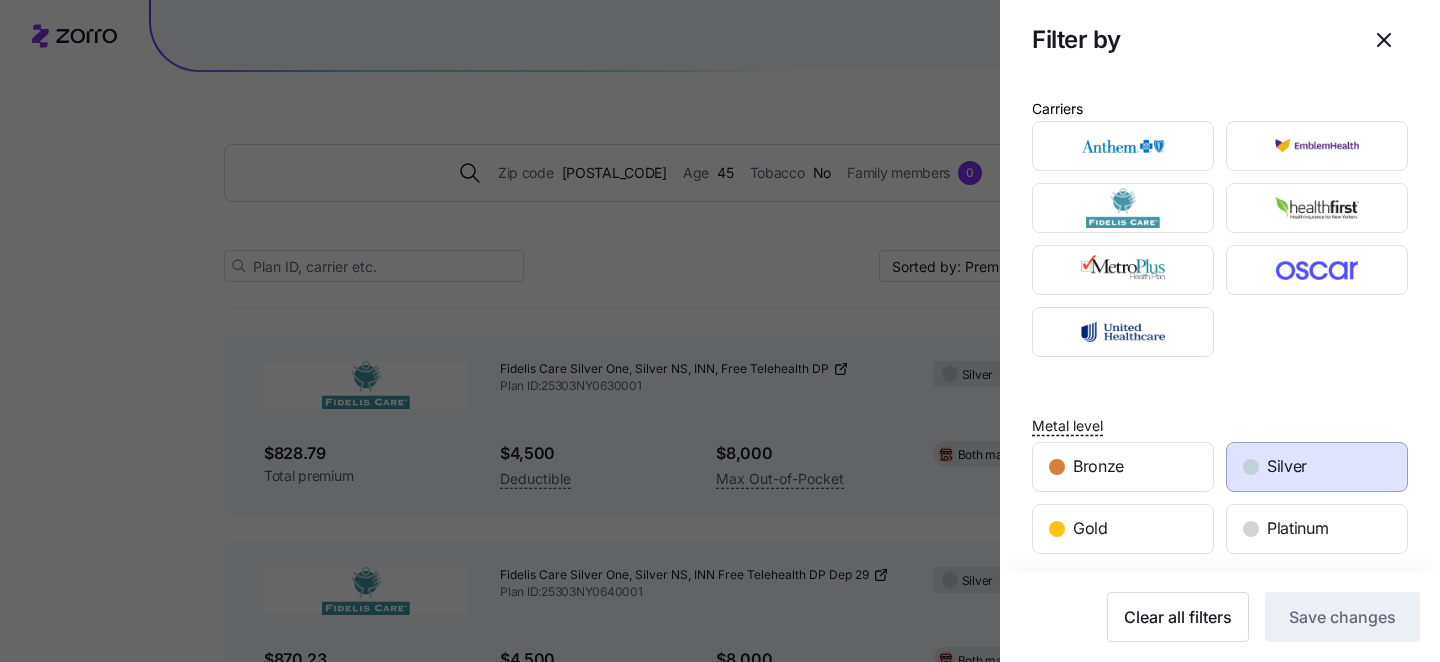 click on "Silver" at bounding box center [1287, 466] 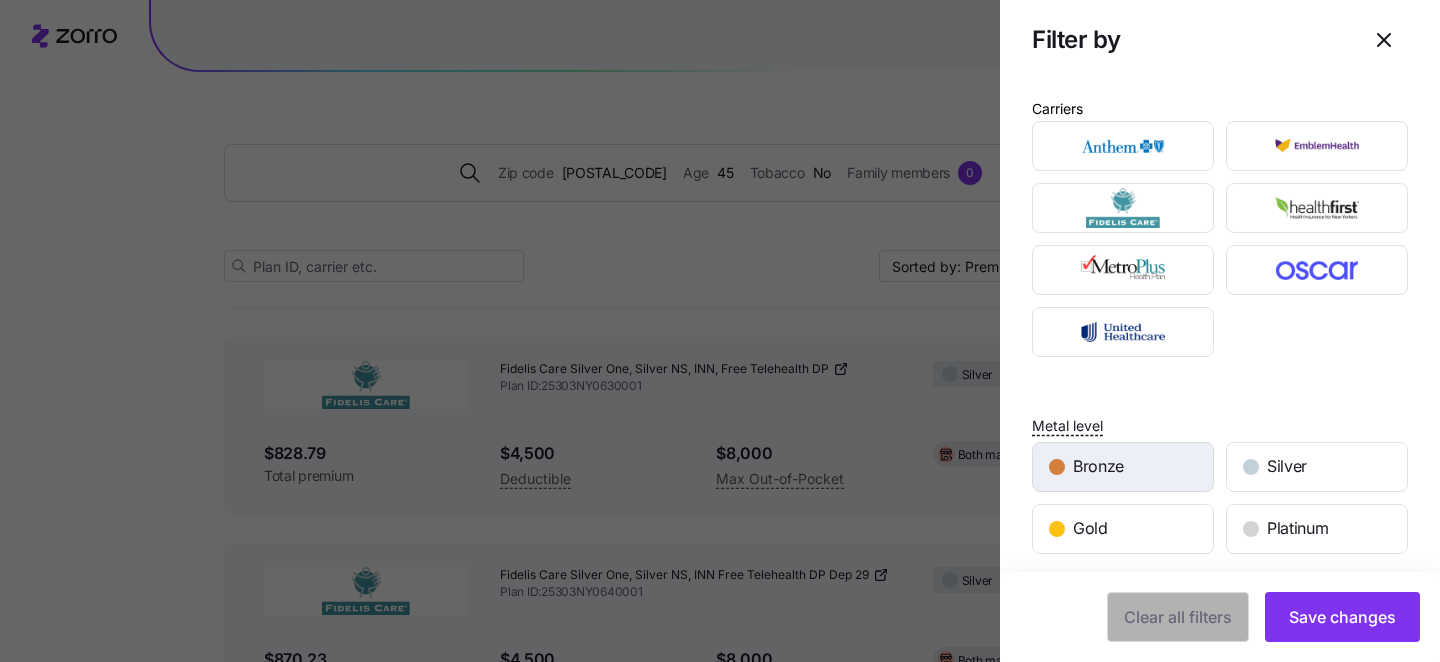 click on "Bronze" at bounding box center (1123, 467) 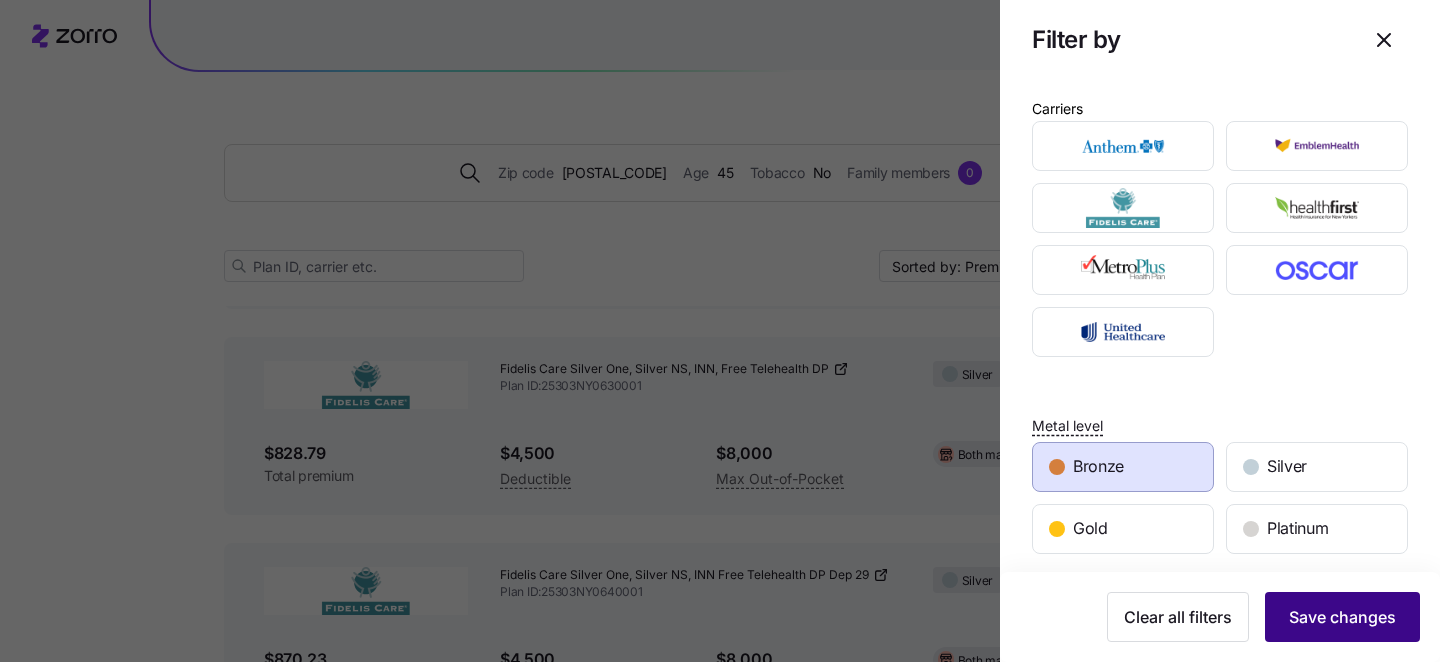 click on "Save changes" at bounding box center (1342, 617) 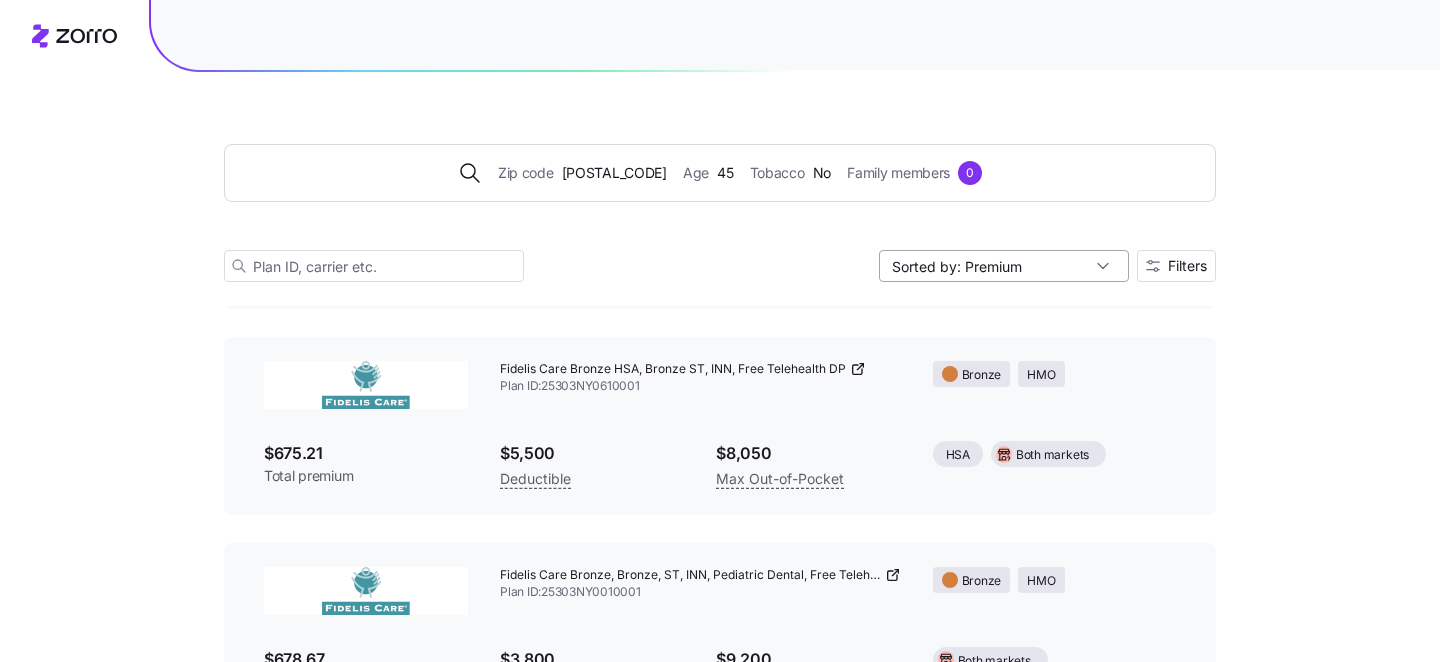 click on "Sorted by: Premium" at bounding box center (1004, 266) 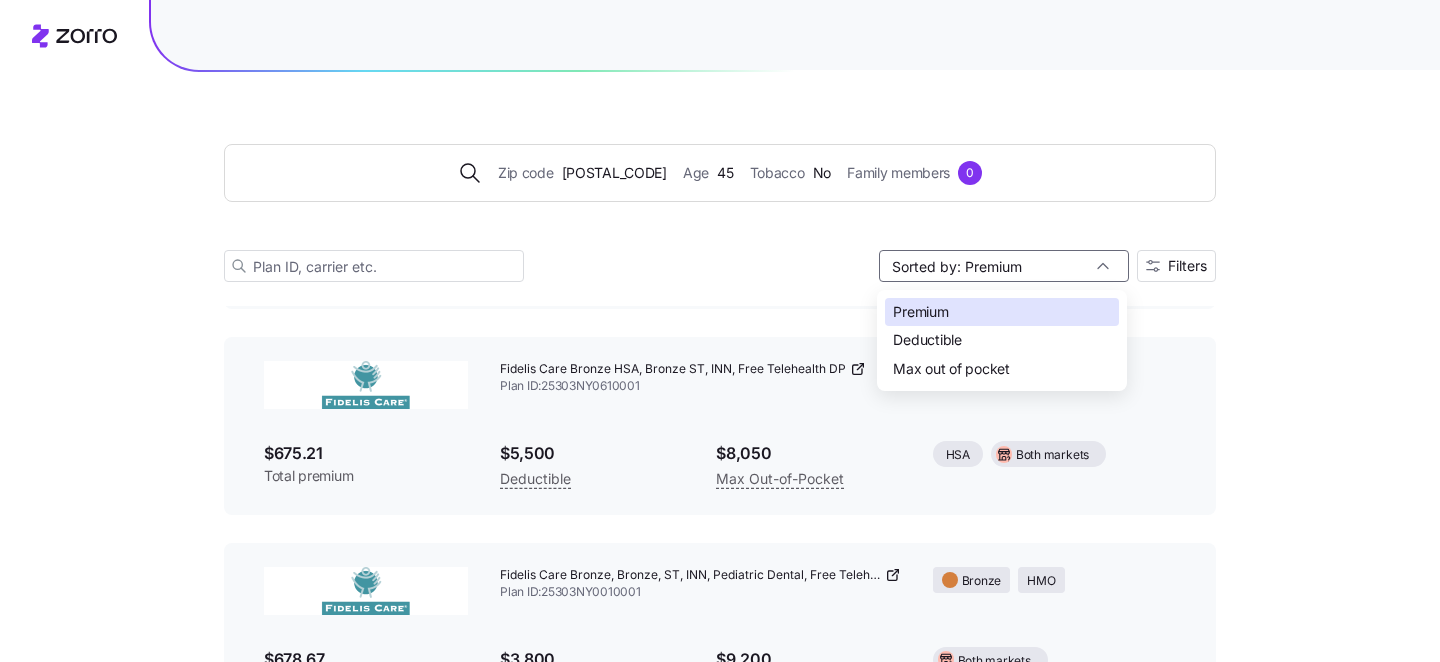 click on "Deductible" at bounding box center (1002, 340) 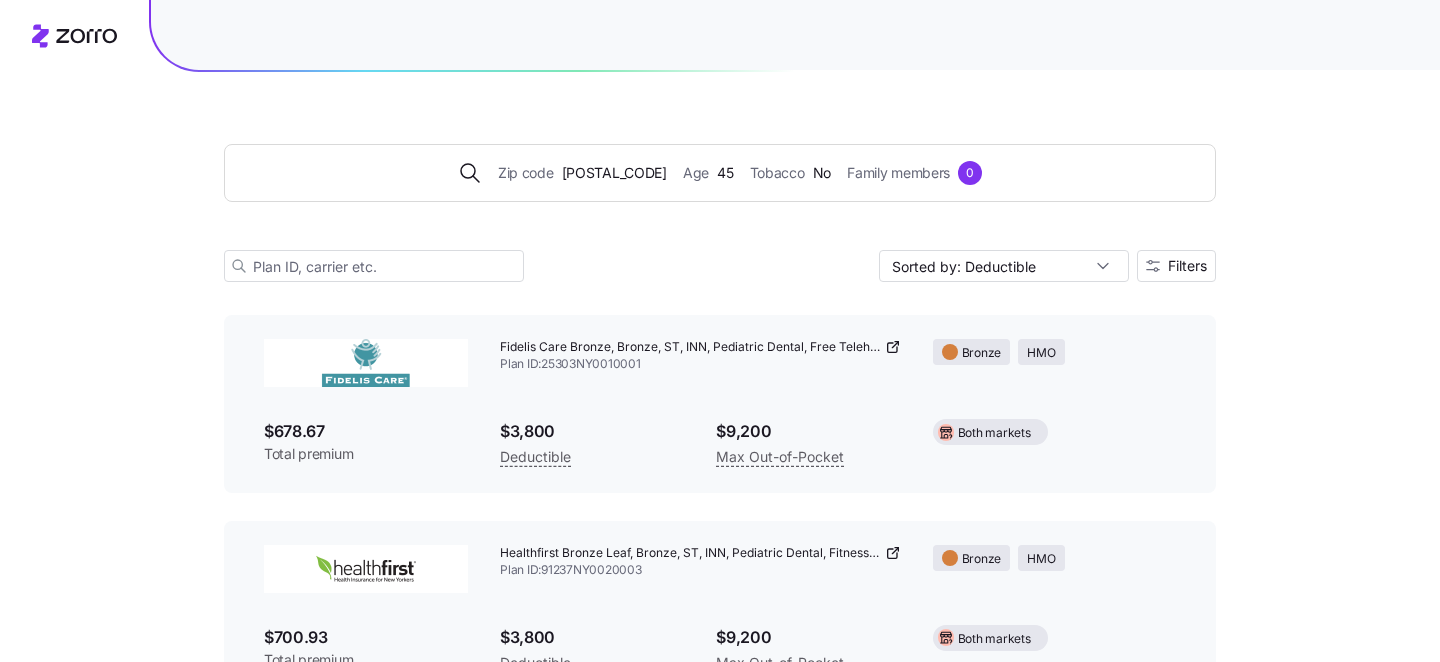 scroll, scrollTop: 126, scrollLeft: 0, axis: vertical 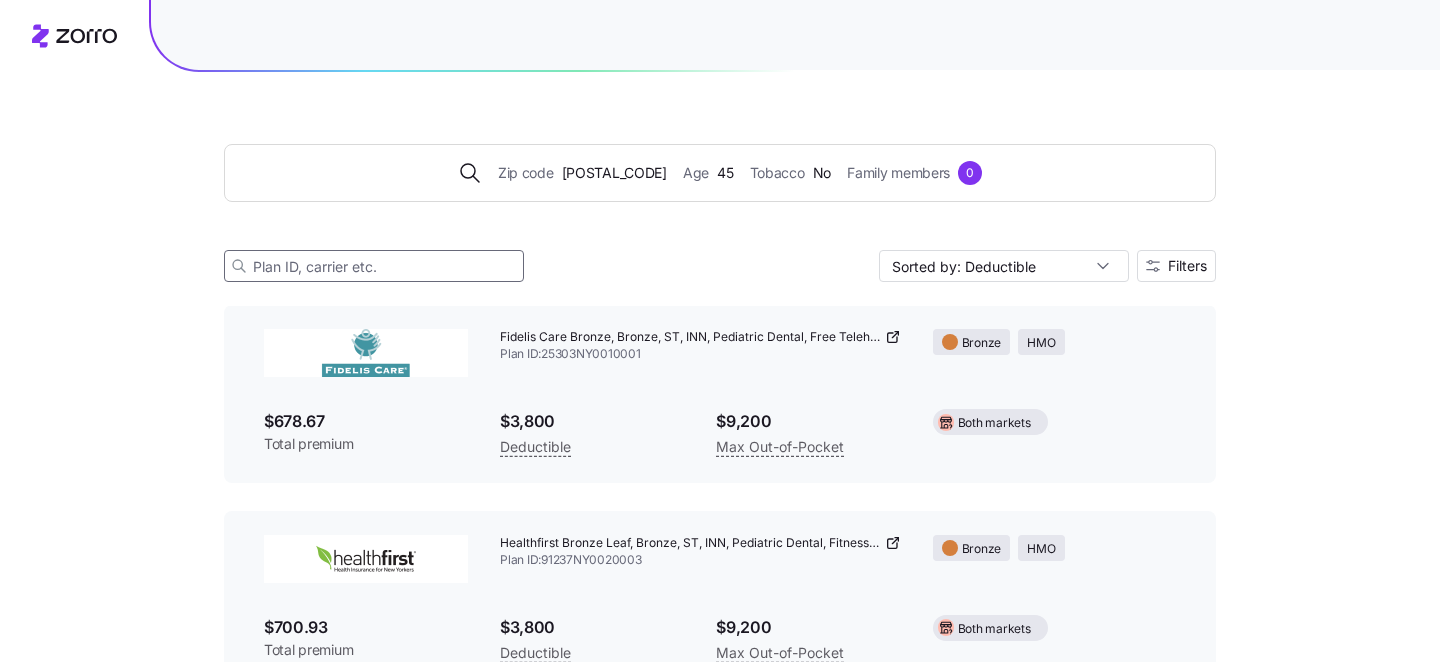 click at bounding box center [374, 266] 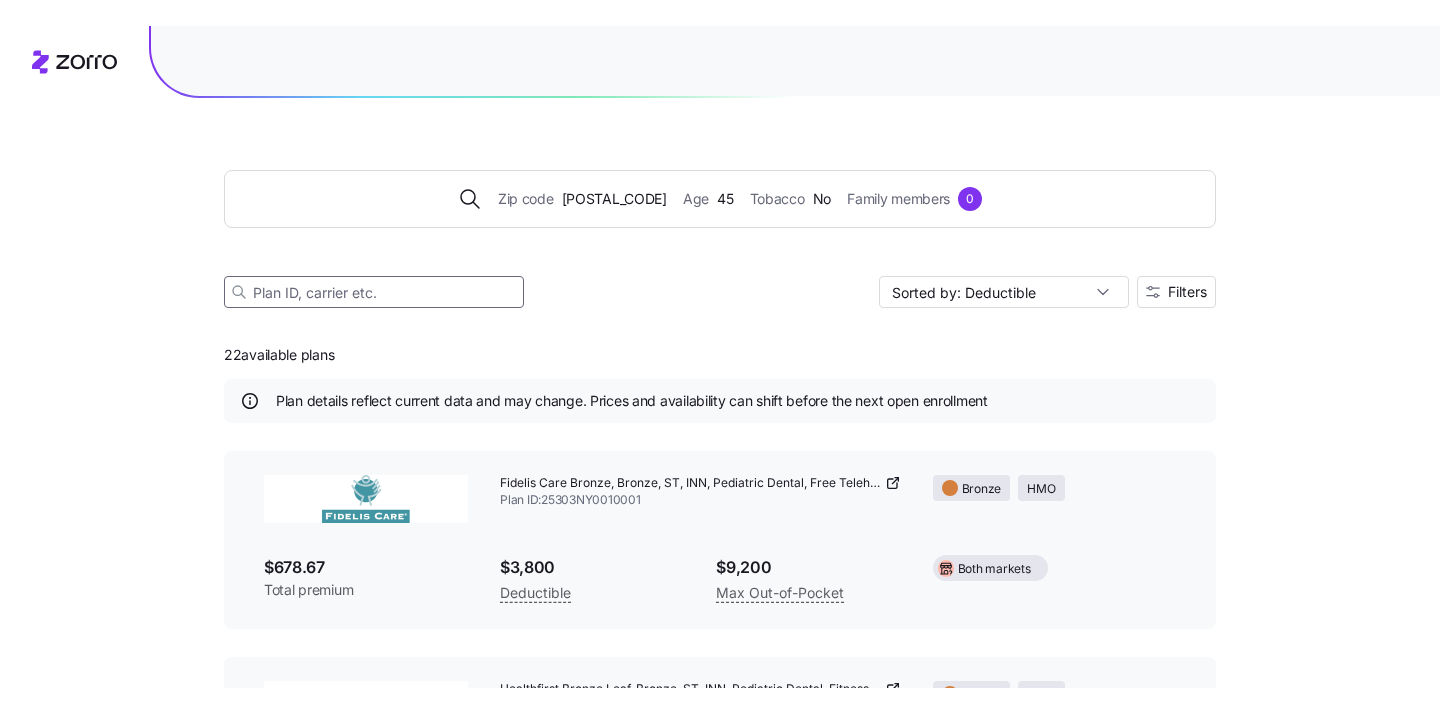 scroll, scrollTop: 0, scrollLeft: 0, axis: both 